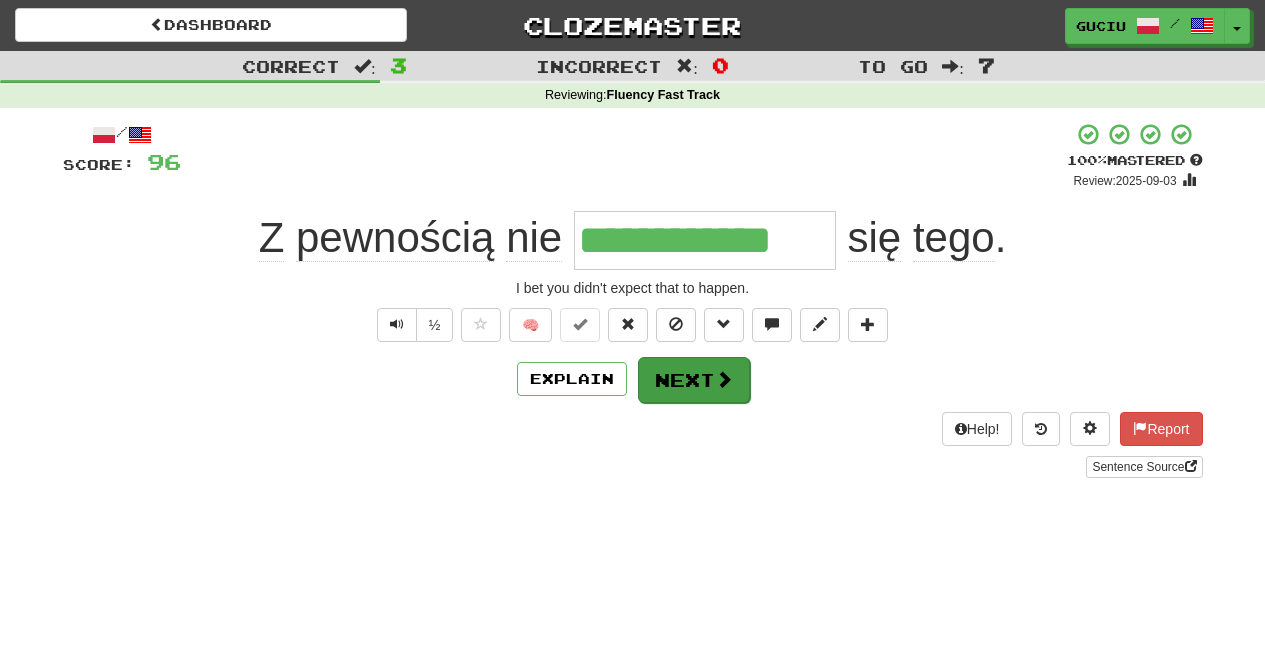 scroll, scrollTop: 0, scrollLeft: 0, axis: both 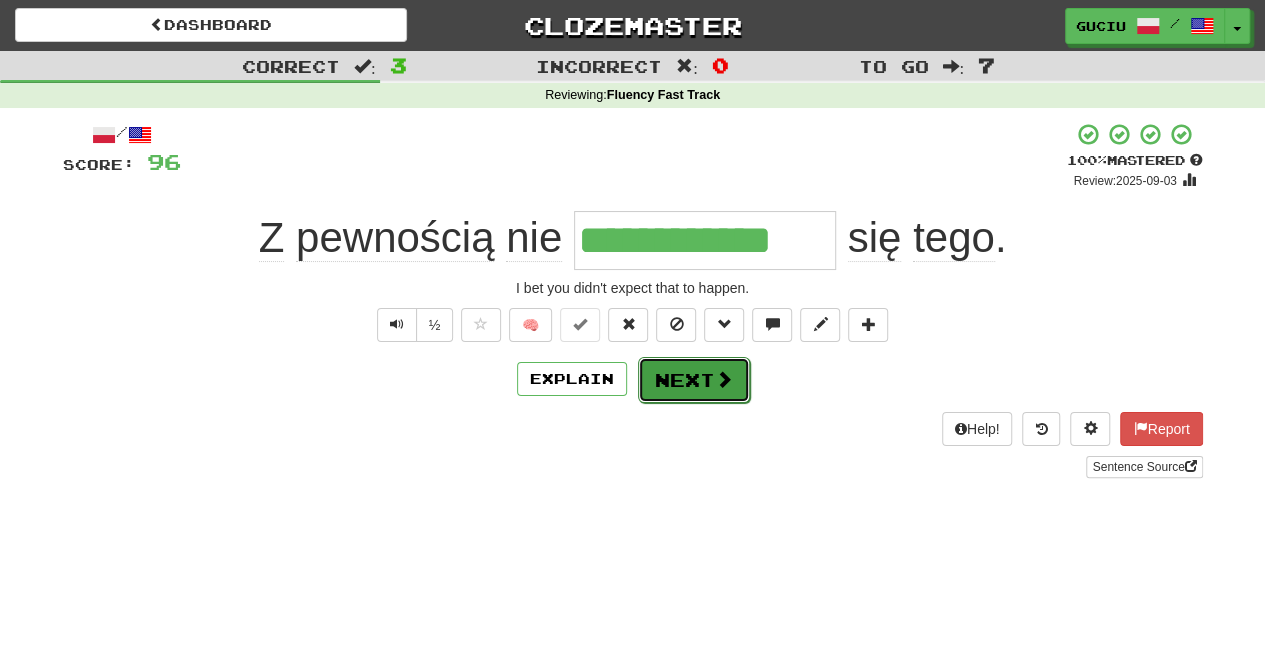 click on "Next" at bounding box center (694, 380) 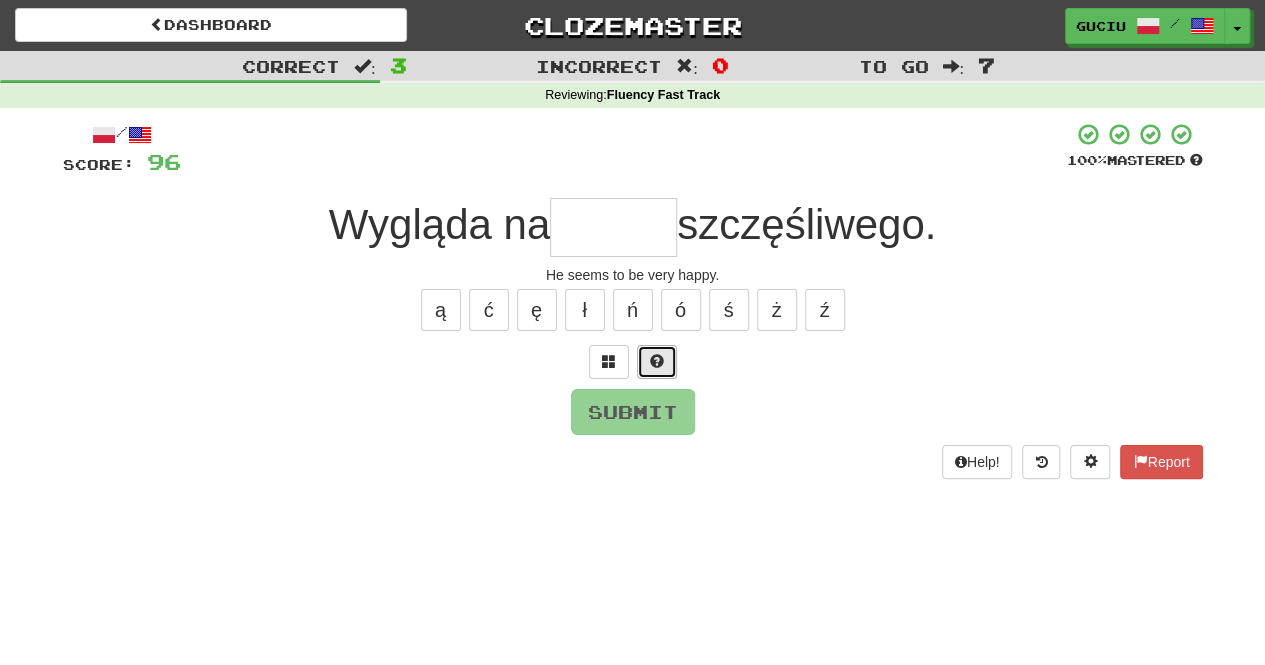 click at bounding box center [657, 361] 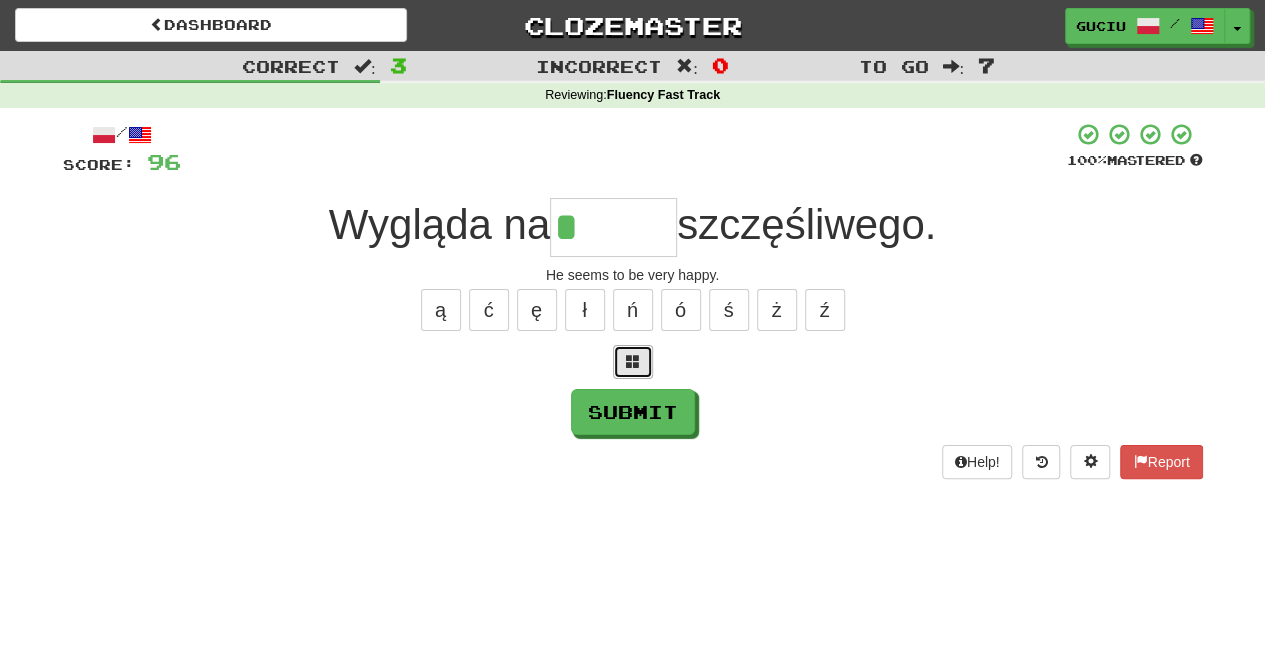 click at bounding box center [633, 362] 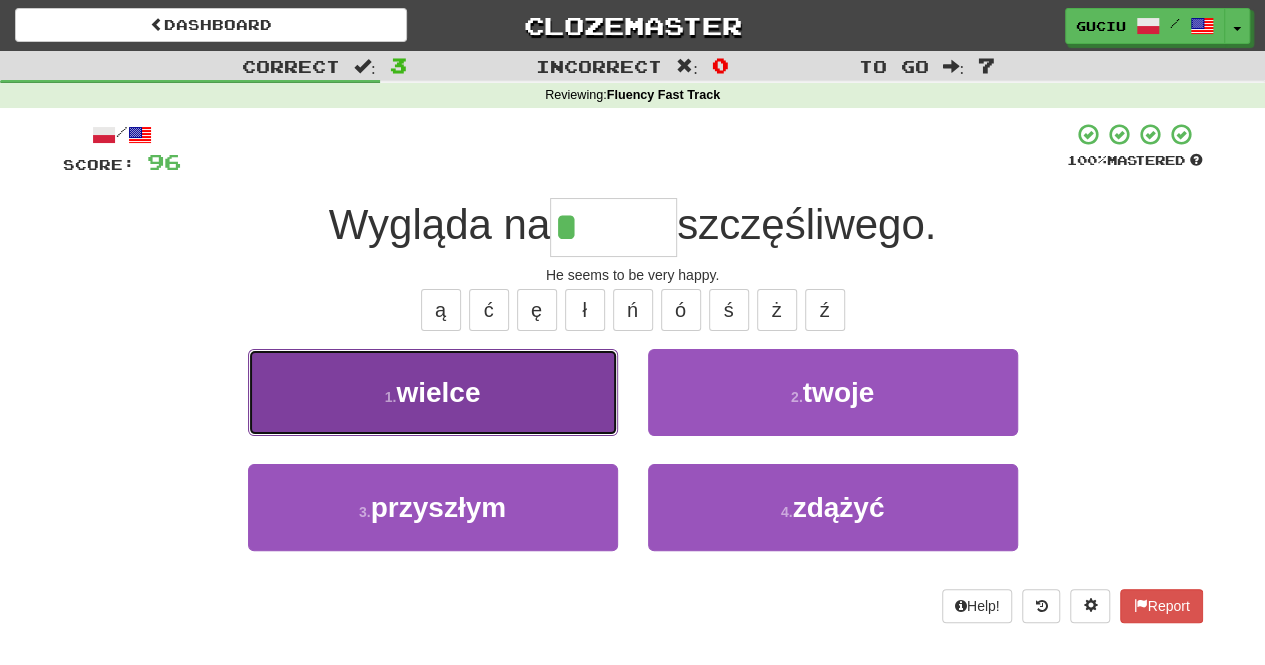 click on "1 .  wielce" at bounding box center [433, 392] 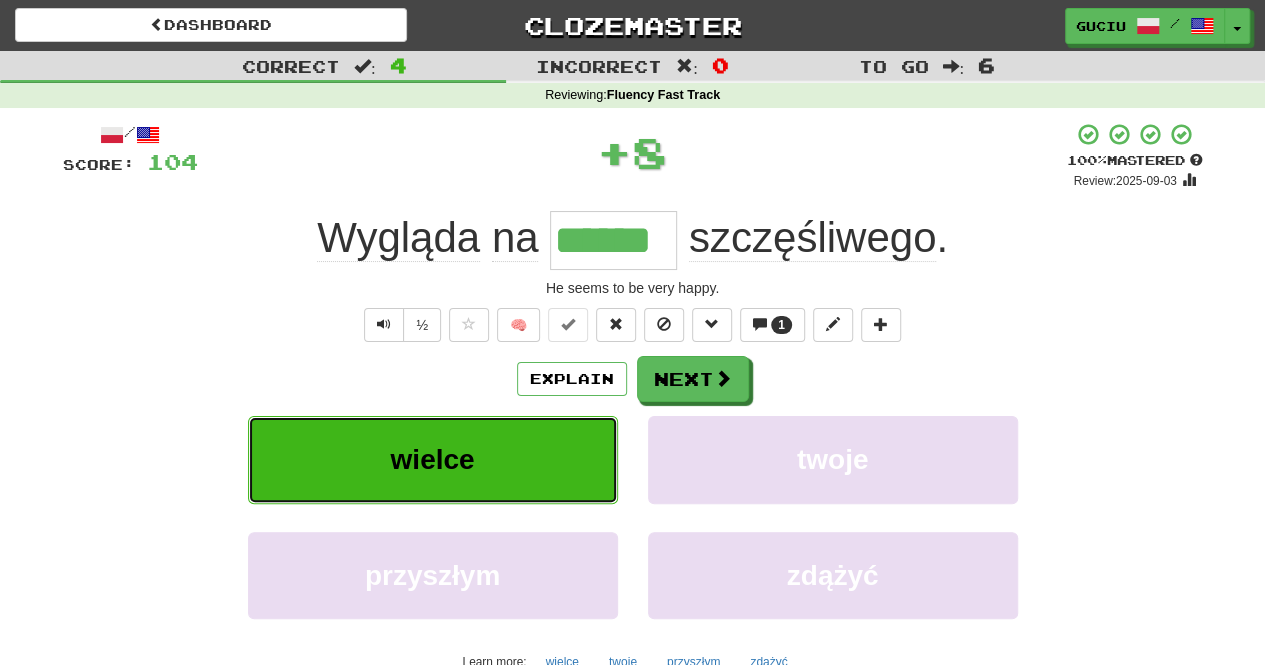 type 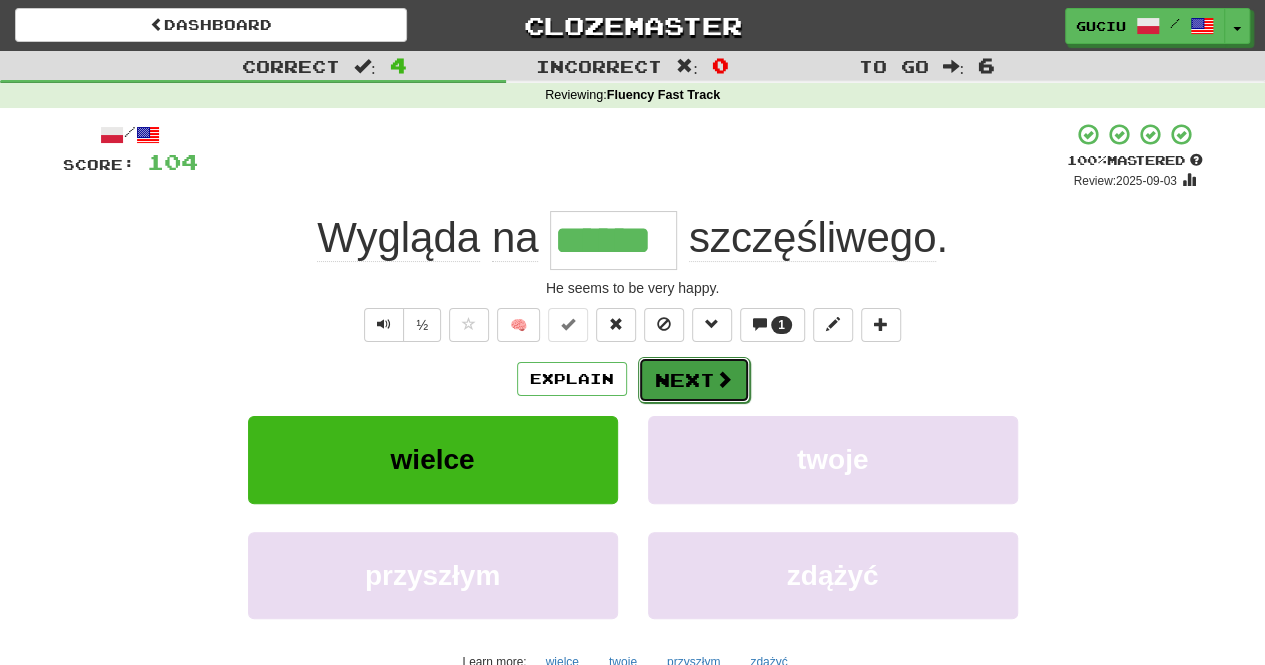 click on "Next" at bounding box center [694, 380] 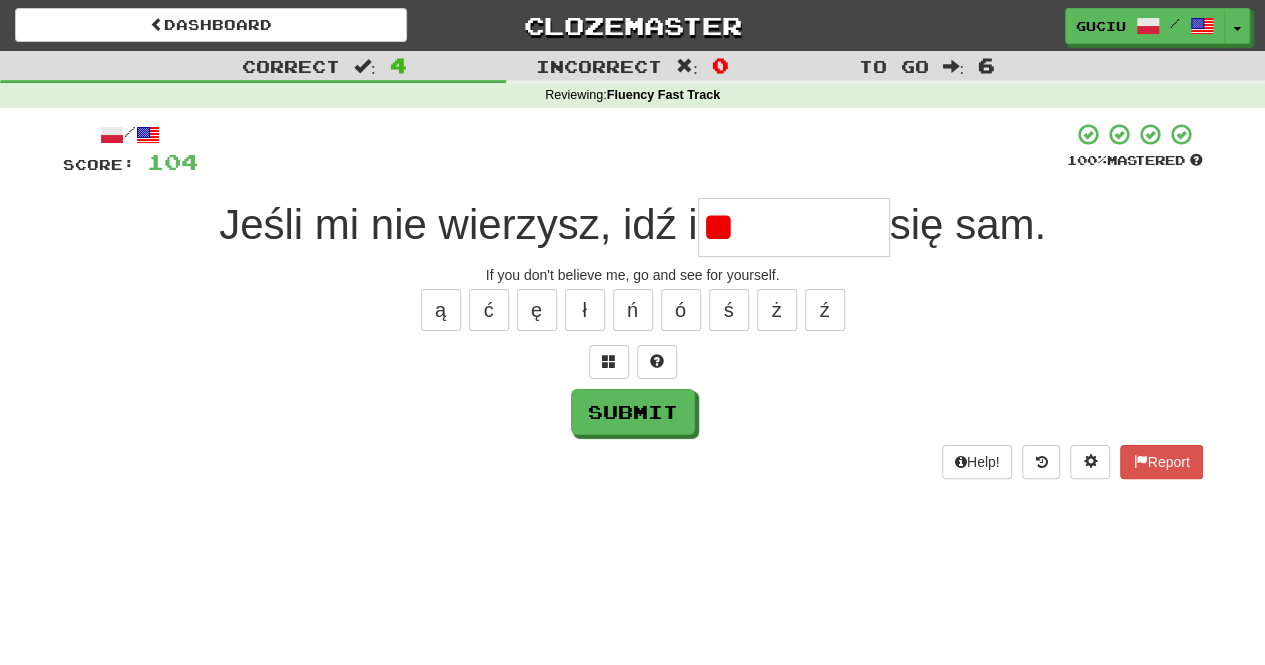 type on "*" 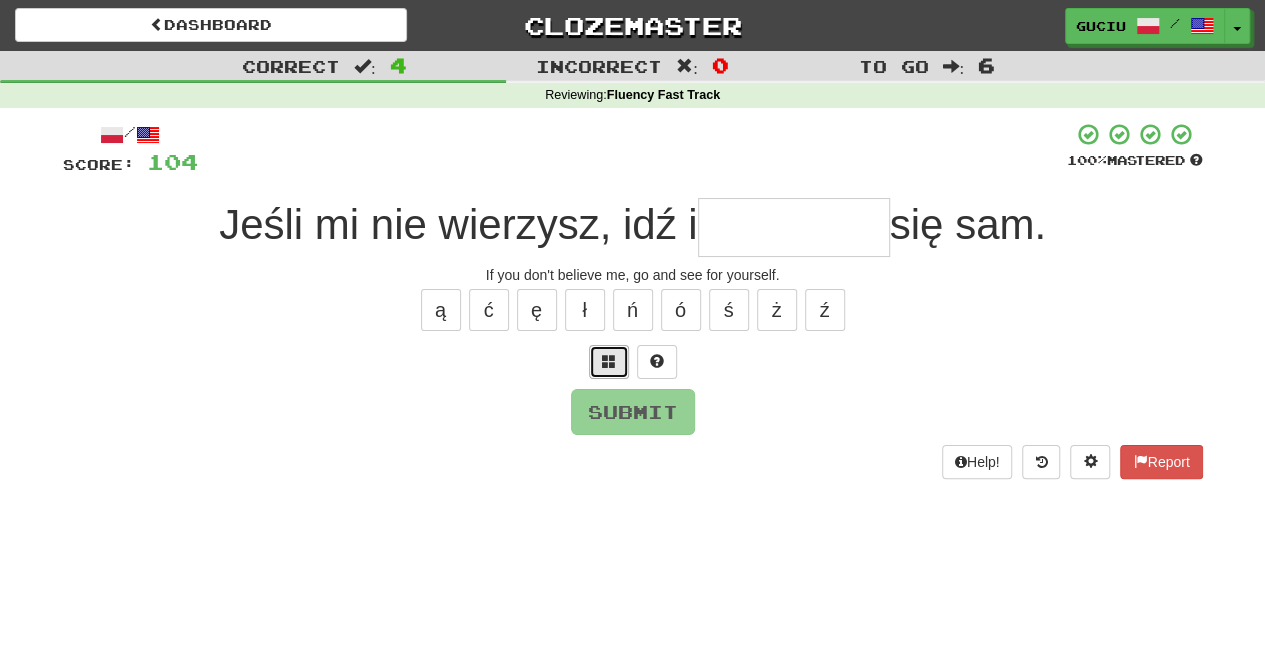 click at bounding box center (609, 361) 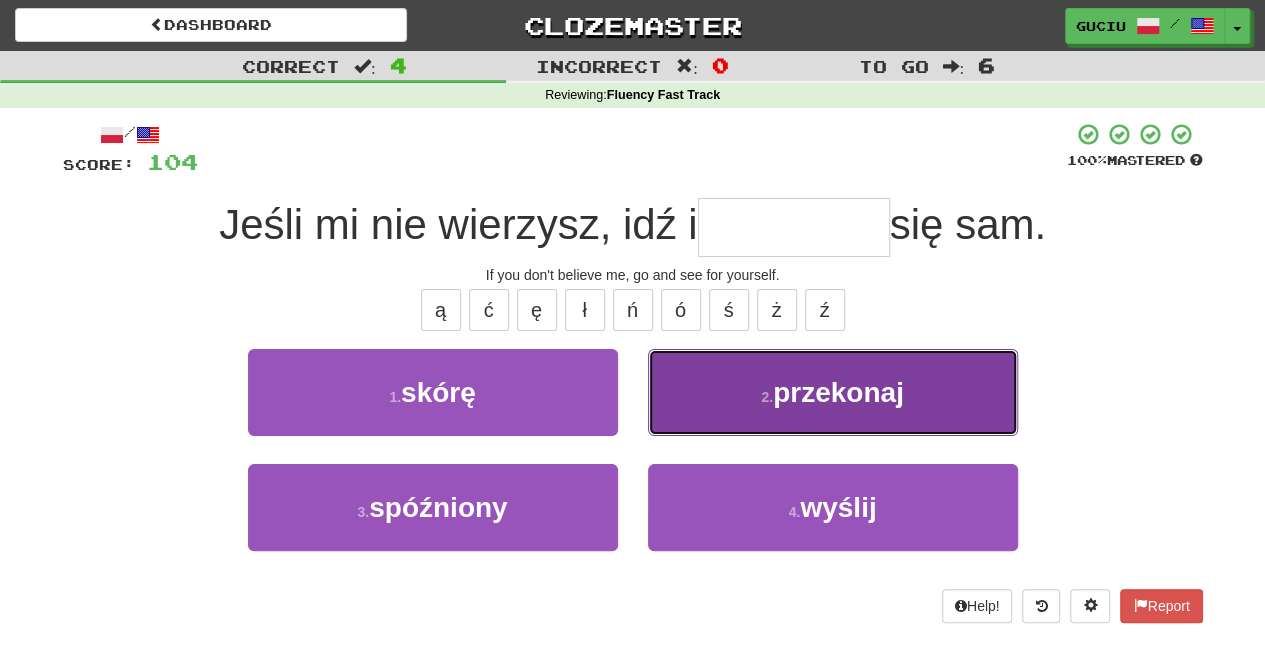 click on "2 ." at bounding box center (767, 397) 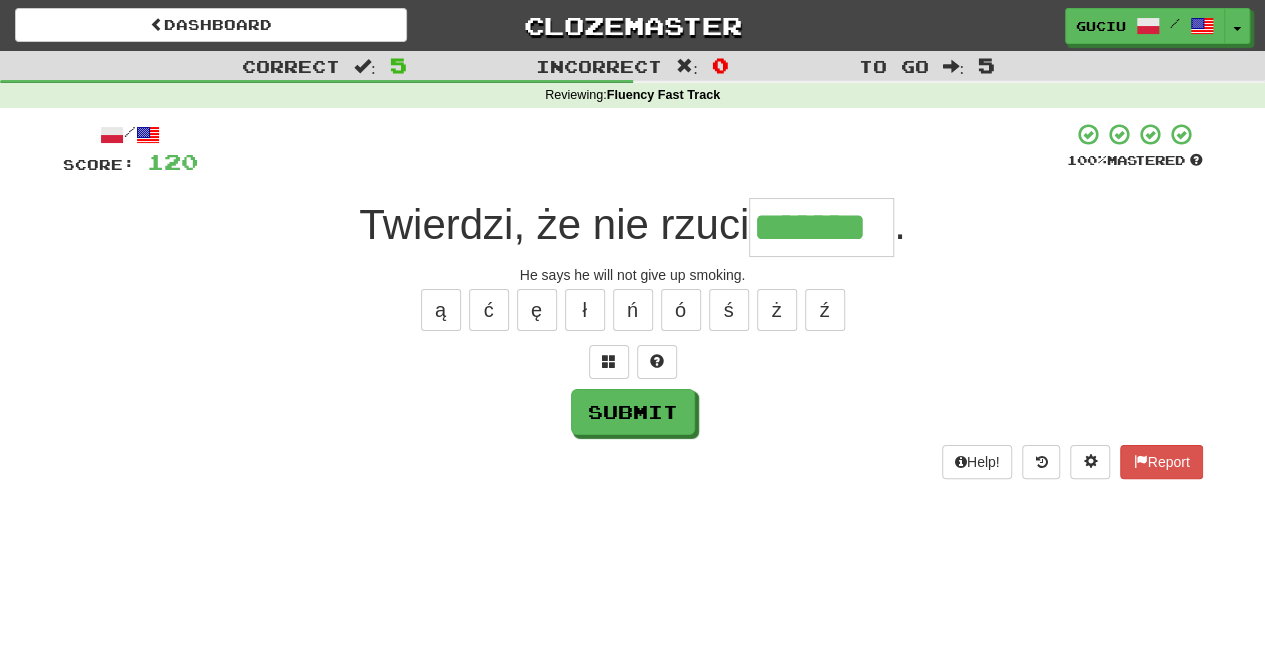 type on "*******" 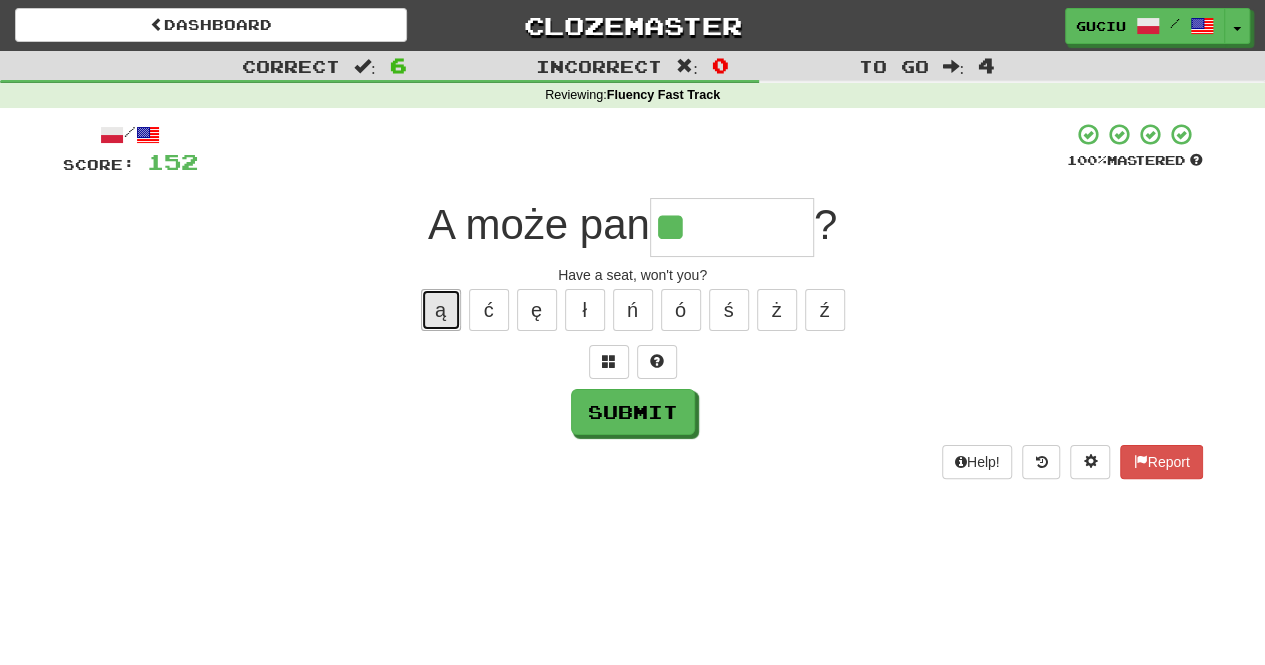 click on "ą" at bounding box center (441, 310) 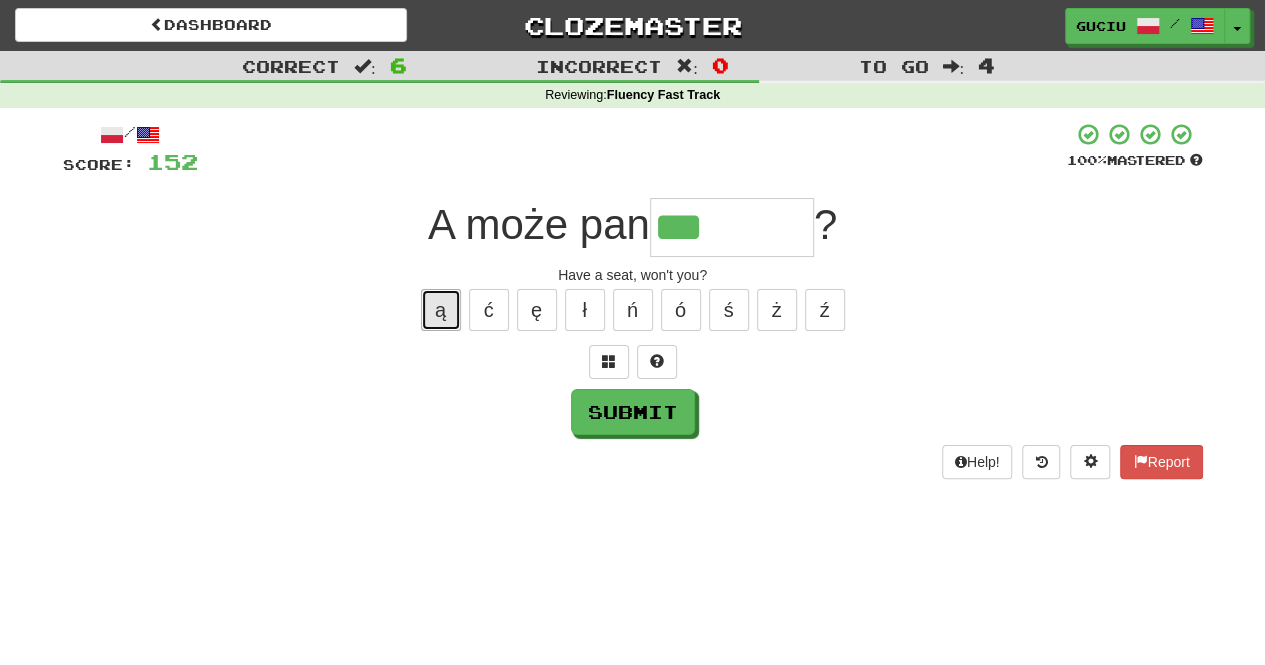 click on "ą" at bounding box center (441, 310) 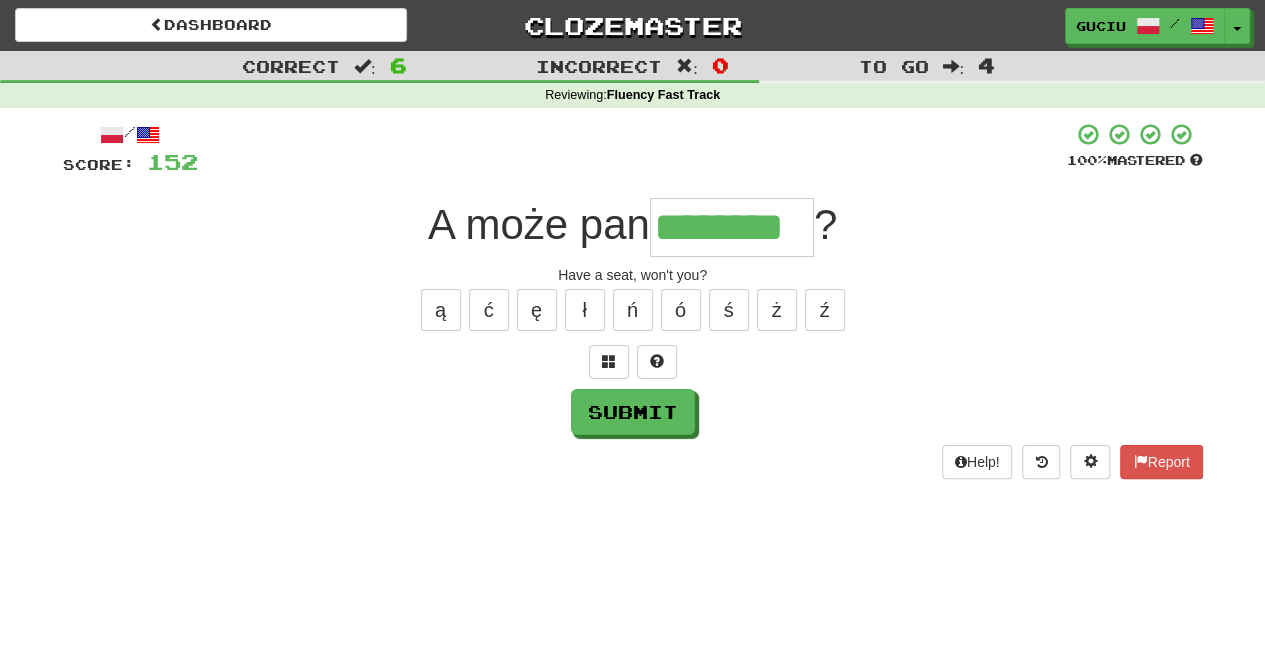 type on "********" 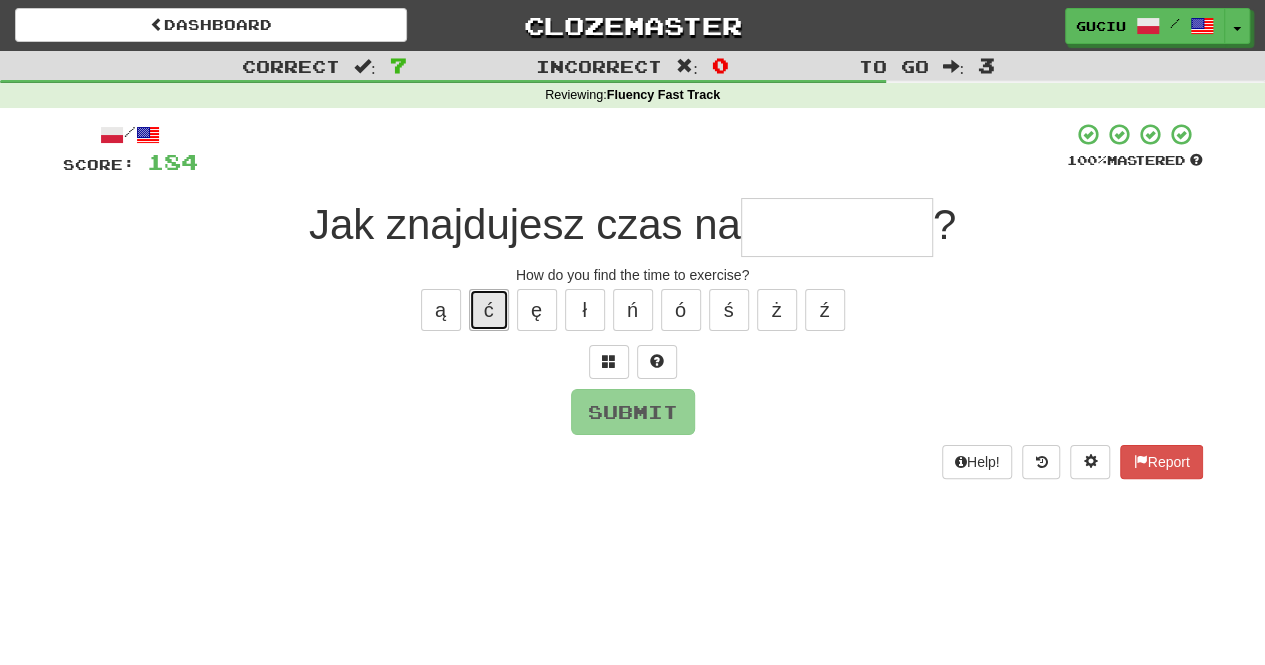 click on "ć" at bounding box center (489, 310) 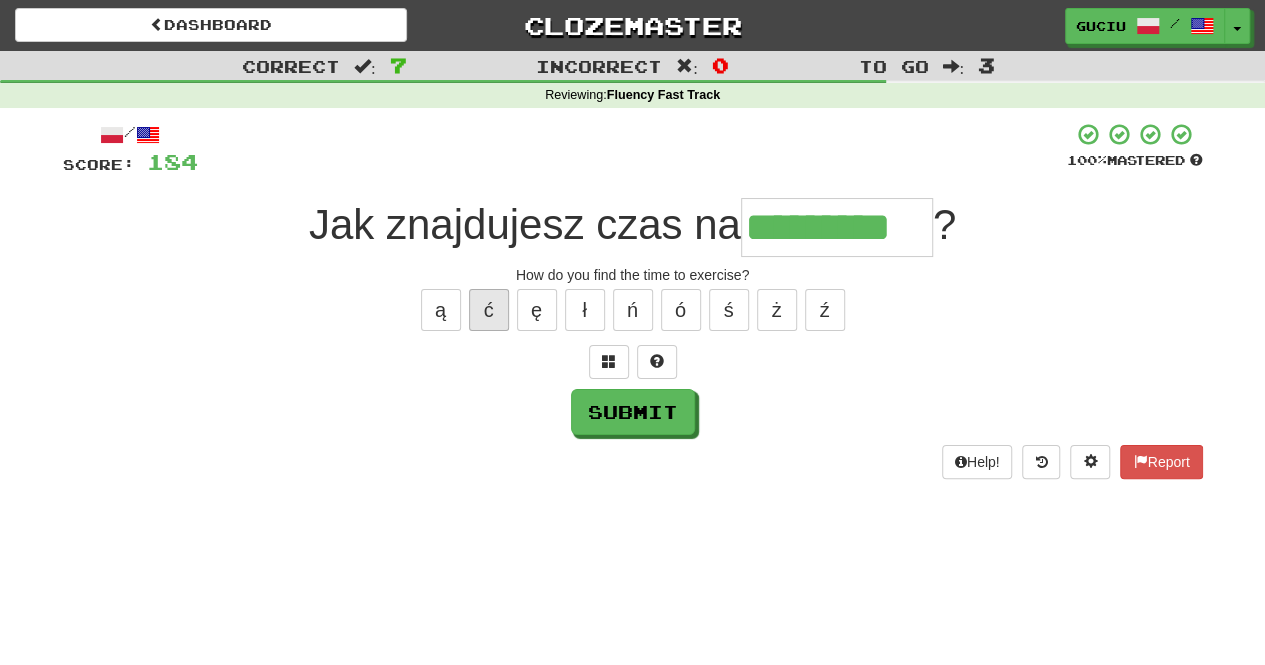 type on "*********" 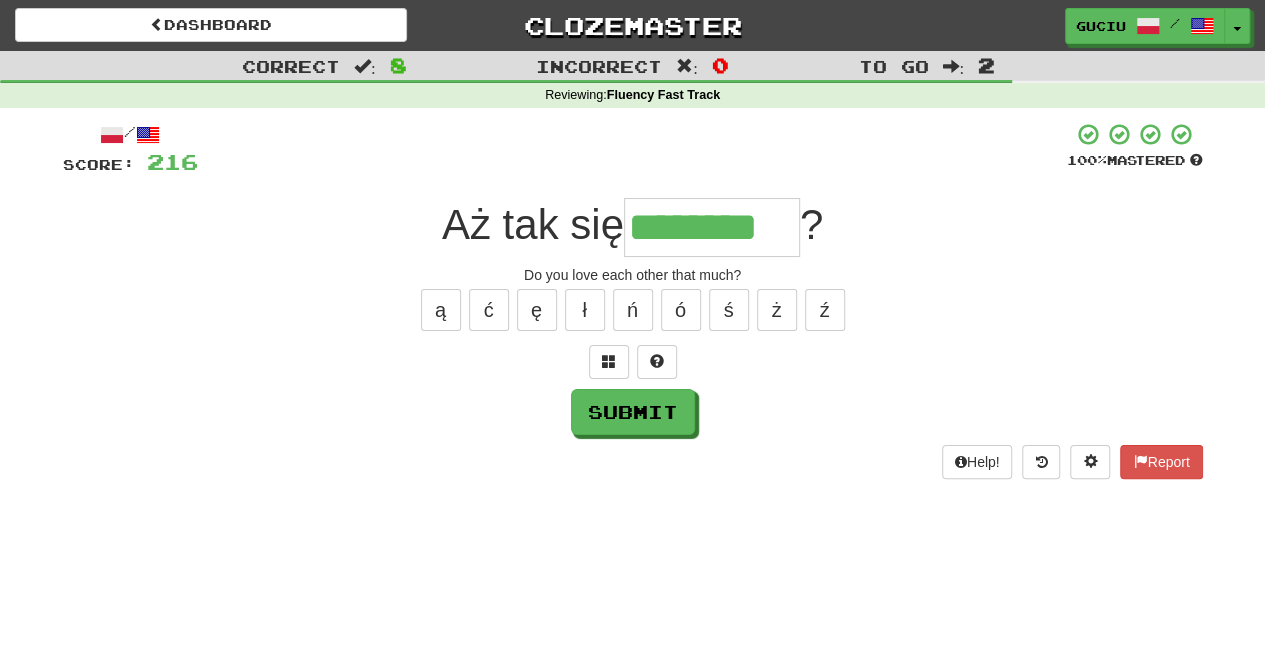 type on "********" 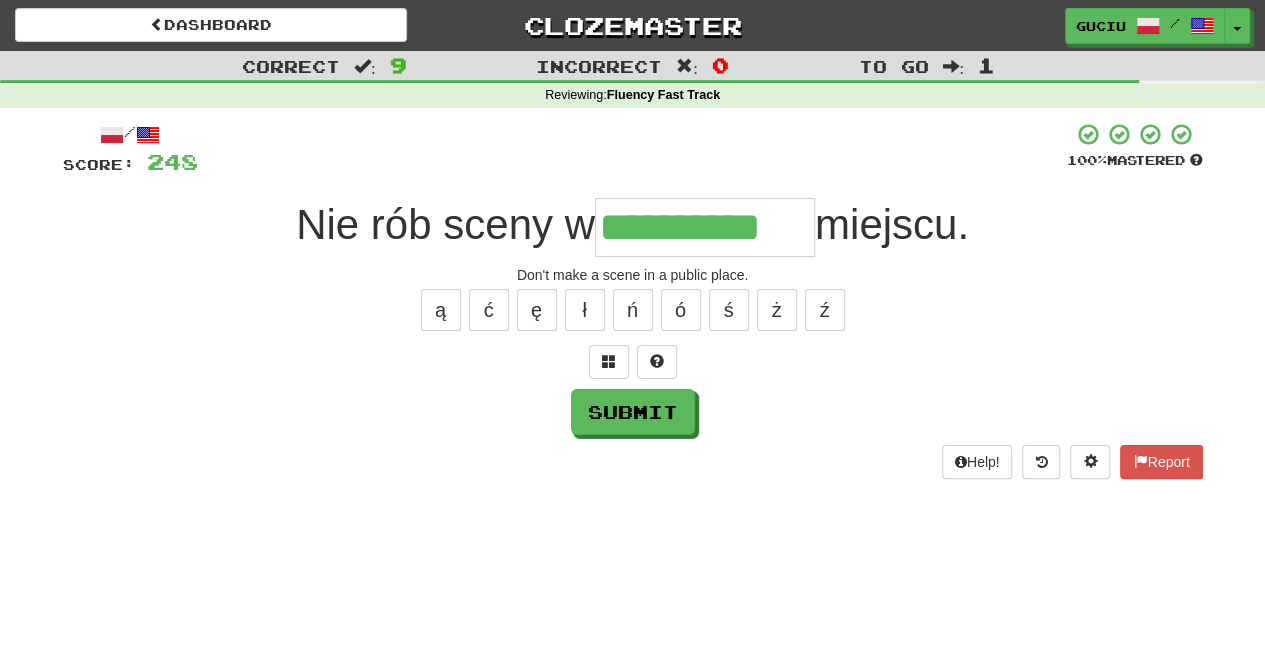 type on "**********" 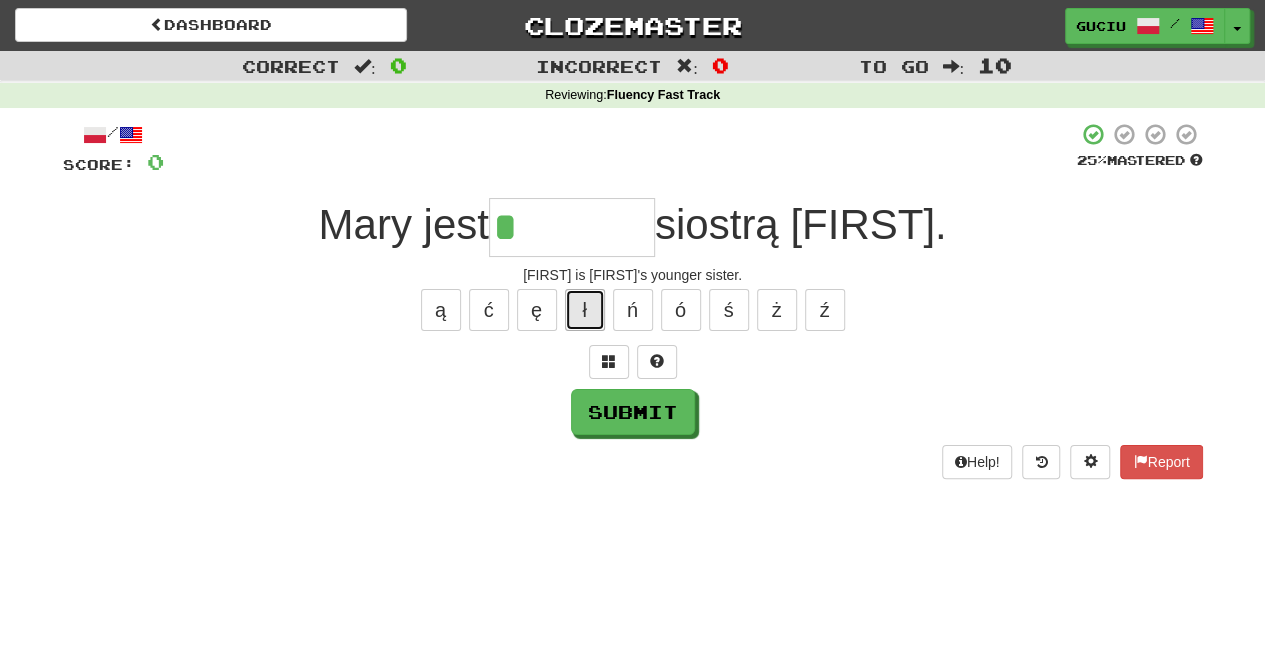 click on "ł" at bounding box center [585, 310] 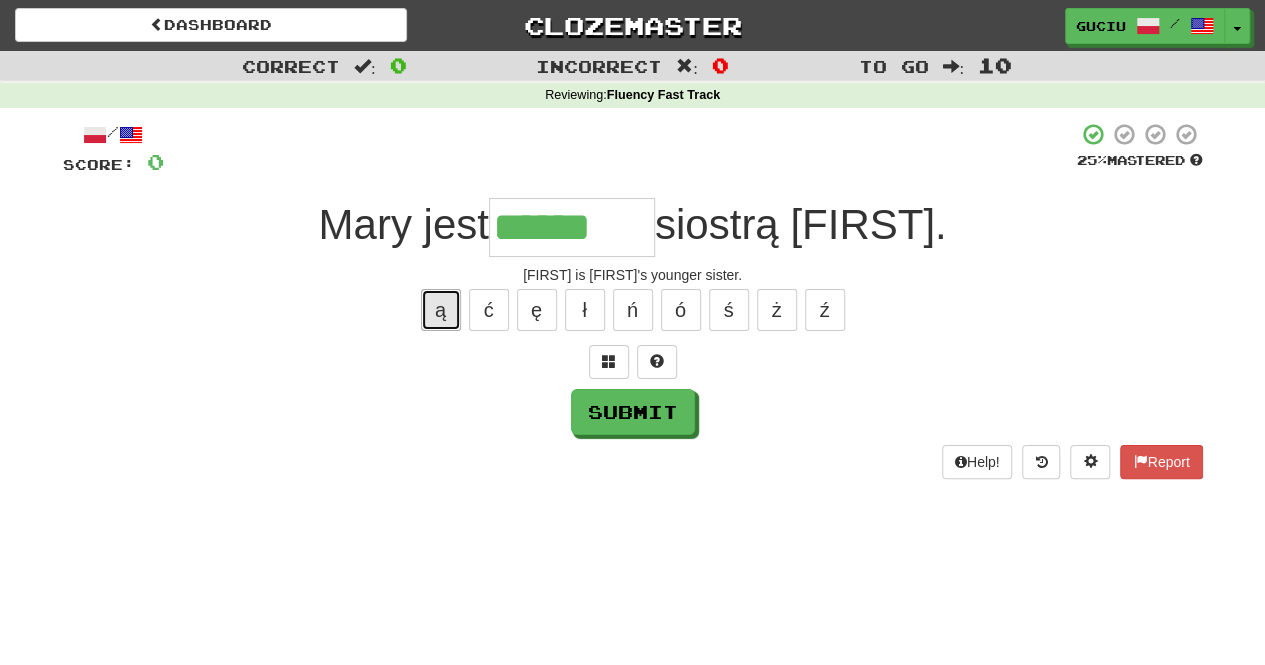 click on "ą" at bounding box center [441, 310] 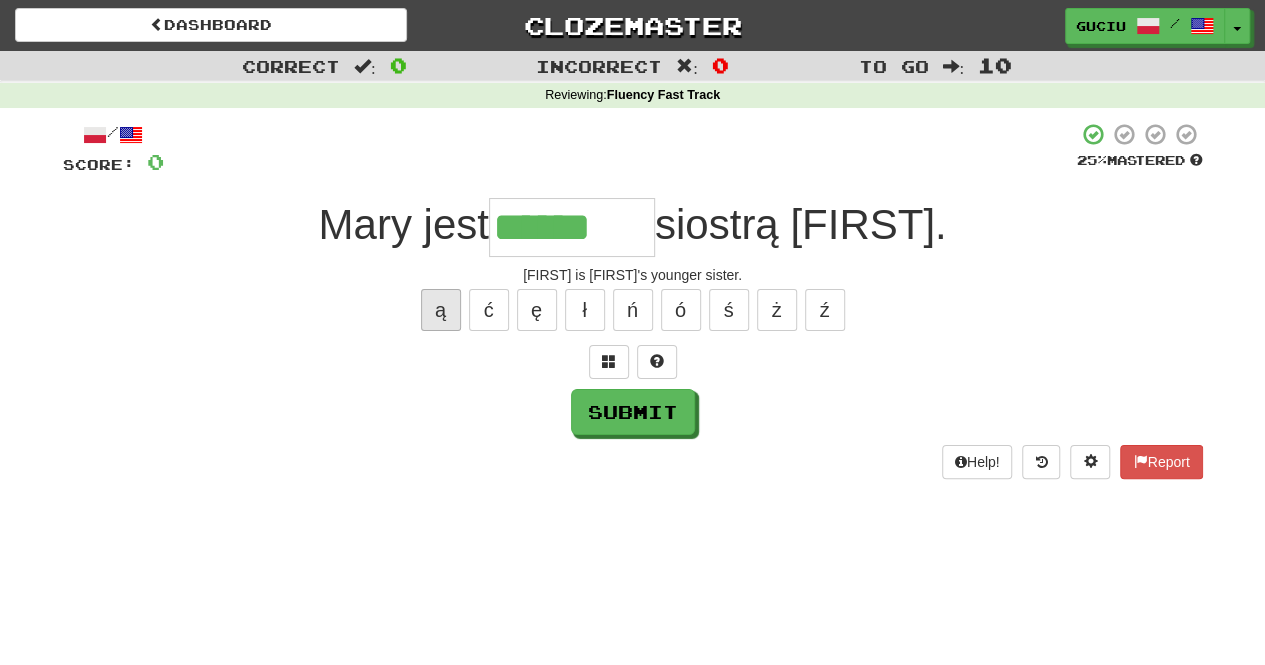 type on "*******" 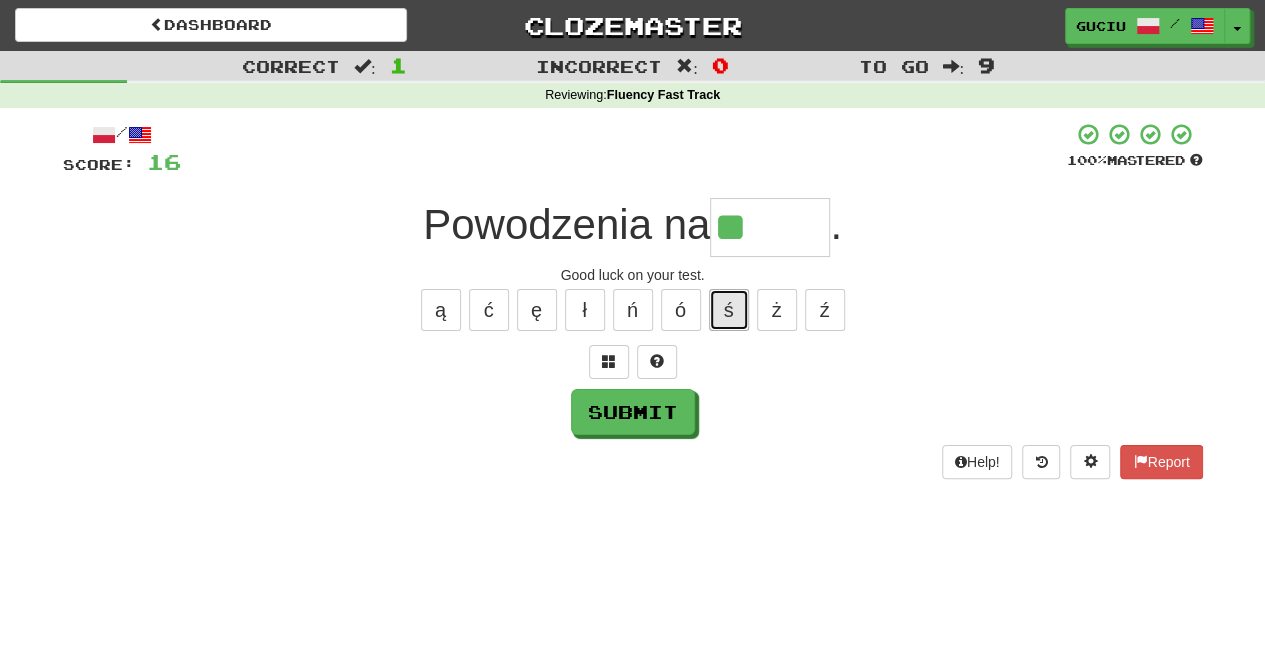 click on "ś" at bounding box center [729, 310] 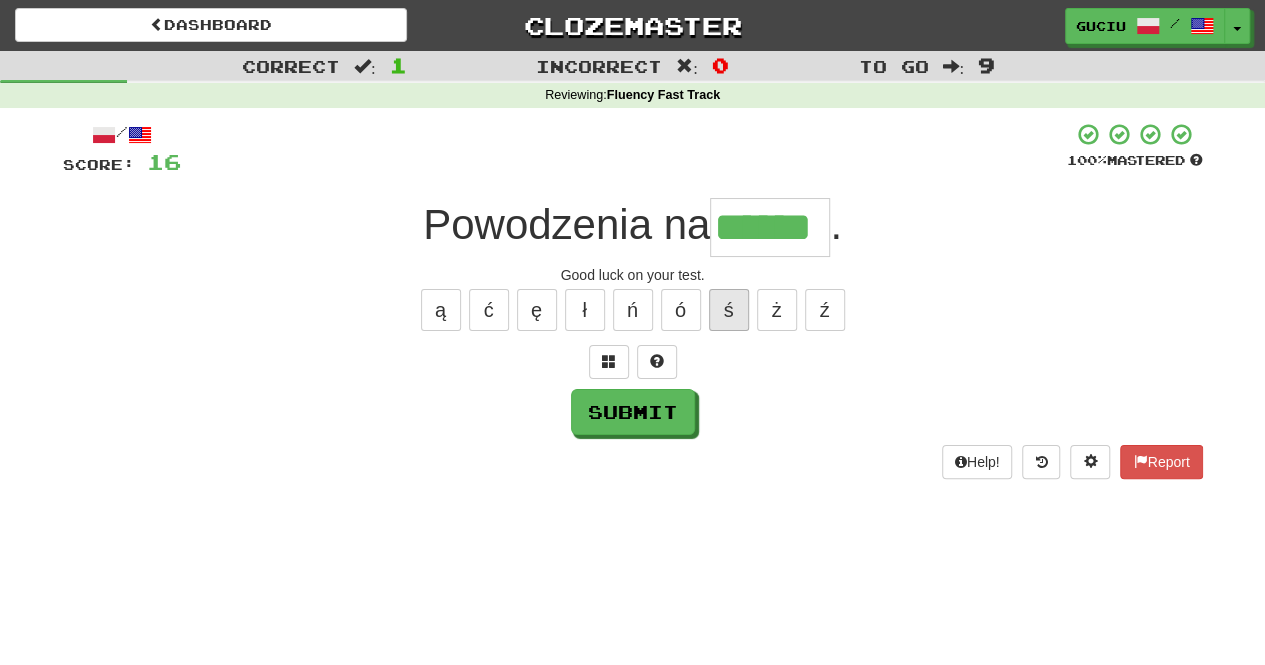 type on "******" 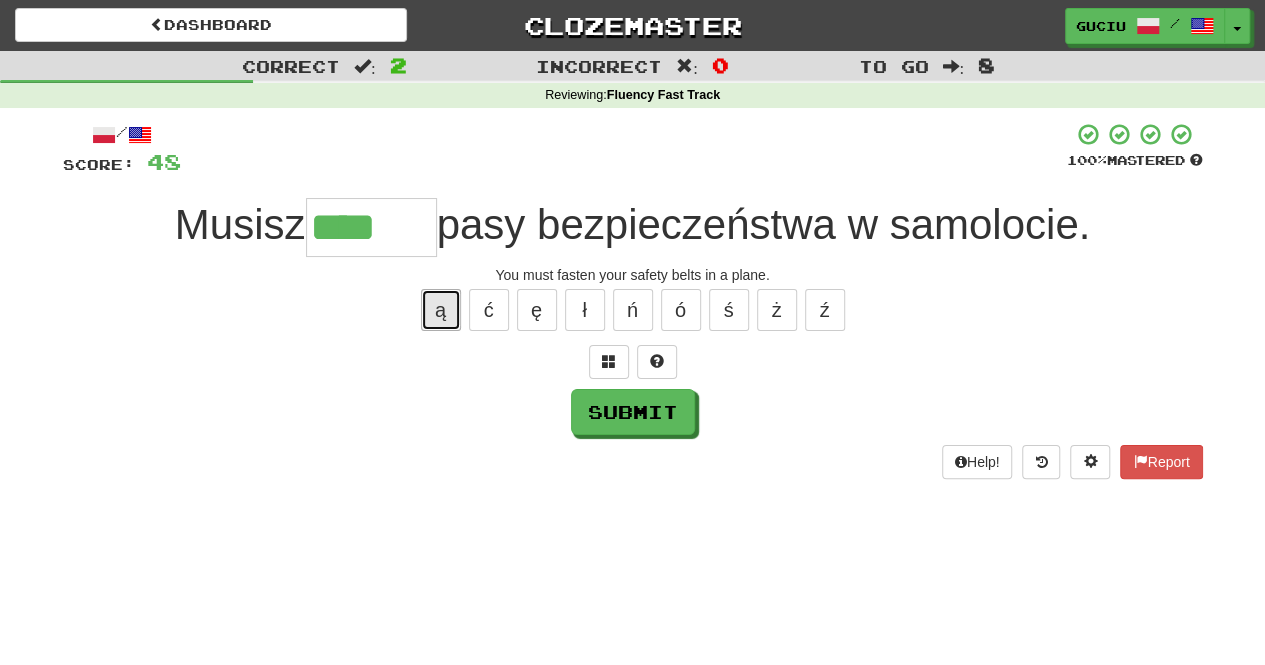 click on "ą" at bounding box center [441, 310] 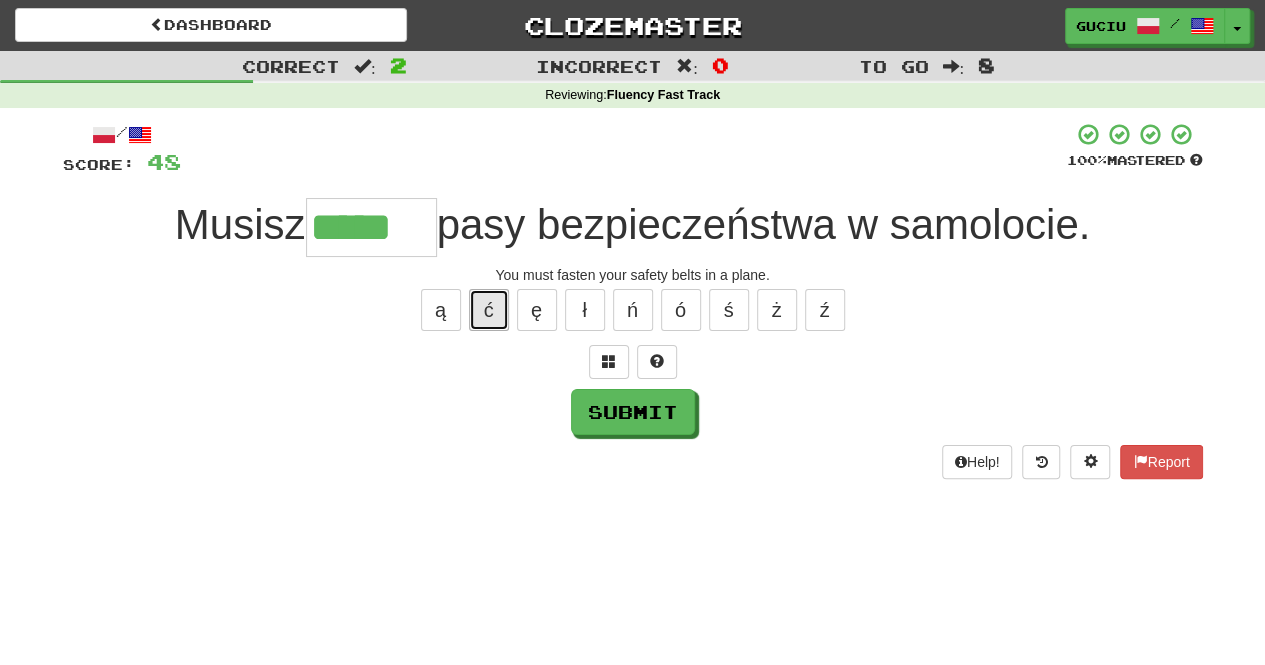 click on "ć" at bounding box center (489, 310) 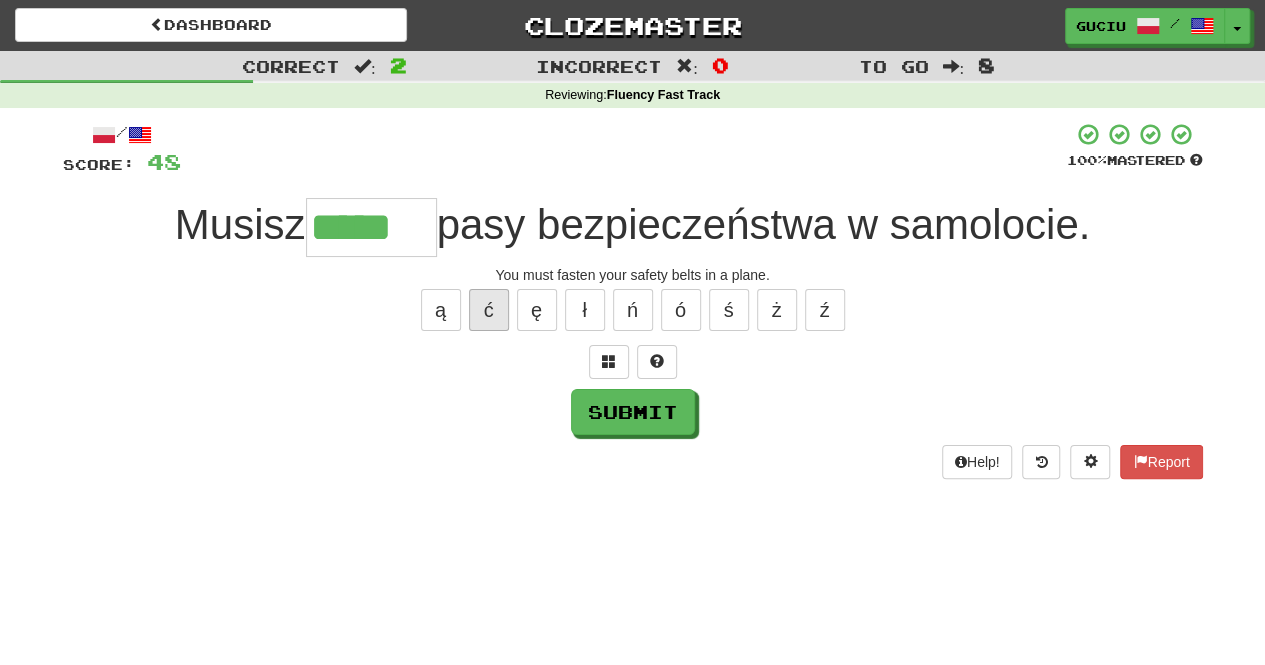 type on "******" 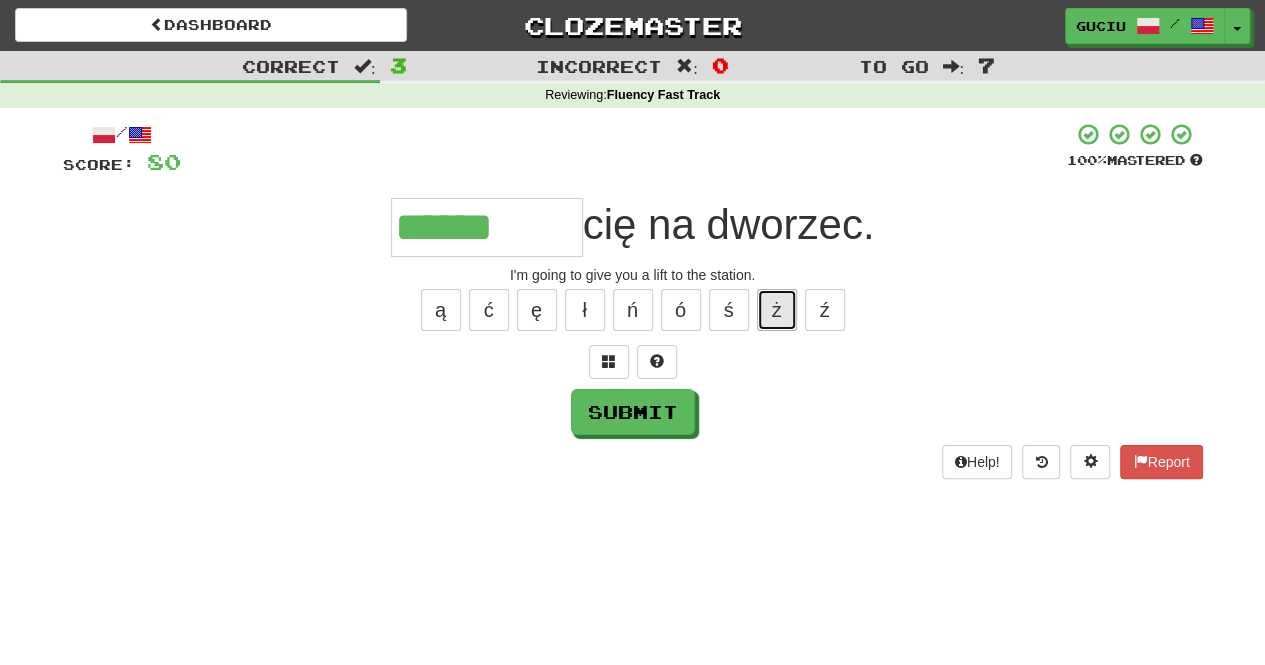 click on "ż" at bounding box center [777, 310] 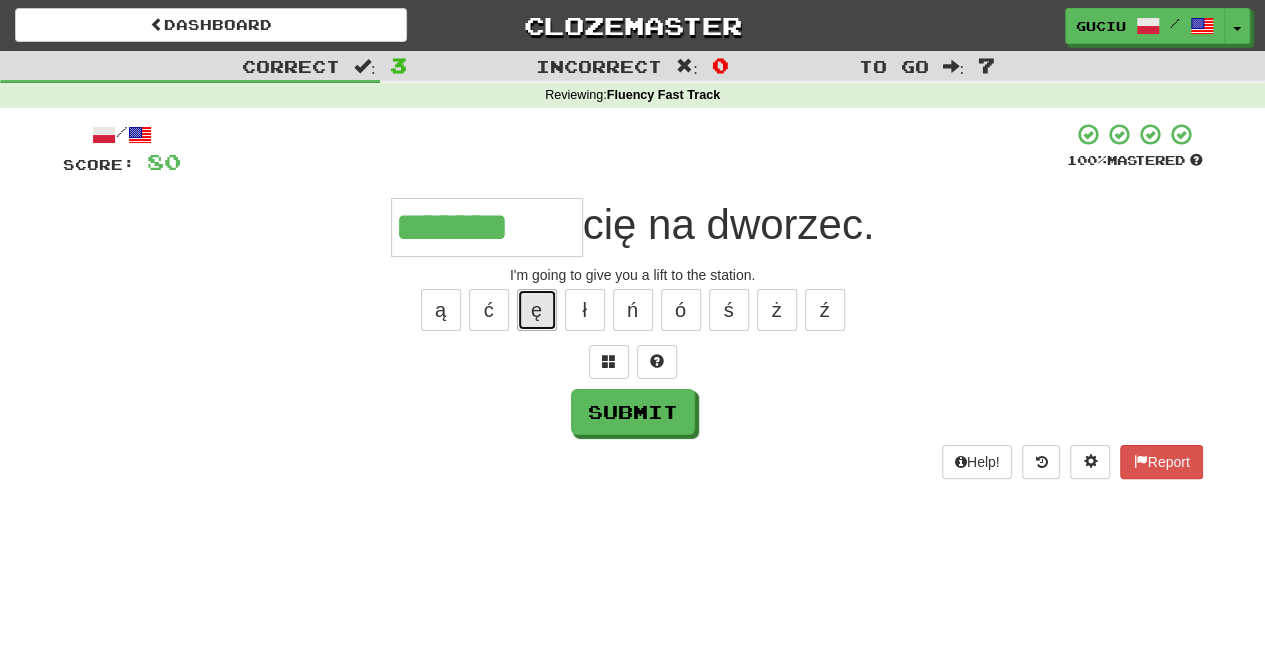 click on "ę" at bounding box center (537, 310) 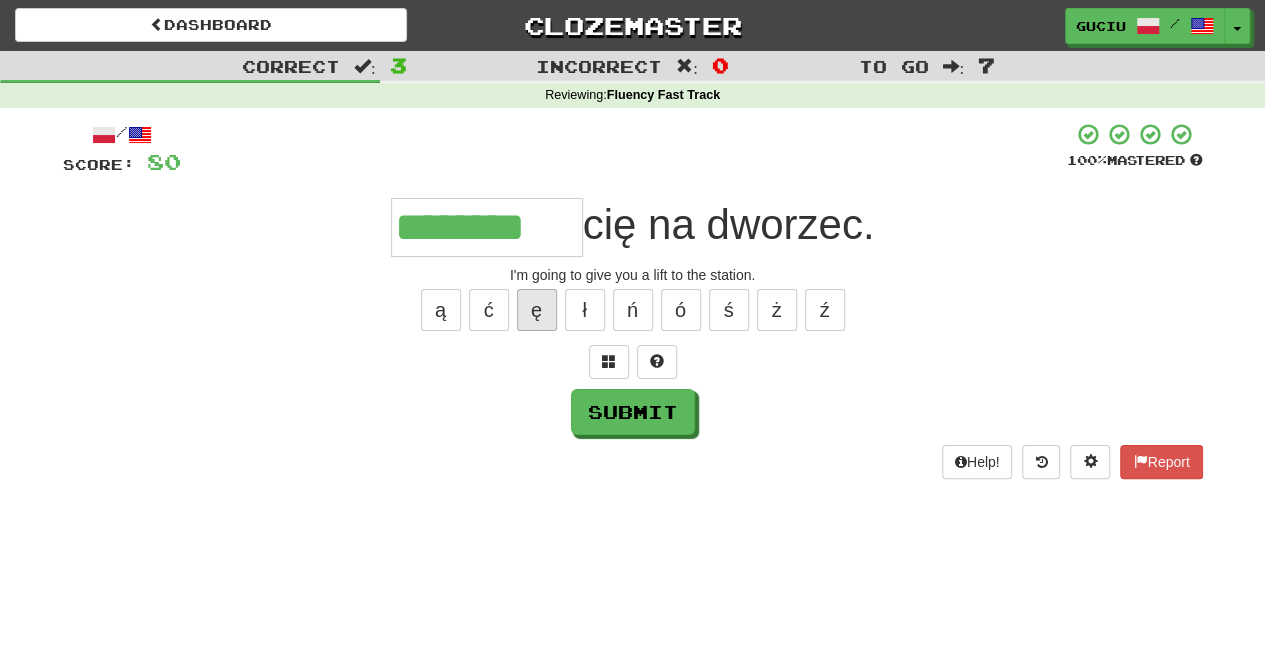 type on "********" 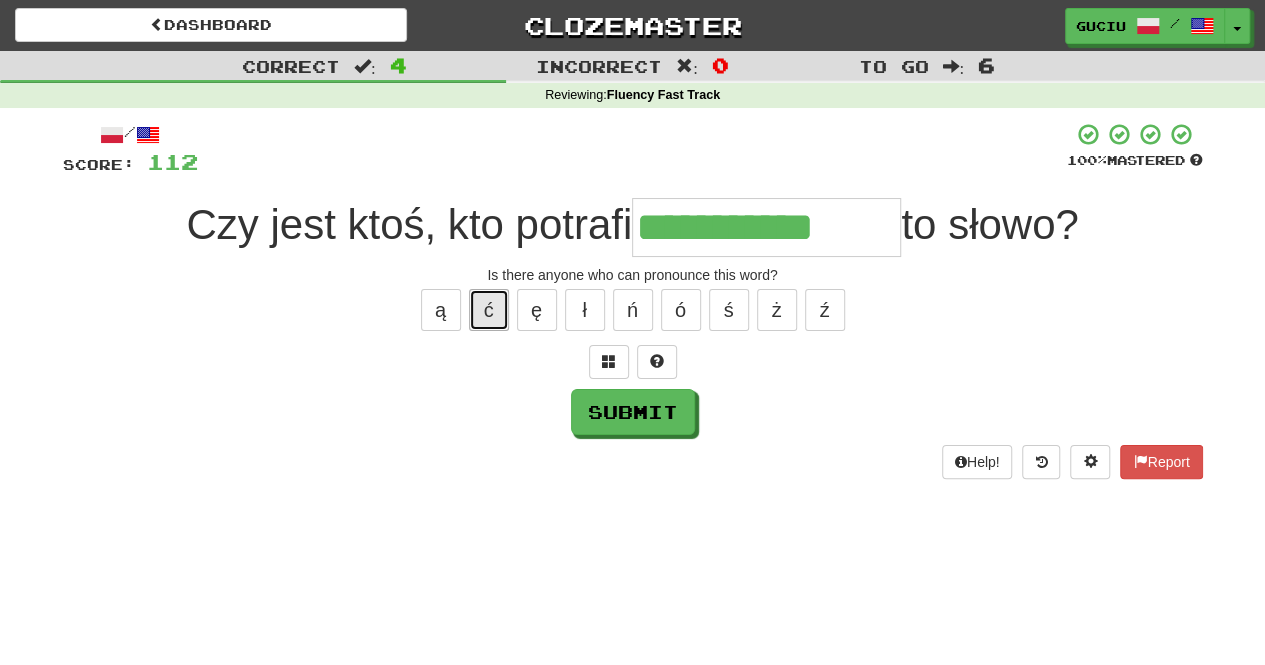 click on "ć" at bounding box center [489, 310] 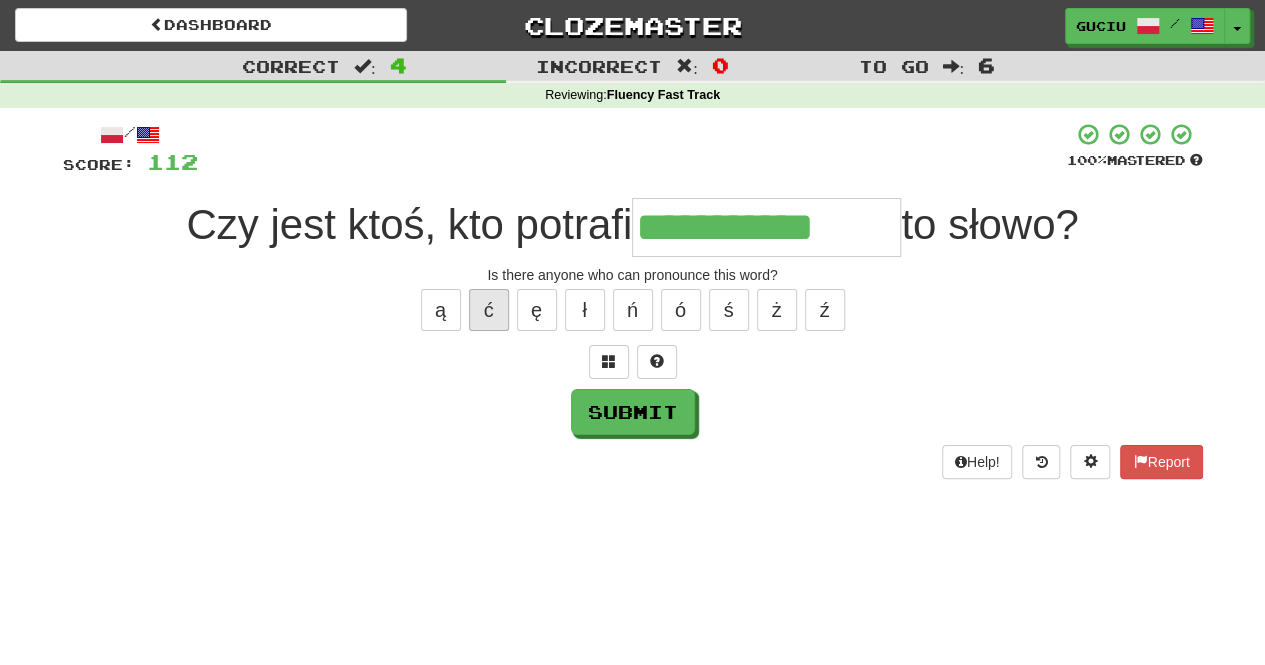 type on "**********" 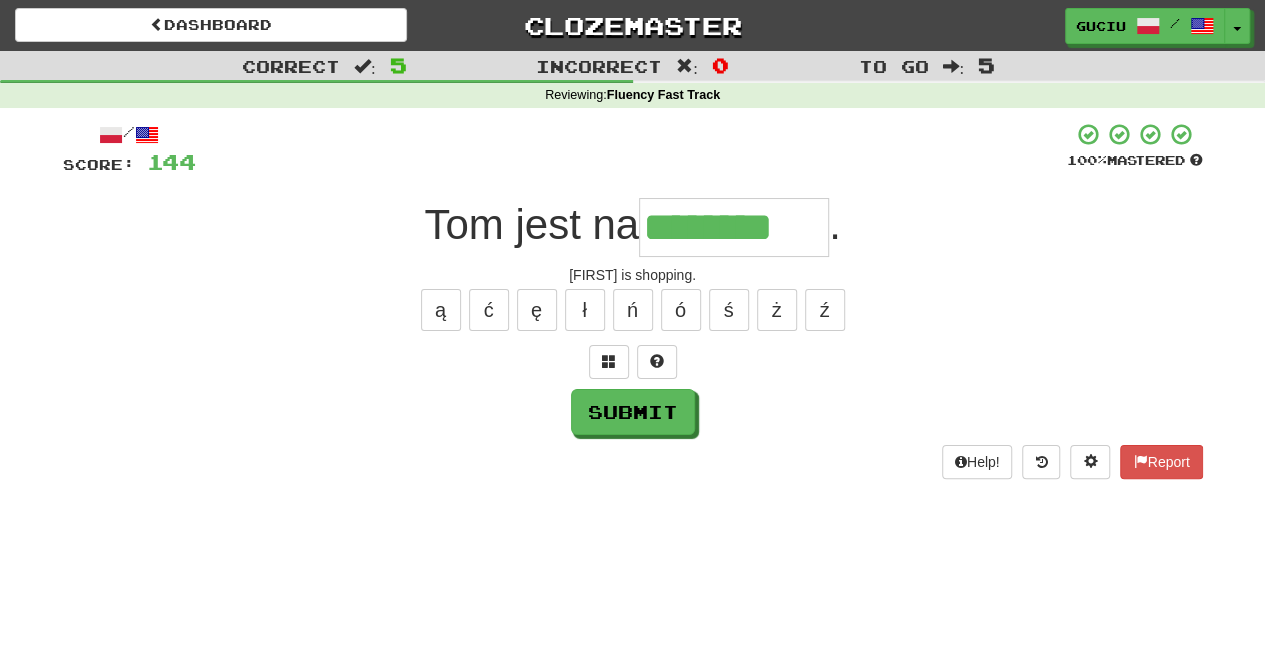 type on "********" 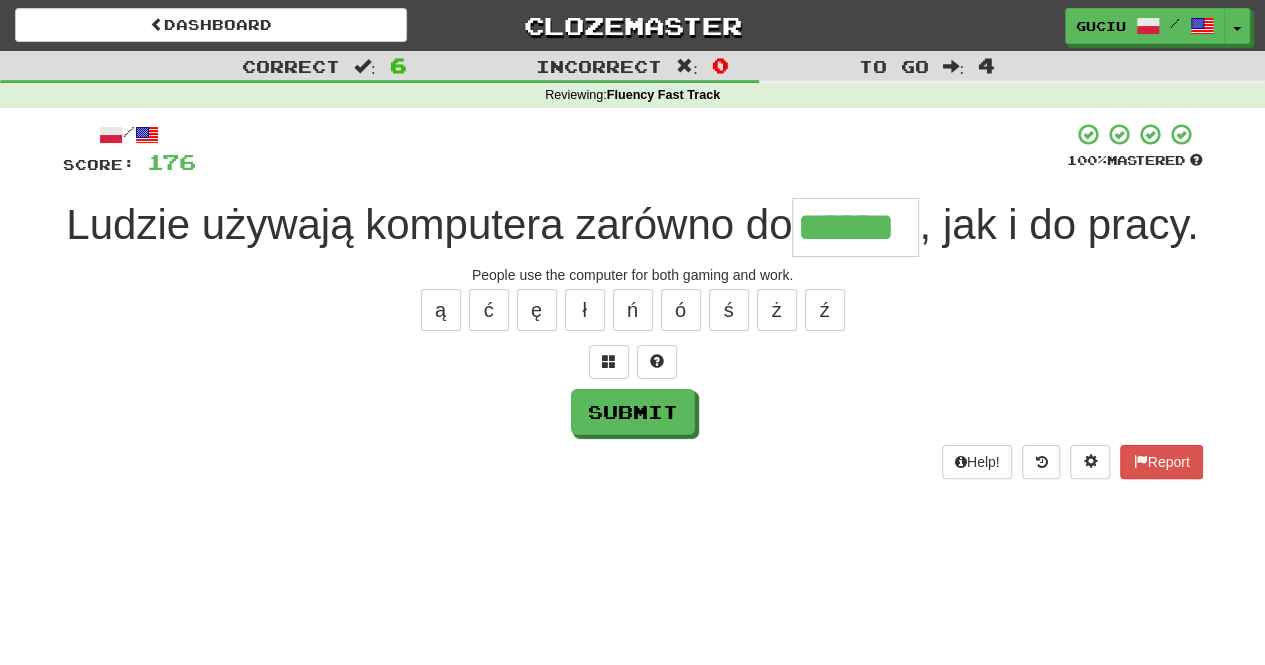 type on "******" 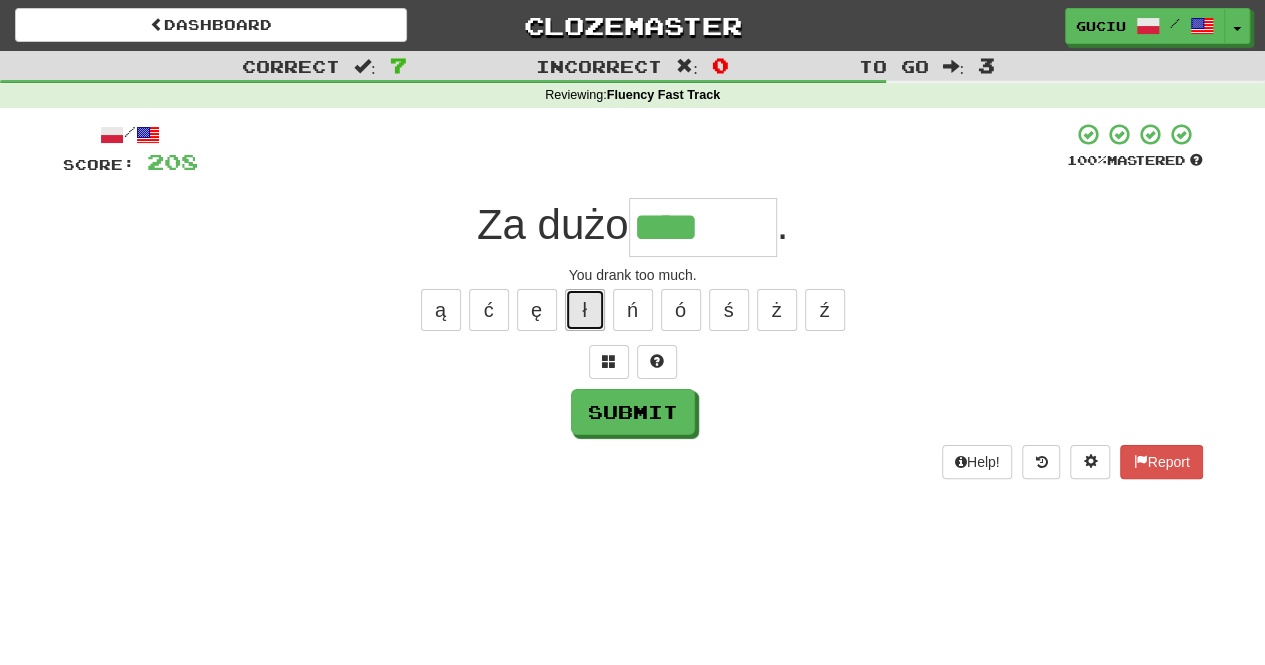 click on "ł" at bounding box center [585, 310] 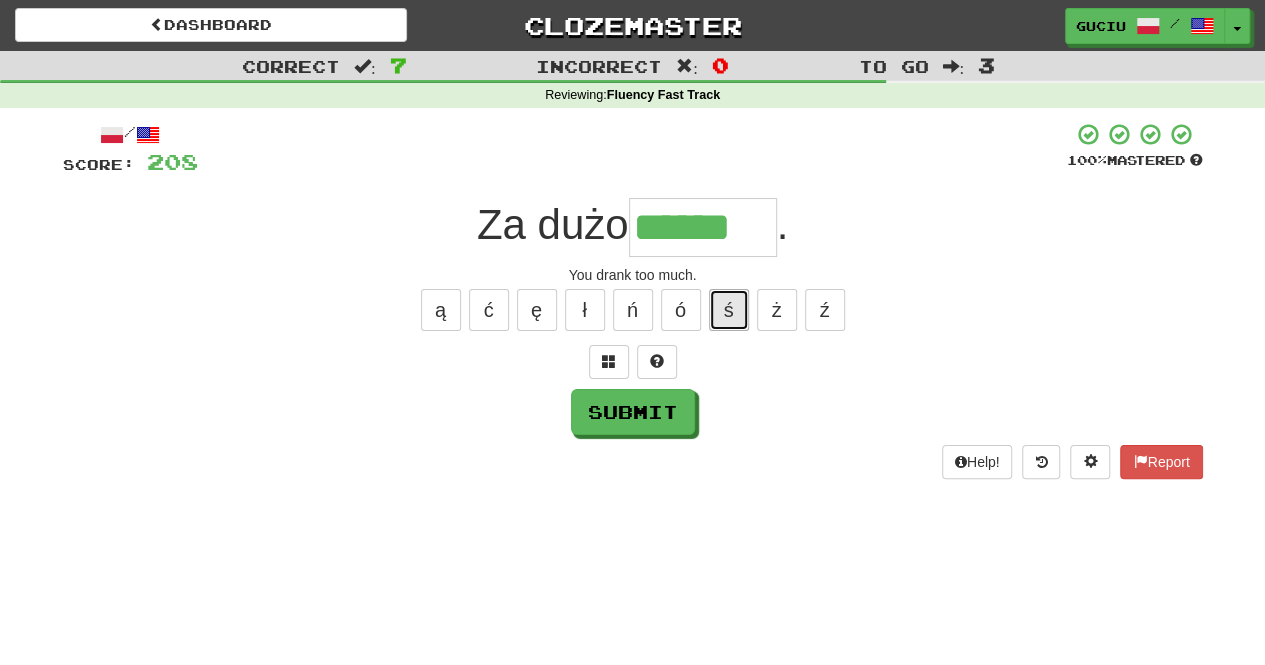 click on "ś" at bounding box center (729, 310) 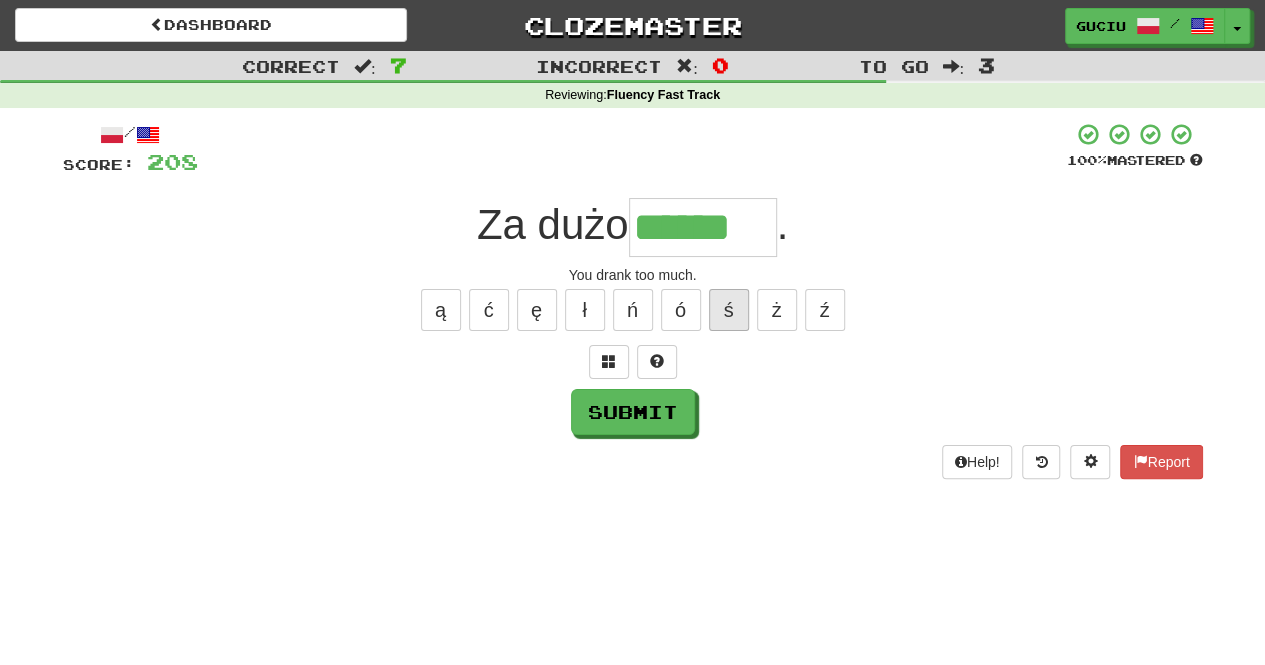 type on "*******" 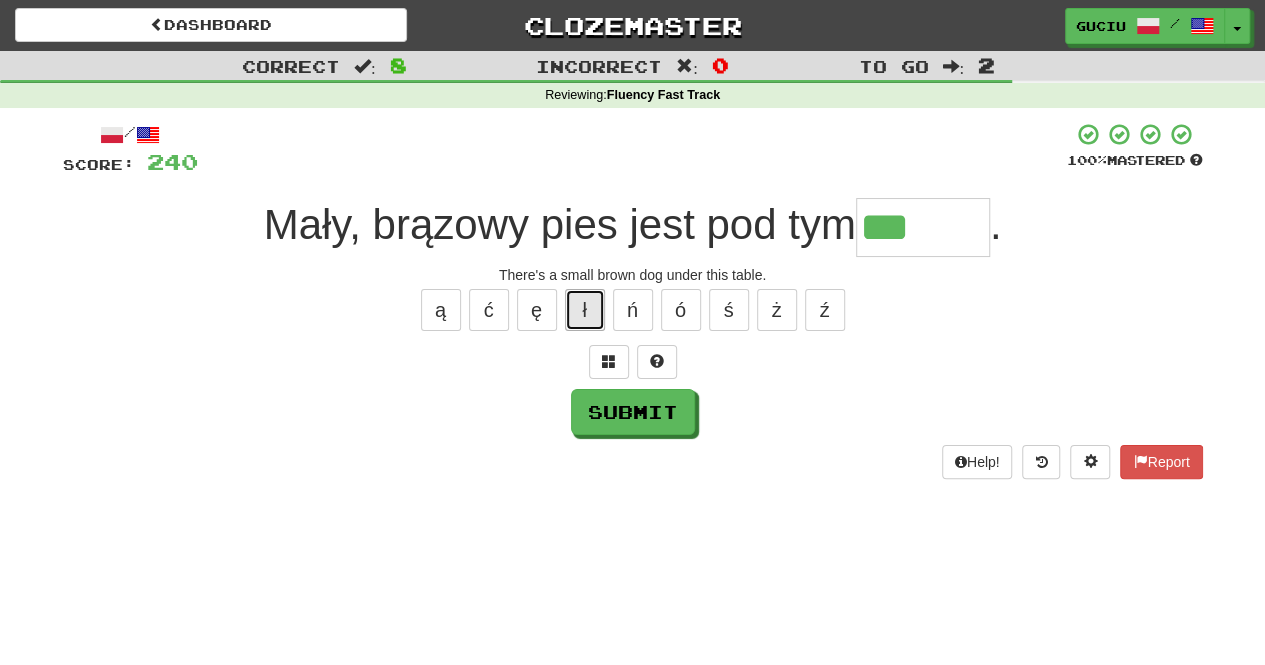 click on "ł" at bounding box center [585, 310] 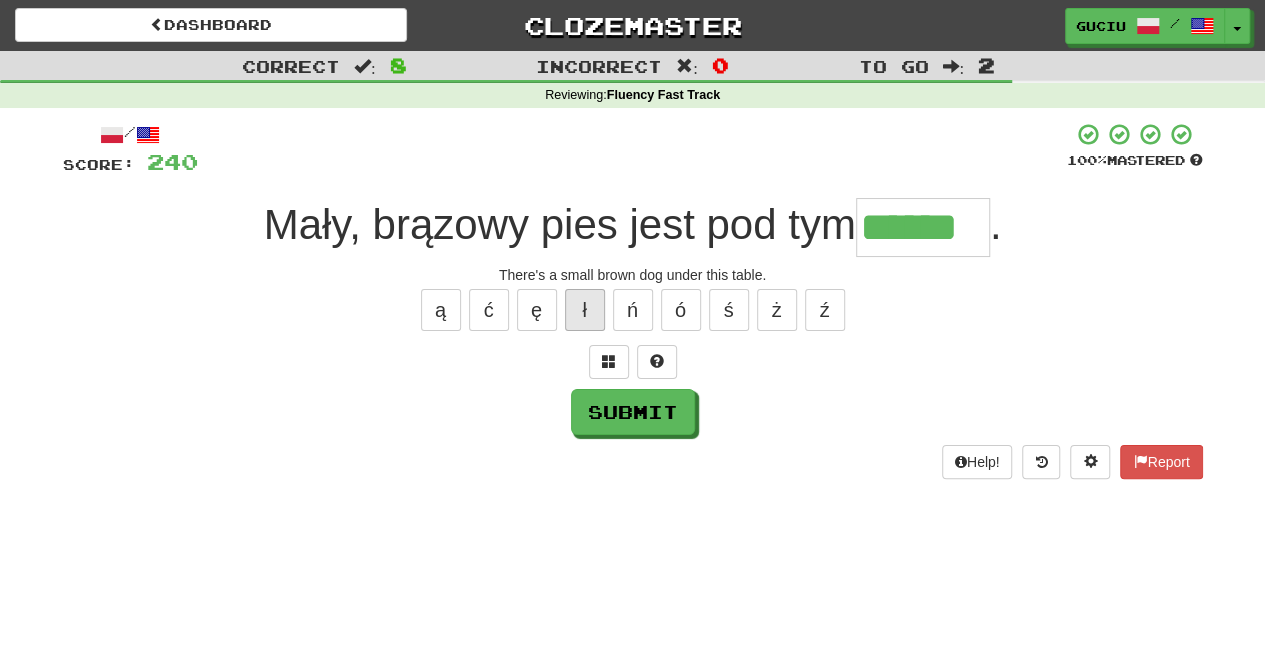 type on "******" 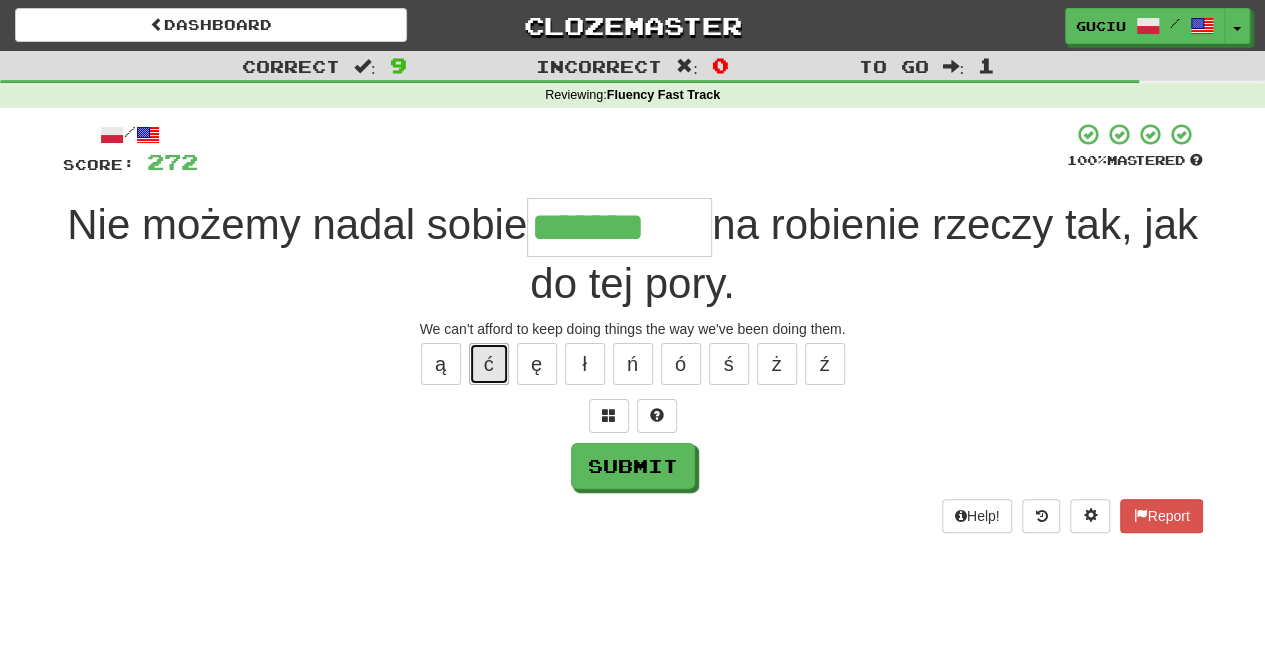 click on "ć" at bounding box center (489, 364) 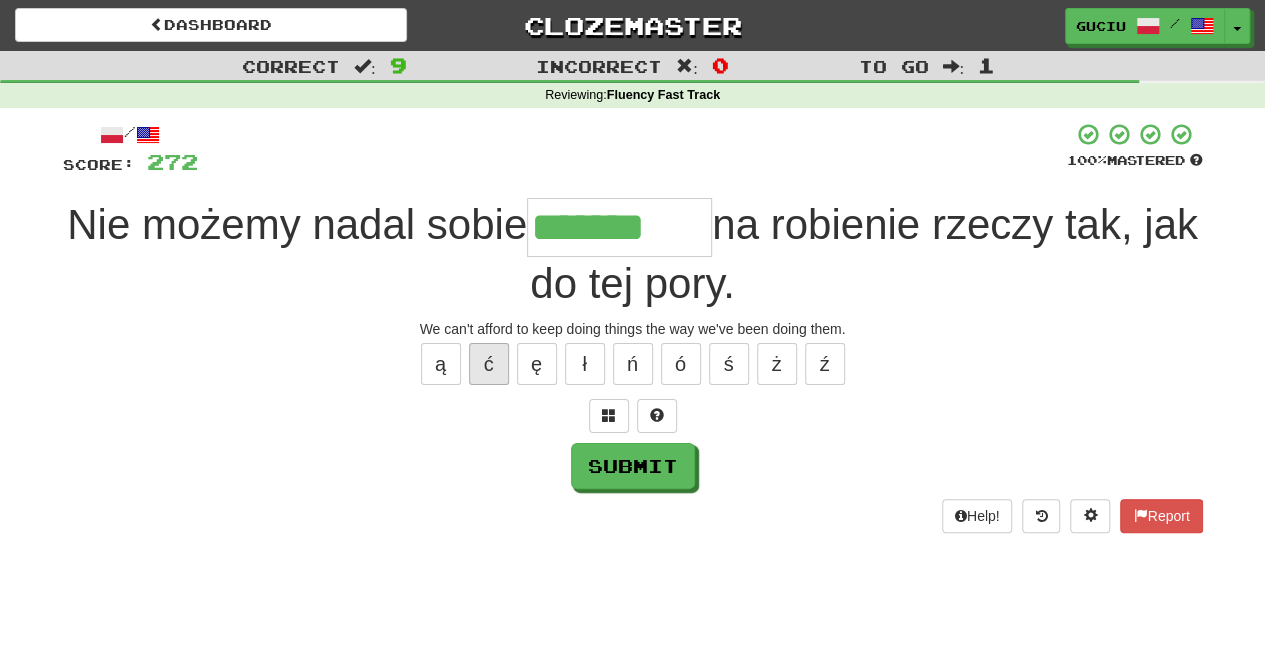 type on "********" 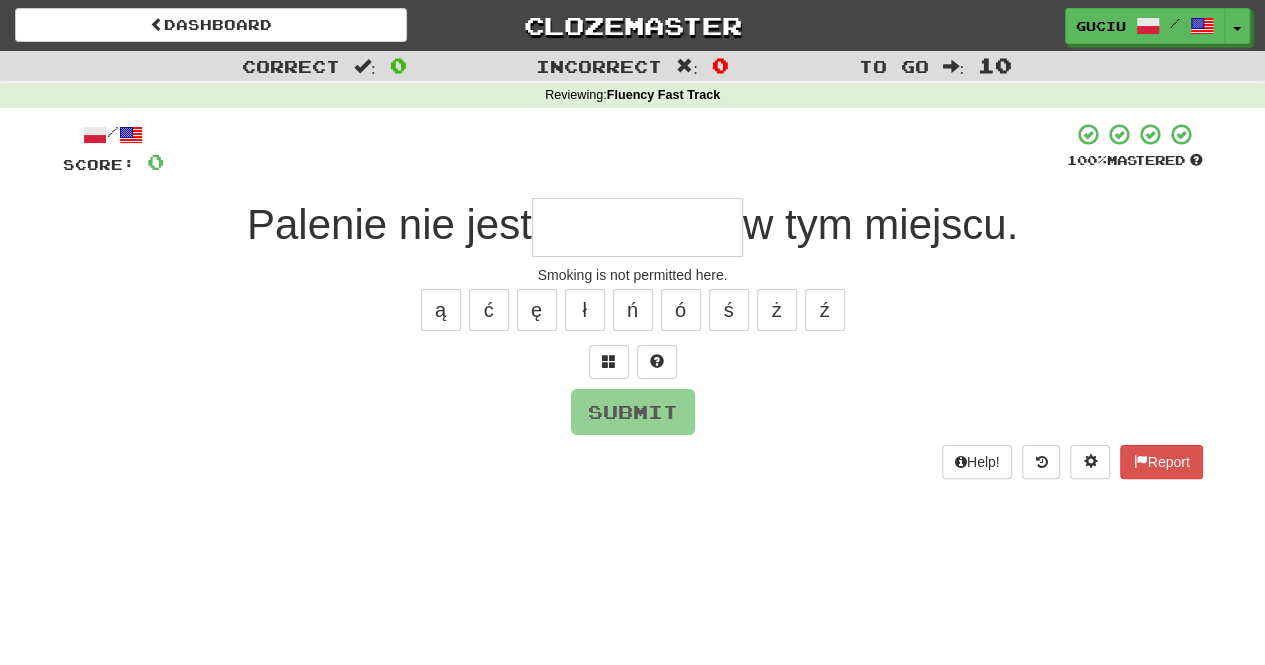 type on "*" 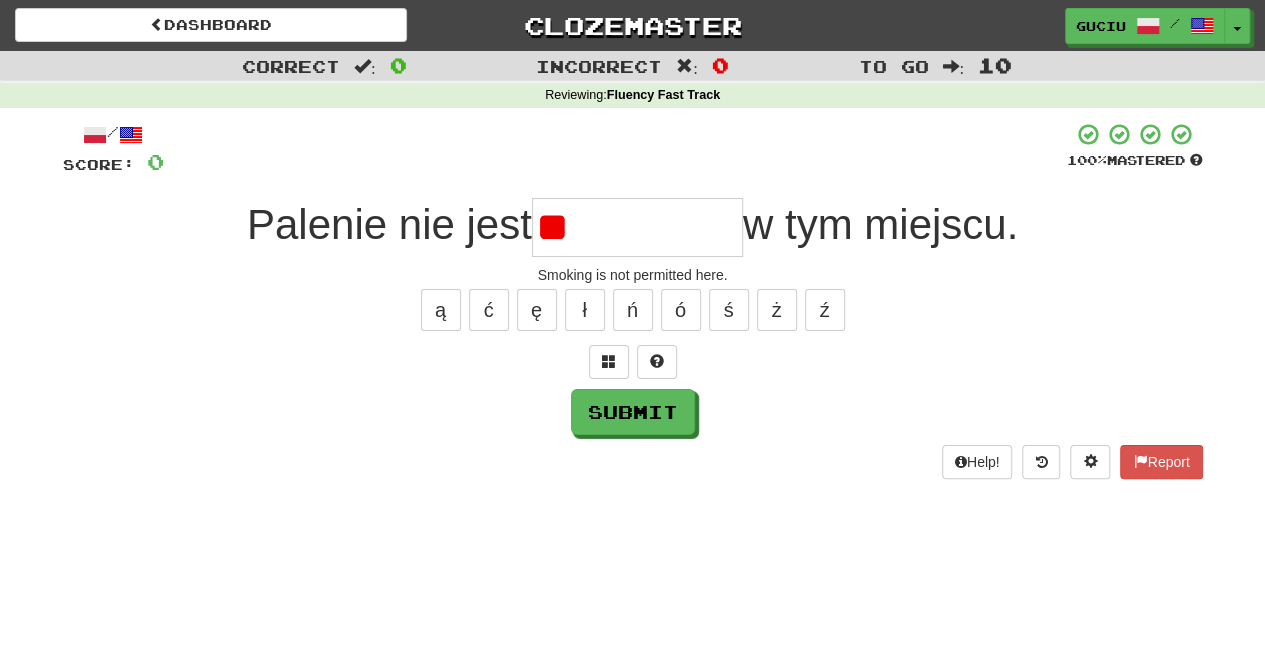 type on "*" 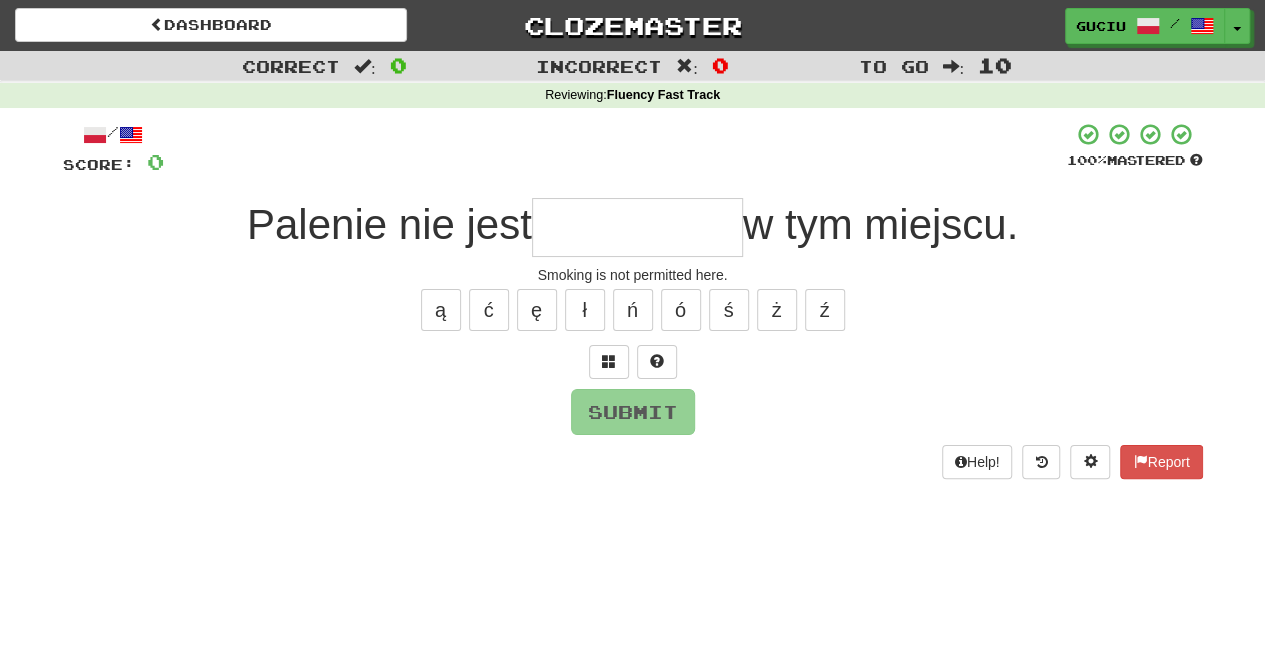 type on "*" 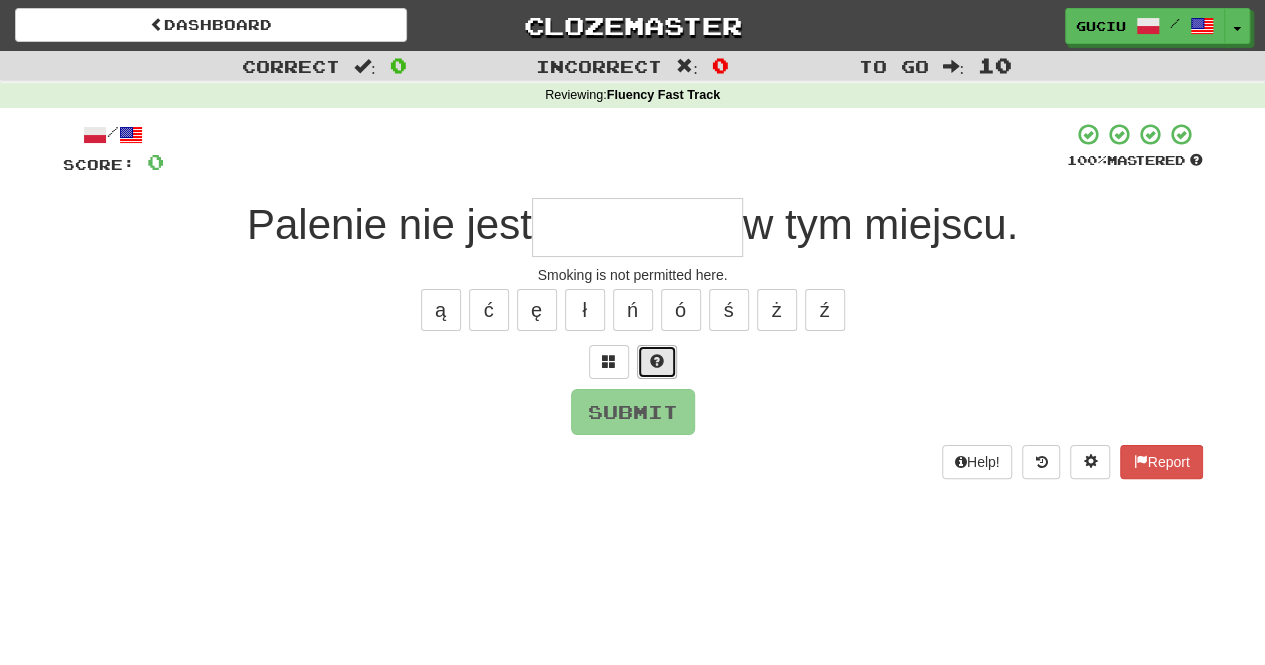 click at bounding box center (657, 361) 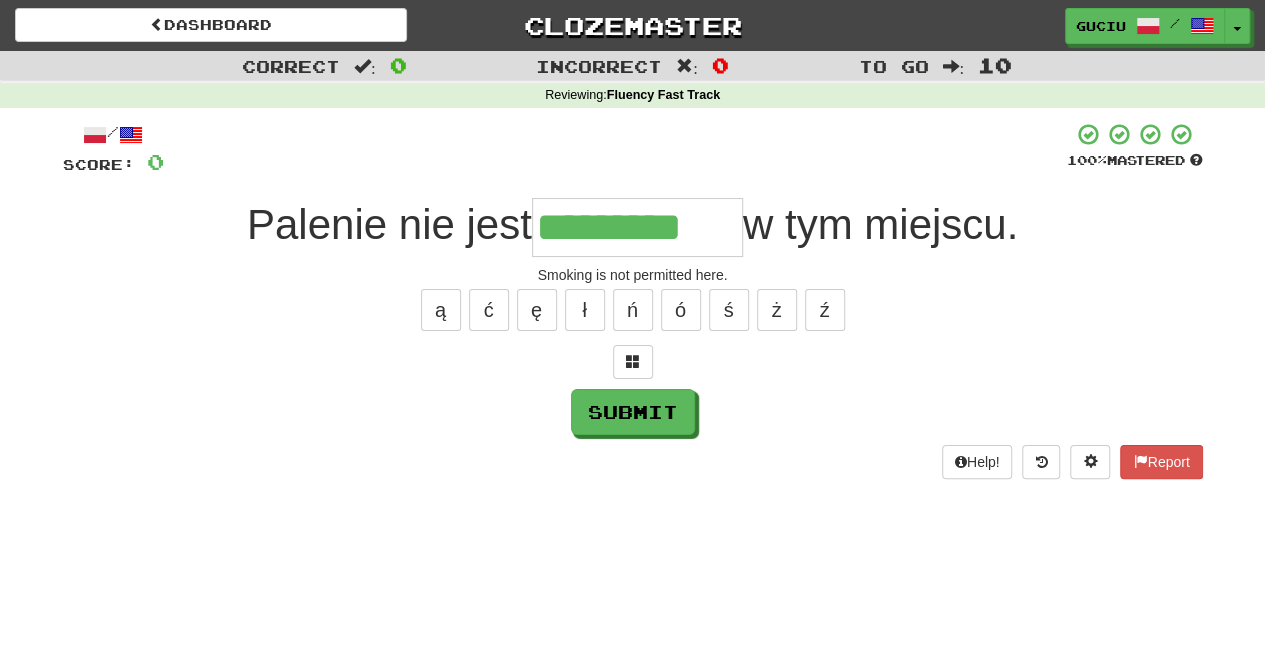 type on "*********" 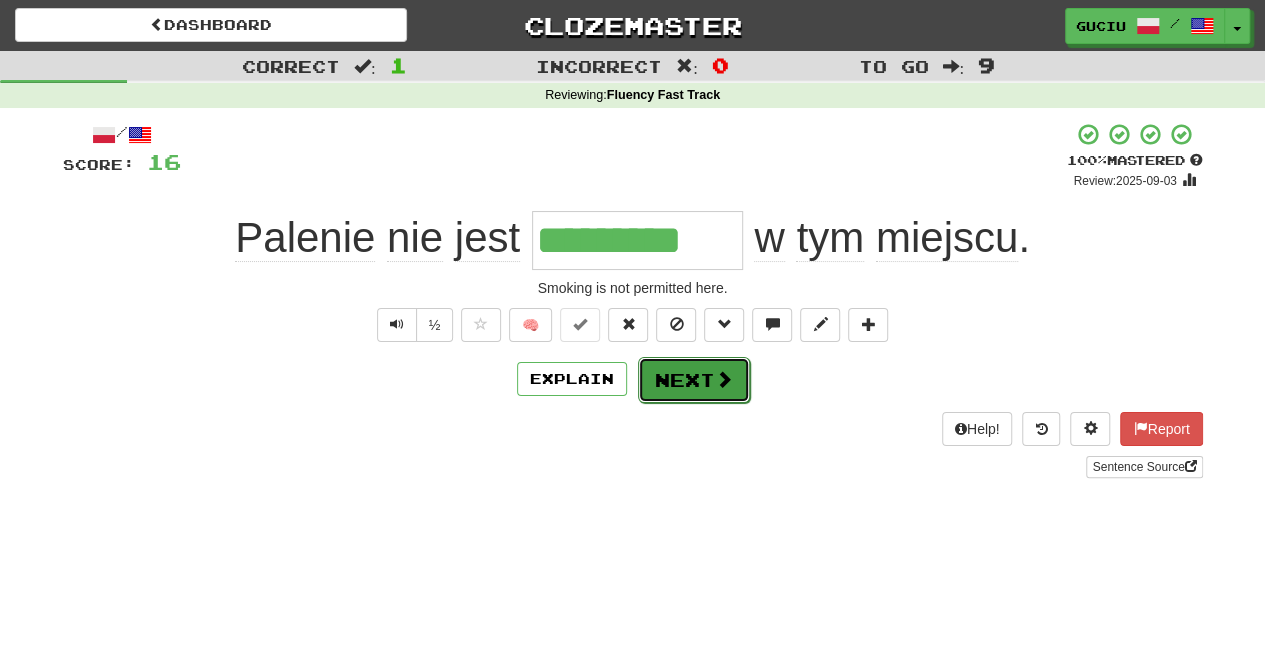 click on "Next" at bounding box center [694, 380] 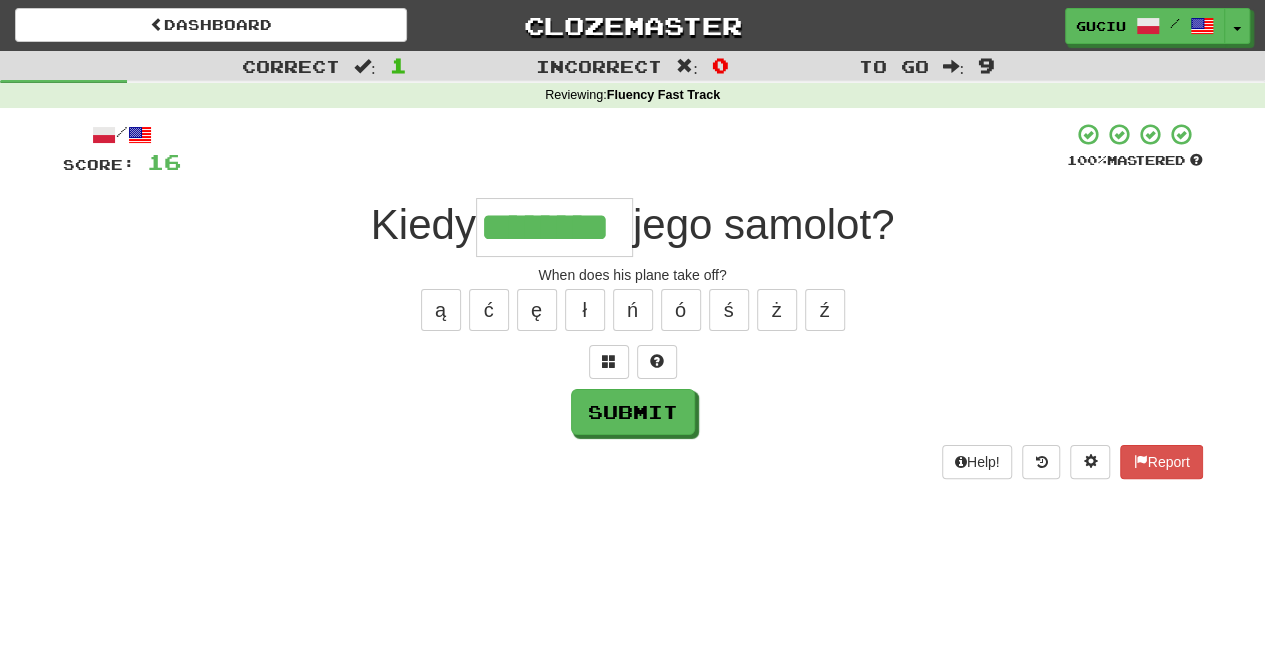 type on "********" 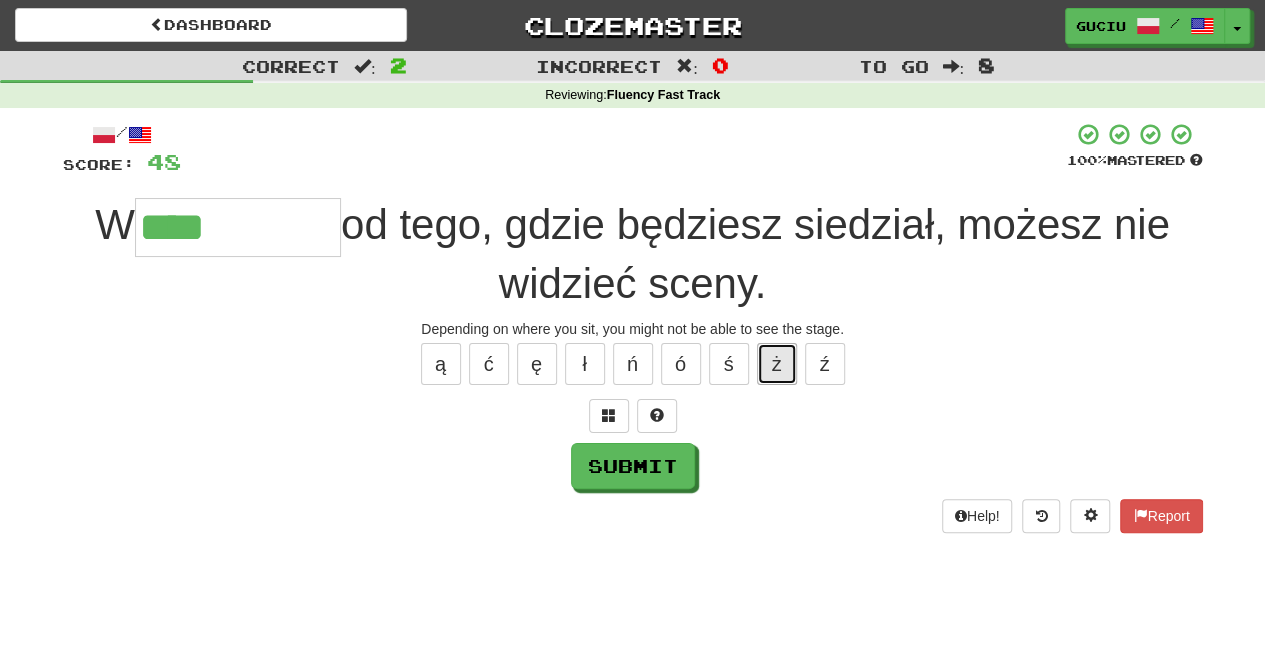 click on "ż" at bounding box center [777, 364] 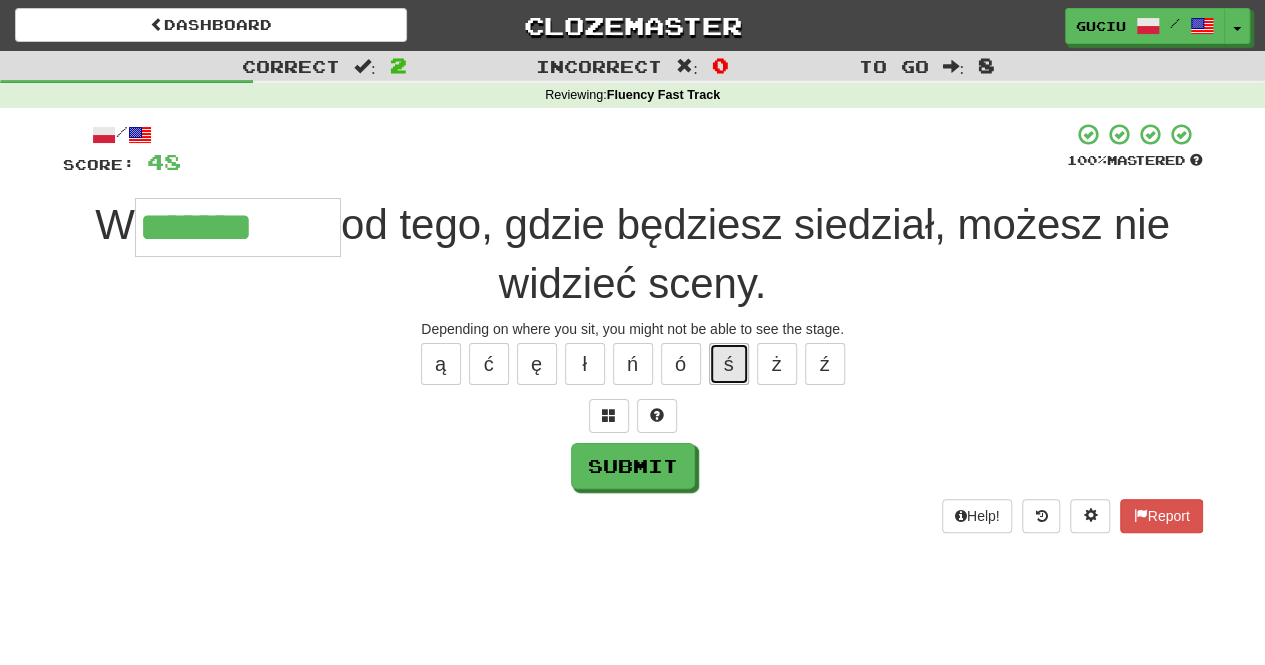 click on "ś" at bounding box center (729, 364) 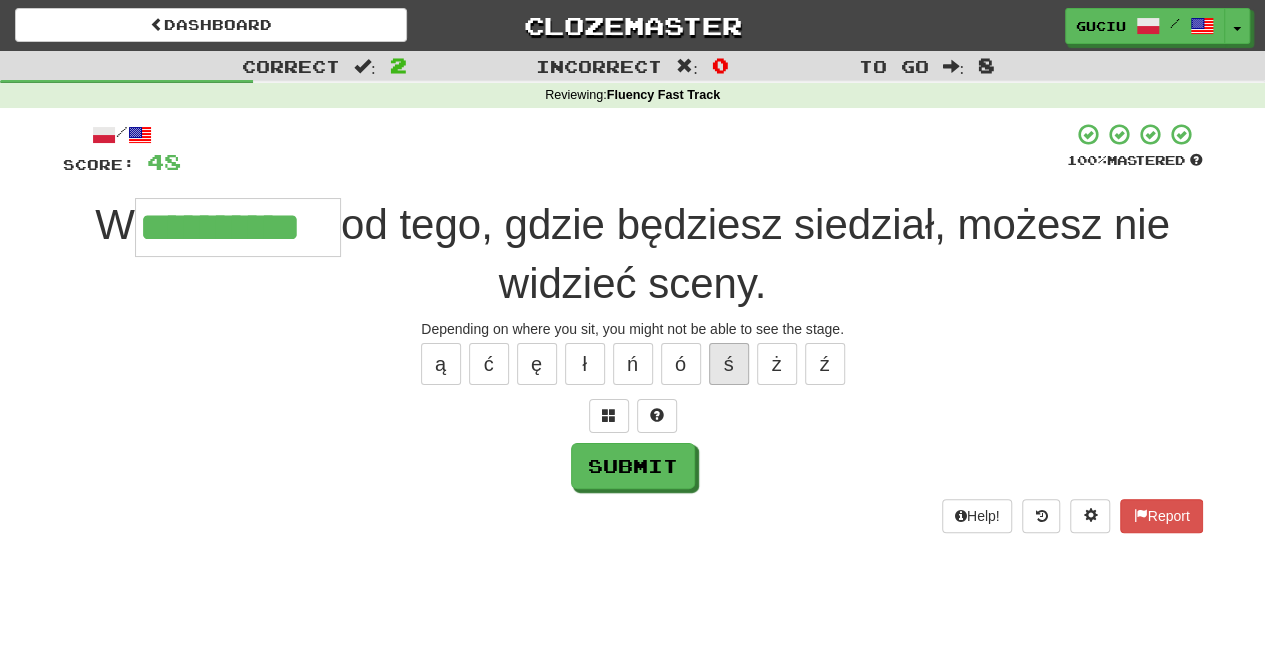 type on "**********" 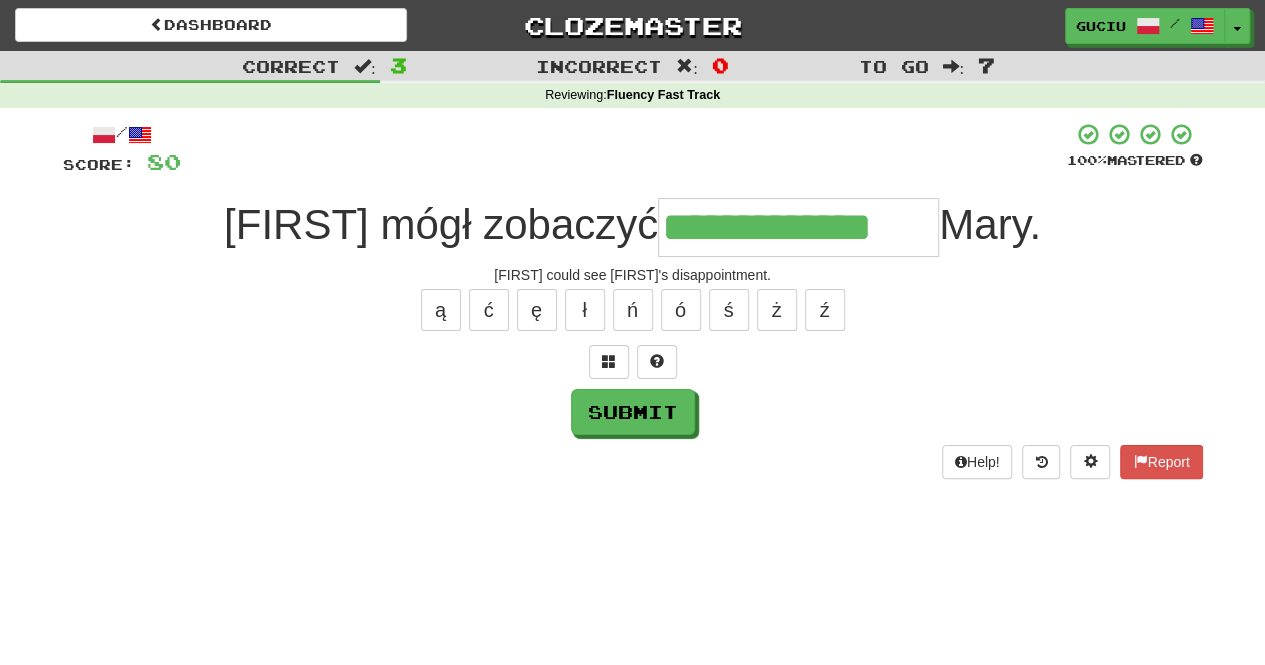 type on "**********" 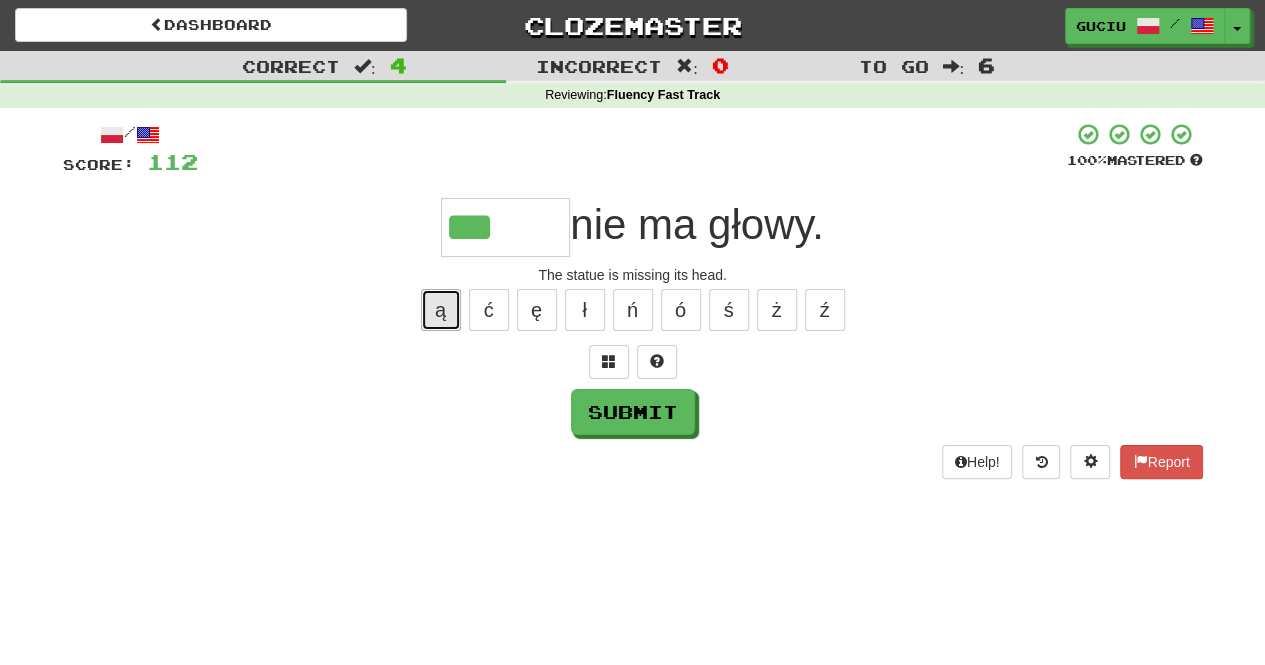 click on "ą" at bounding box center (441, 310) 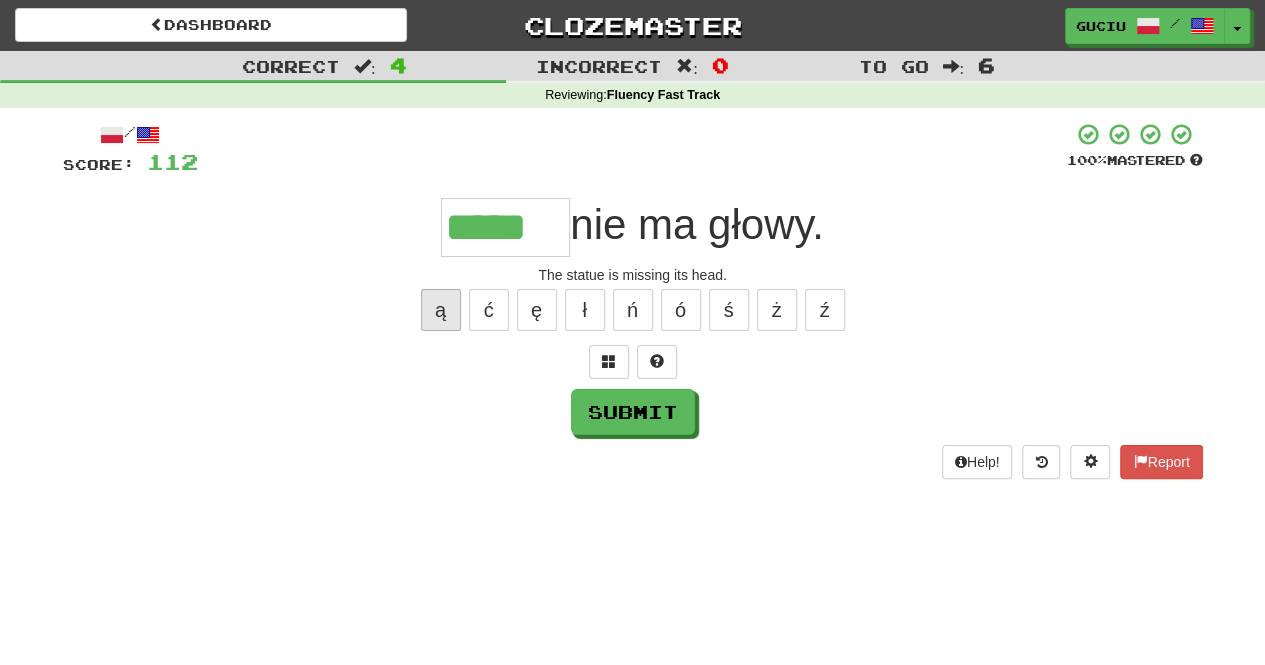 type on "*****" 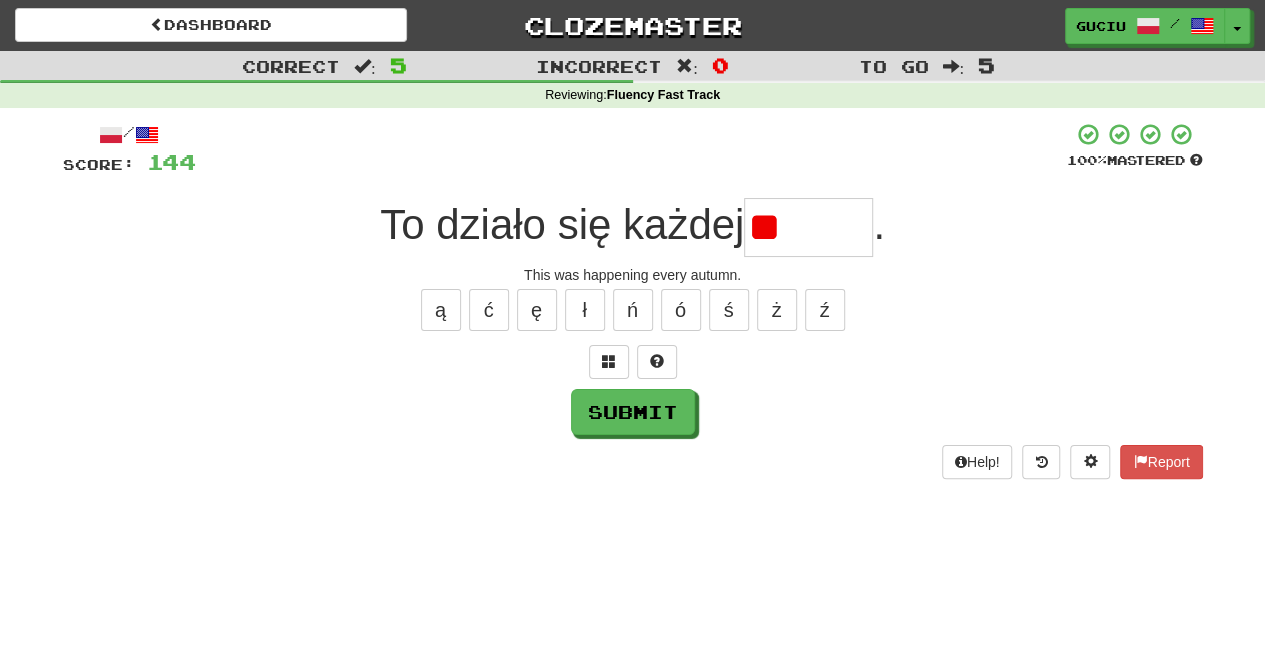 type on "*" 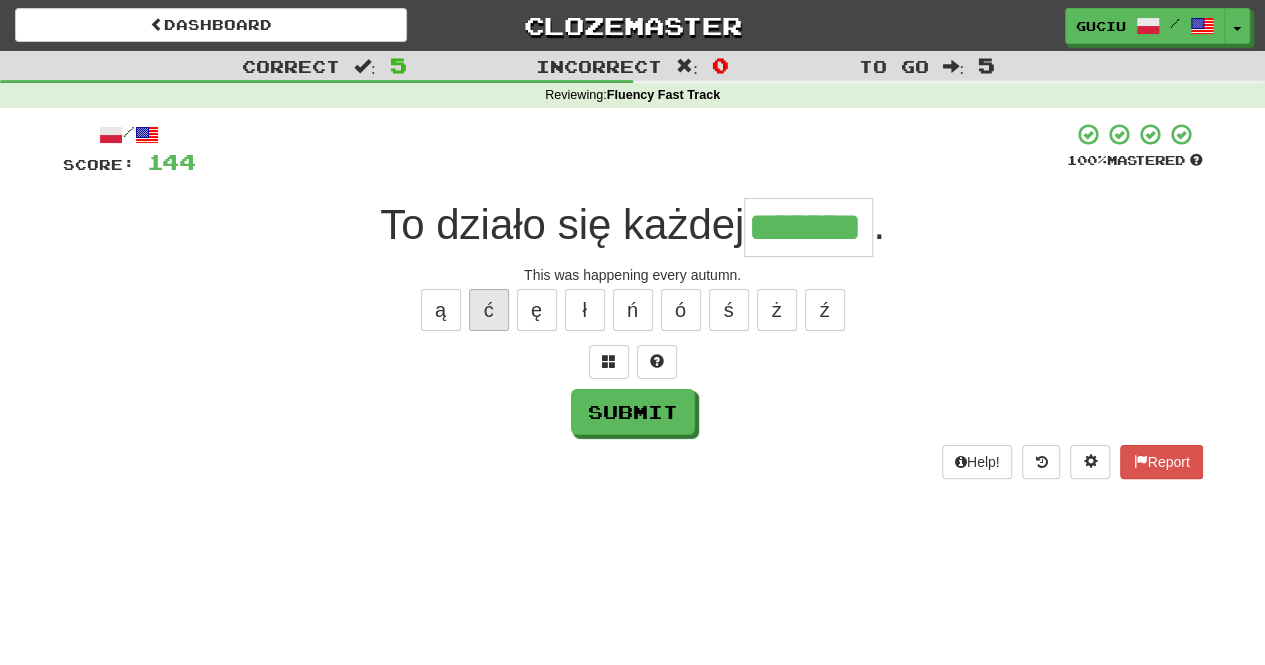 type on "*******" 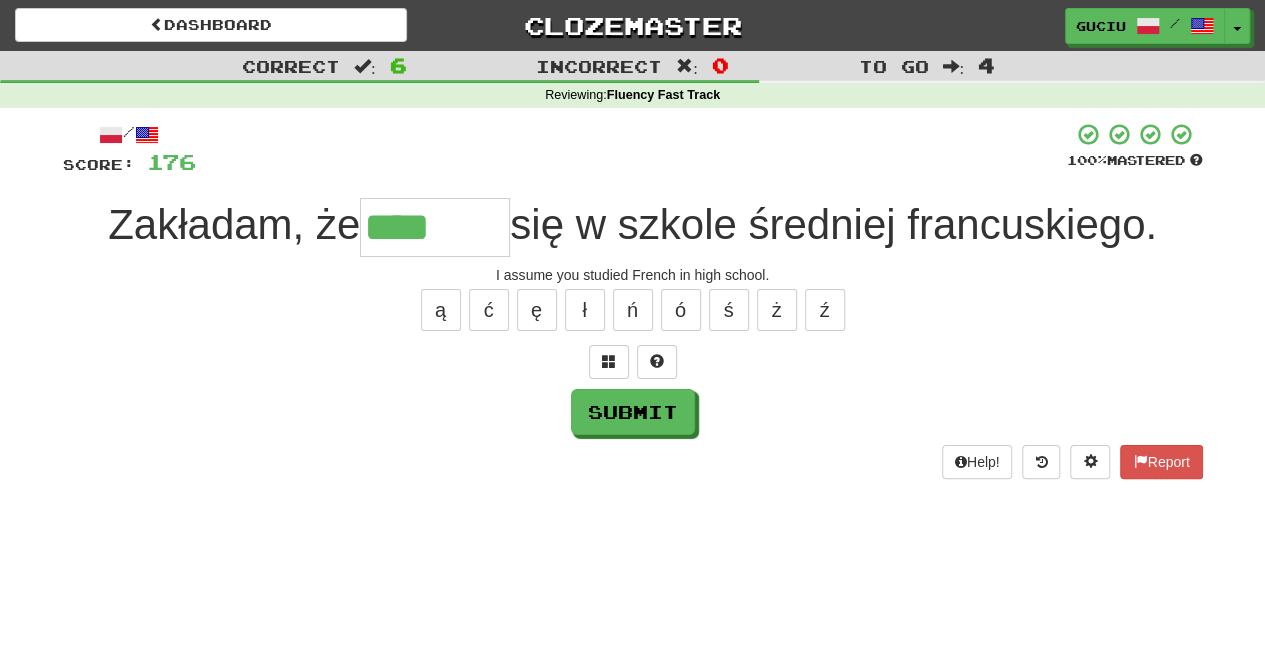 click on "ą ć ę ł ń ó ś ż ź" at bounding box center [633, 310] 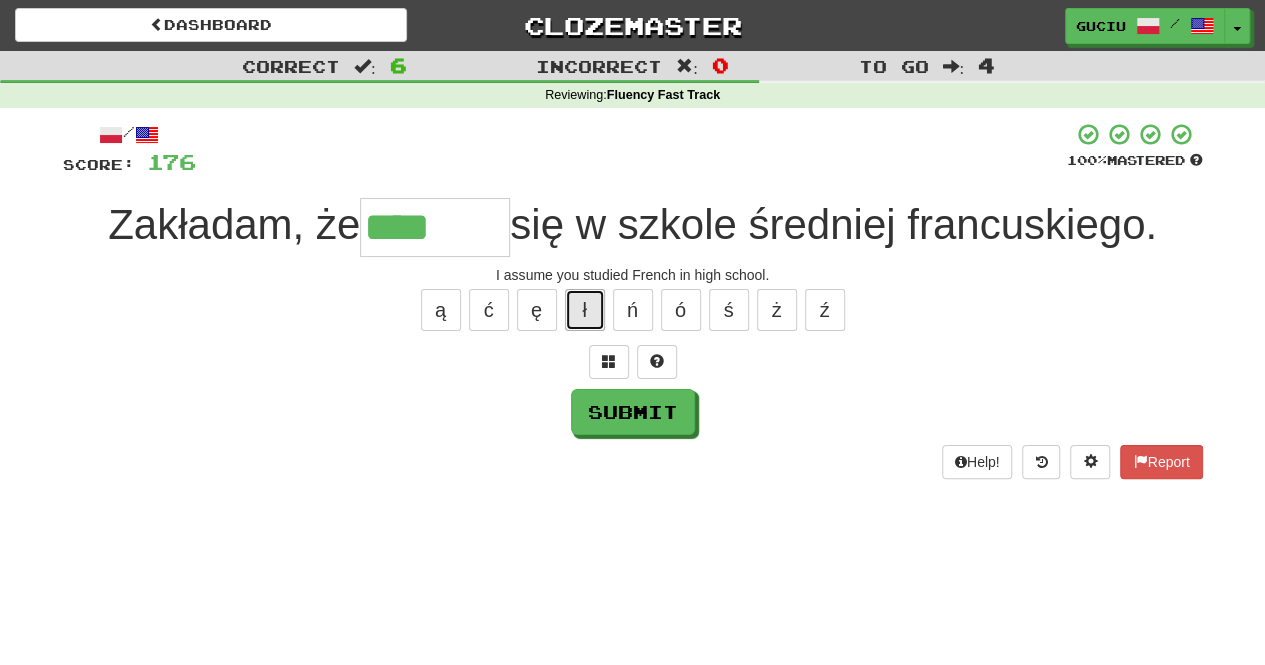 click on "ł" at bounding box center [585, 310] 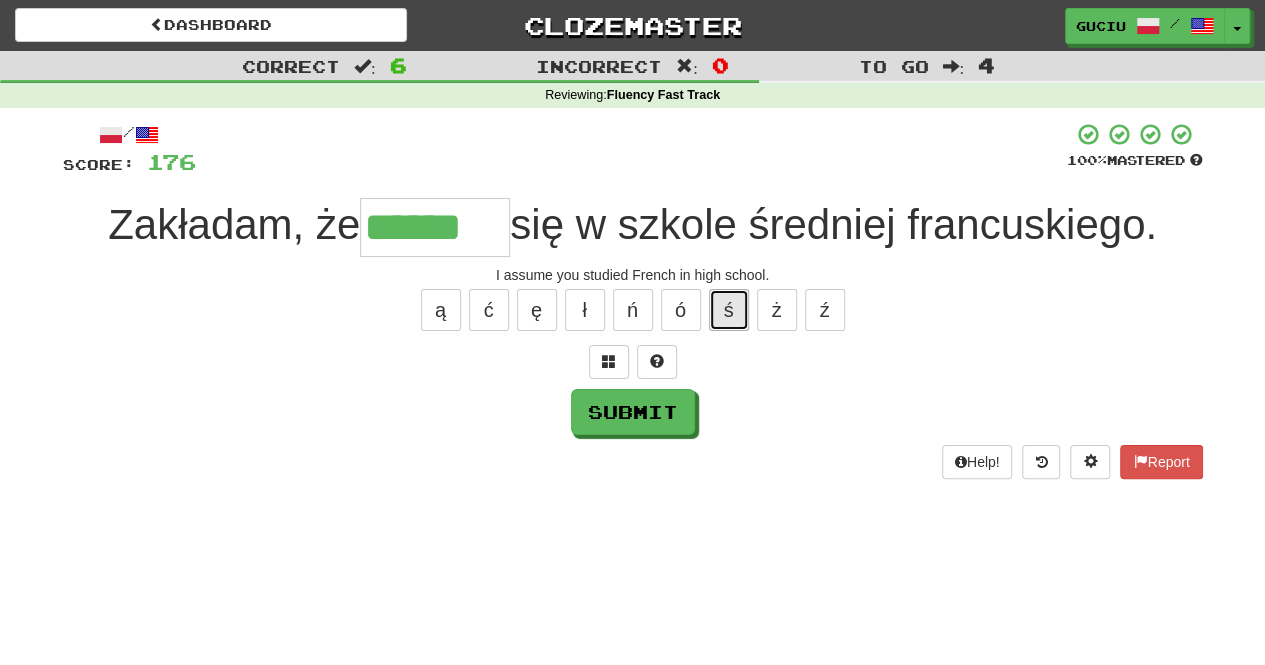 click on "ś" at bounding box center [729, 310] 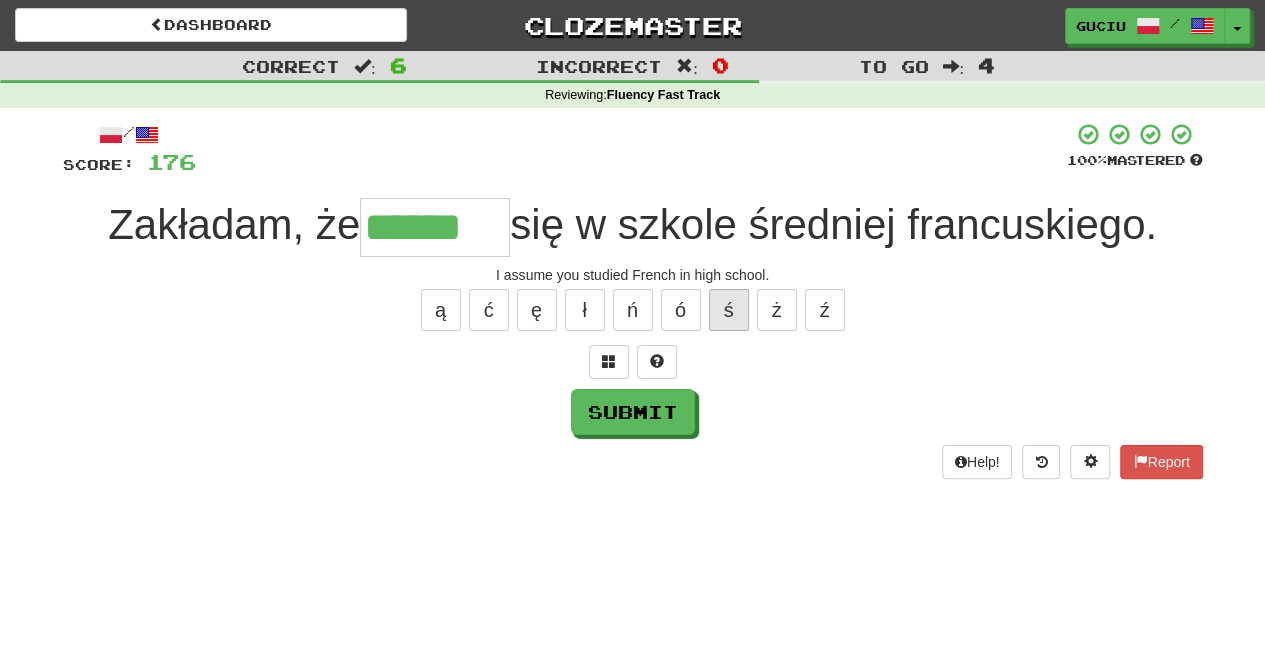 type on "*******" 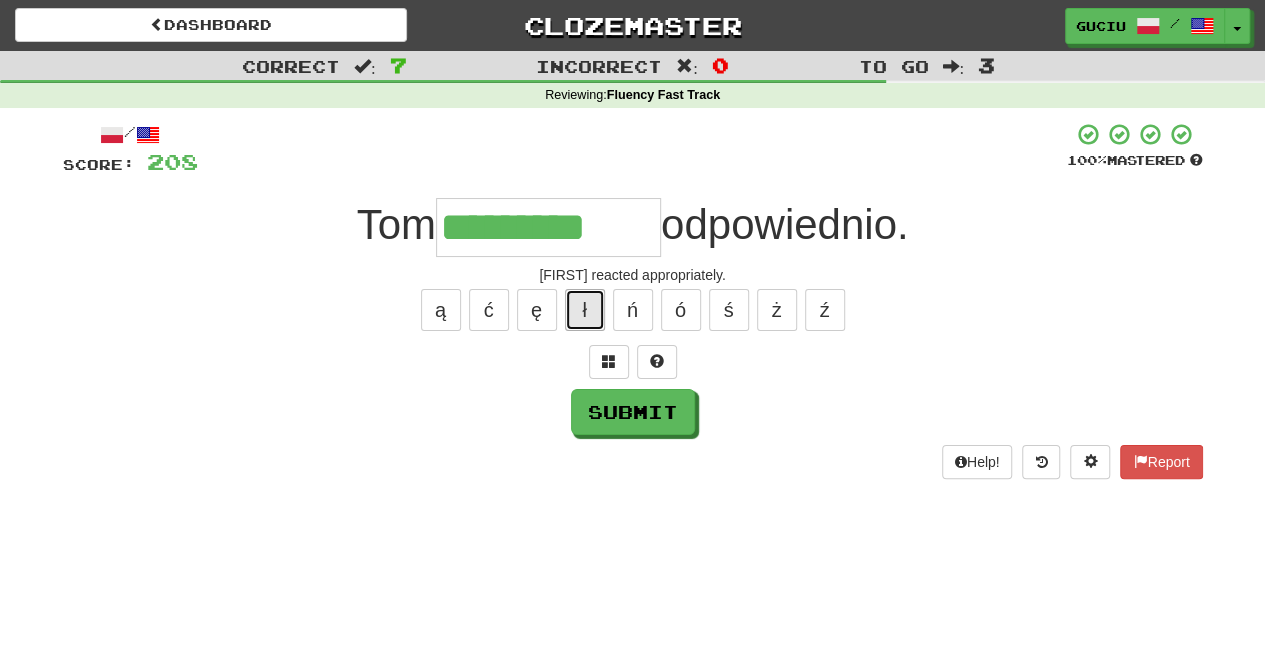 click on "ł" at bounding box center [585, 310] 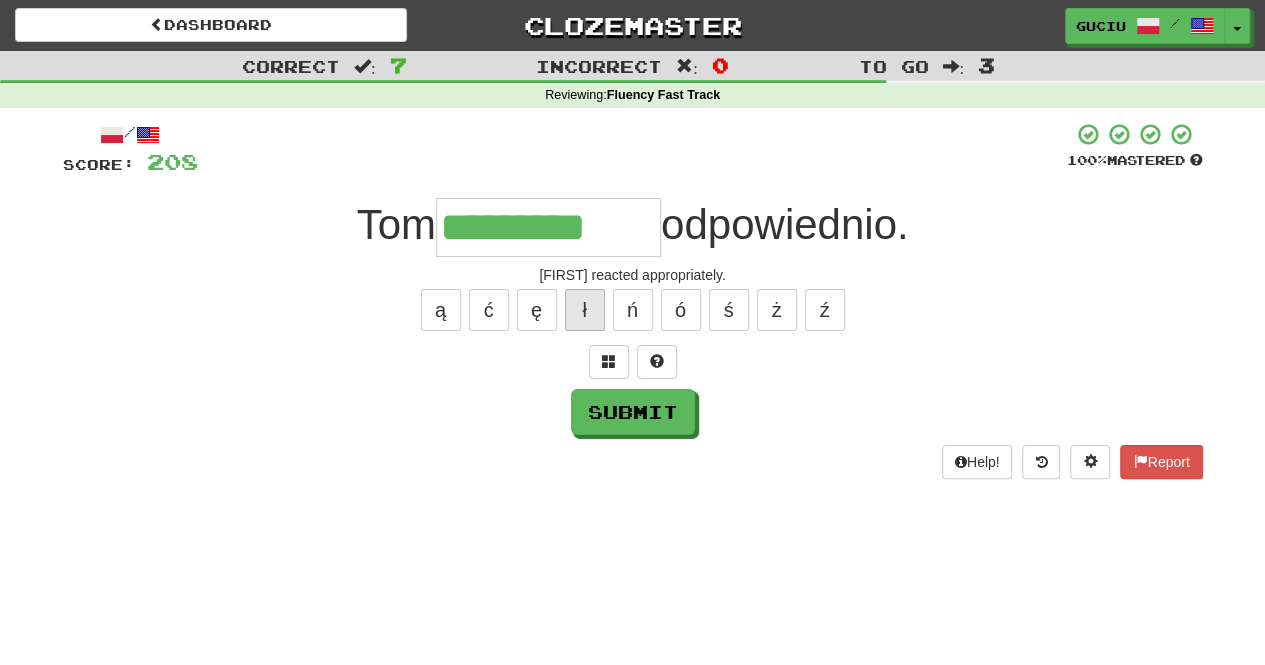 type on "**********" 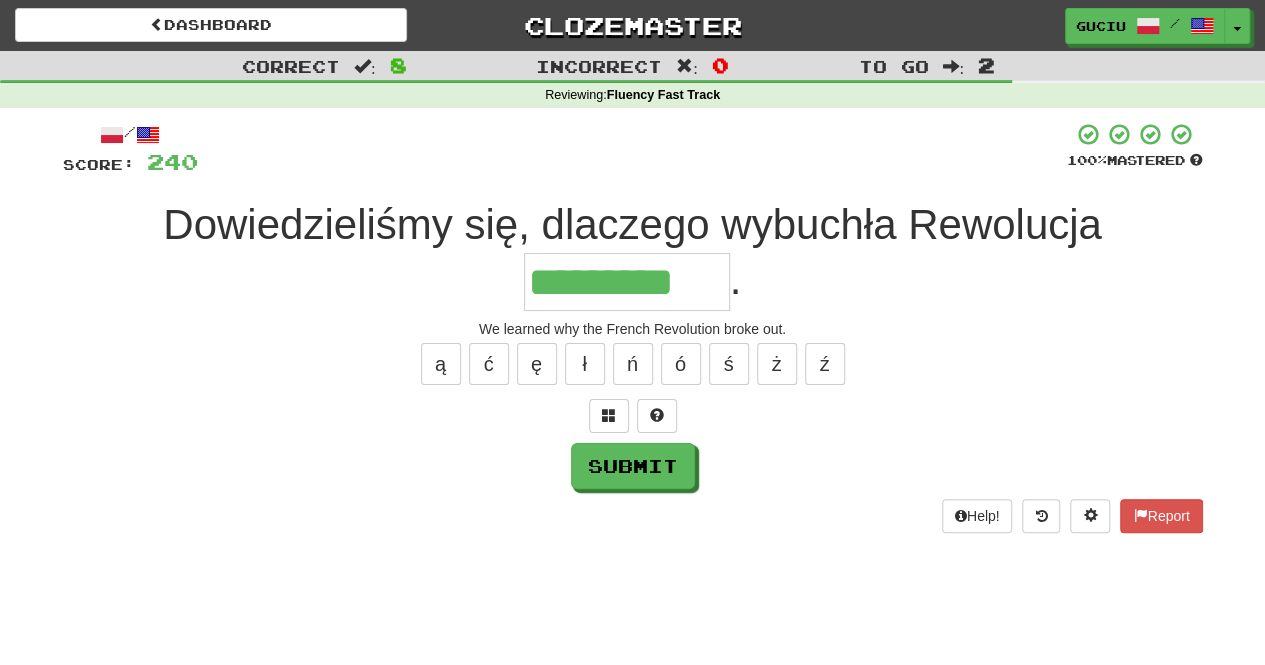 type on "*********" 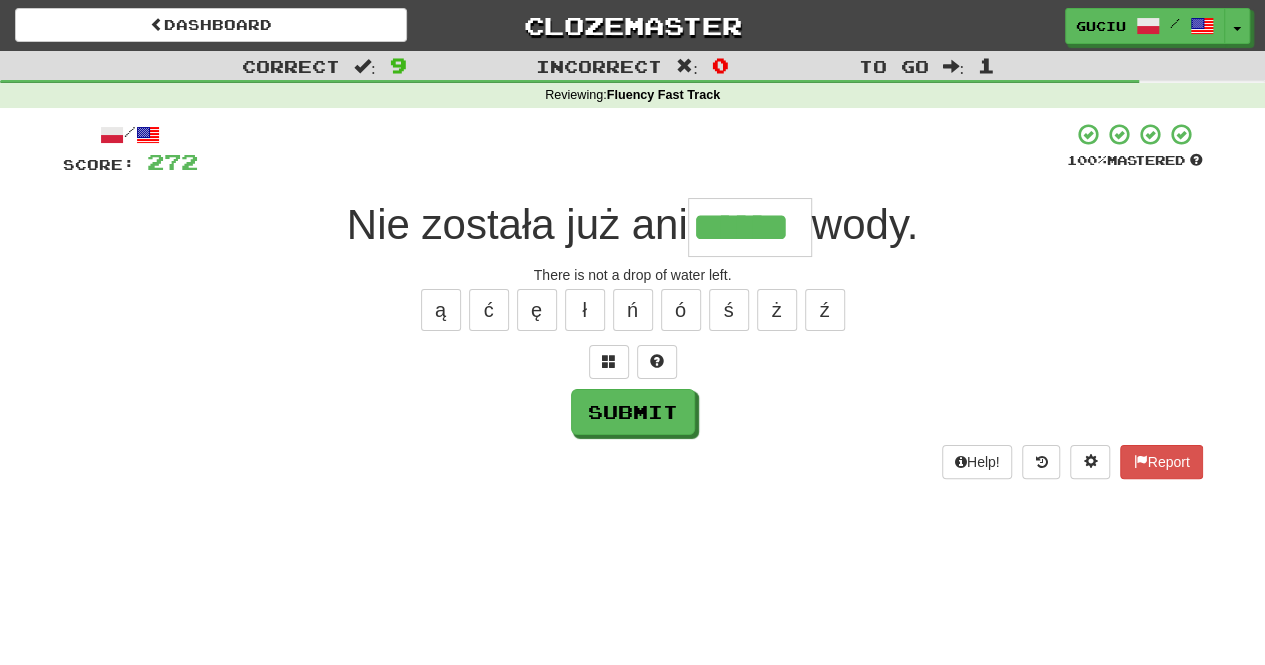 type on "******" 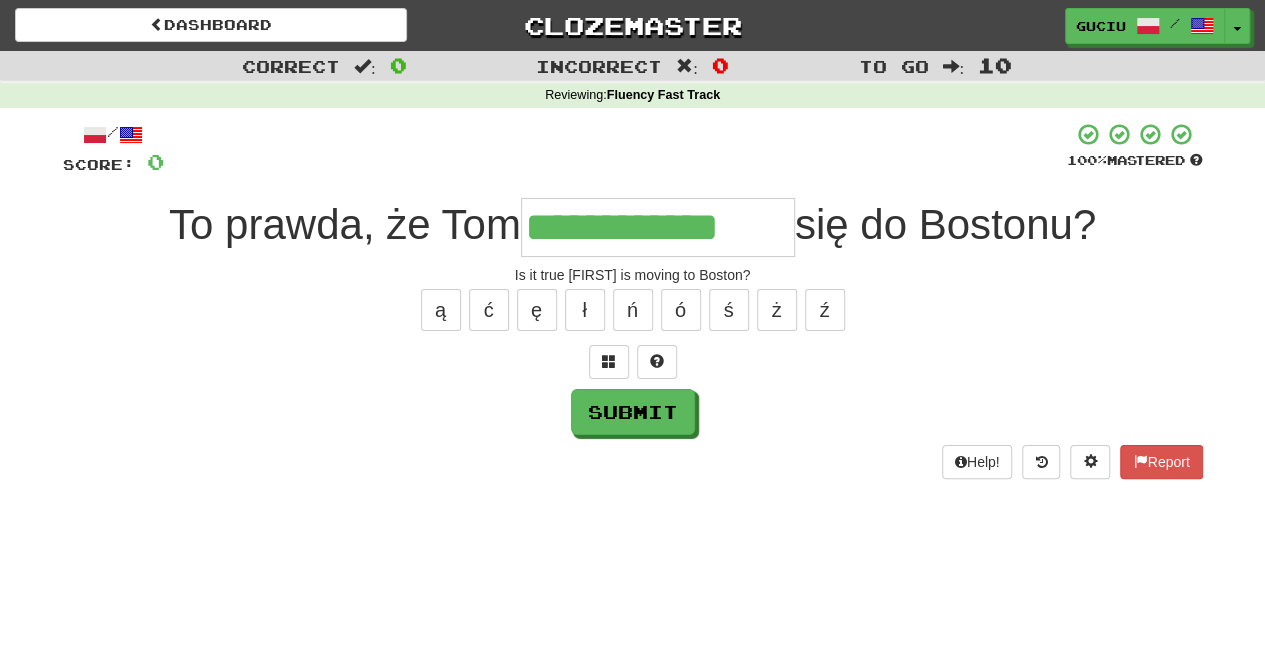 type on "**********" 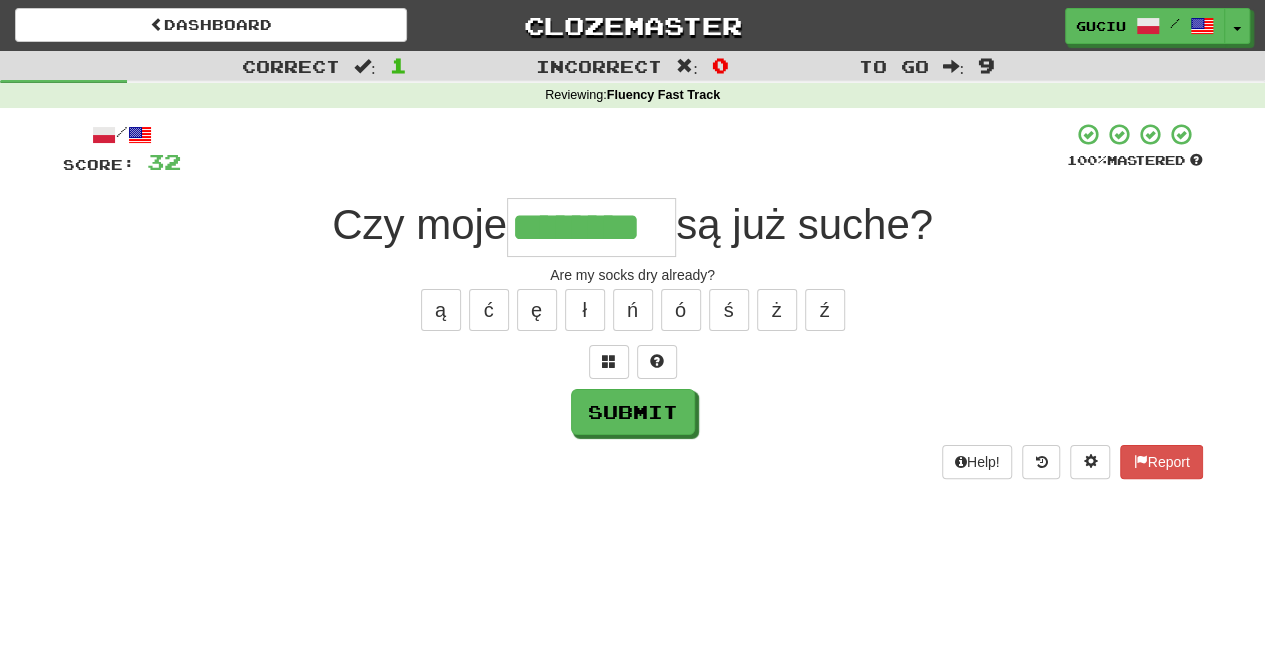 type on "********" 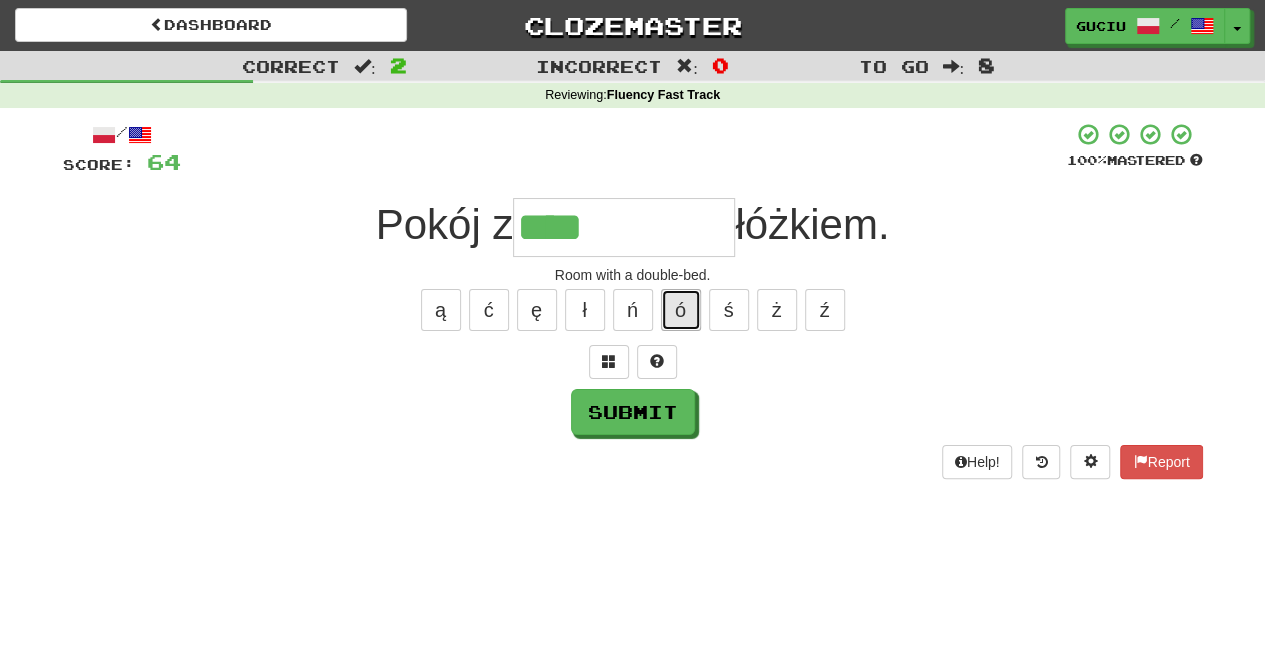 click on "ó" at bounding box center (681, 310) 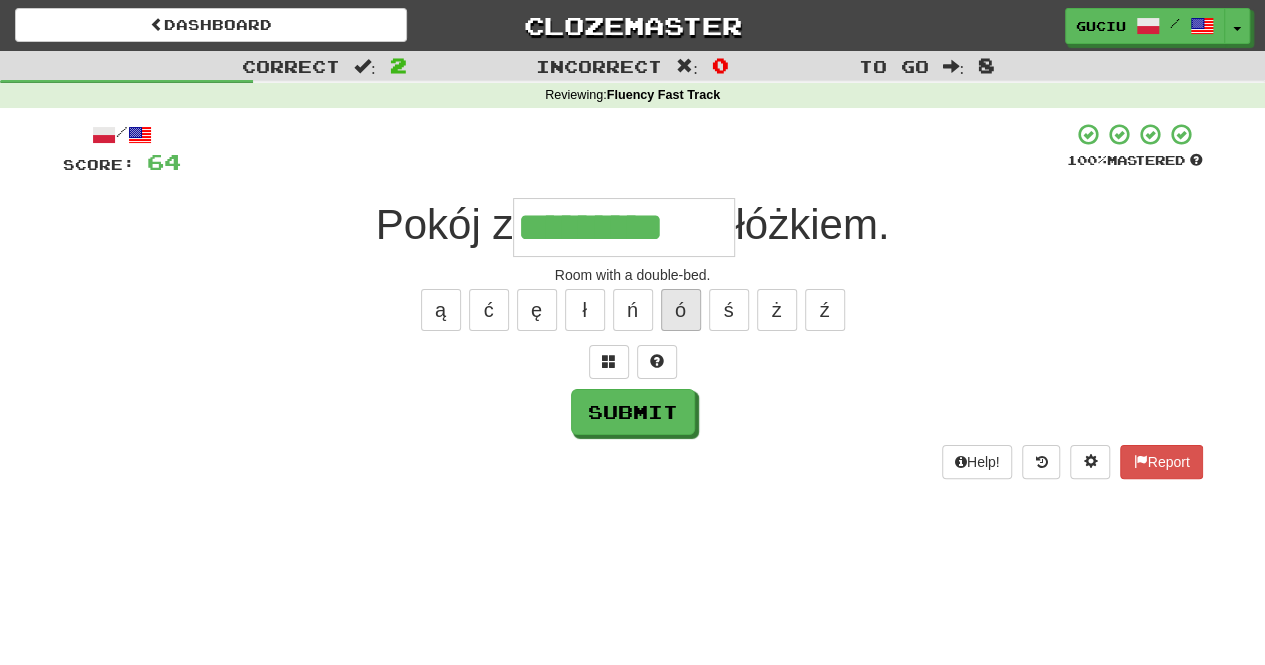 type on "*********" 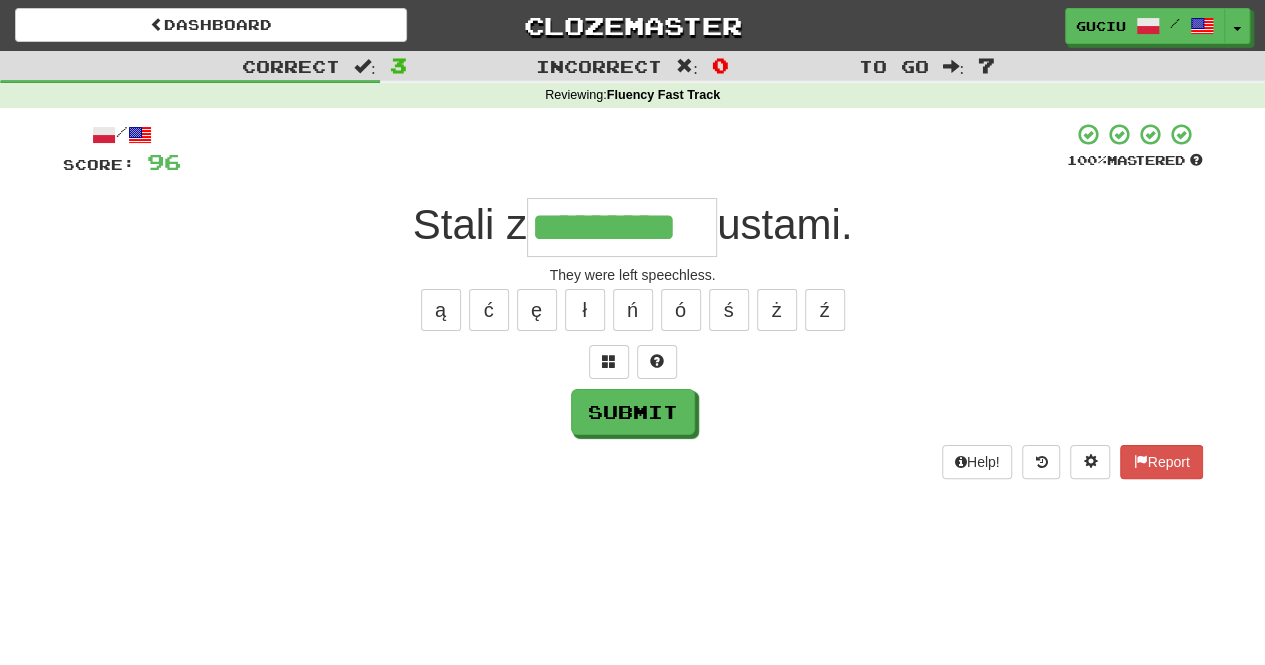 type on "*********" 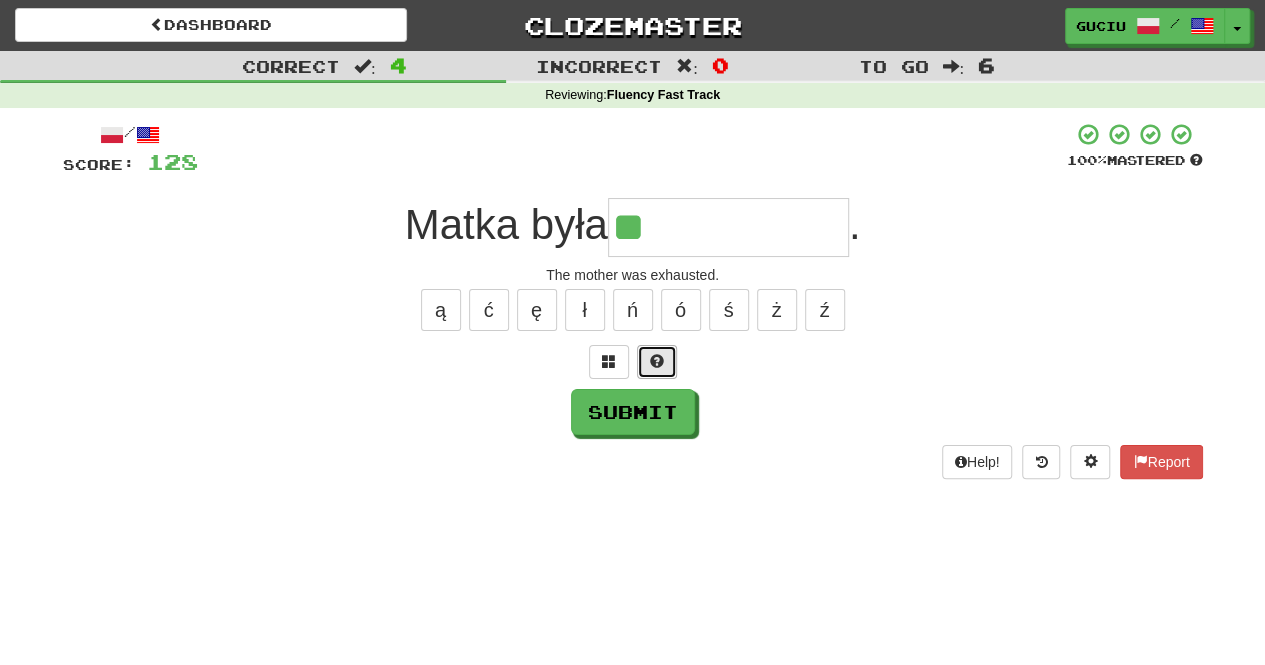 click at bounding box center [657, 361] 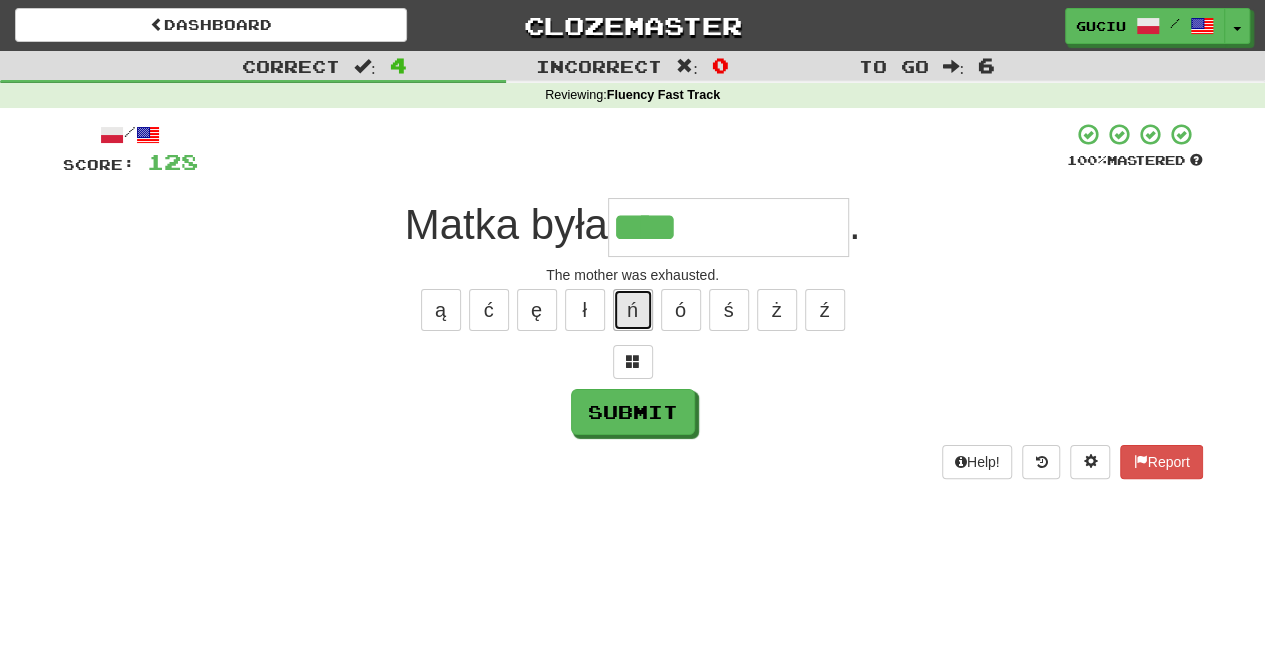 click on "ń" at bounding box center (633, 310) 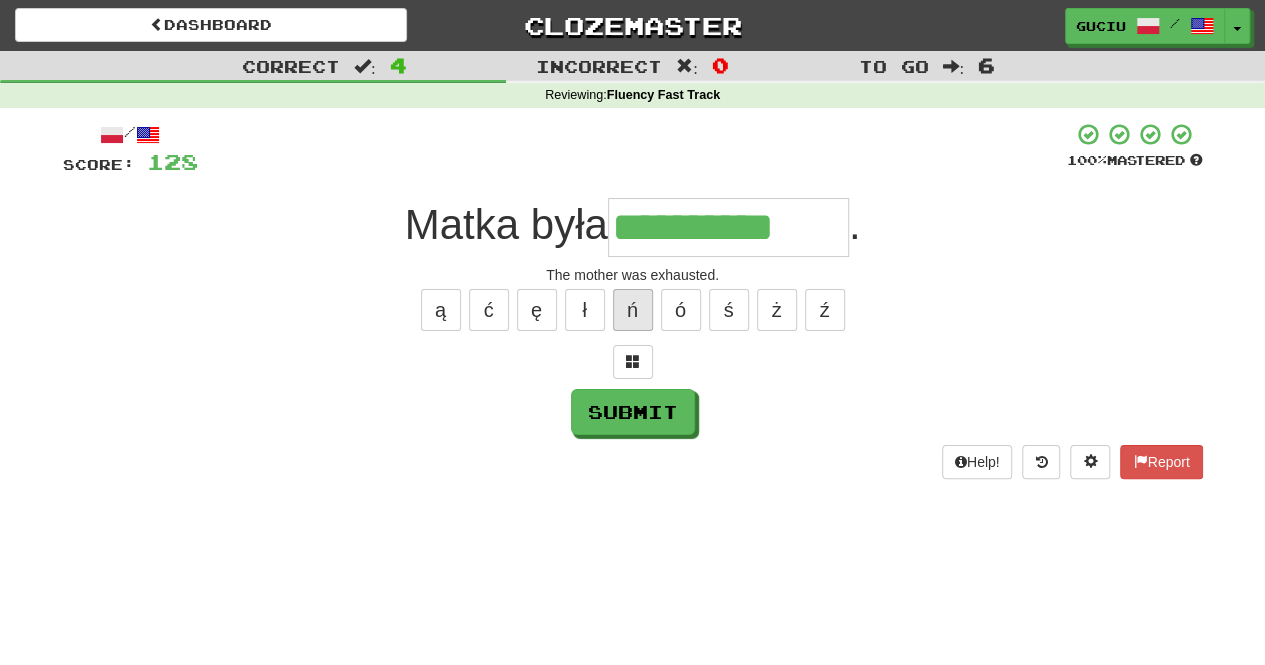 type on "**********" 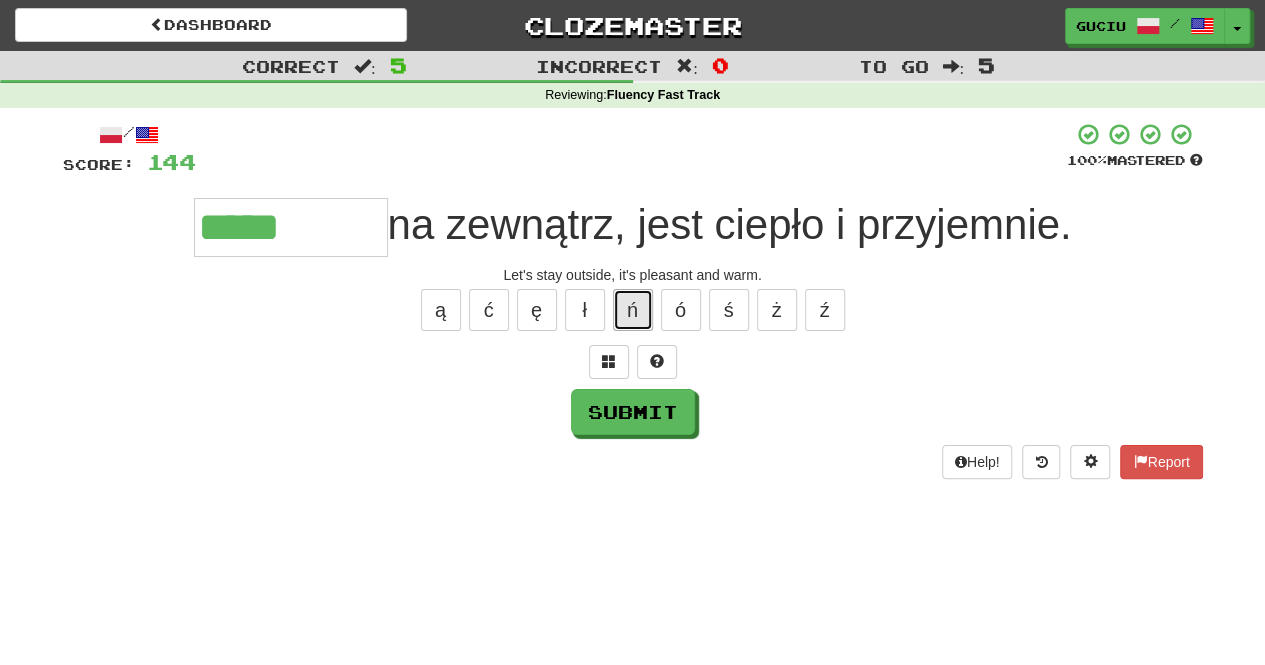 click on "ń" at bounding box center [633, 310] 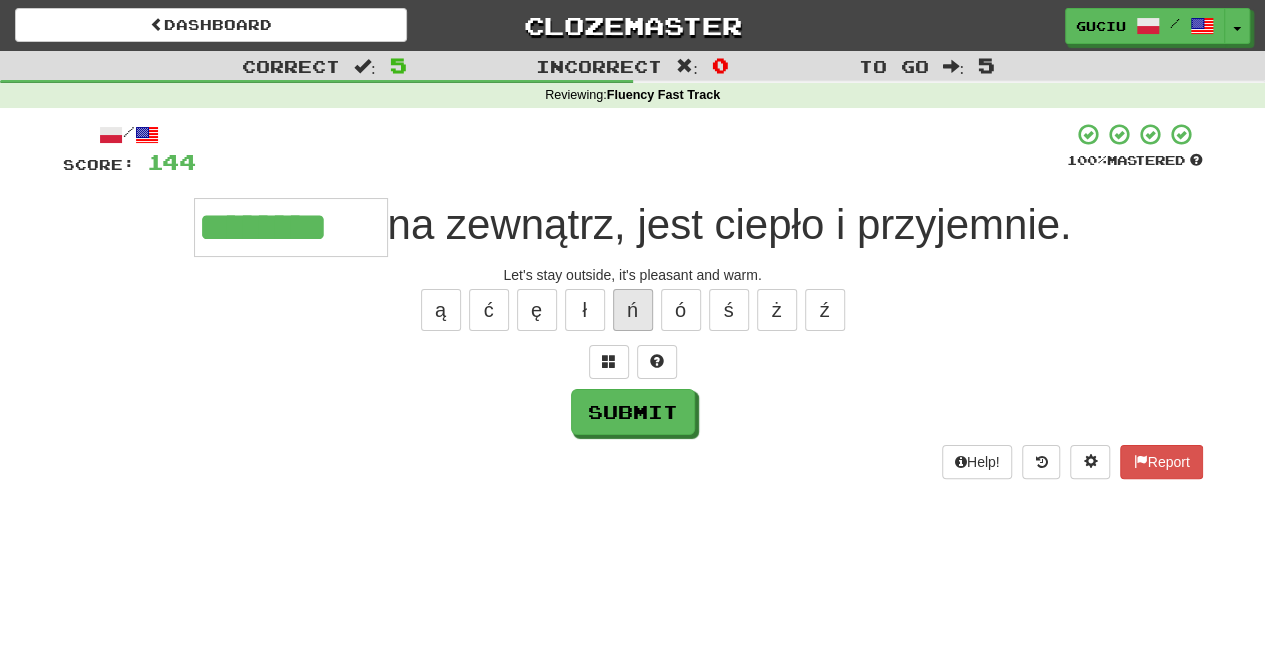 type on "********" 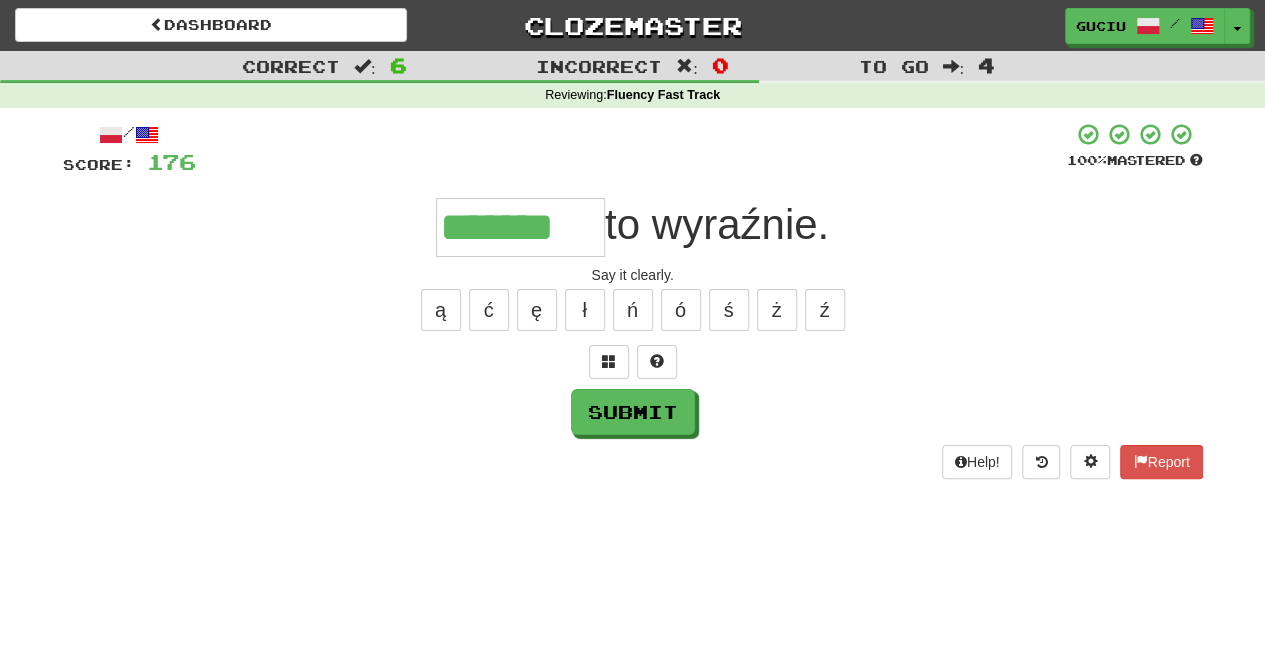 type on "*******" 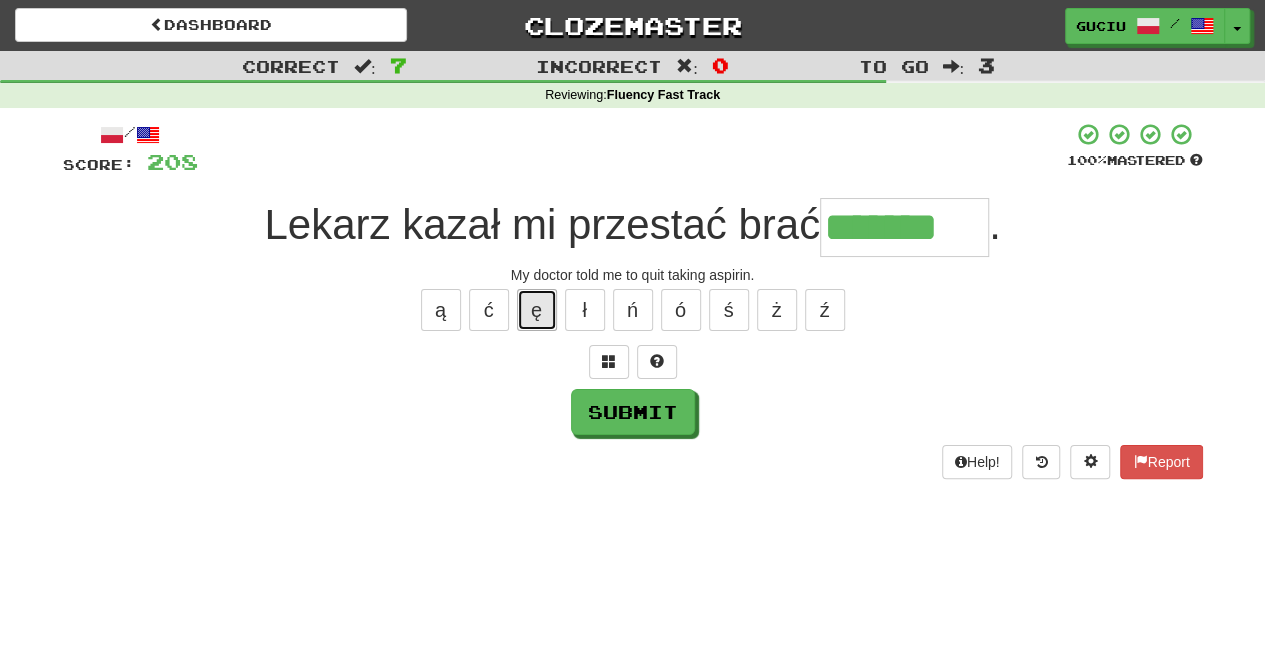 click on "ę" at bounding box center [537, 310] 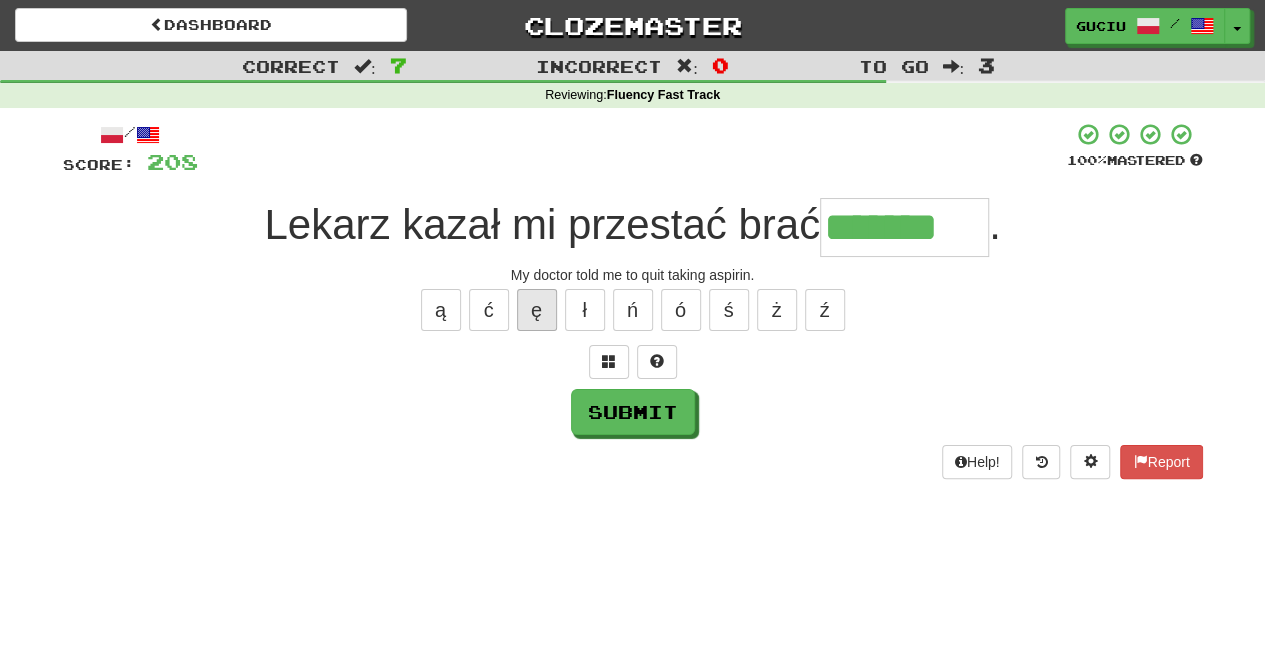 type on "********" 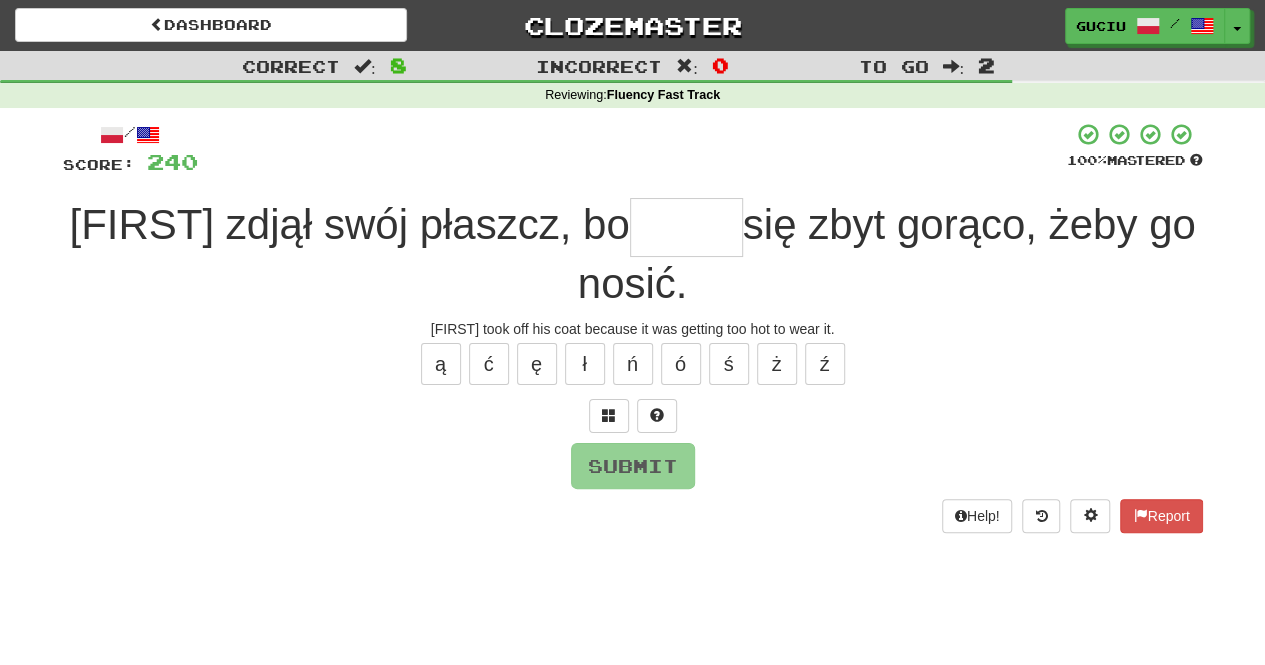type on "*" 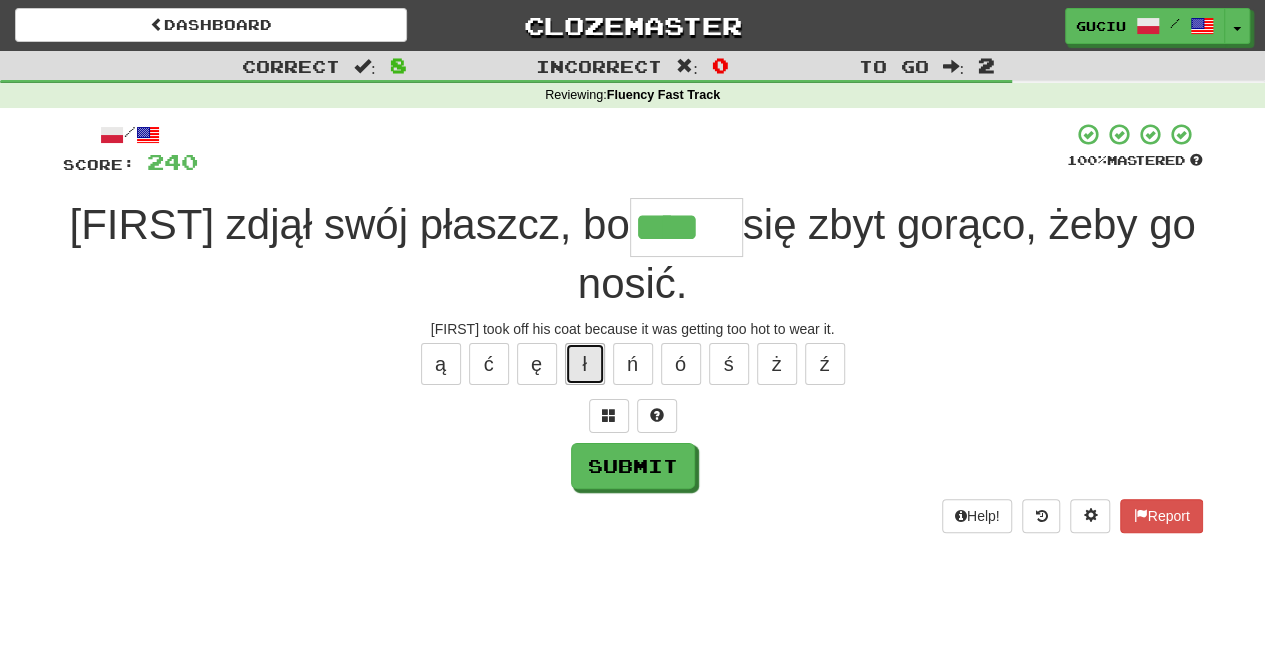 click on "ł" at bounding box center [585, 364] 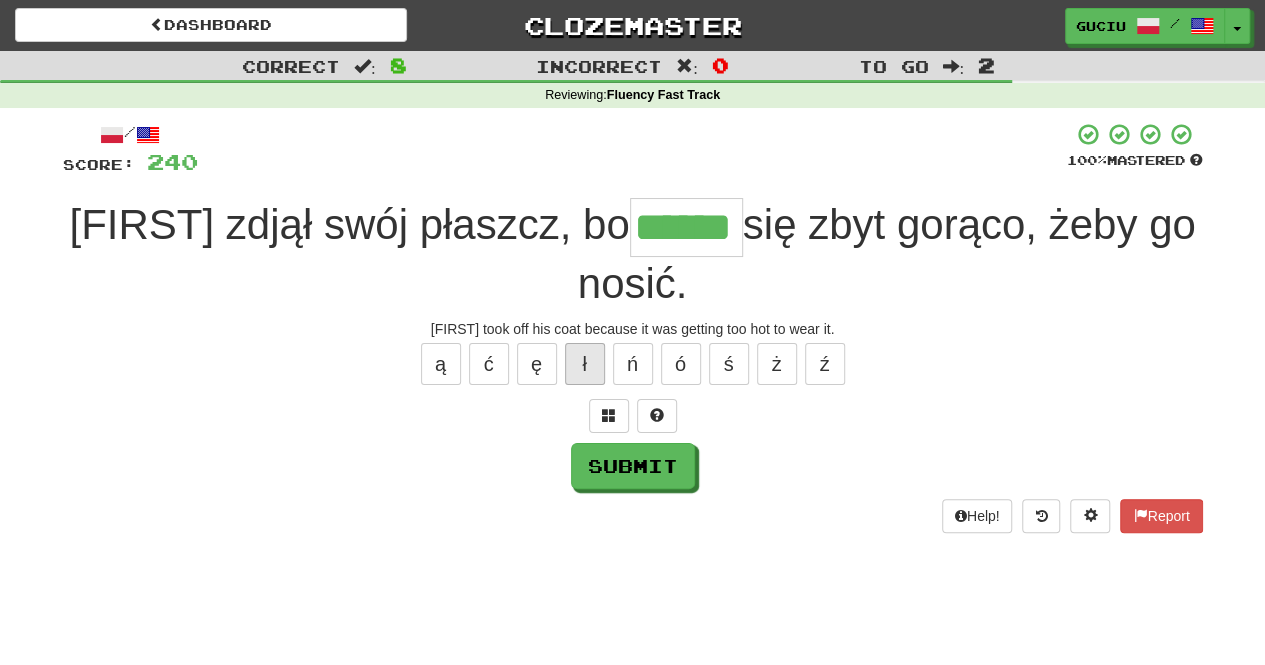 type on "******" 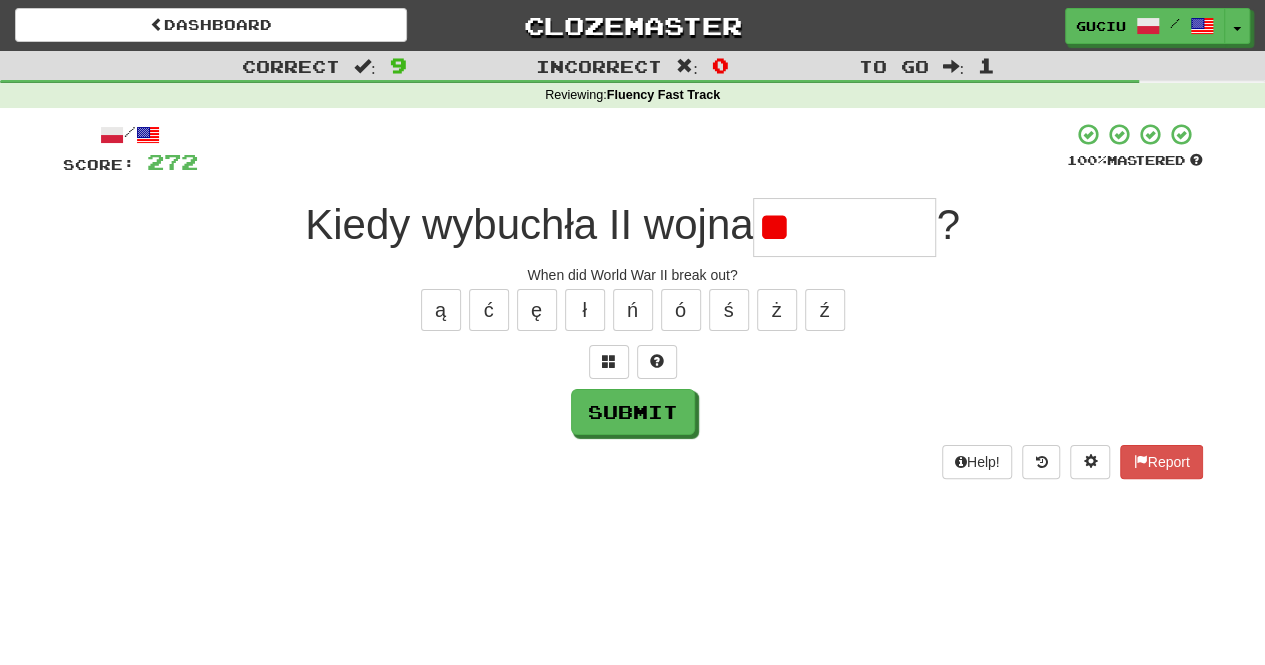type on "*" 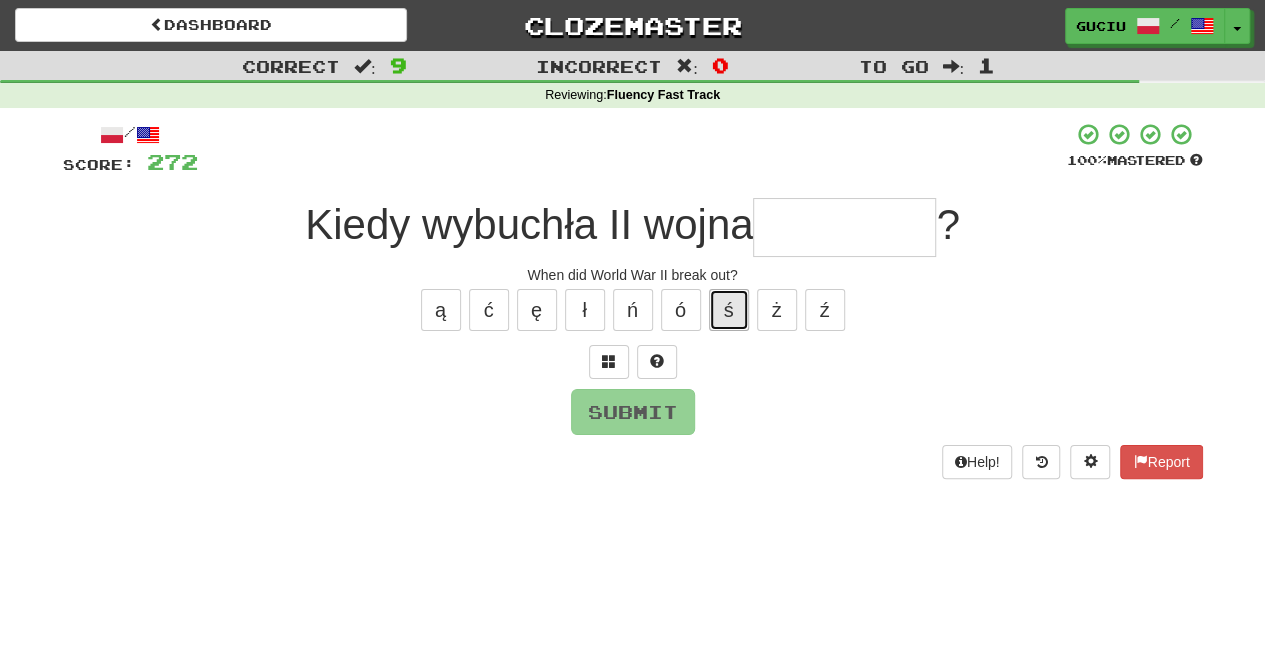 click on "ś" at bounding box center (729, 310) 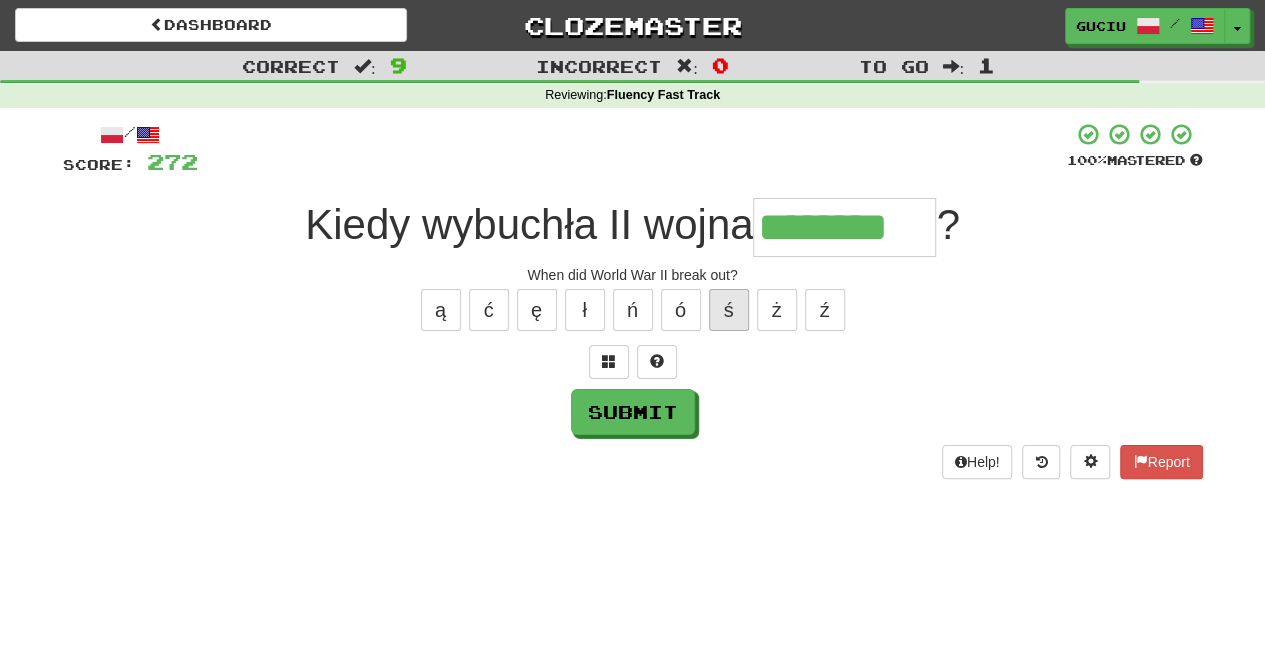 type on "********" 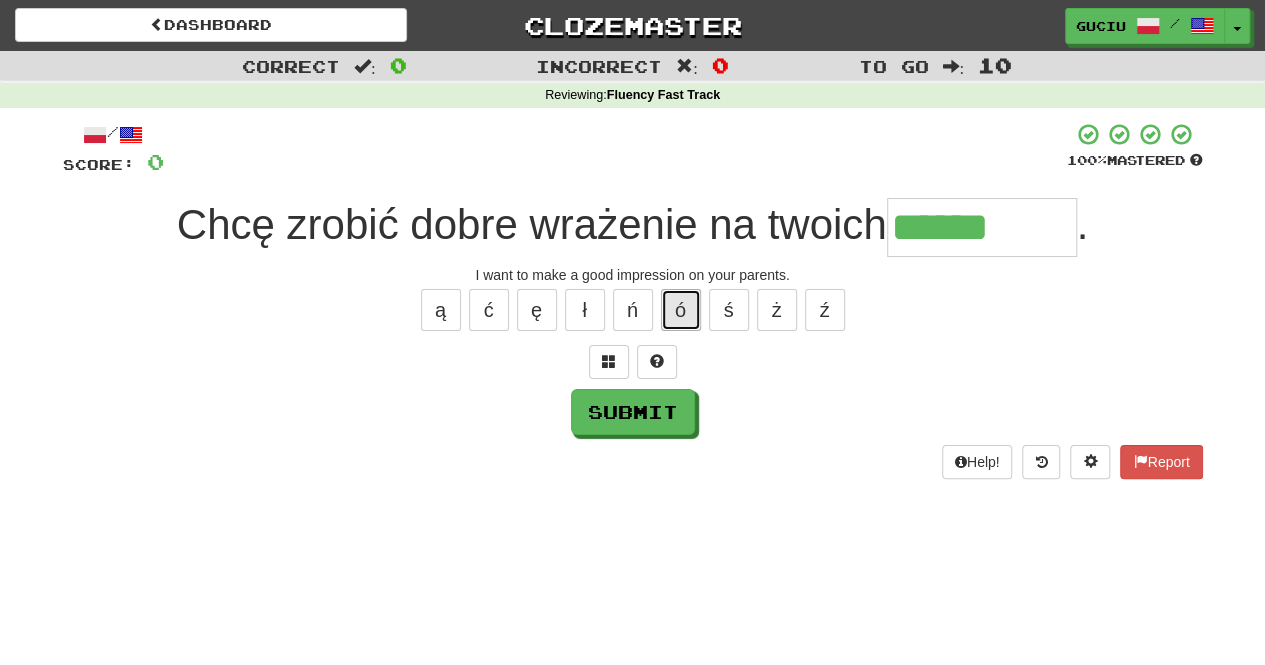 click on "ó" at bounding box center [681, 310] 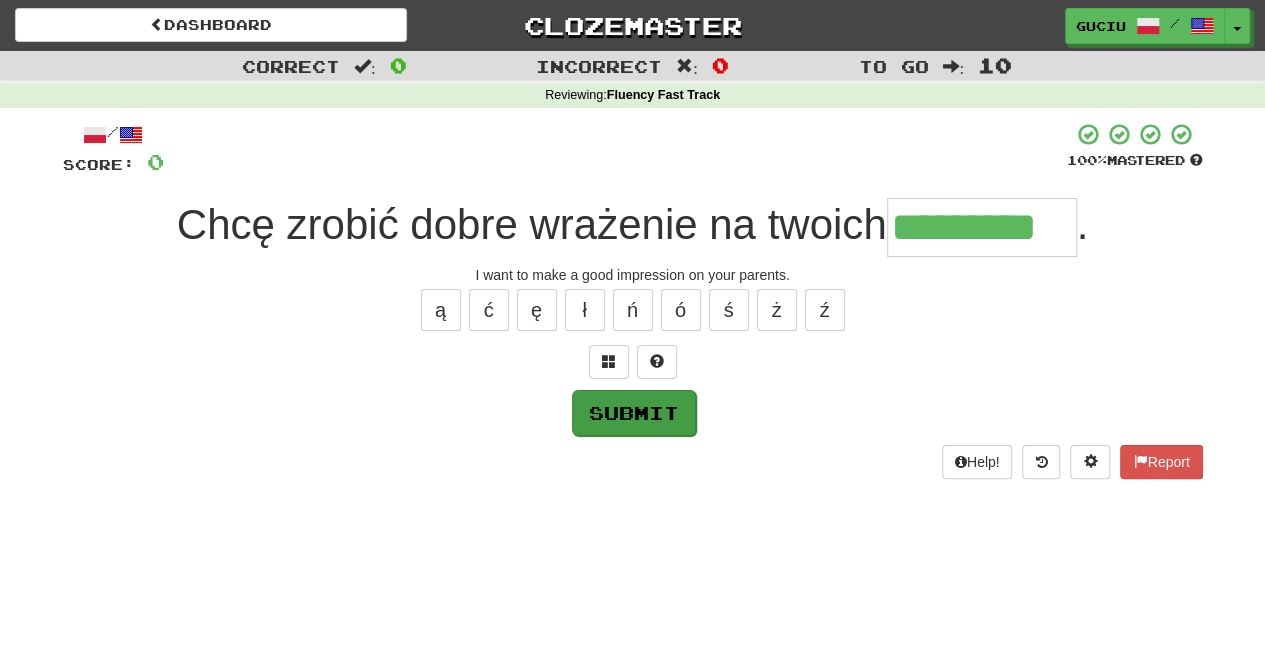type on "*********" 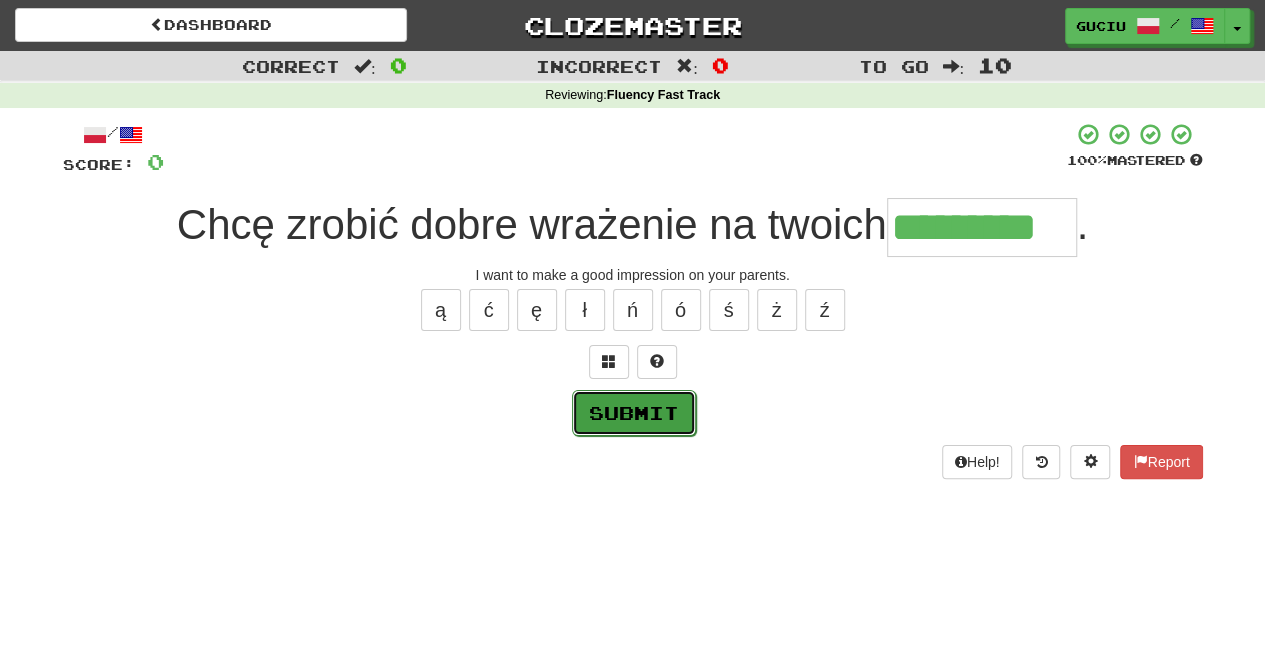 click on "Submit" at bounding box center [634, 413] 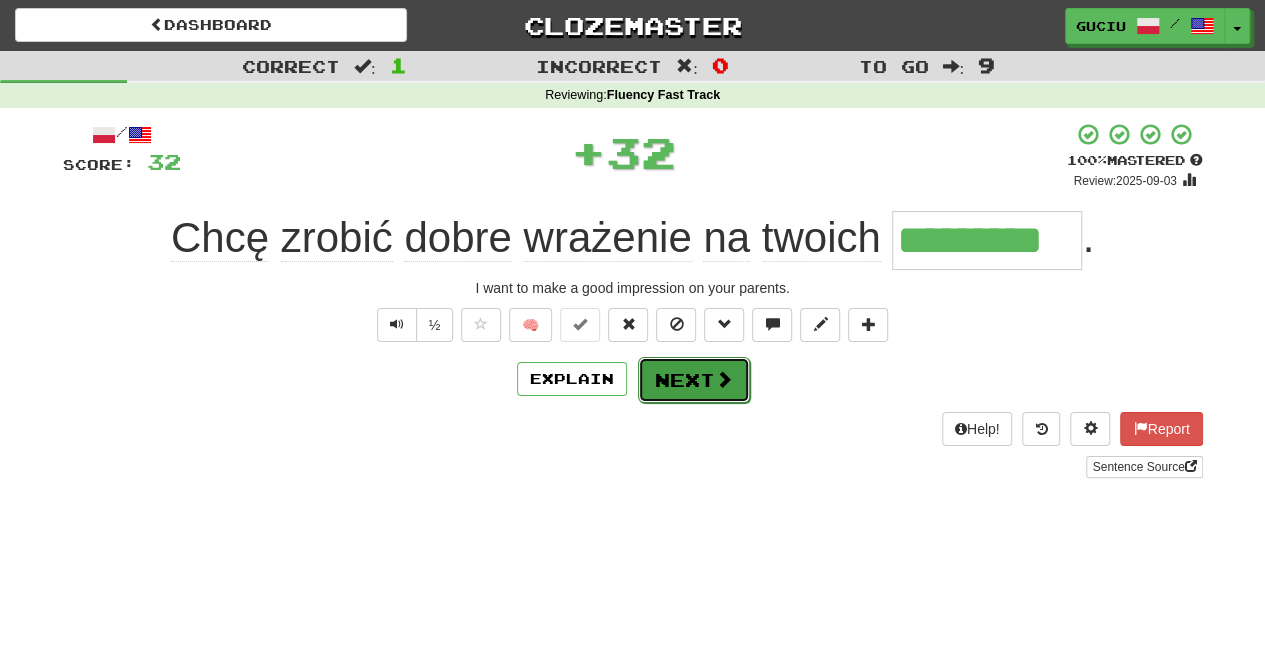 click on "Next" at bounding box center (694, 380) 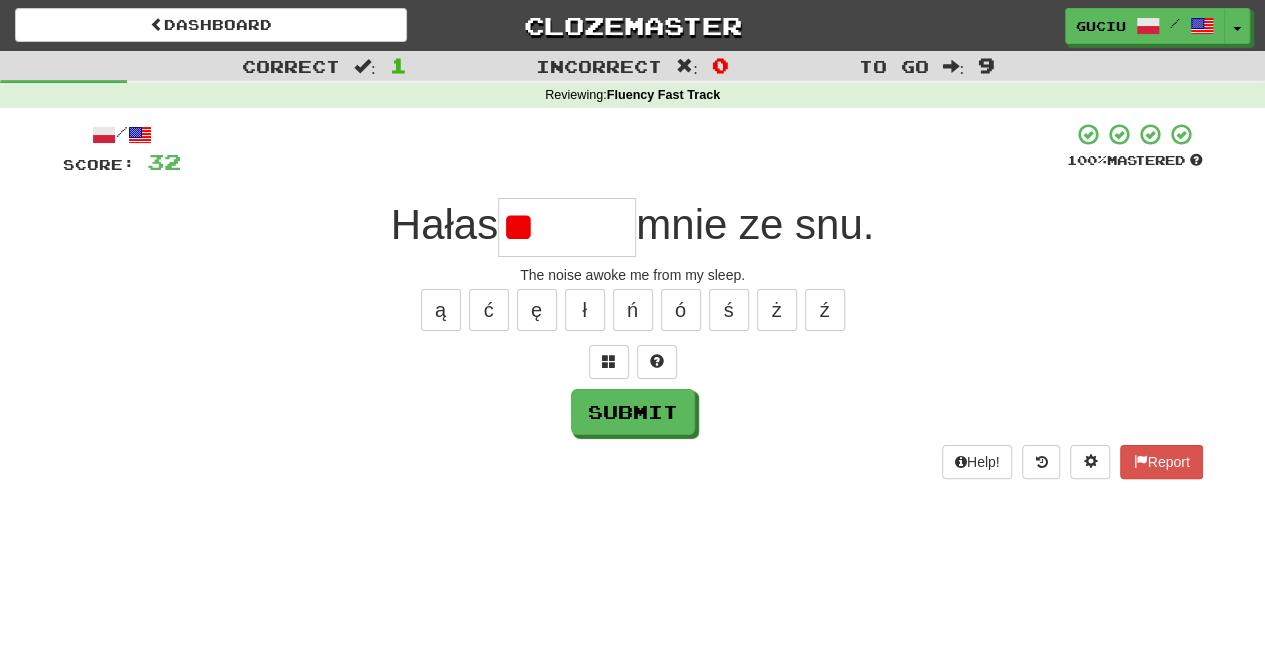 type on "*" 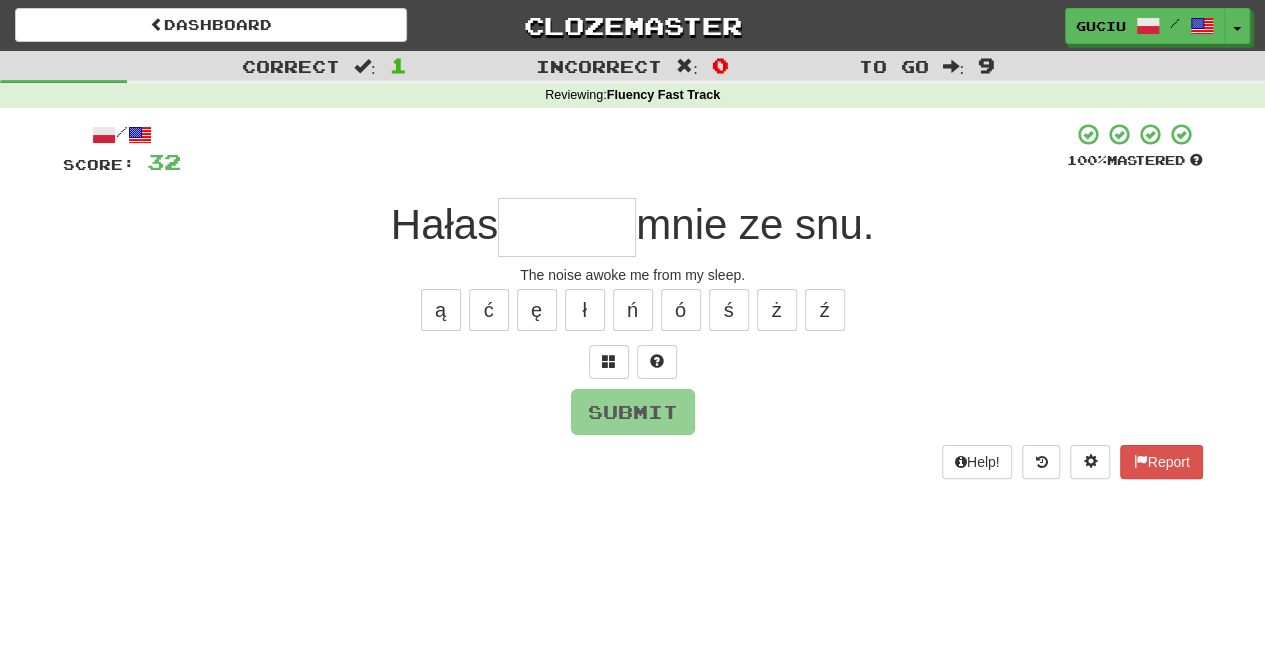 type on "*" 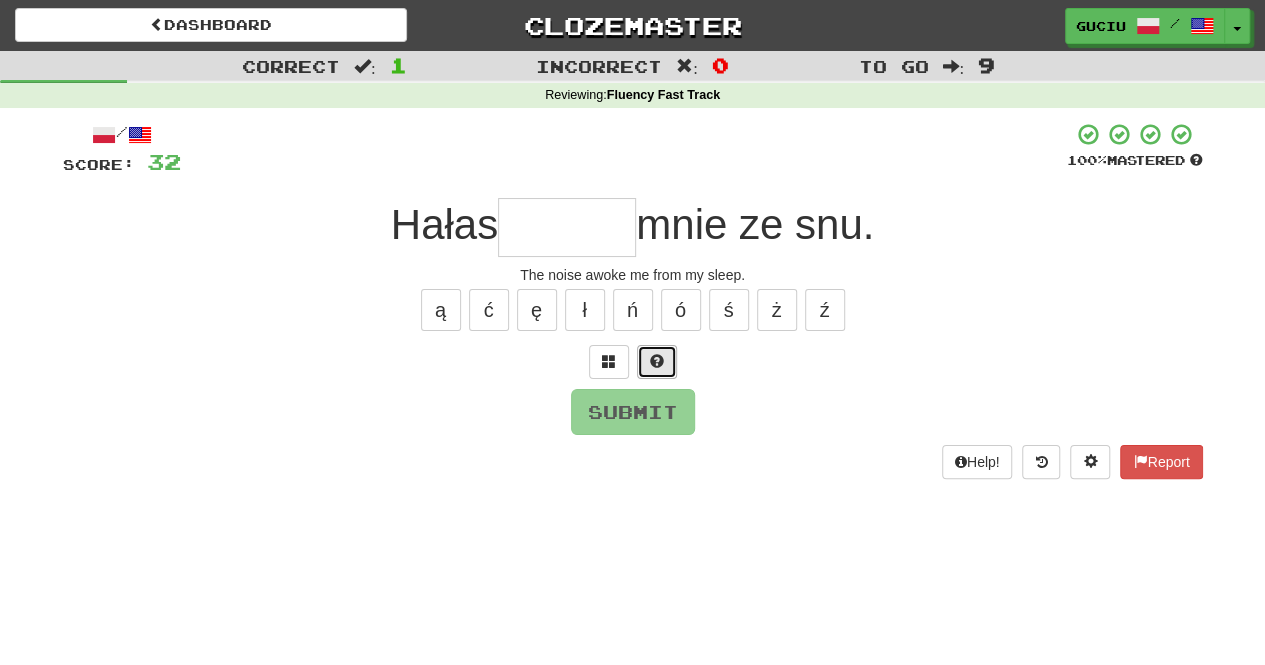 click at bounding box center (657, 362) 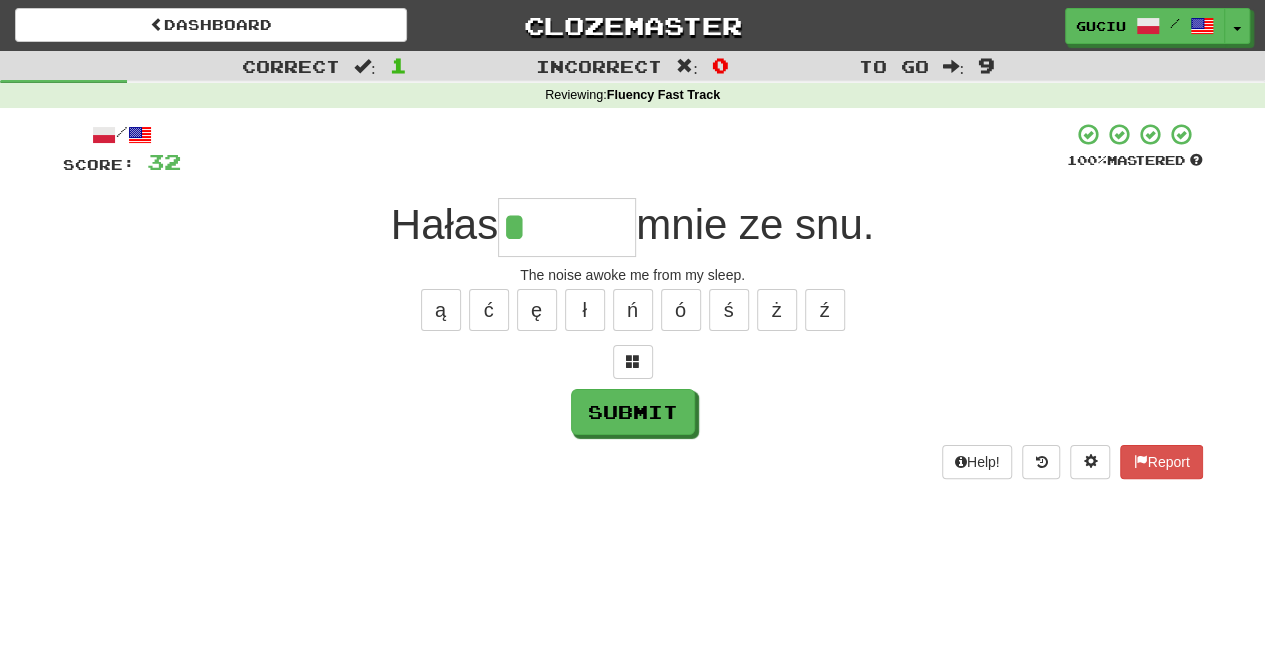 click at bounding box center (633, 362) 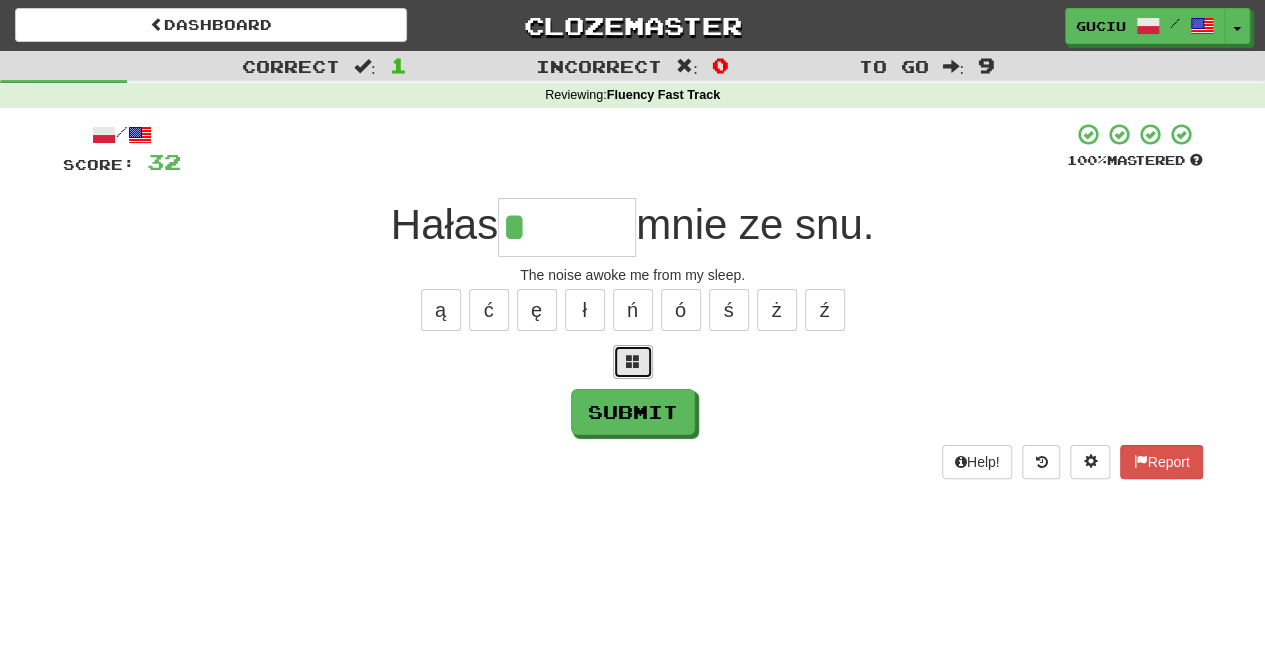 click at bounding box center [633, 362] 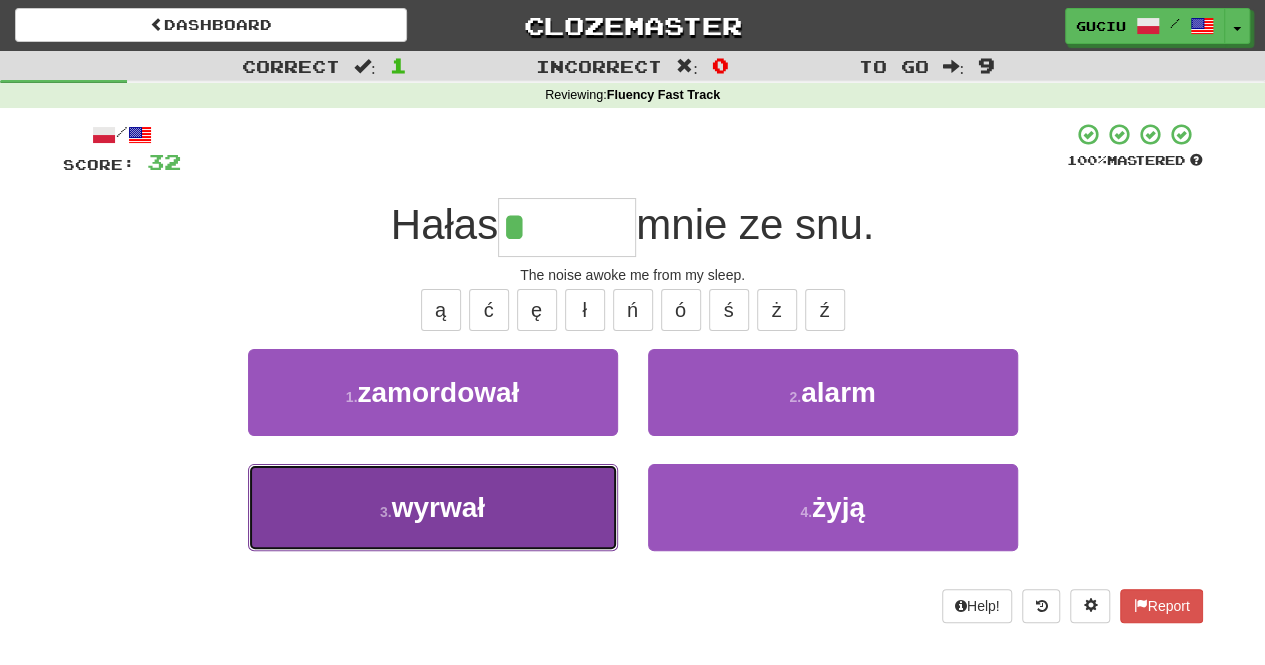 click on "3 .  wyrwał" at bounding box center [433, 507] 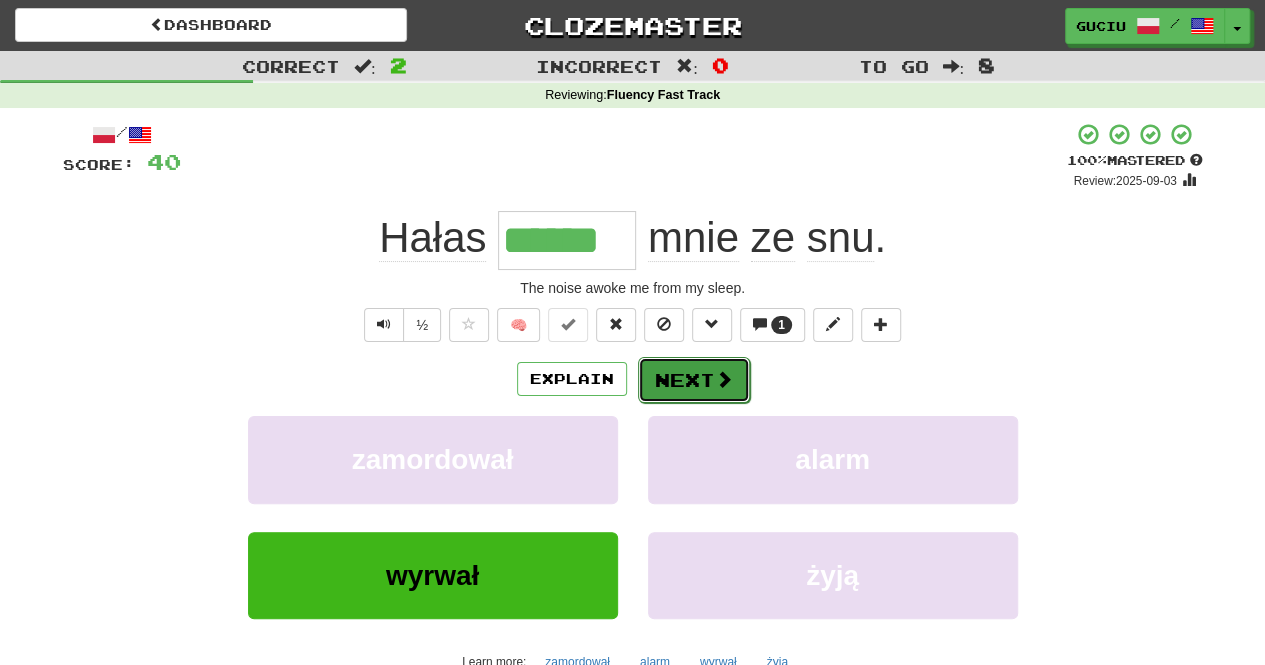 click on "Next" at bounding box center (694, 380) 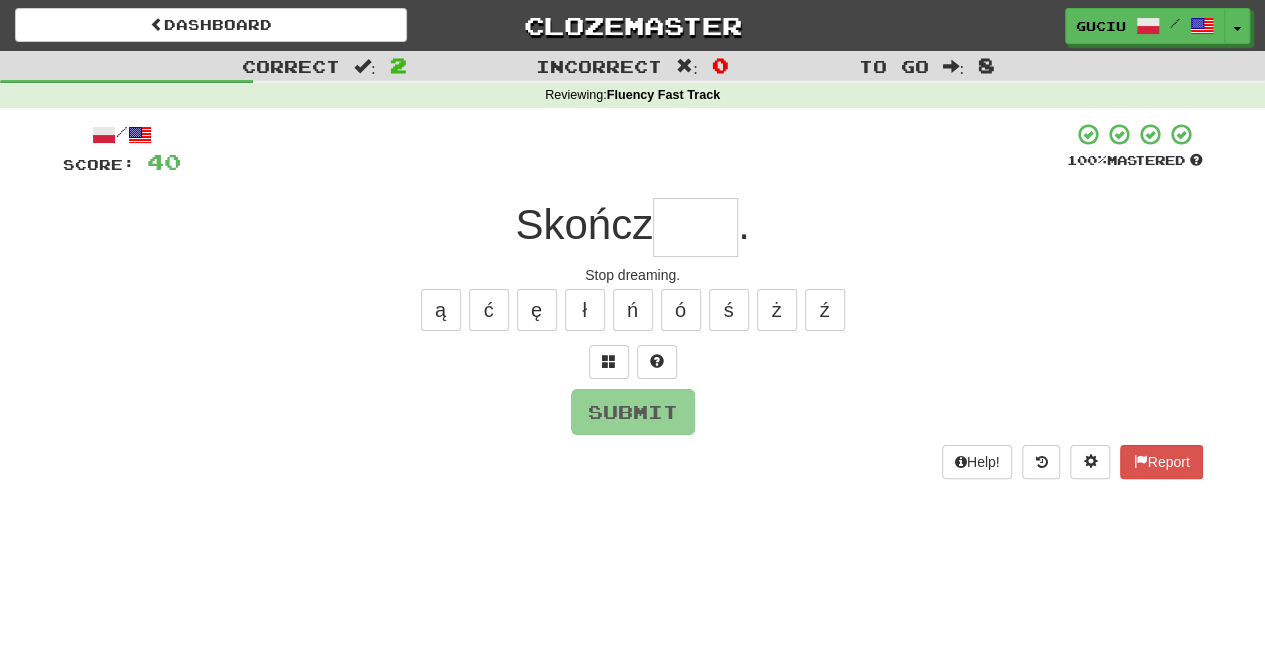 type on "*" 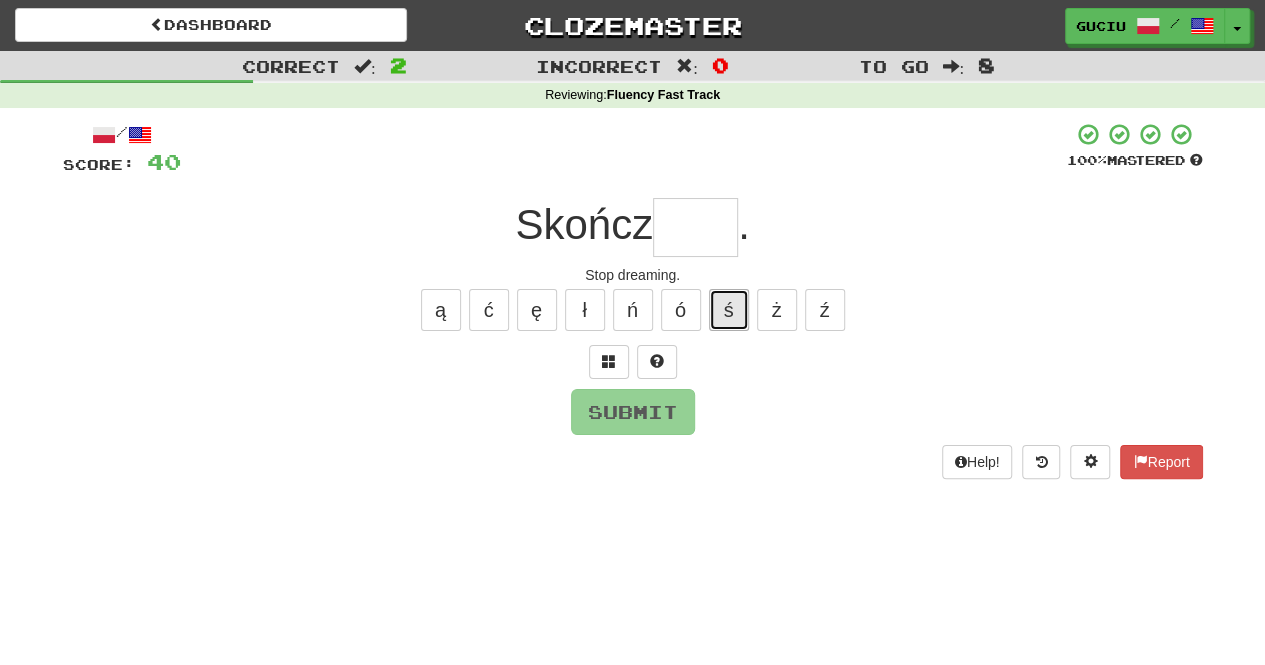click on "ś" at bounding box center [729, 310] 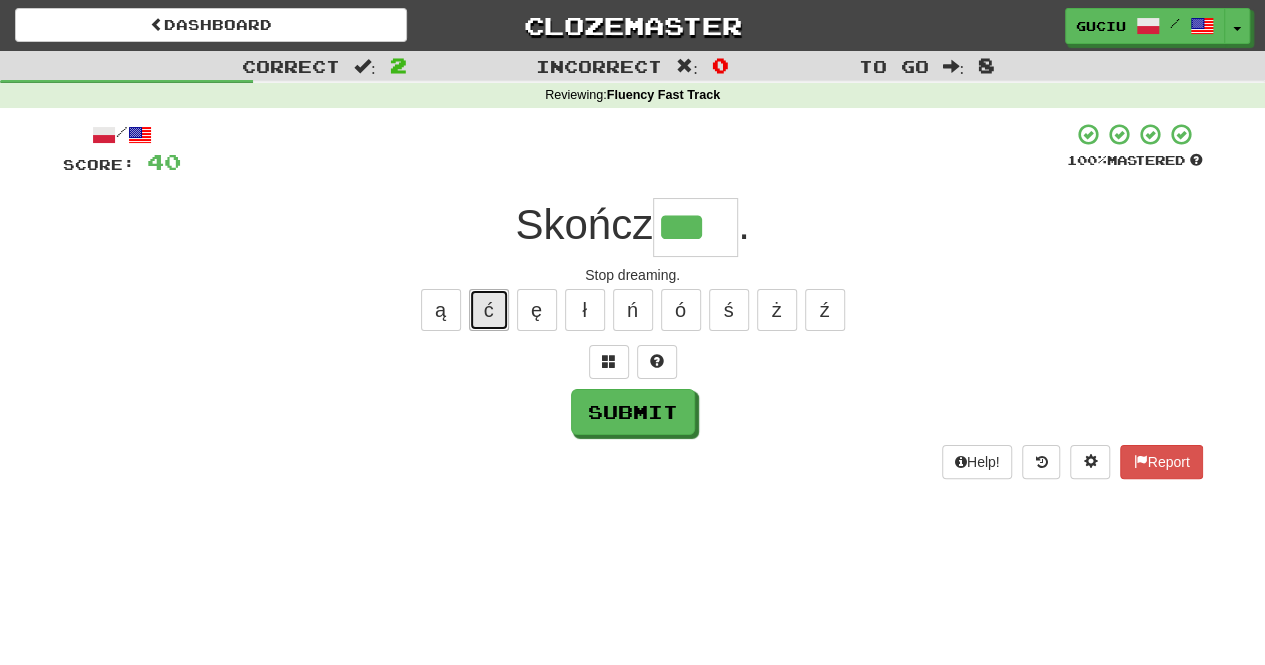 click on "ć" at bounding box center (489, 310) 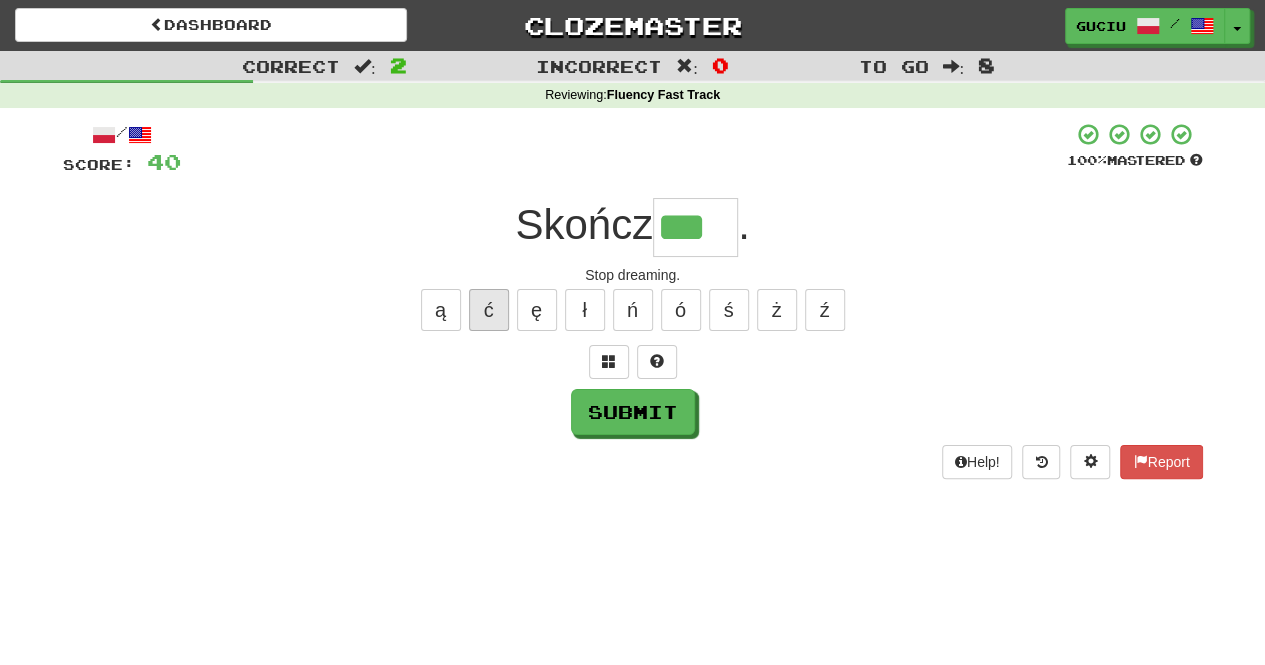 type on "****" 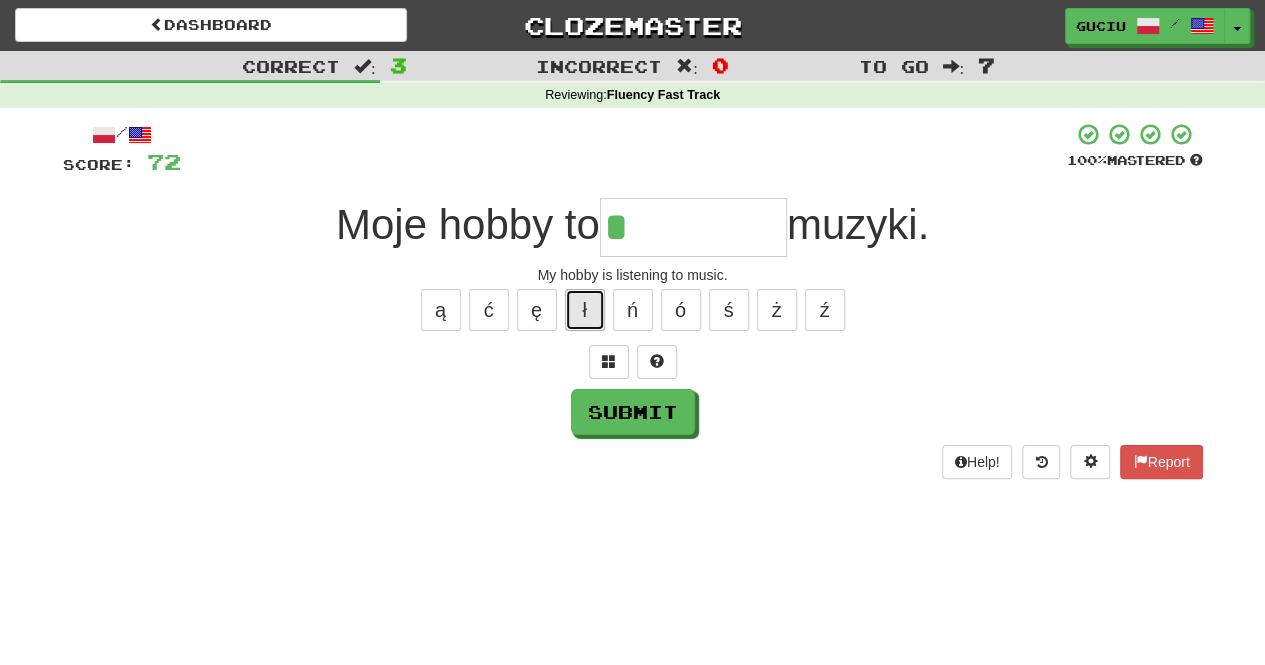 click on "ł" at bounding box center (585, 310) 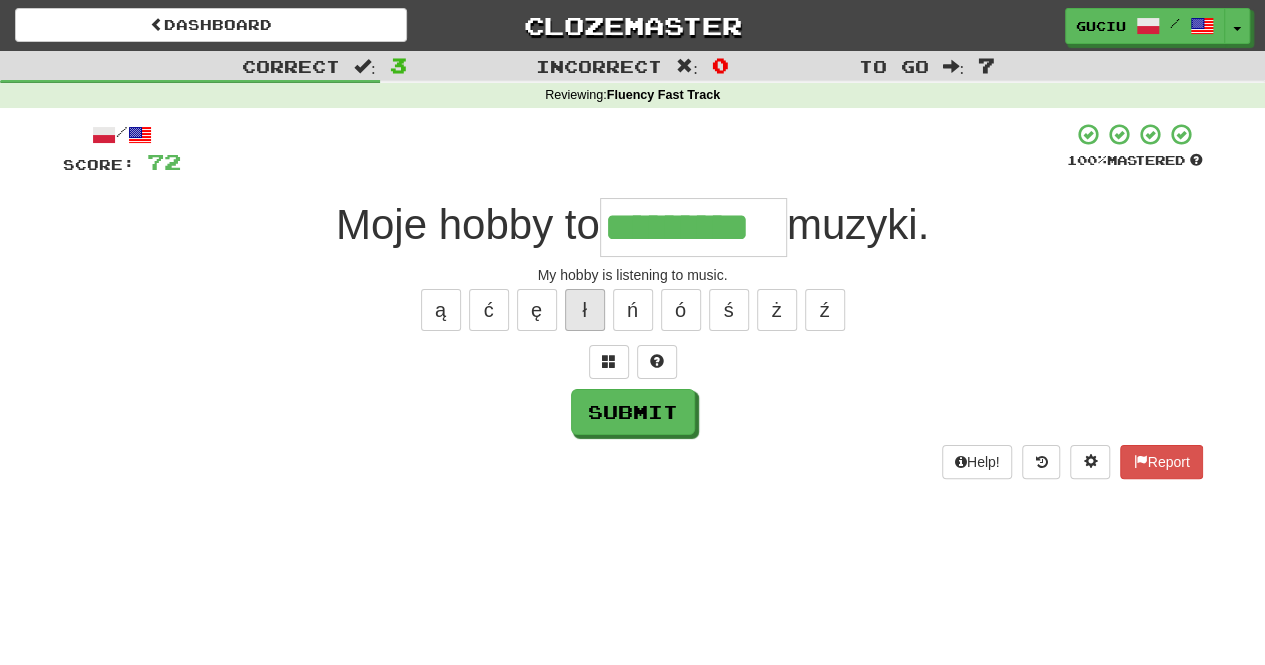 type on "*********" 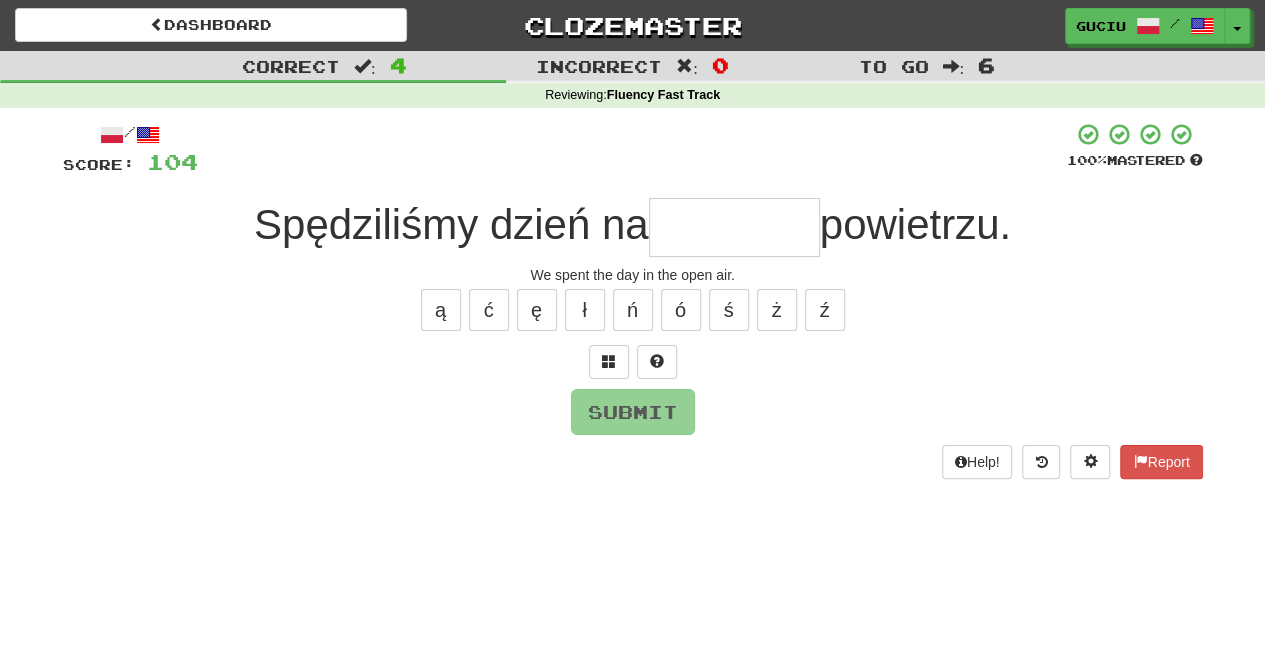 type on "*" 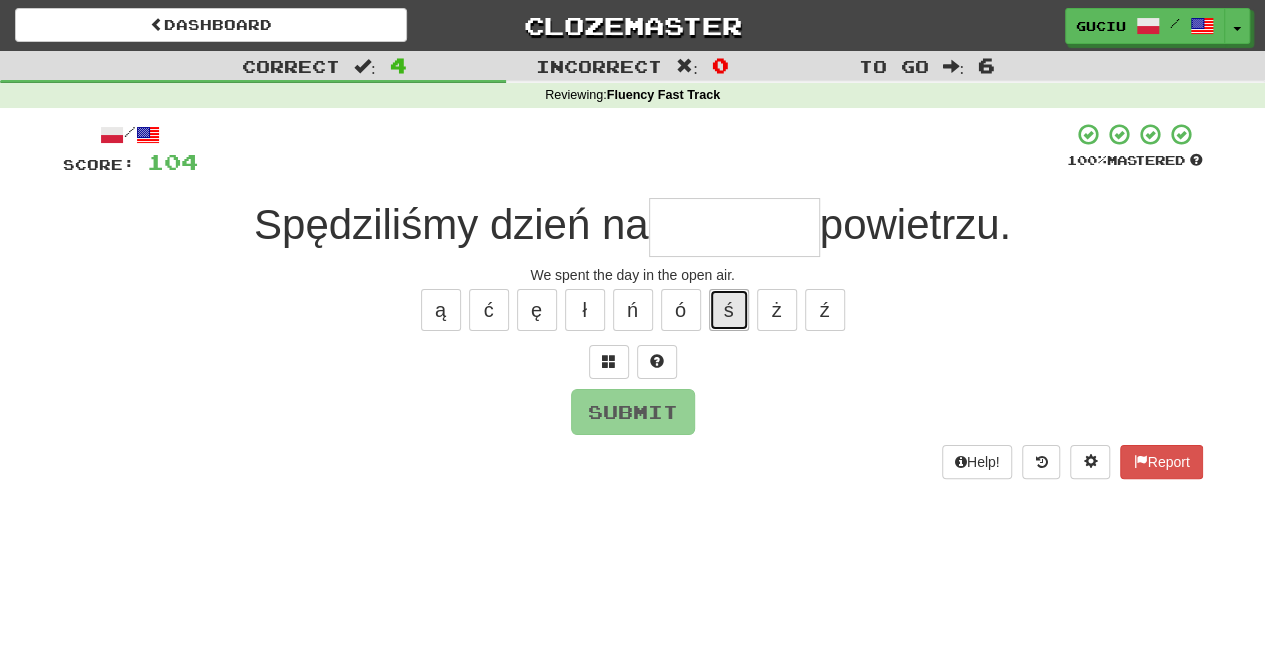 click on "ś" at bounding box center (729, 310) 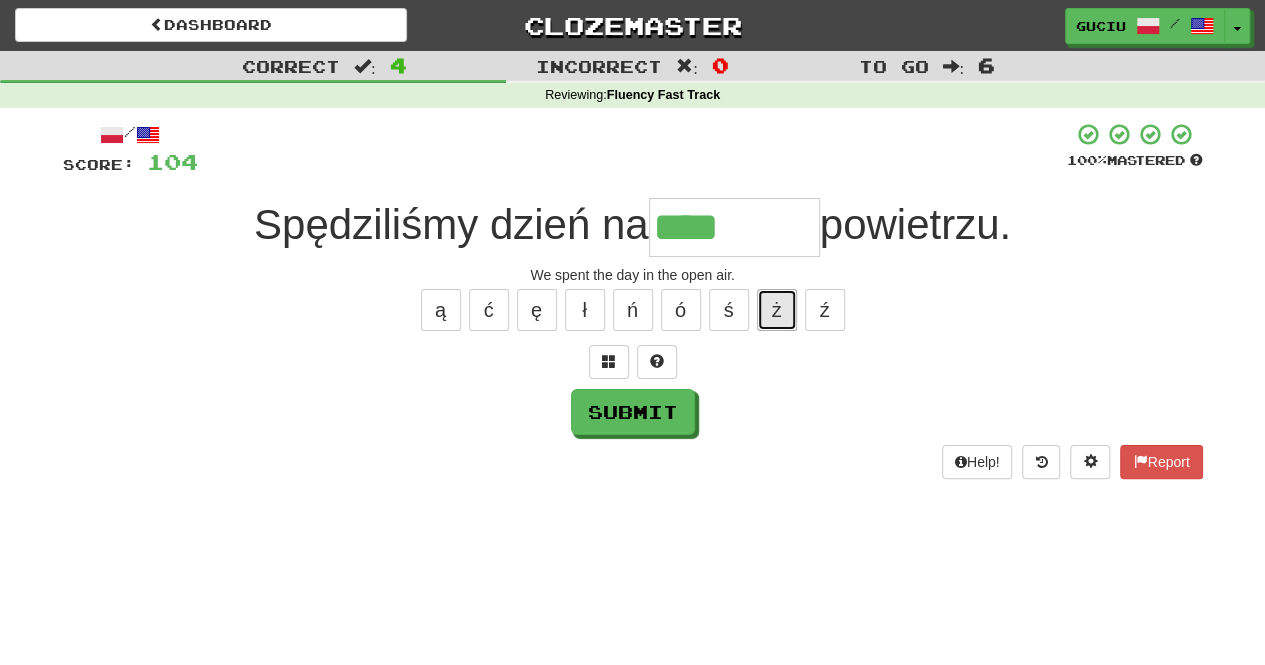 click on "ż" at bounding box center [777, 310] 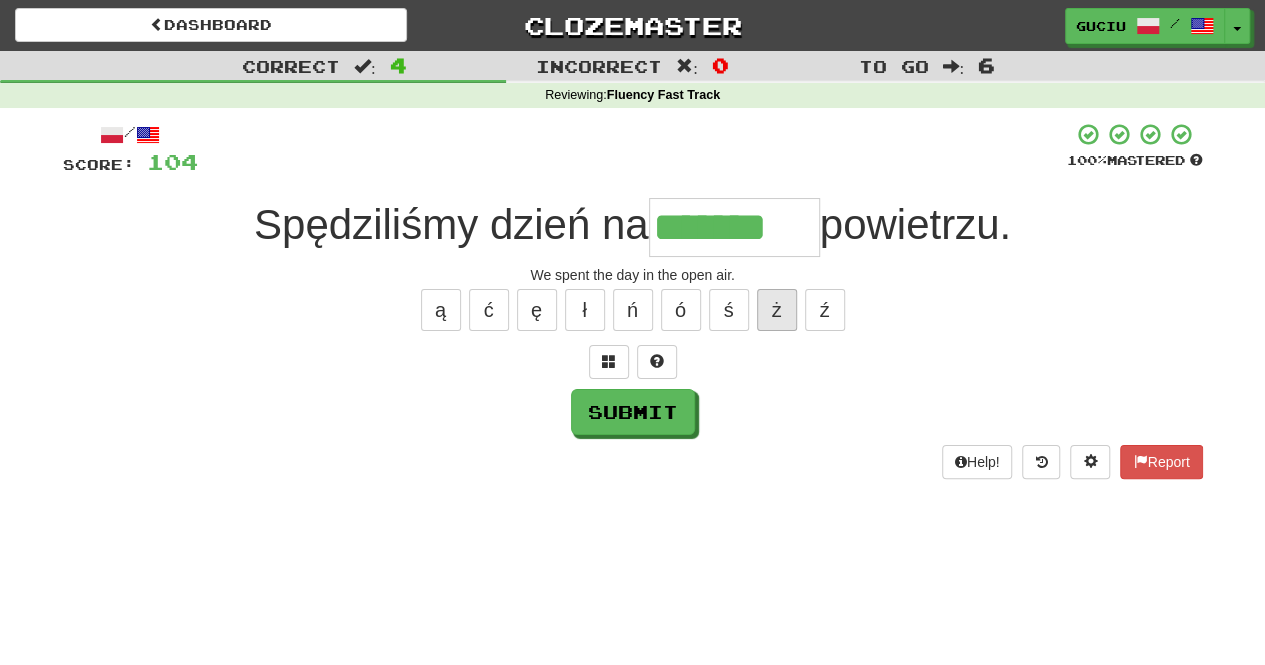 type on "*******" 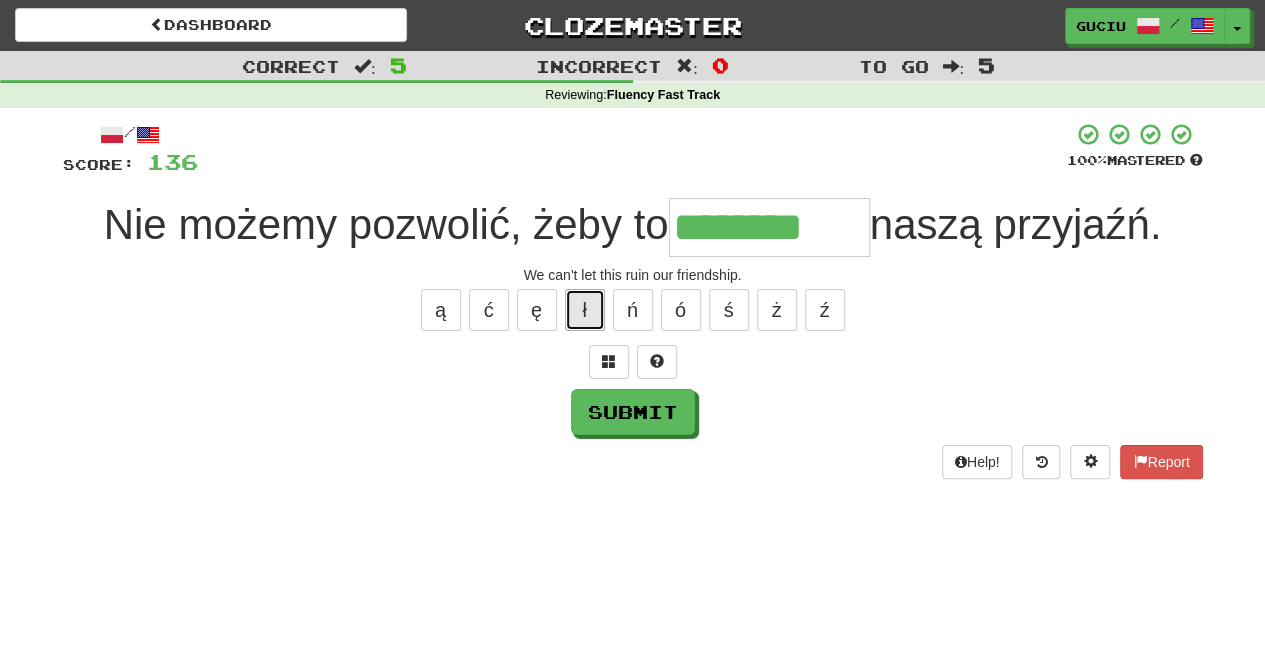 click on "ł" at bounding box center [585, 310] 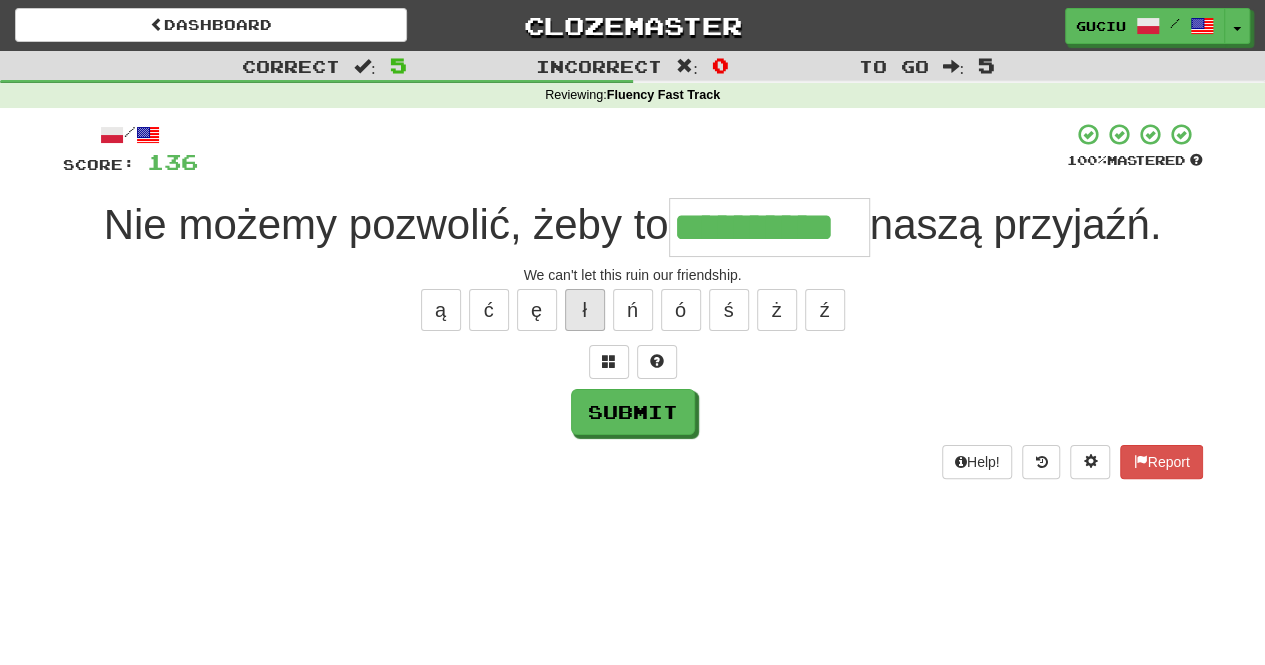 type on "**********" 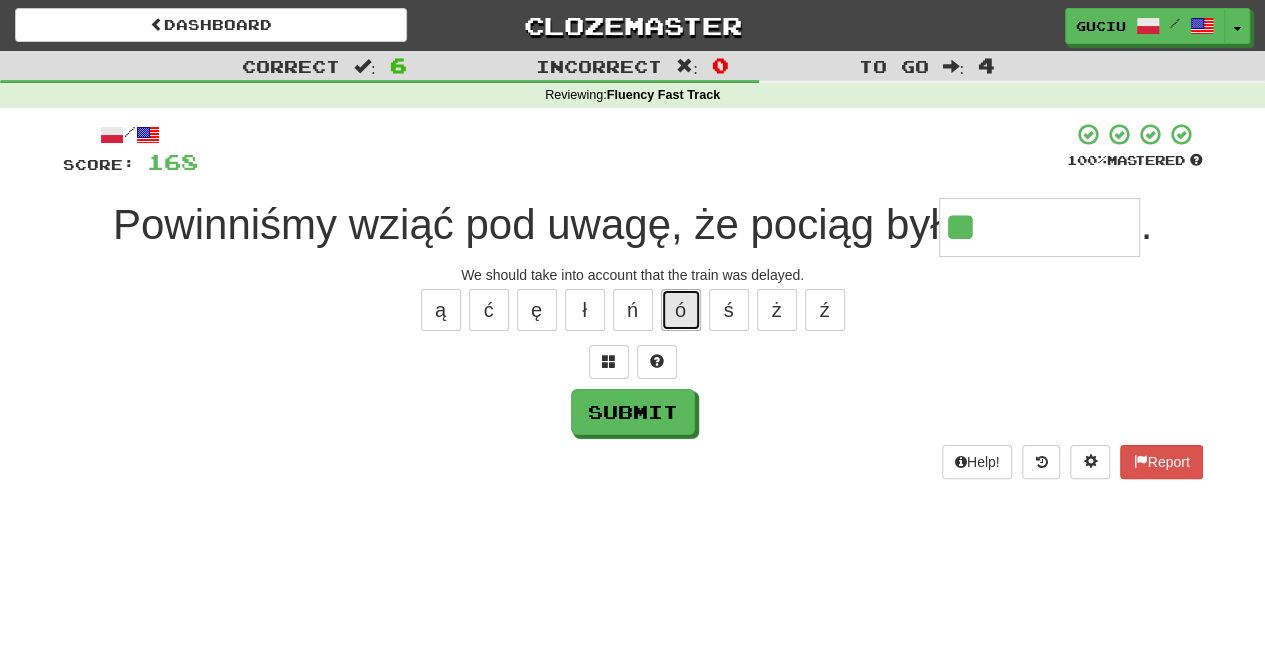 click on "ó" at bounding box center [681, 310] 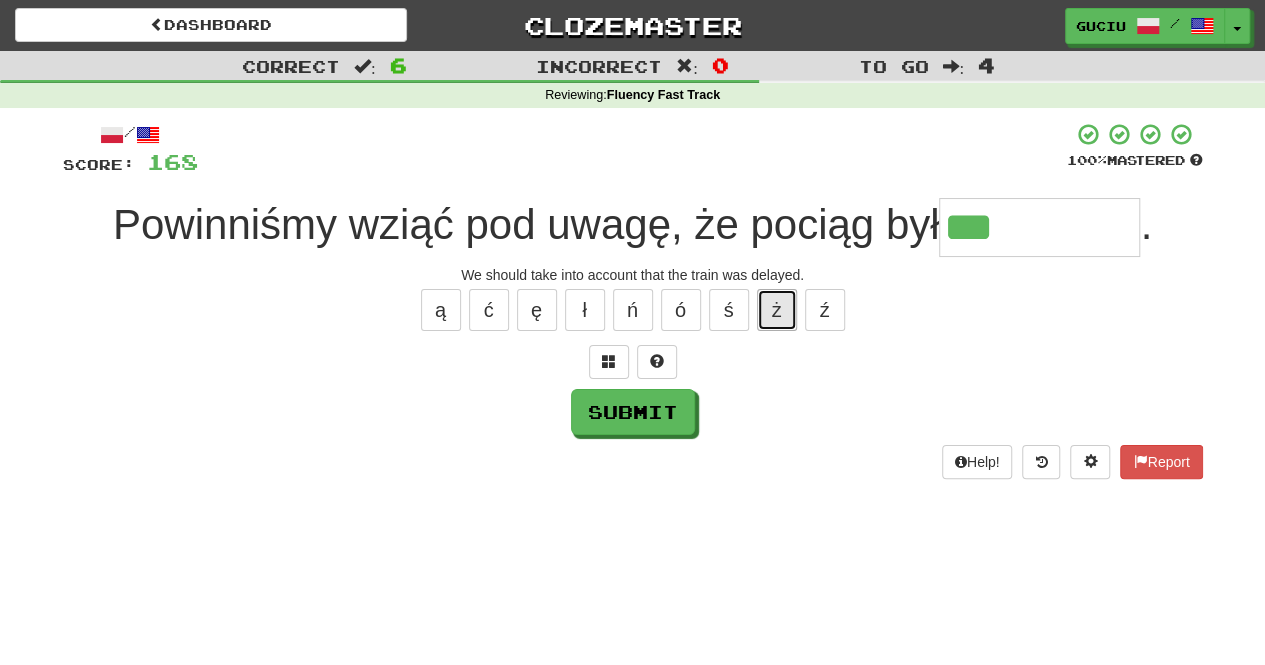 click on "ż" at bounding box center (777, 310) 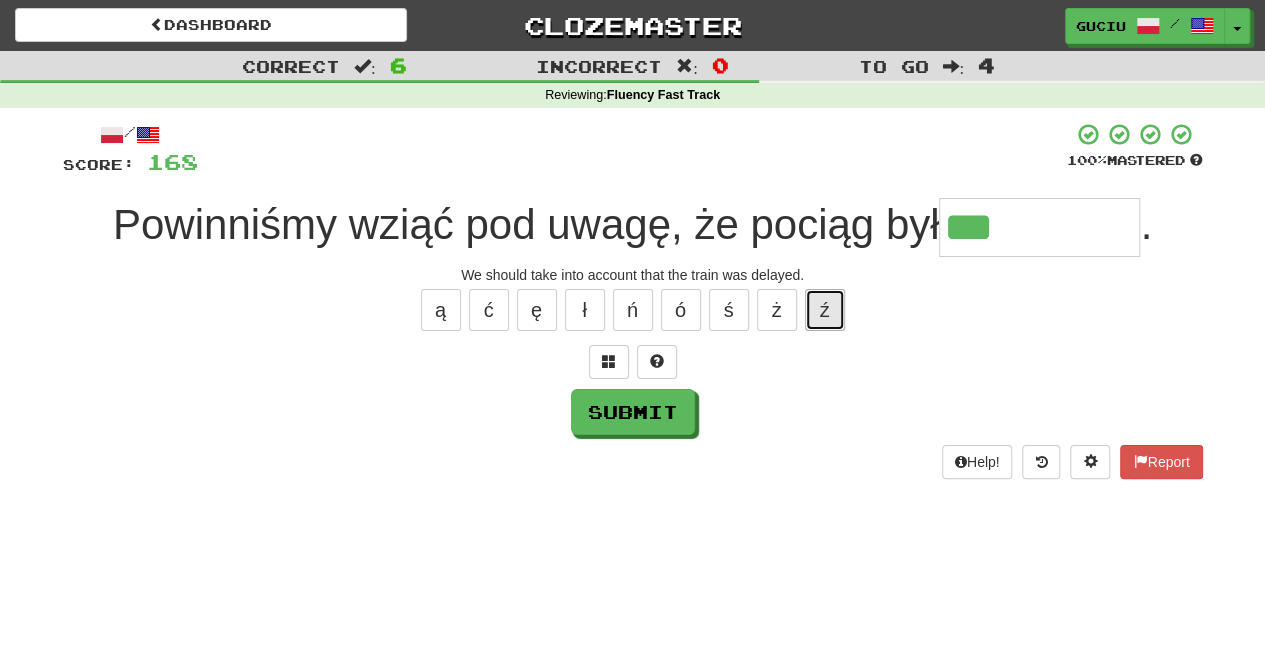 click on "ź" at bounding box center (825, 310) 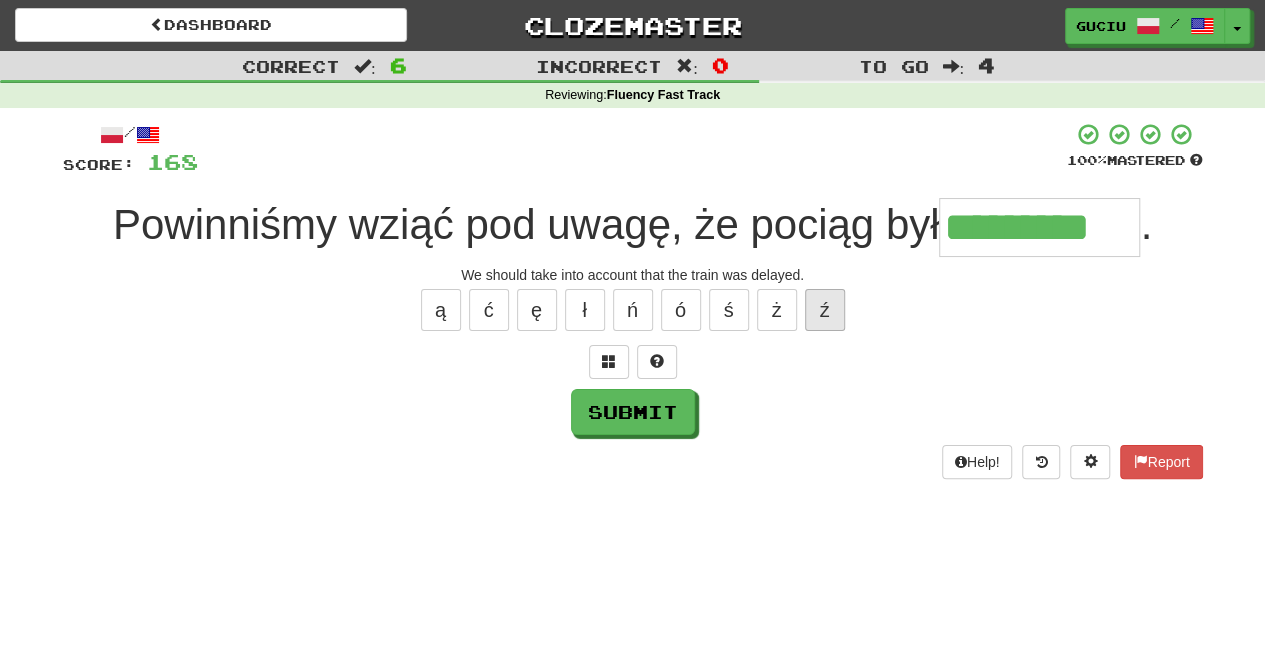 type on "*********" 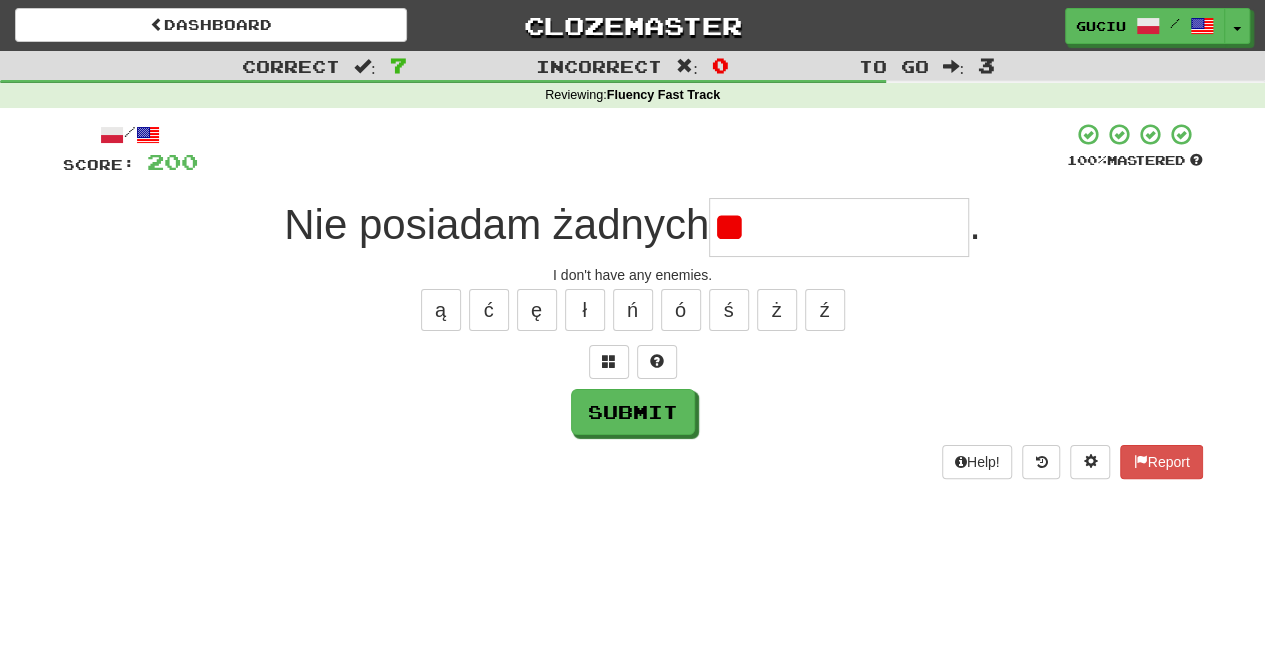 type on "*" 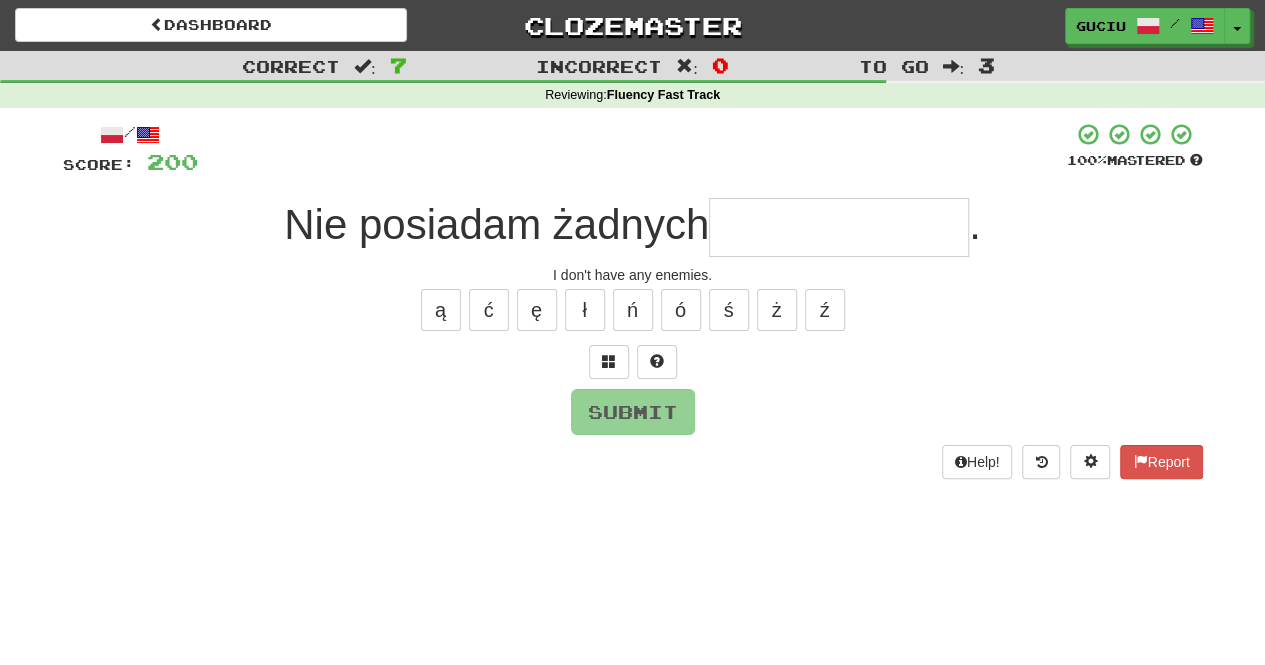 type on "*" 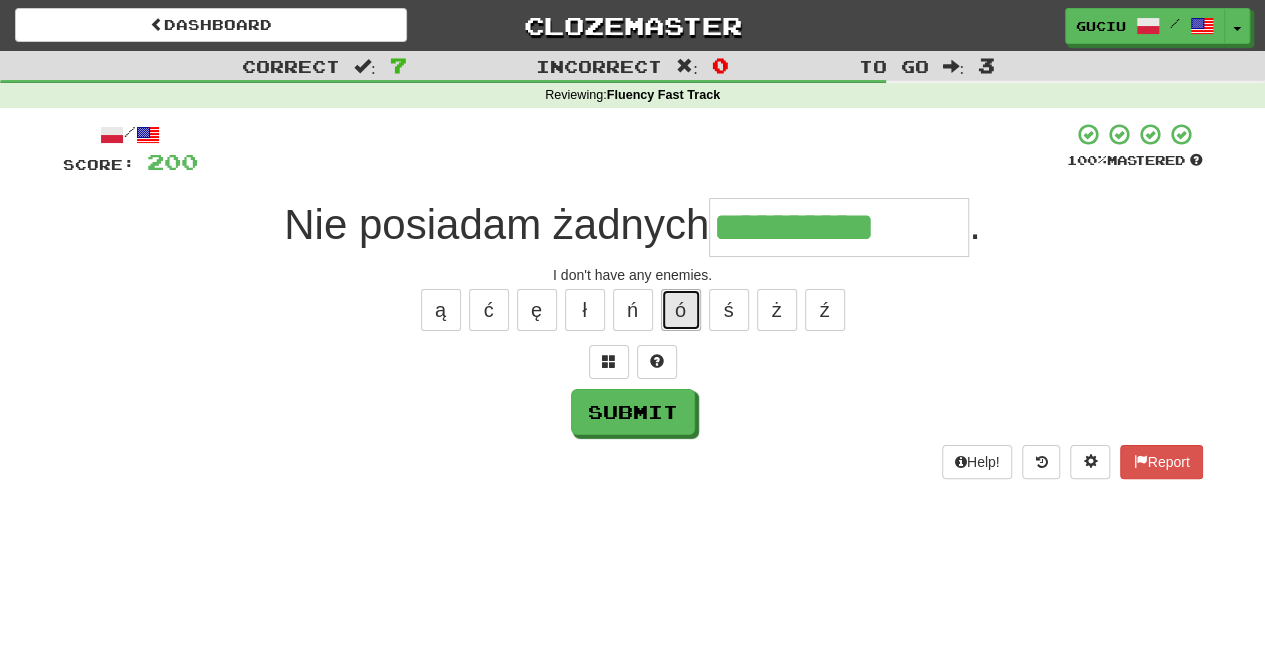 click on "ó" at bounding box center (681, 310) 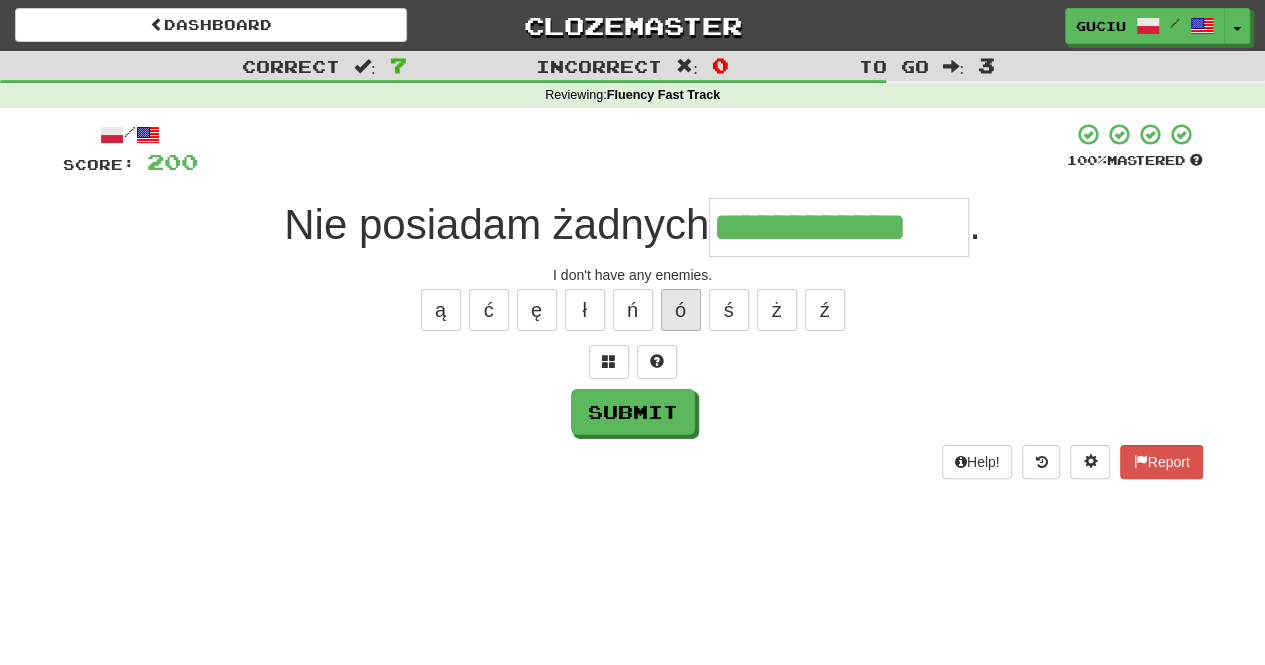 type on "**********" 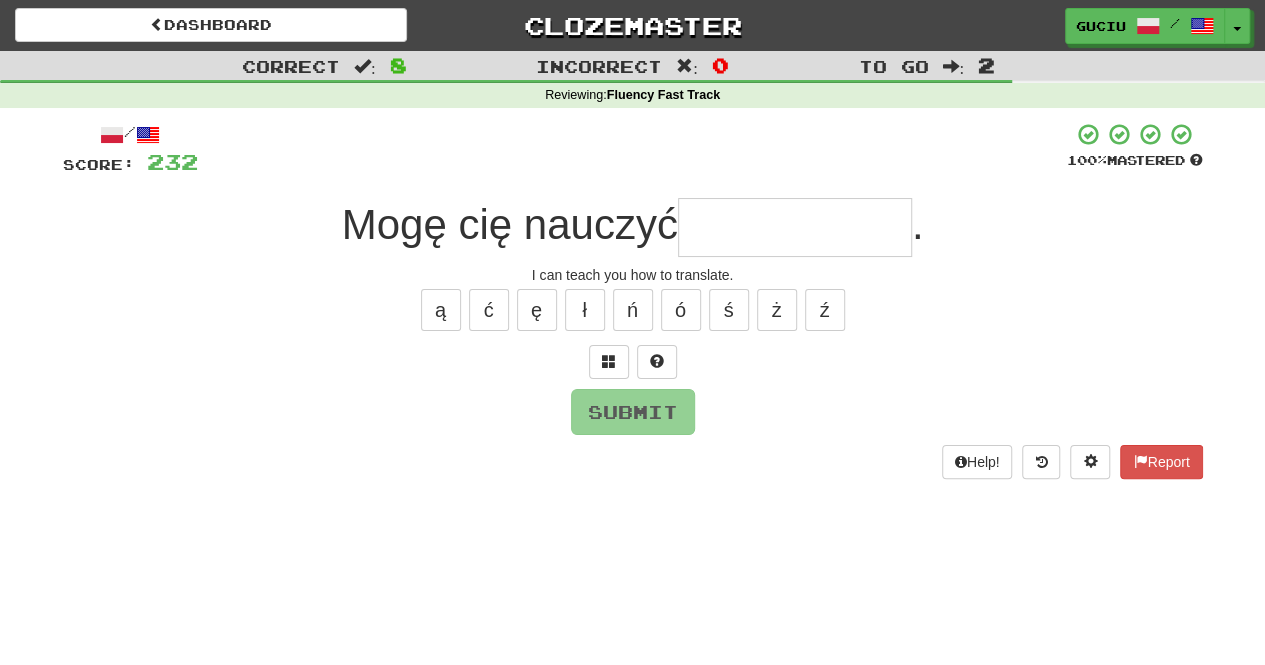 type on "*" 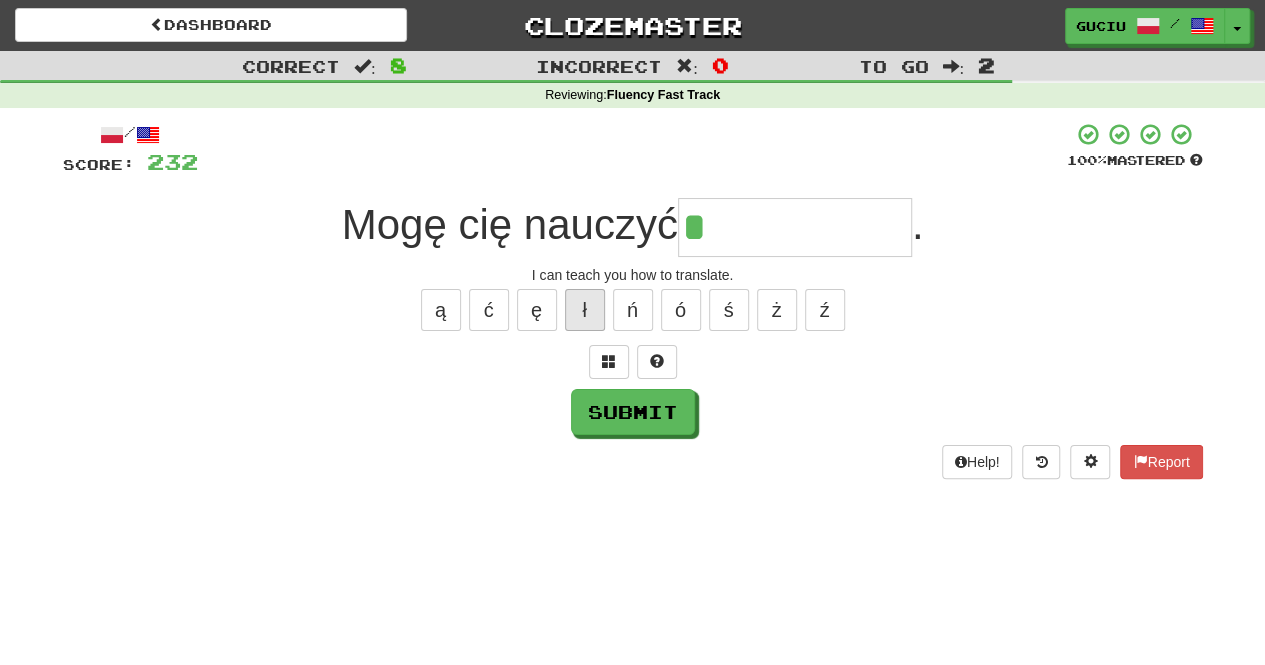 drag, startPoint x: 608, startPoint y: 314, endPoint x: 590, endPoint y: 306, distance: 19.697716 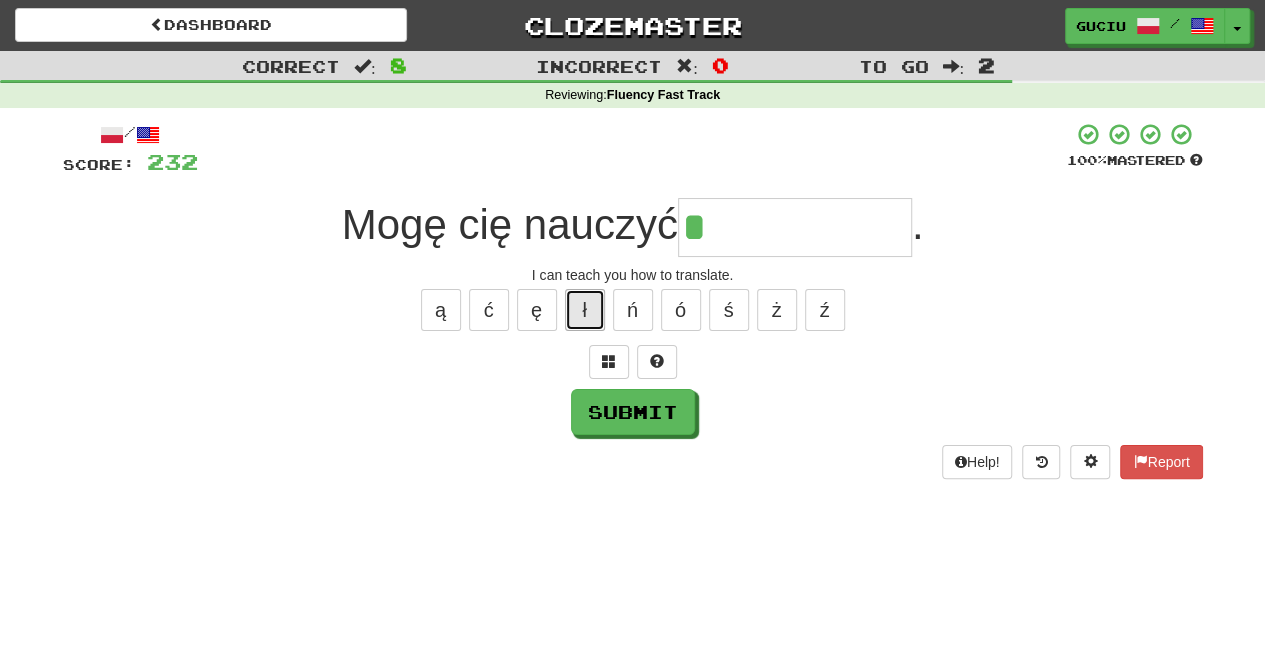 click on "ł" at bounding box center (585, 310) 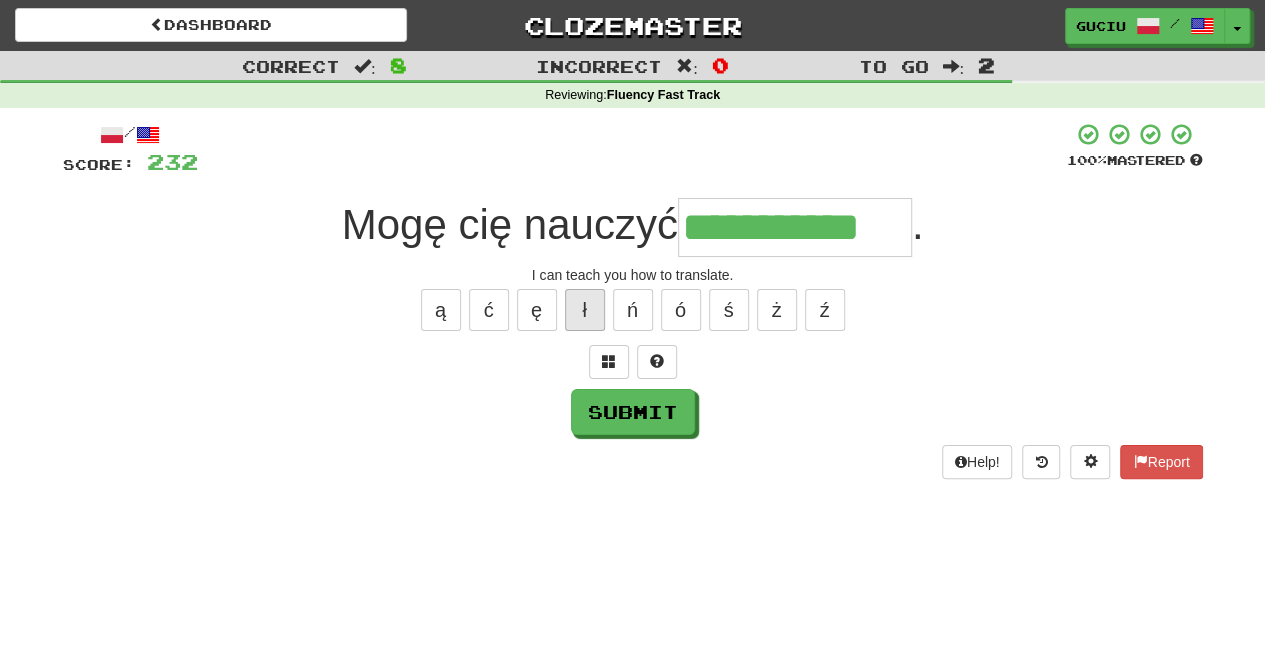 type on "**********" 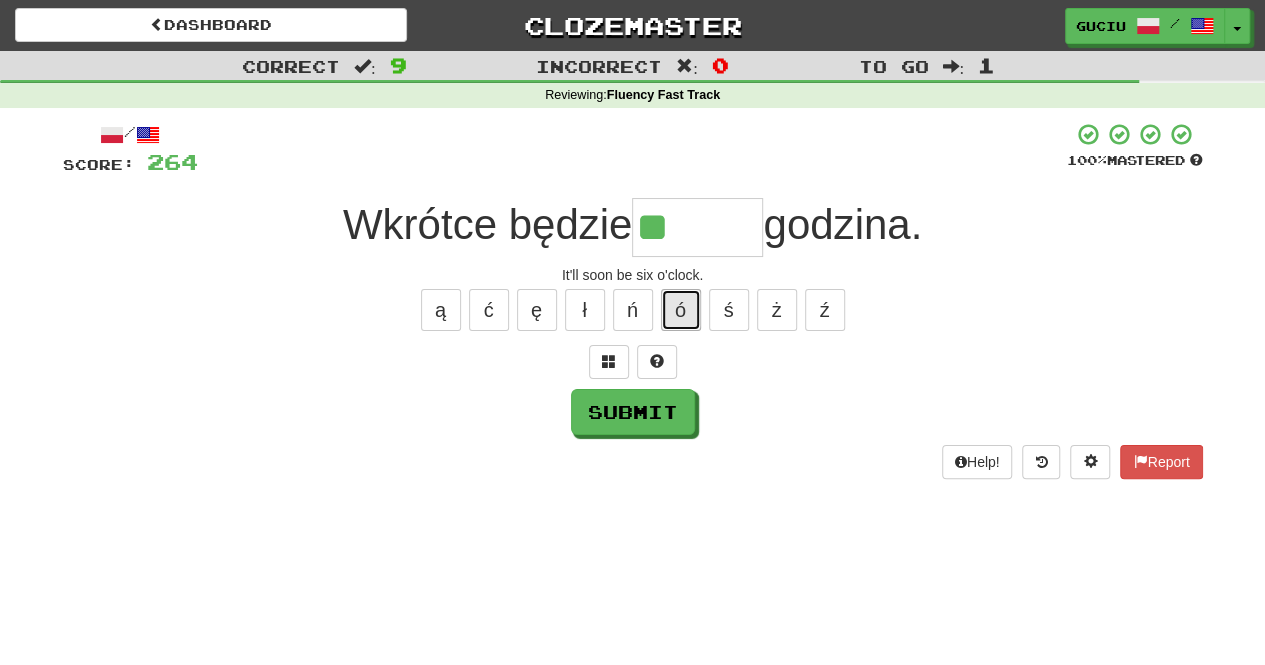 click on "ó" at bounding box center [681, 310] 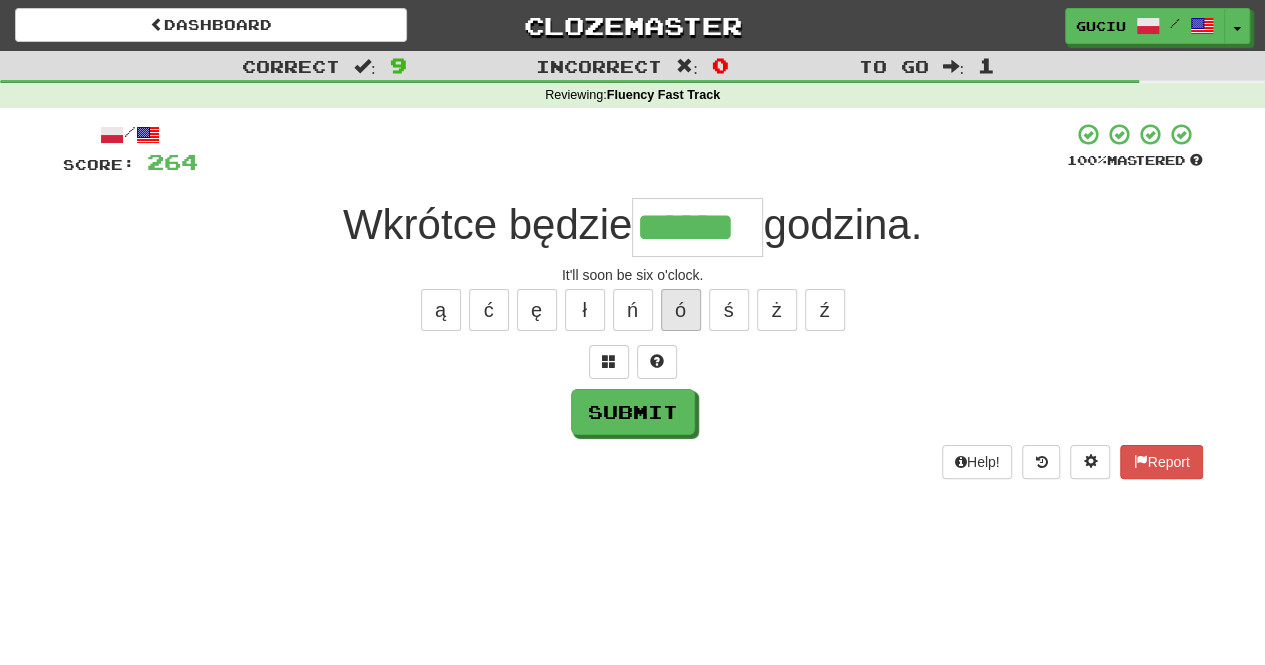 type on "******" 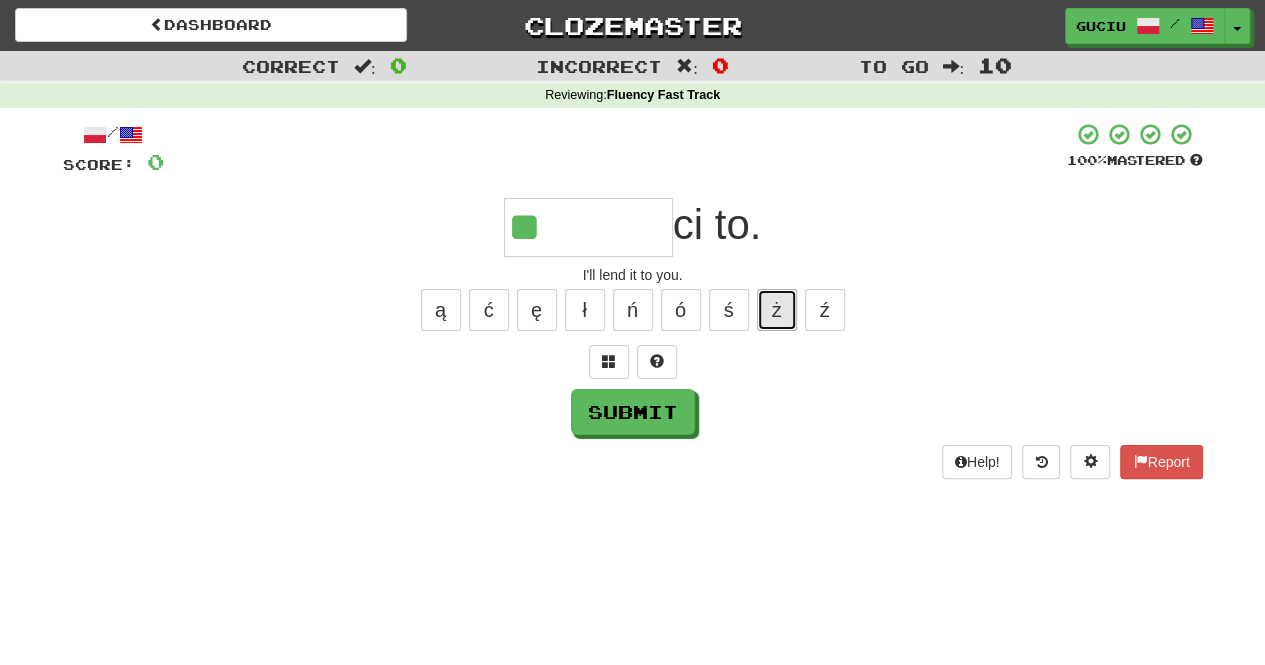 click on "ż" at bounding box center [777, 310] 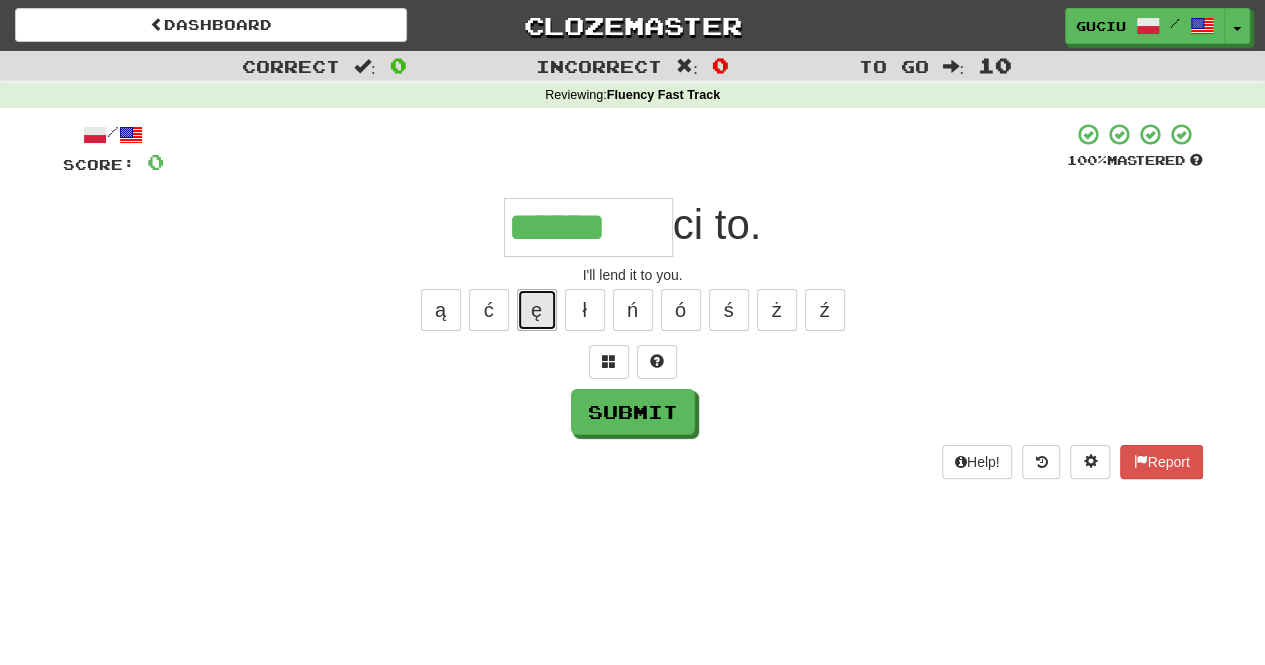 click on "ę" at bounding box center [537, 310] 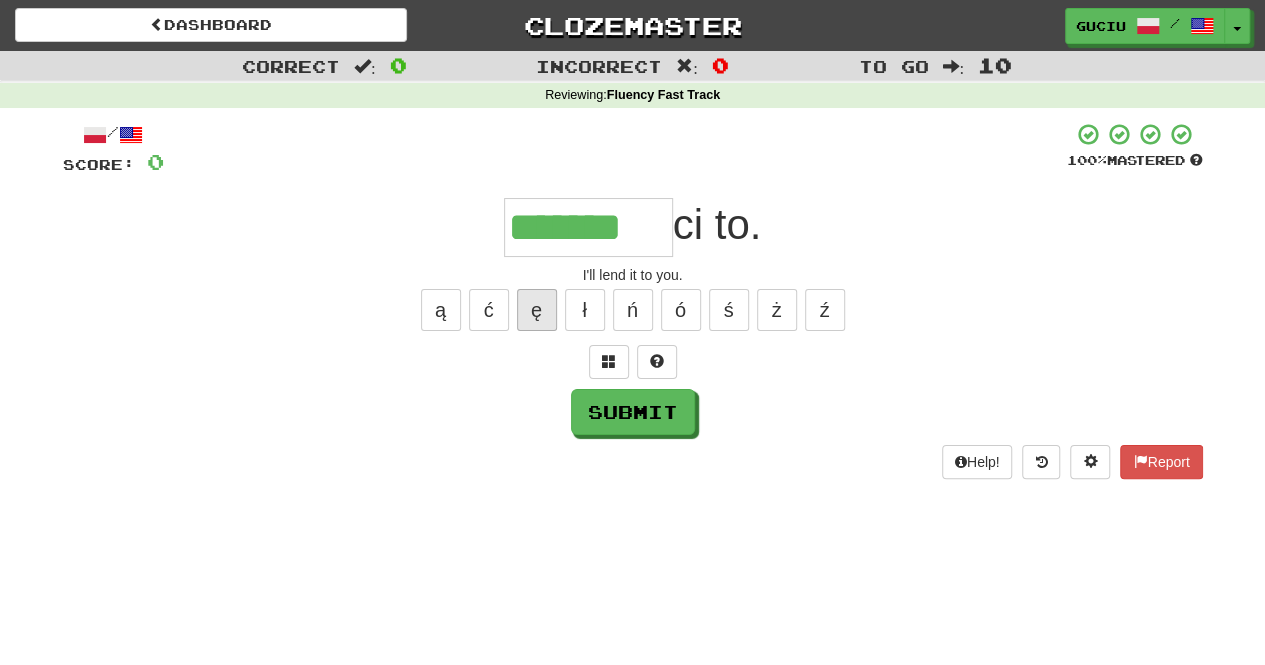 type on "*******" 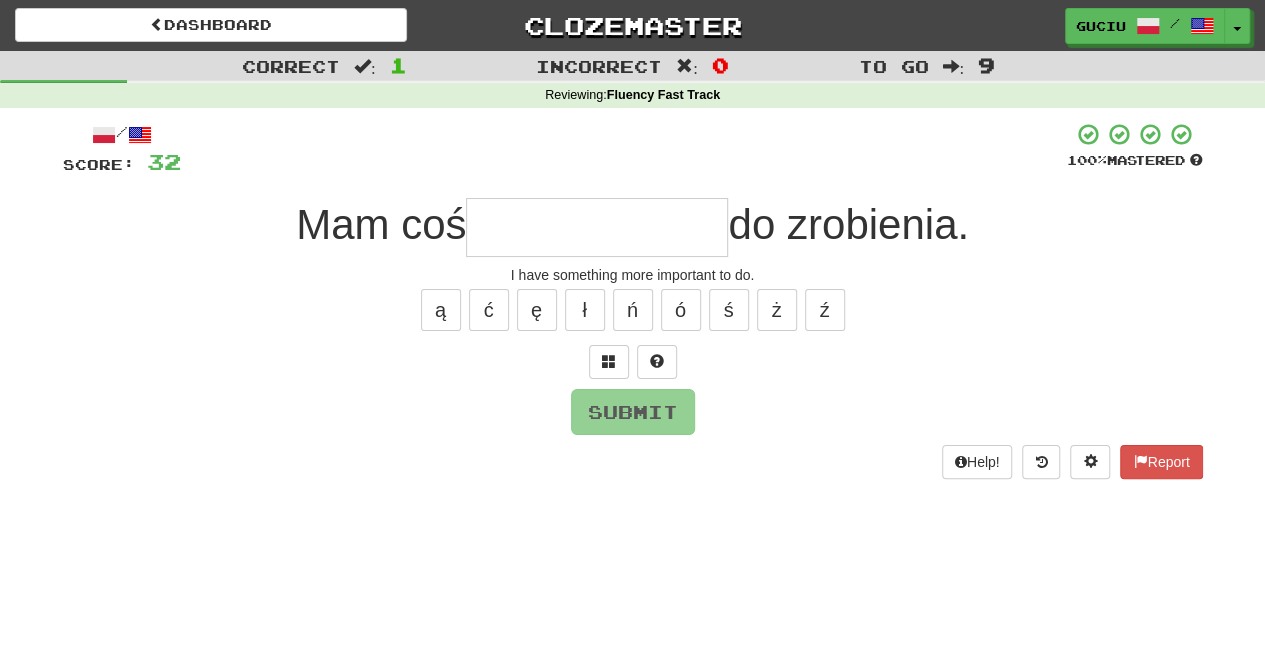 type on "*" 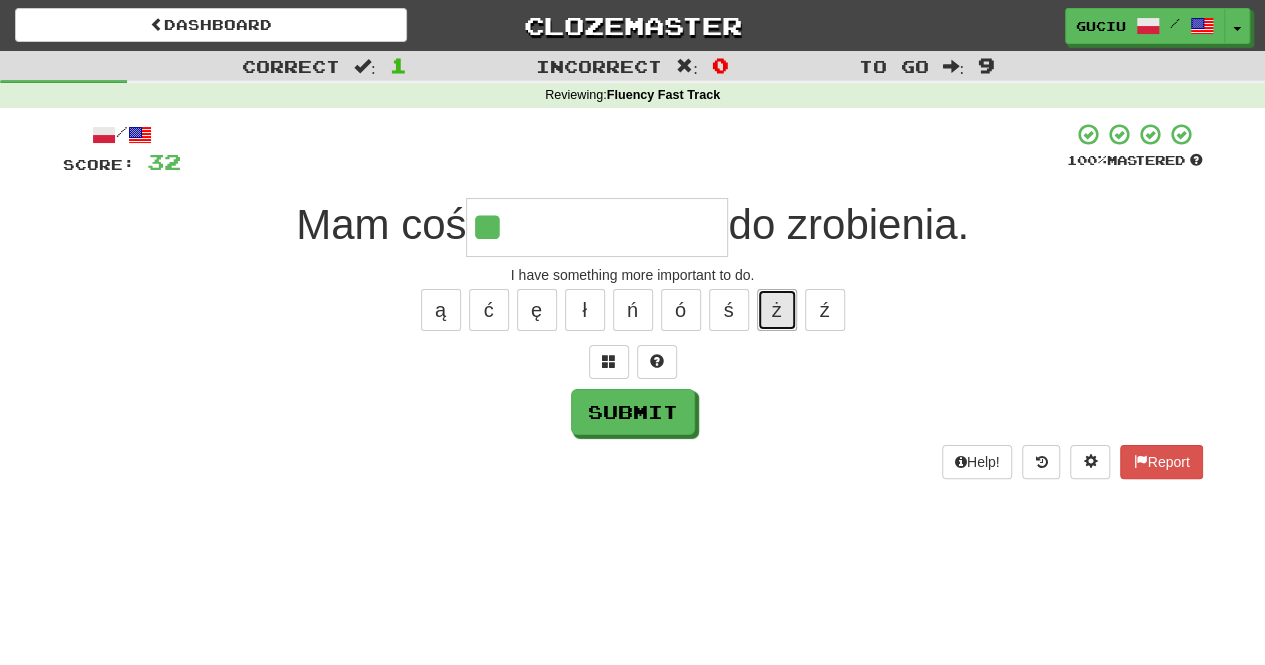 click on "ż" at bounding box center (777, 310) 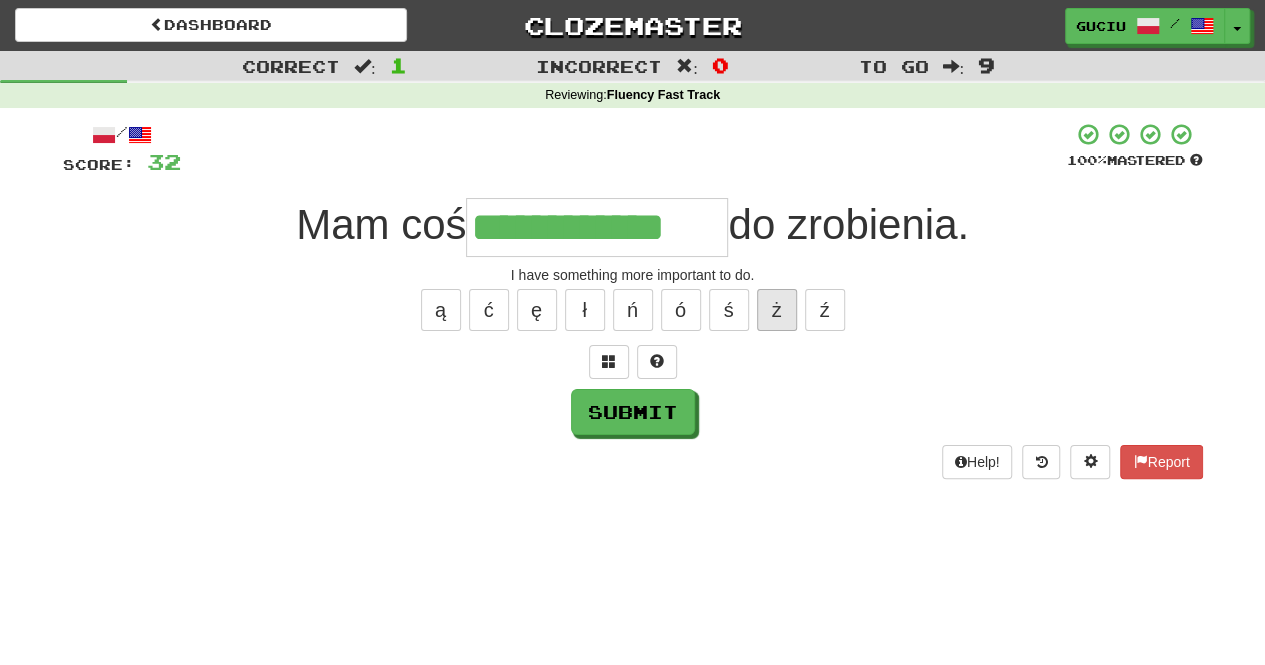 type on "**********" 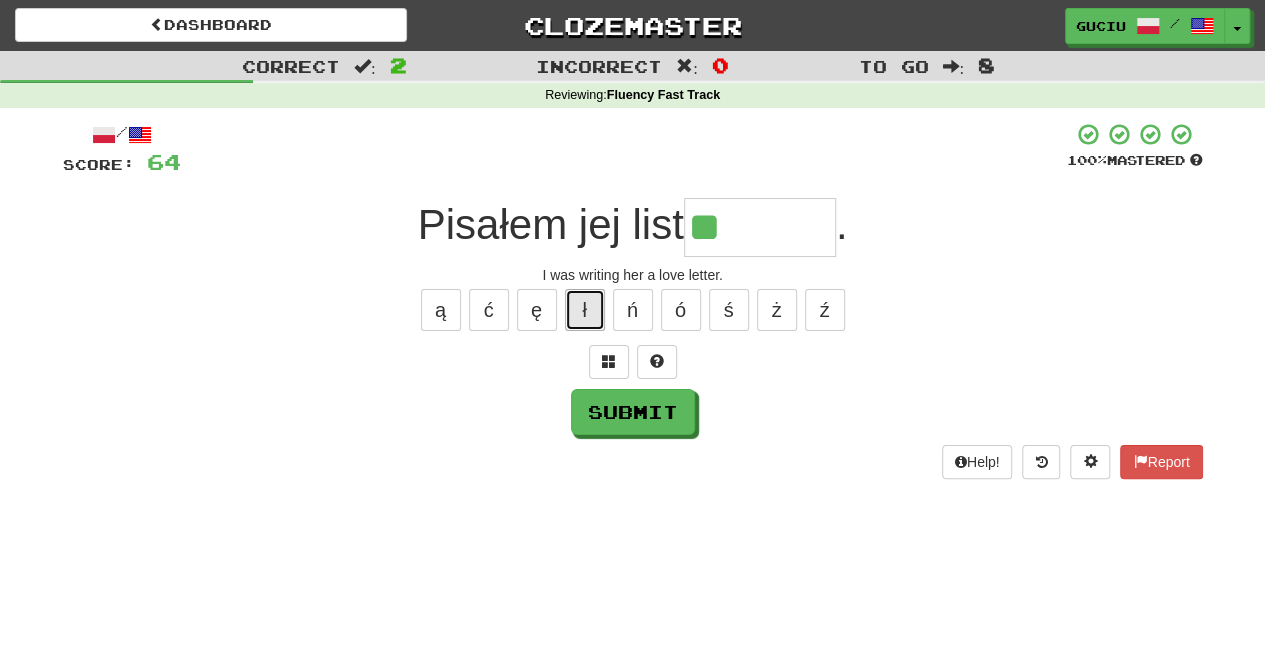 click on "ł" at bounding box center (585, 310) 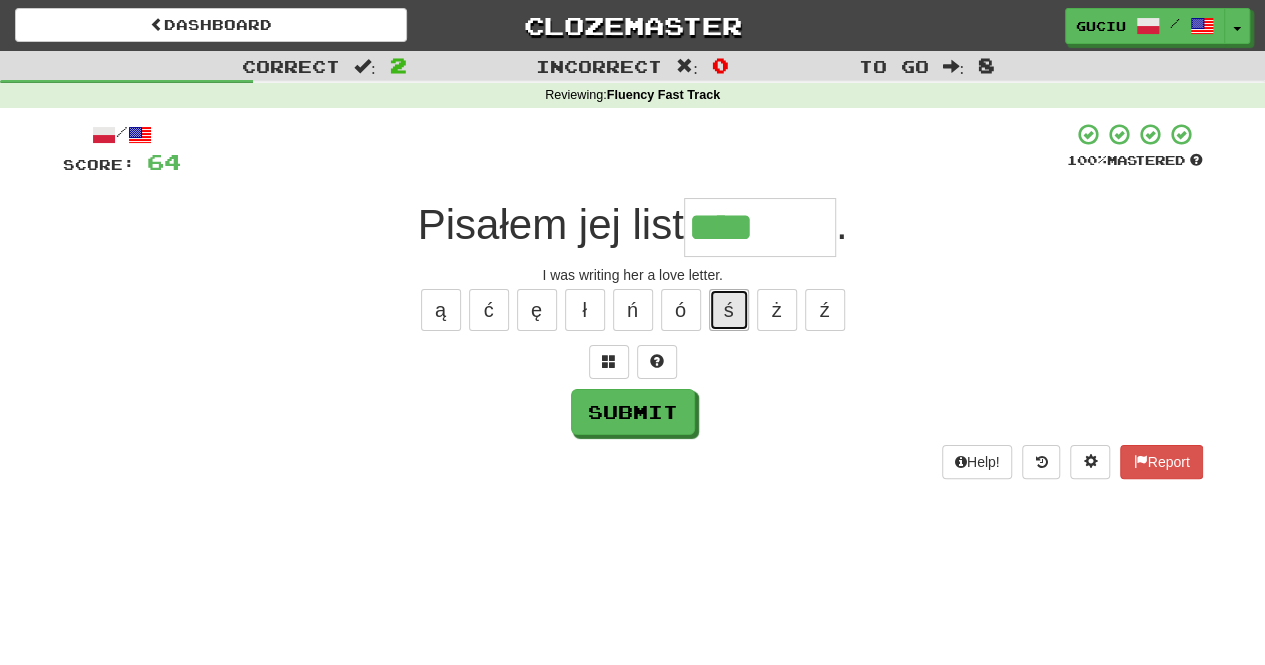 click on "ś" at bounding box center [729, 310] 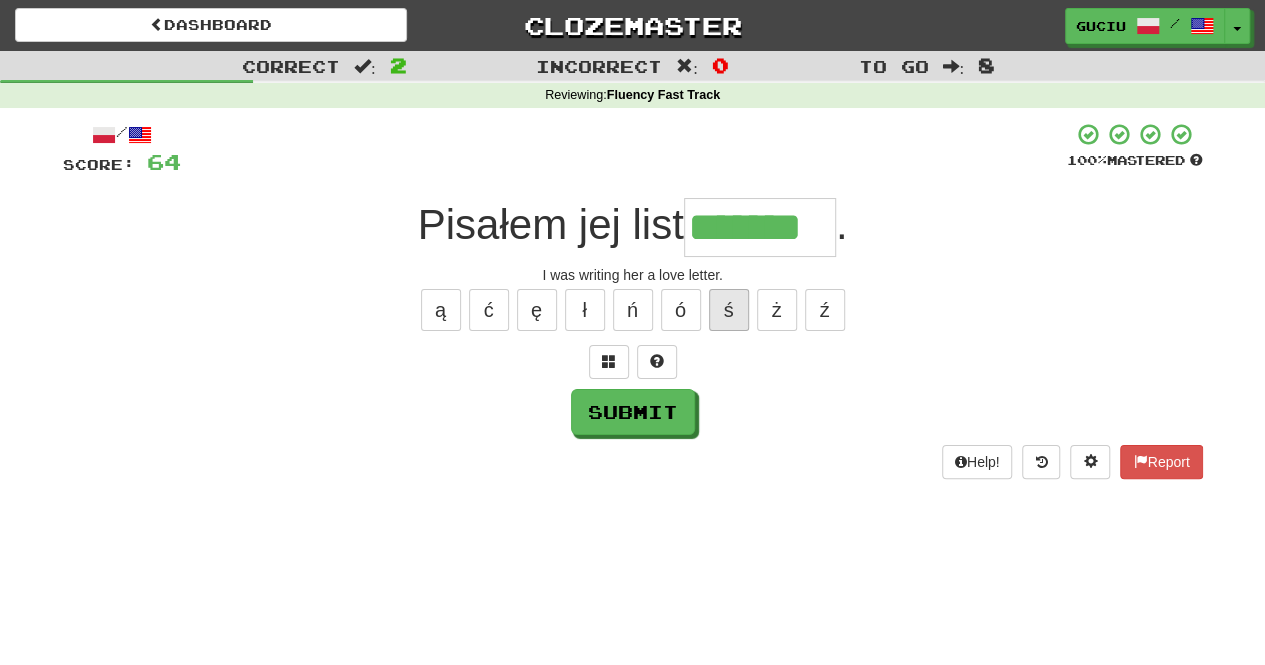 type on "*******" 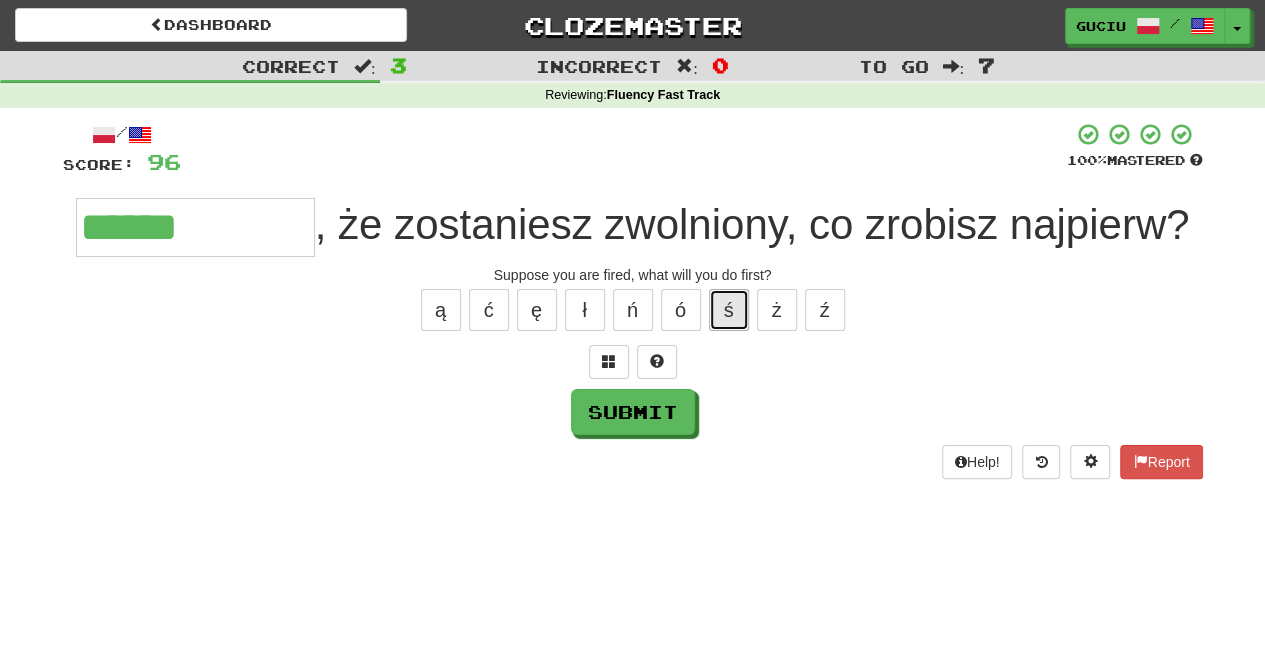 click on "ś" at bounding box center [729, 310] 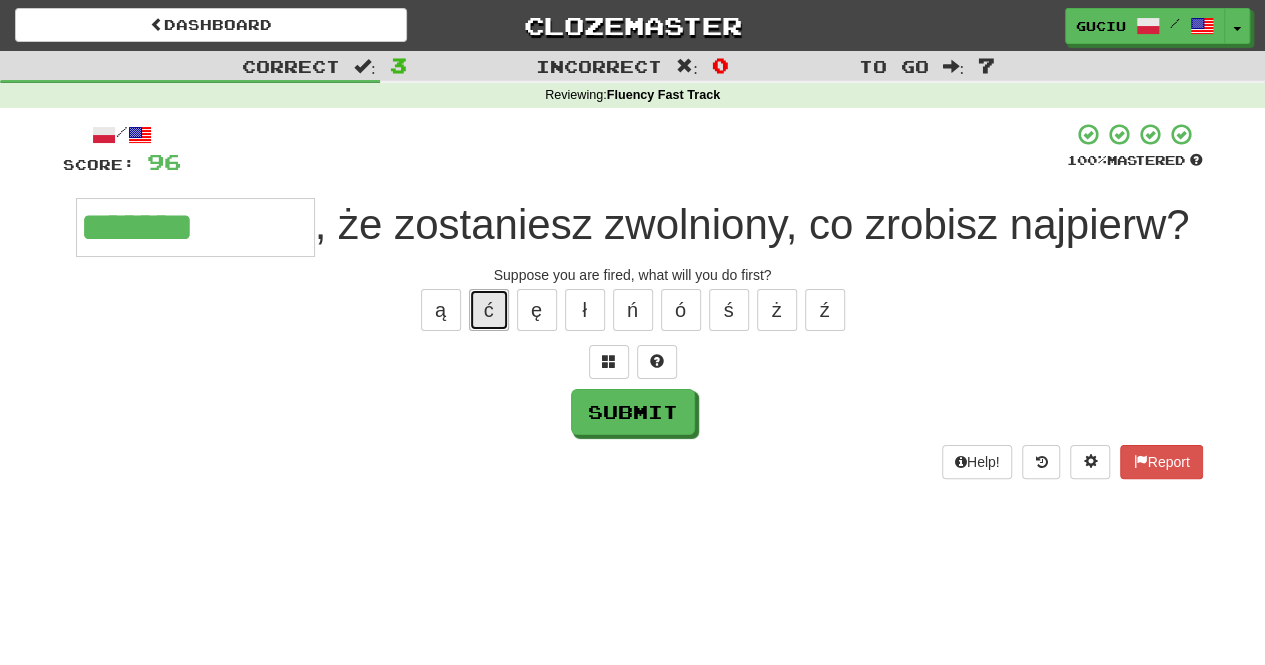 click on "ć" at bounding box center (489, 310) 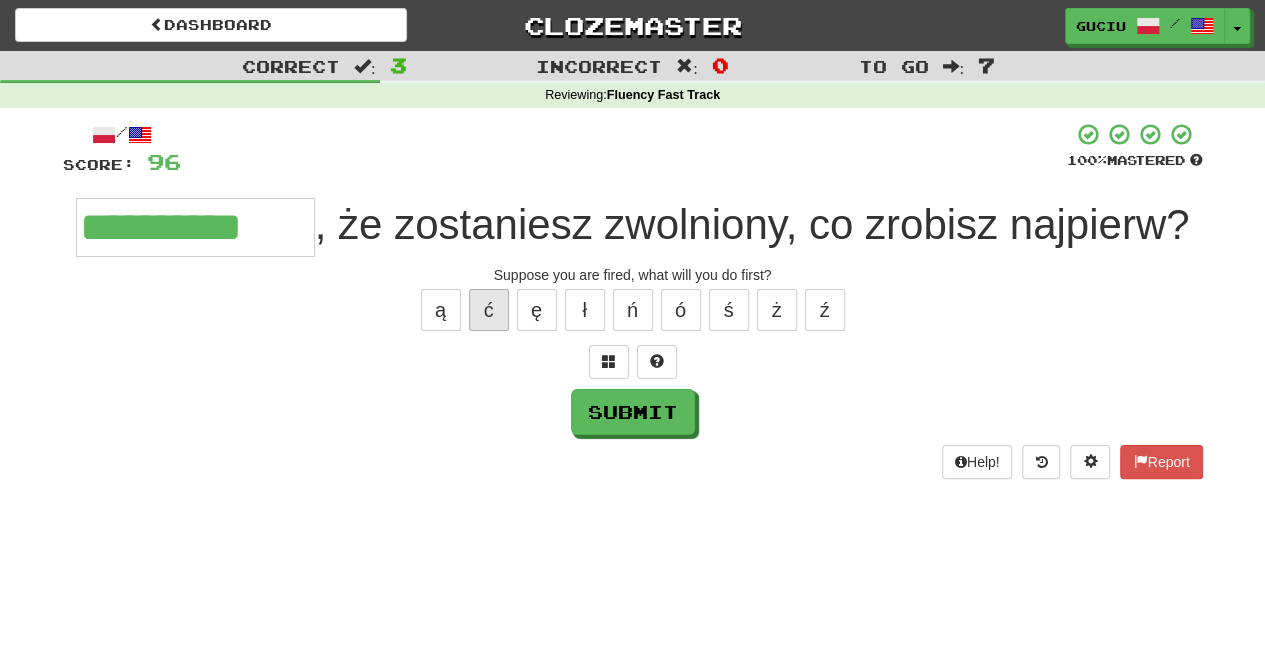 type on "**********" 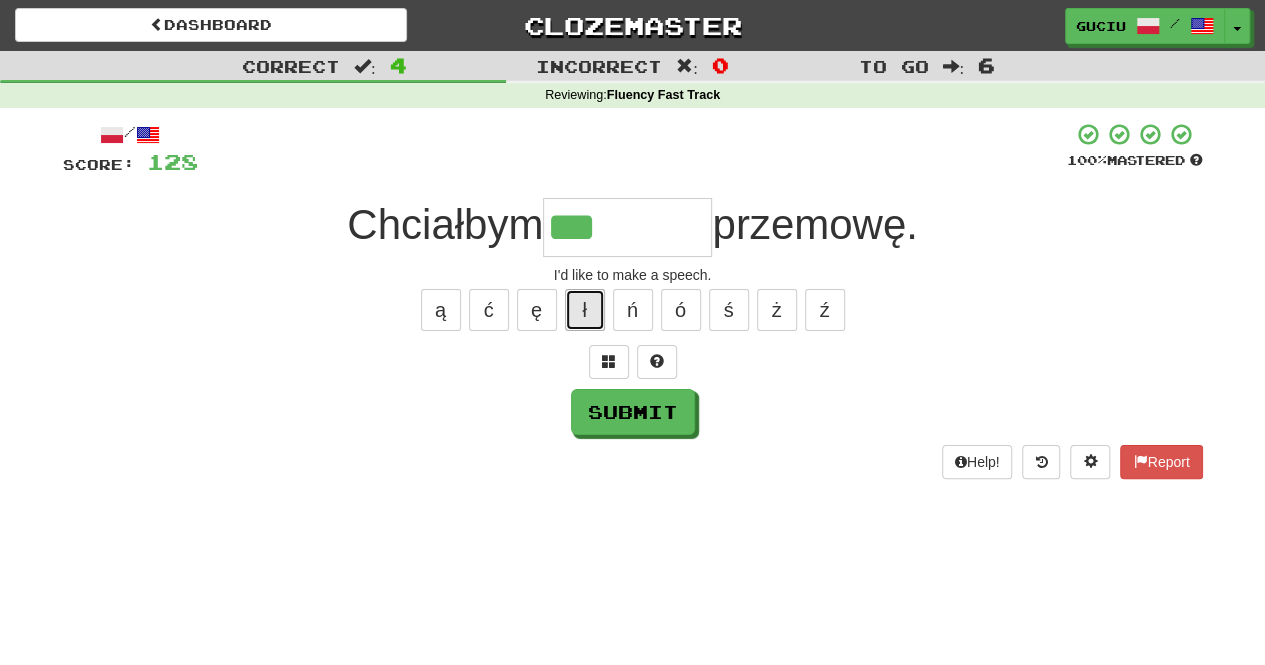 click on "ł" at bounding box center [585, 310] 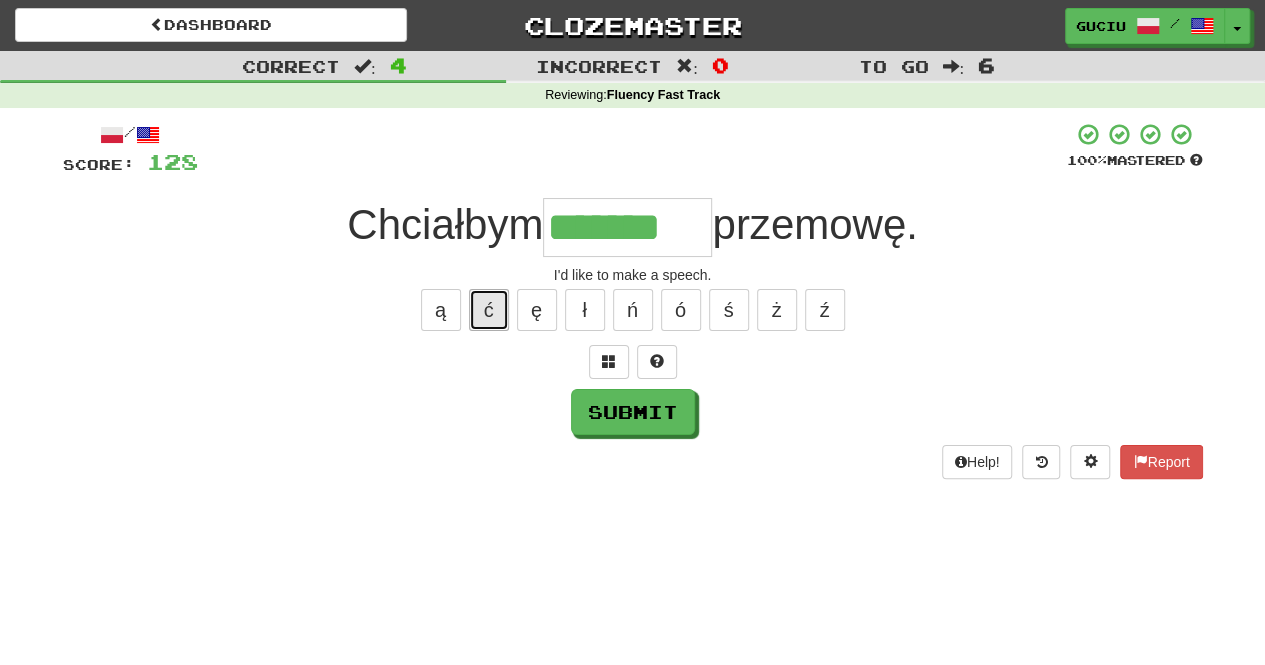 click on "ć" at bounding box center (489, 310) 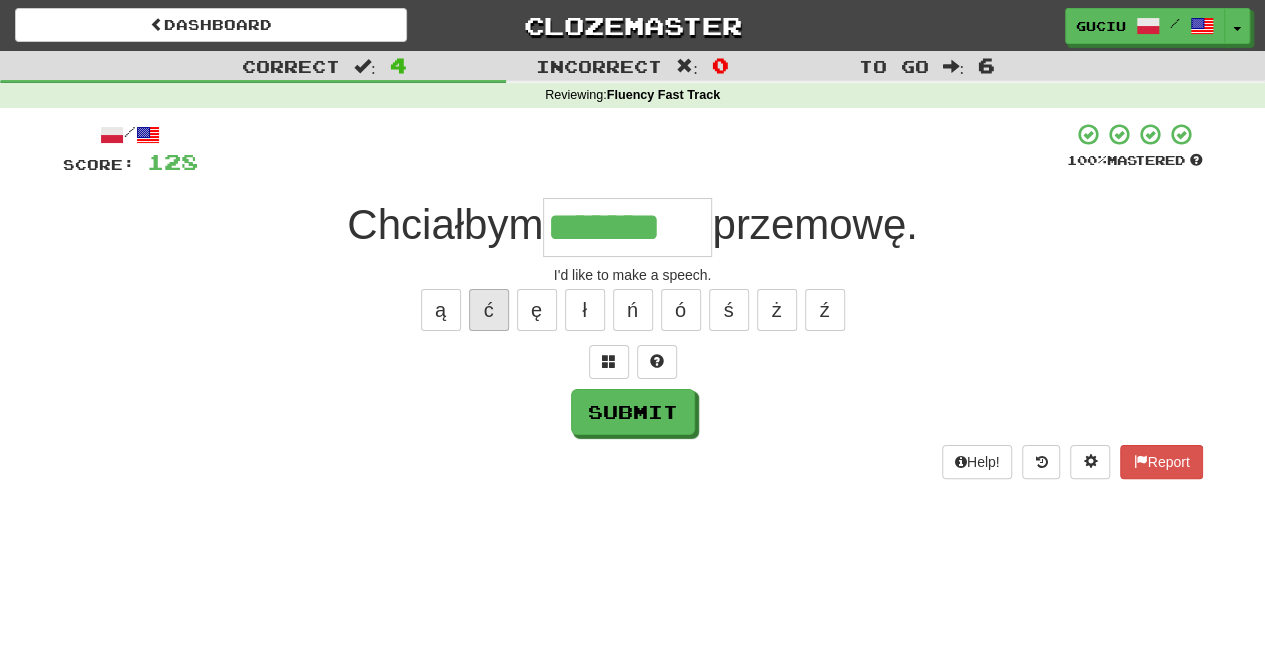 type on "********" 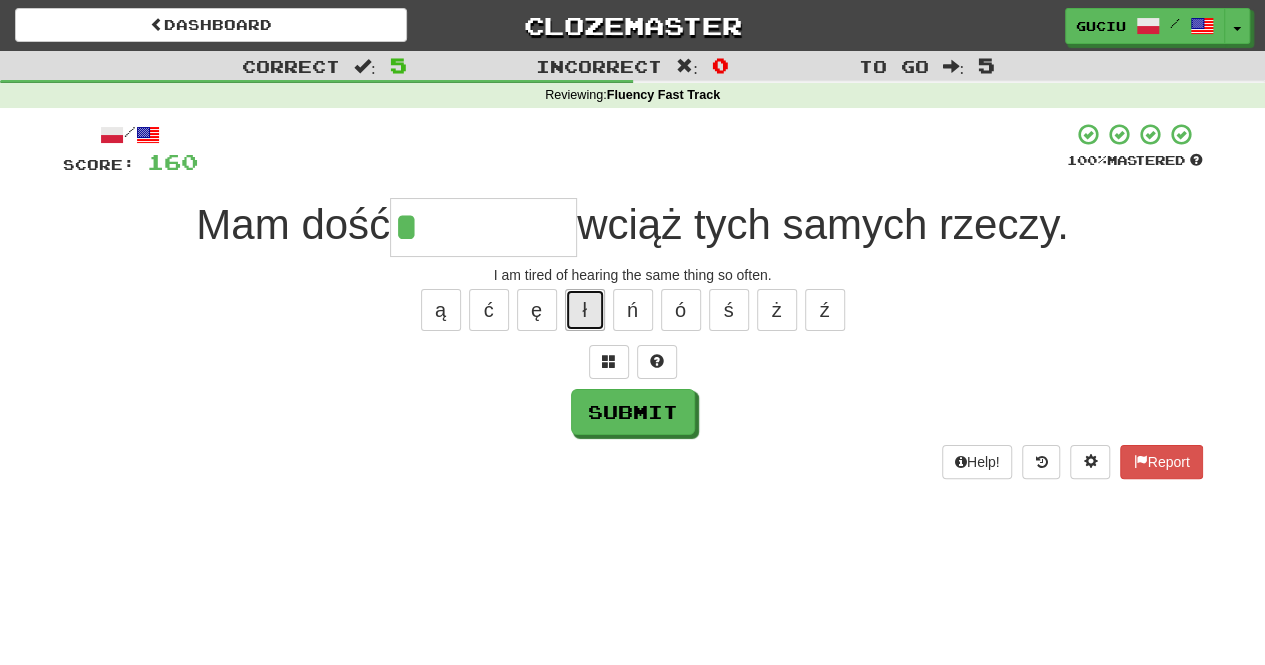 click on "ł" at bounding box center (585, 310) 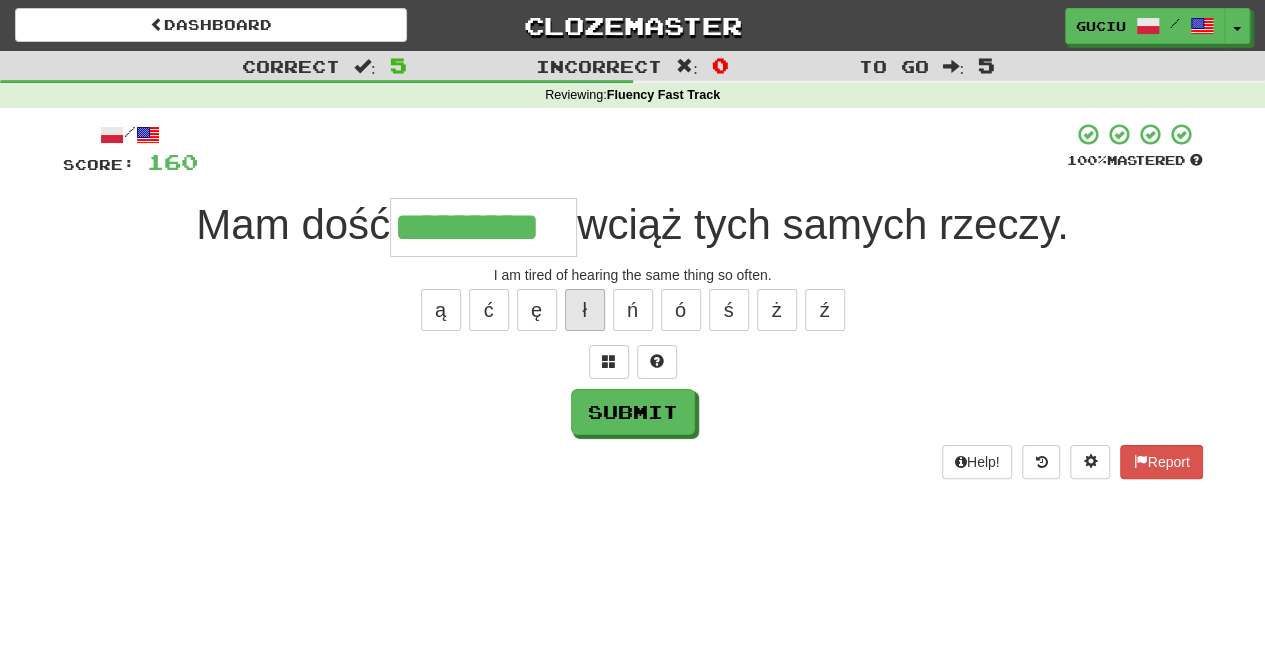 type on "*********" 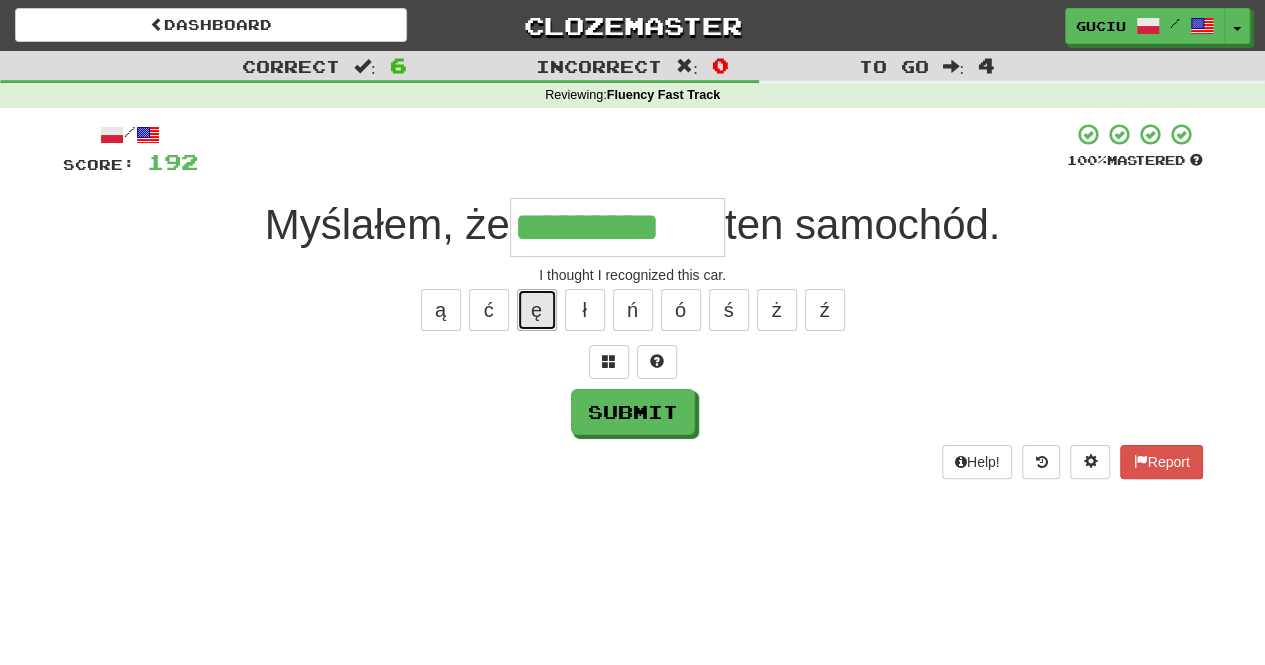 click on "ę" at bounding box center (537, 310) 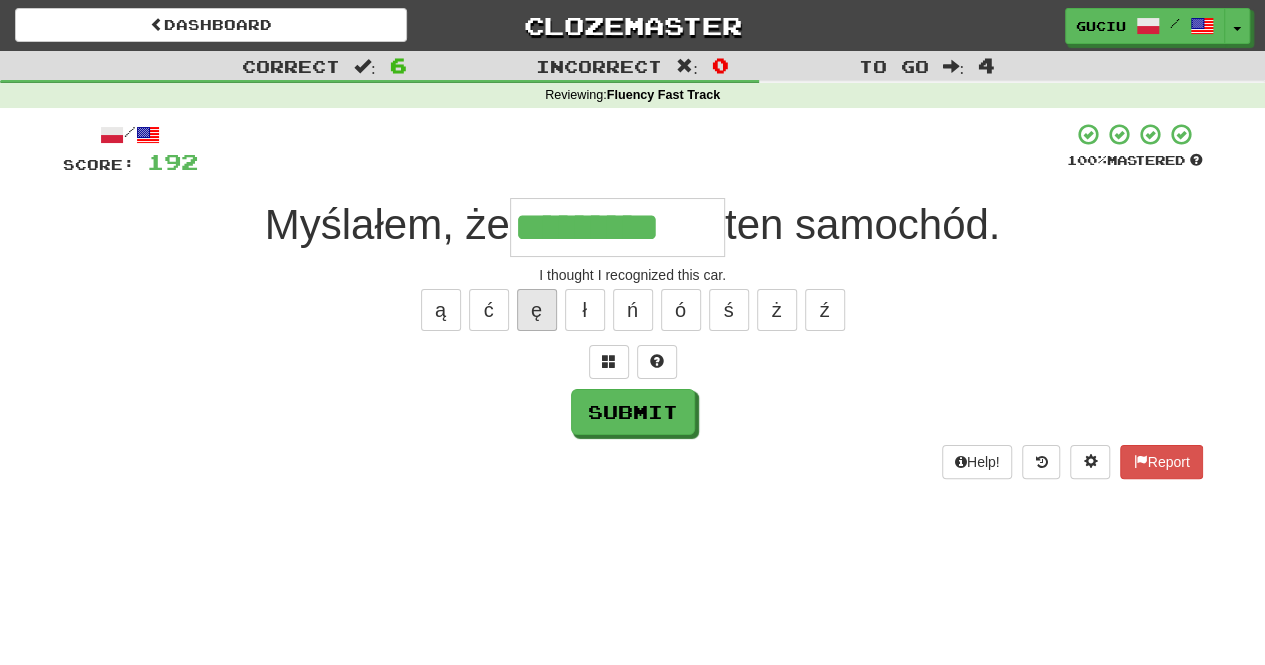 type on "**********" 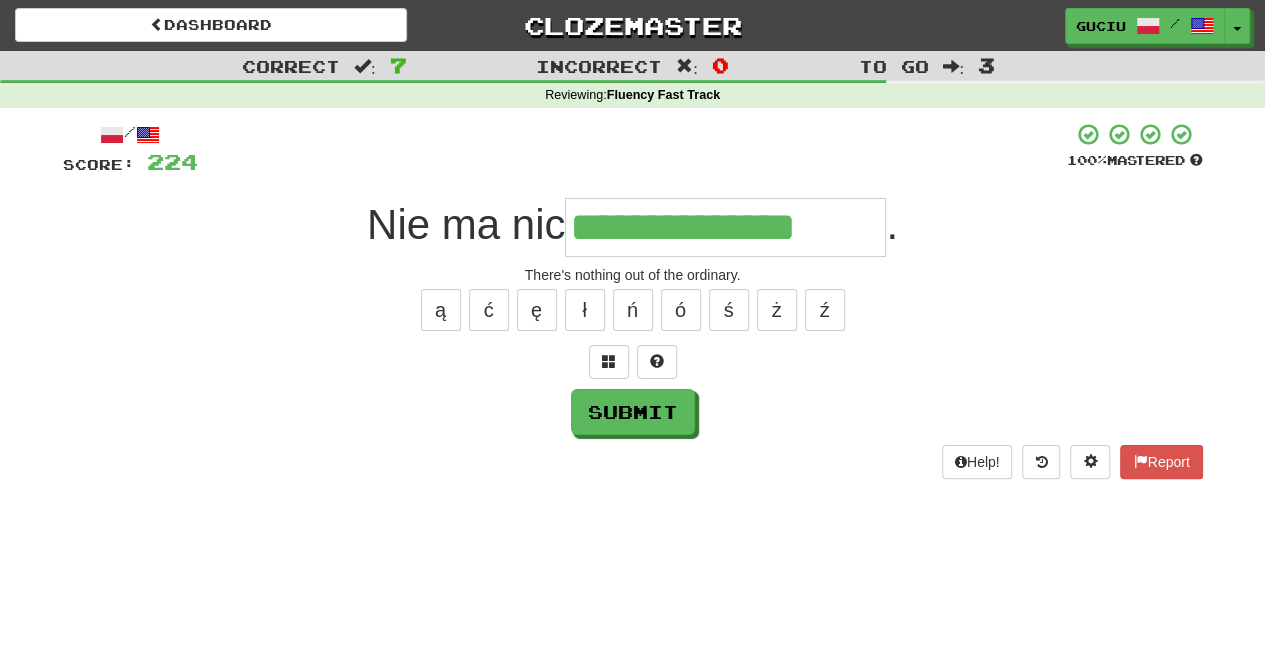 type on "**********" 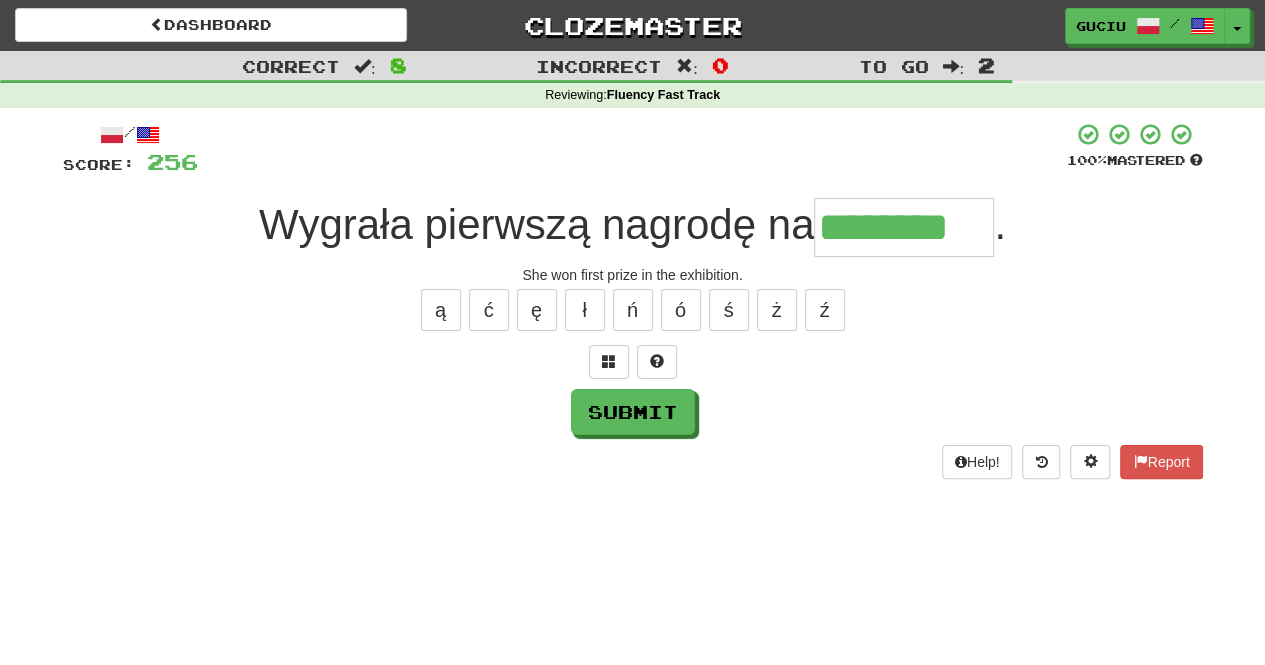 type on "********" 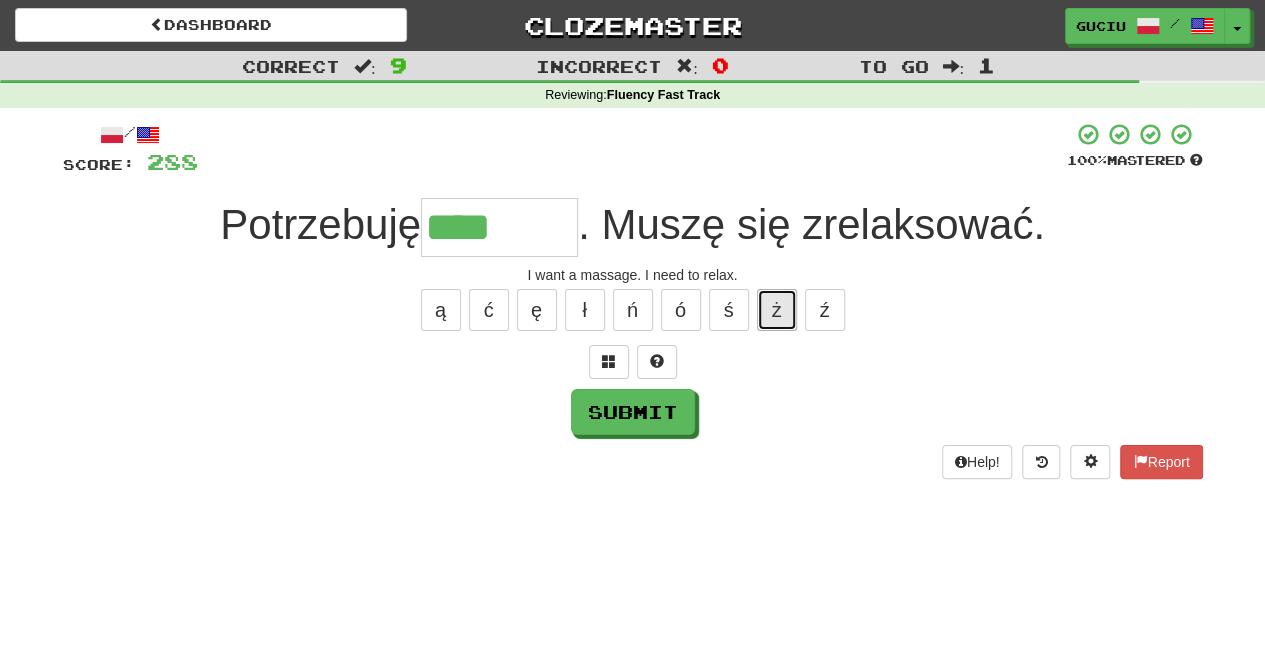 click on "ż" at bounding box center [777, 310] 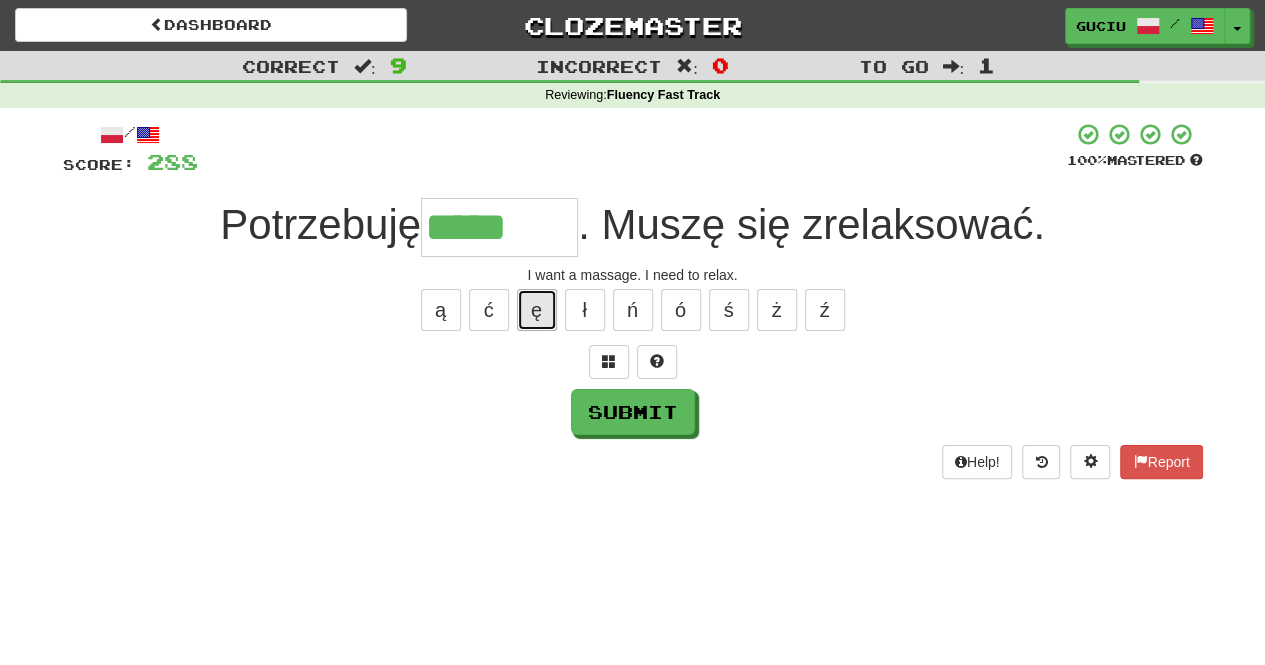 click on "ę" at bounding box center [537, 310] 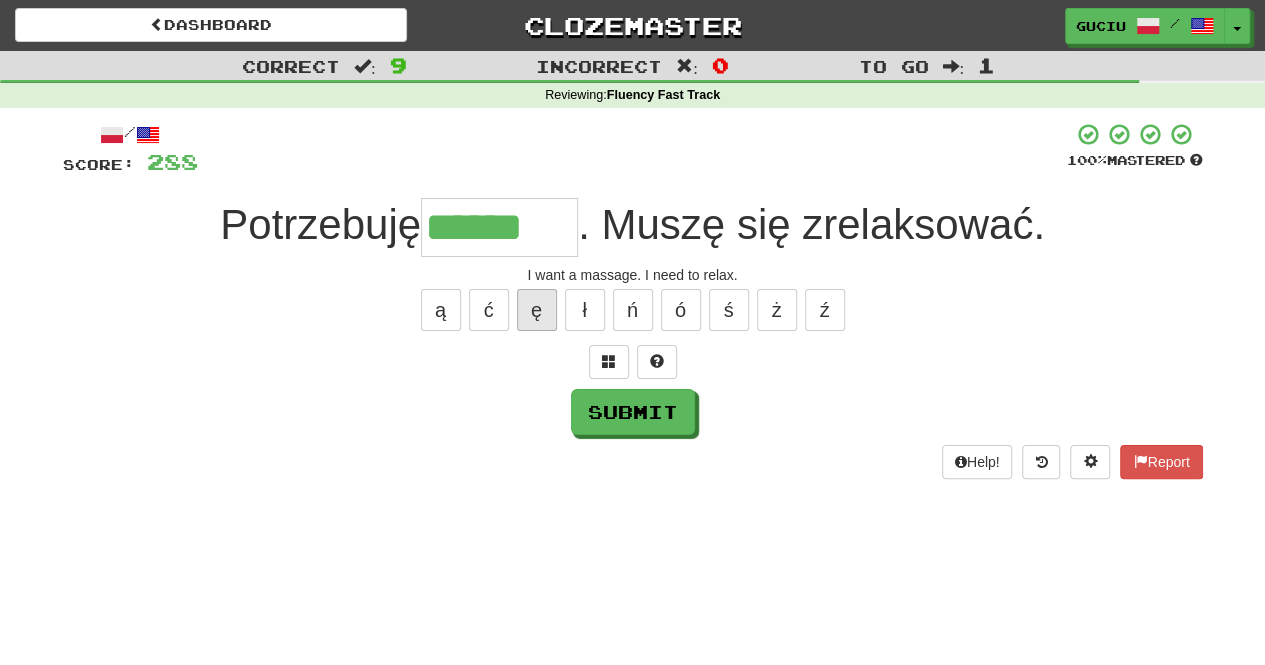 type on "******" 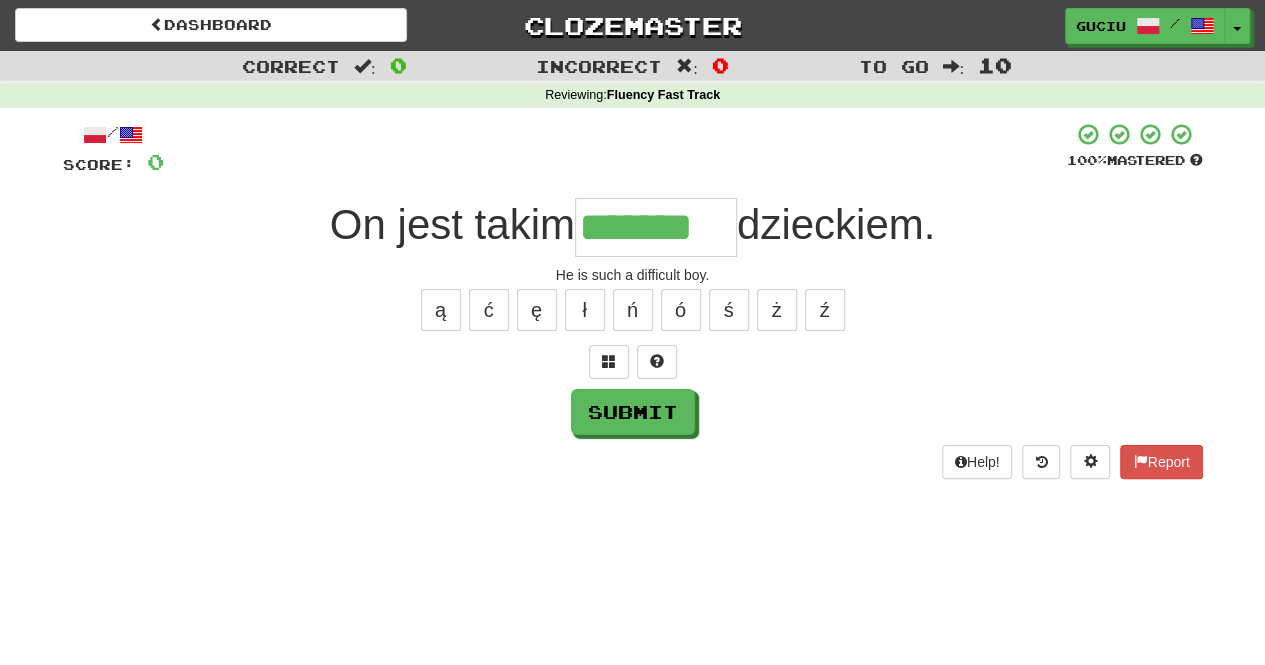 type on "*******" 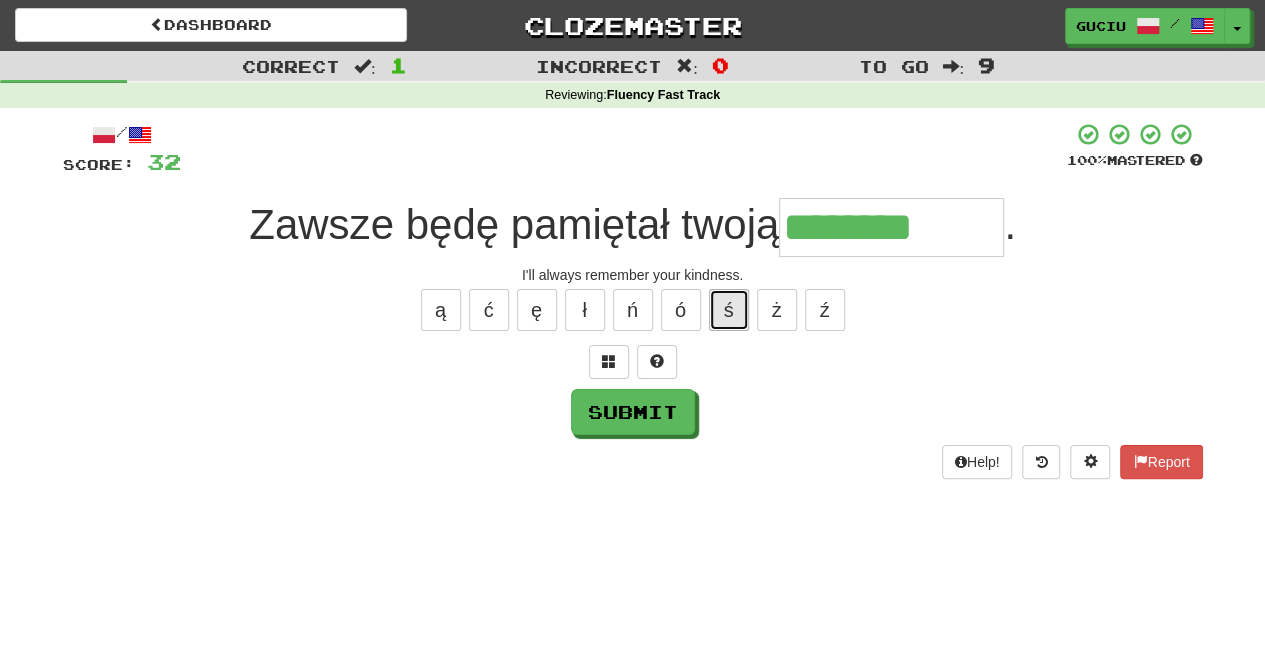 click on "ś" at bounding box center [729, 310] 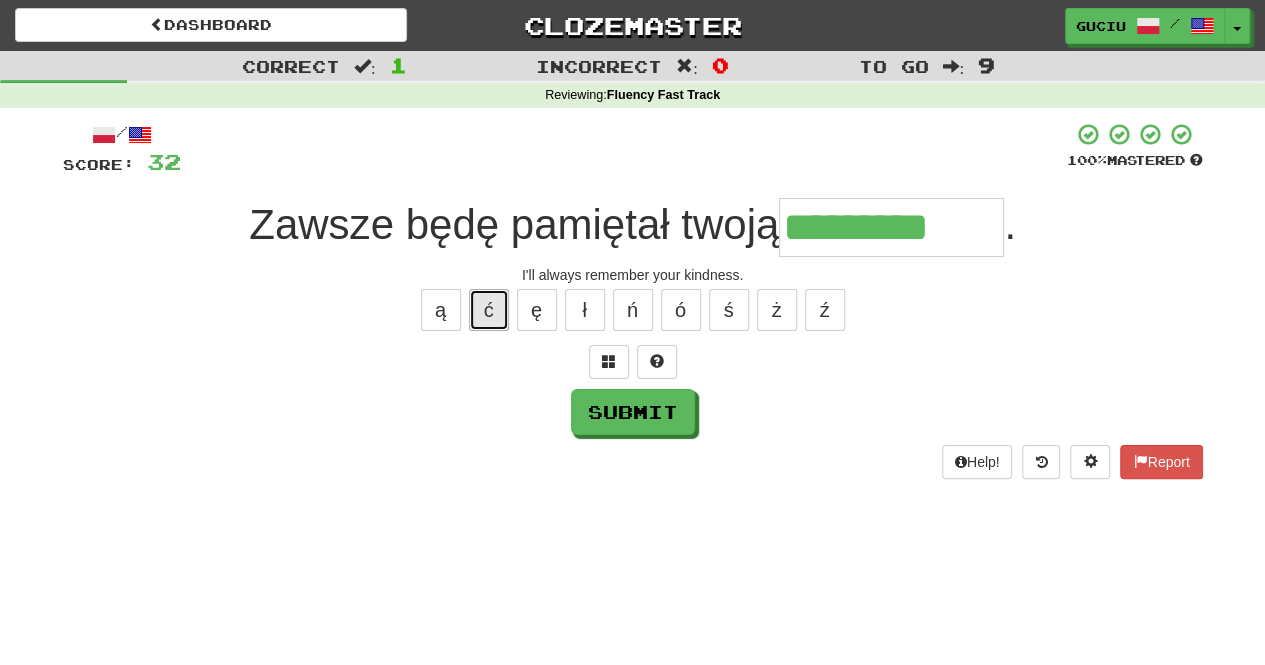 click on "ć" at bounding box center [489, 310] 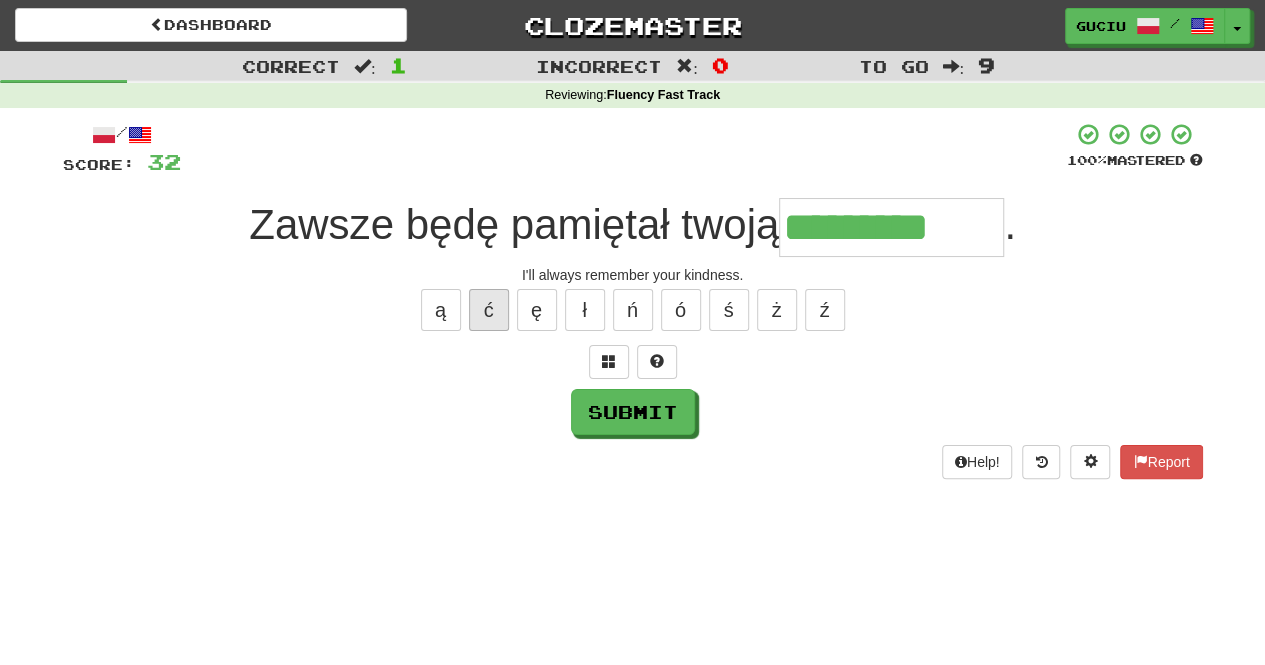 type on "**********" 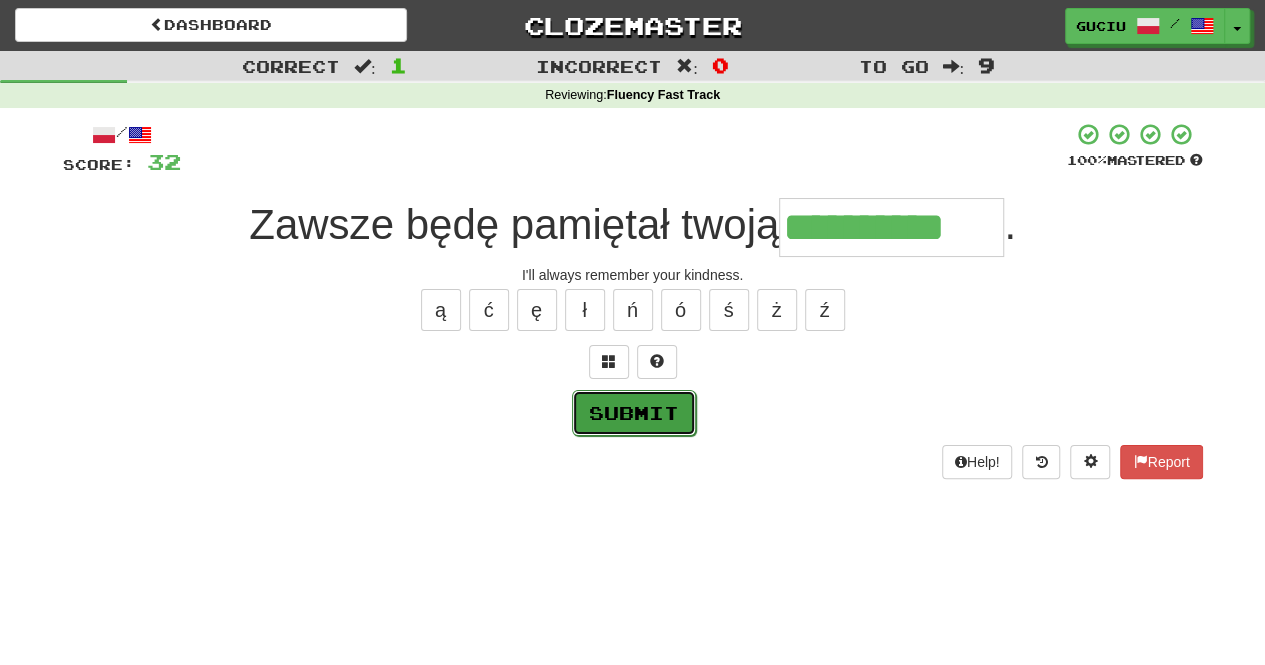 click on "Submit" at bounding box center [634, 413] 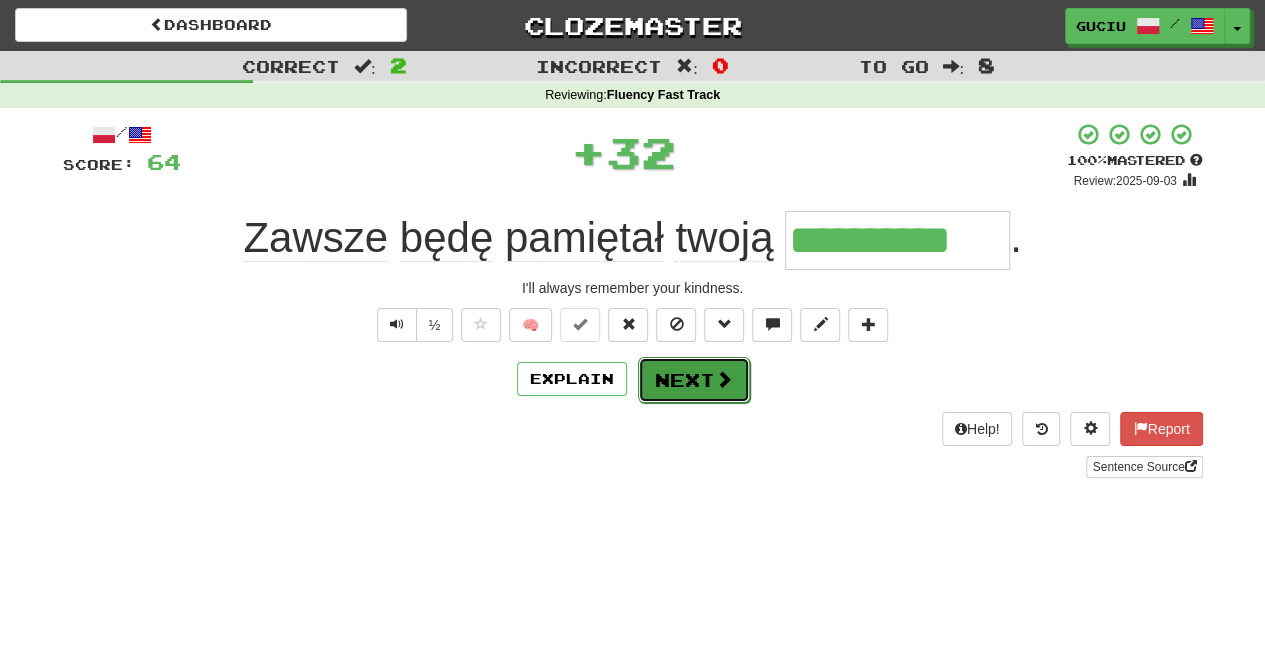 click on "Next" at bounding box center [694, 380] 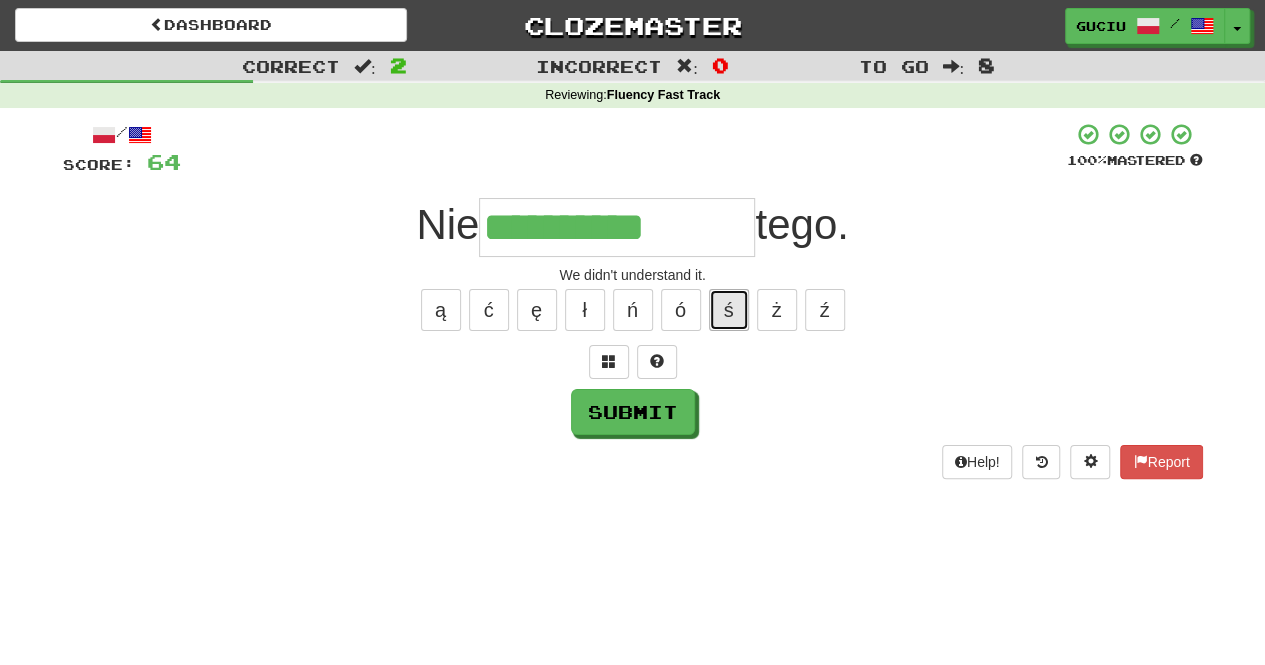 click on "ś" at bounding box center (729, 310) 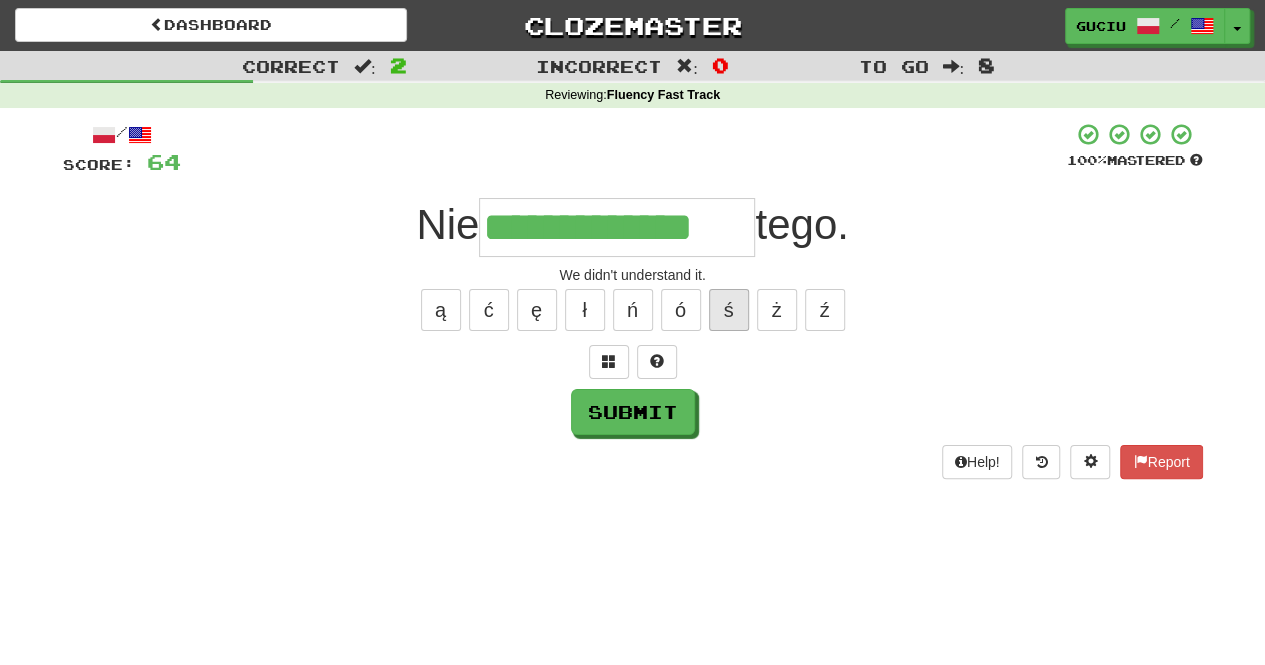 type on "**********" 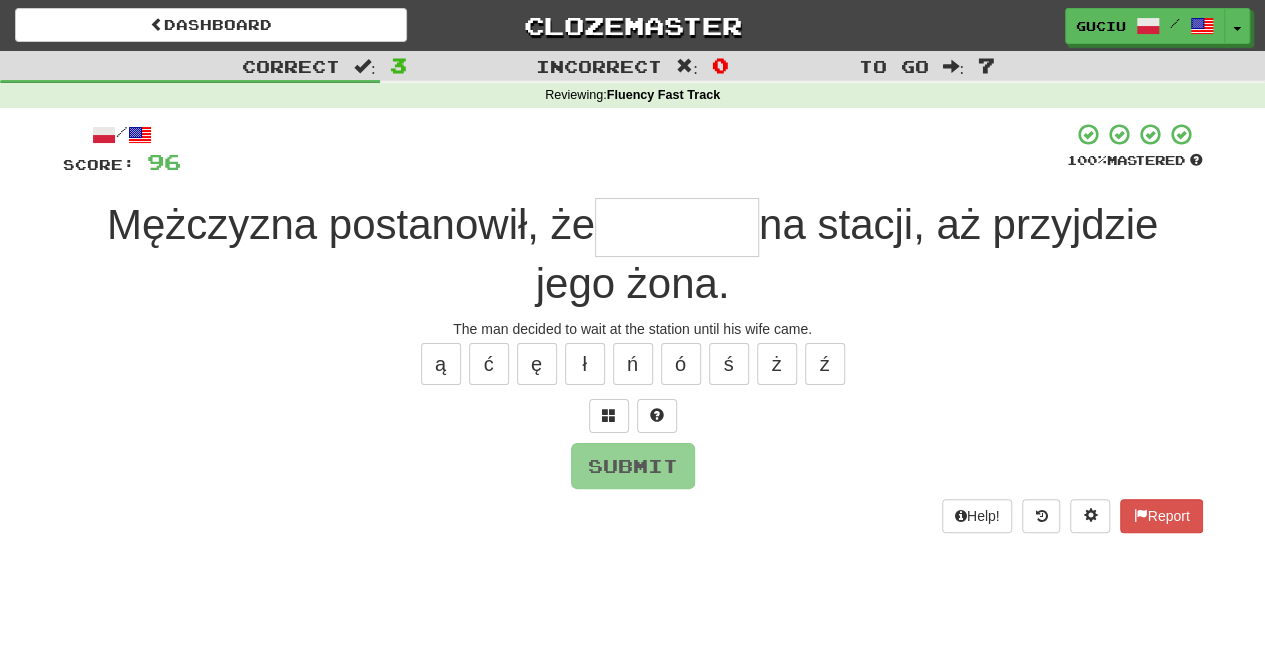 type on "*" 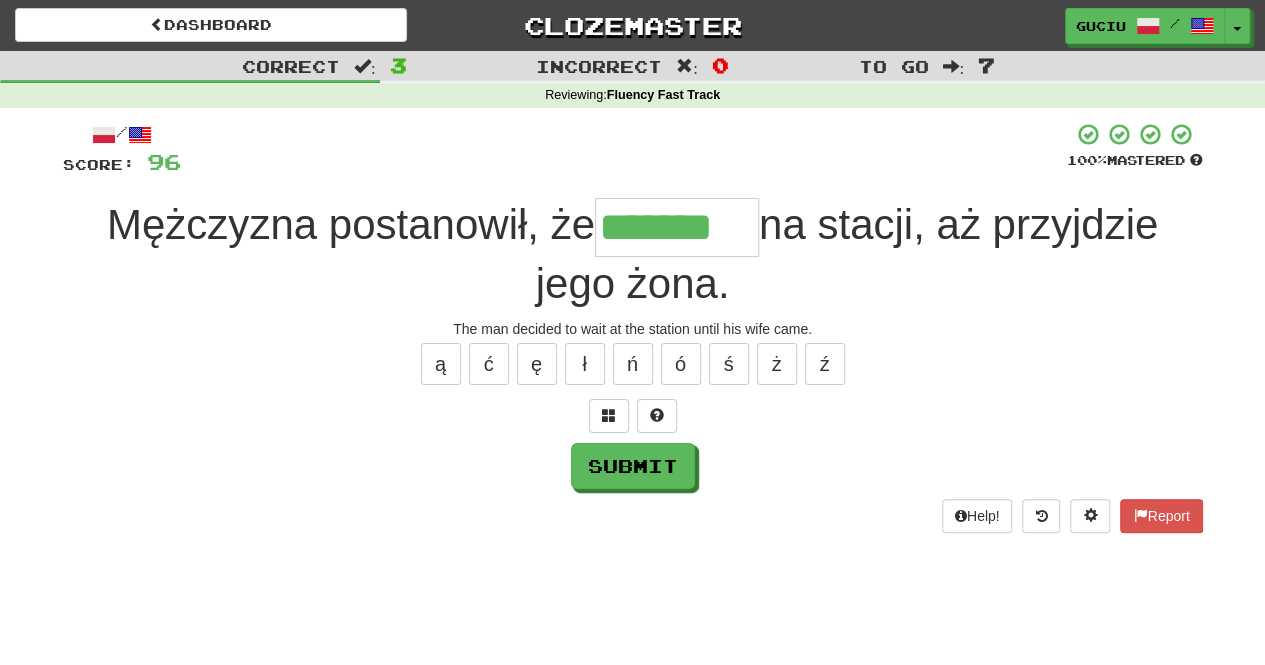 type on "*******" 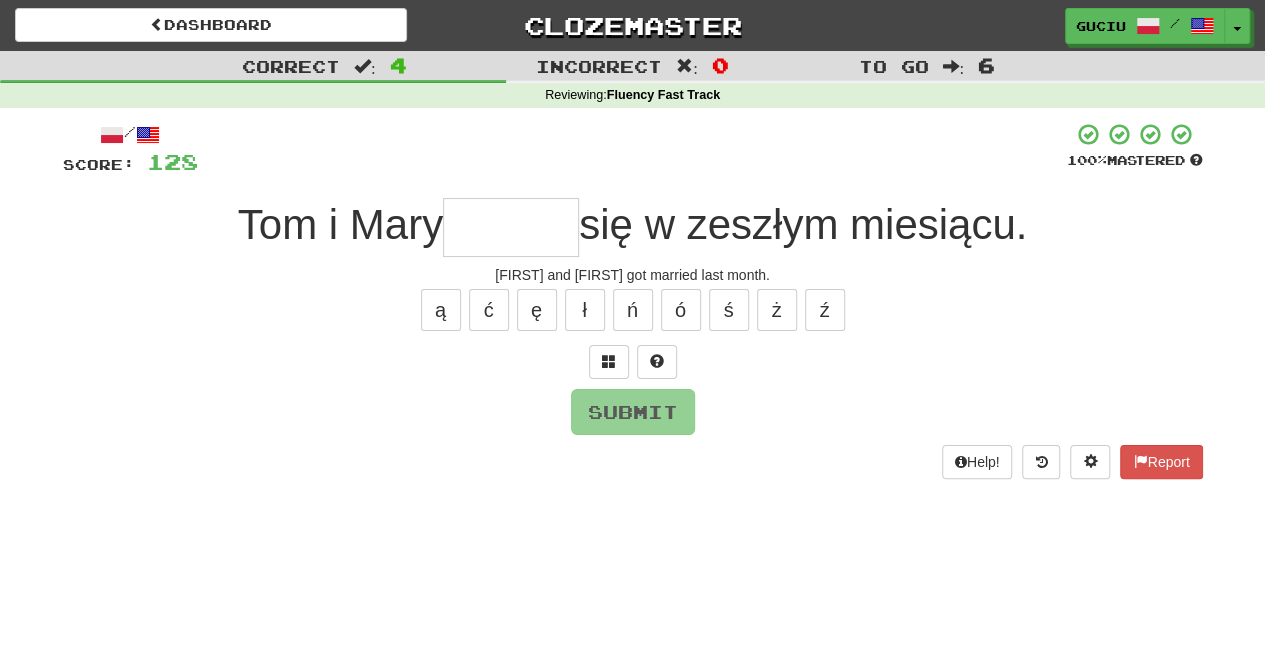 type on "*" 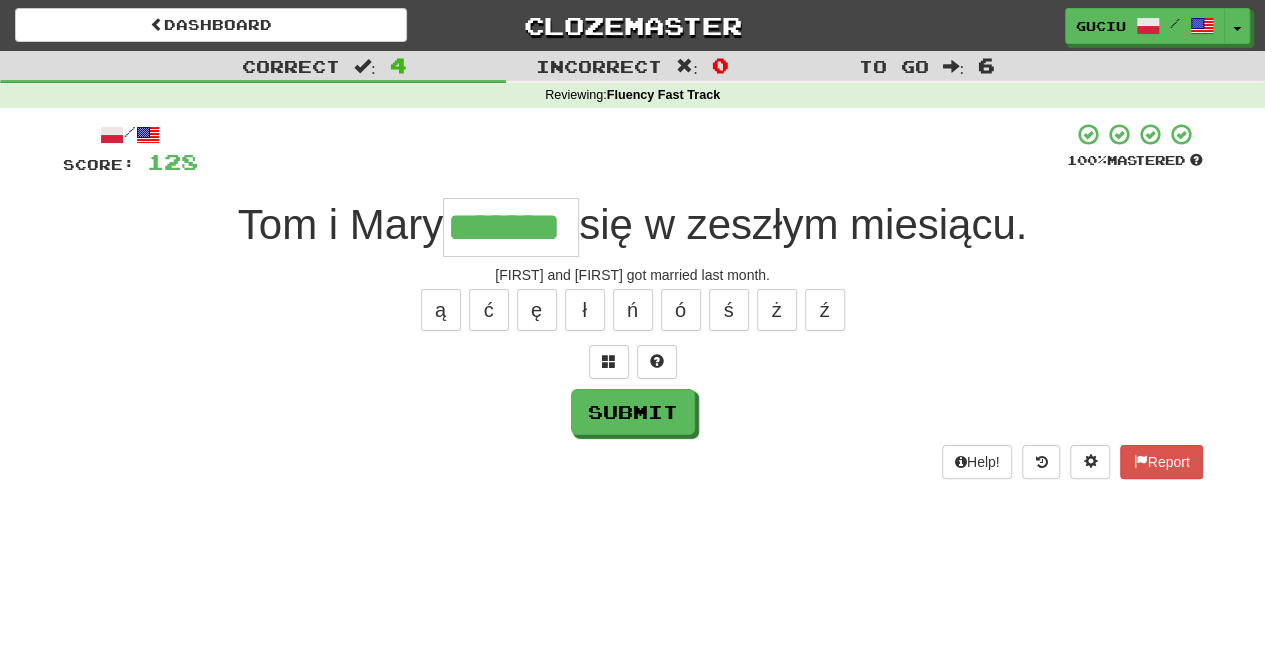 type on "*******" 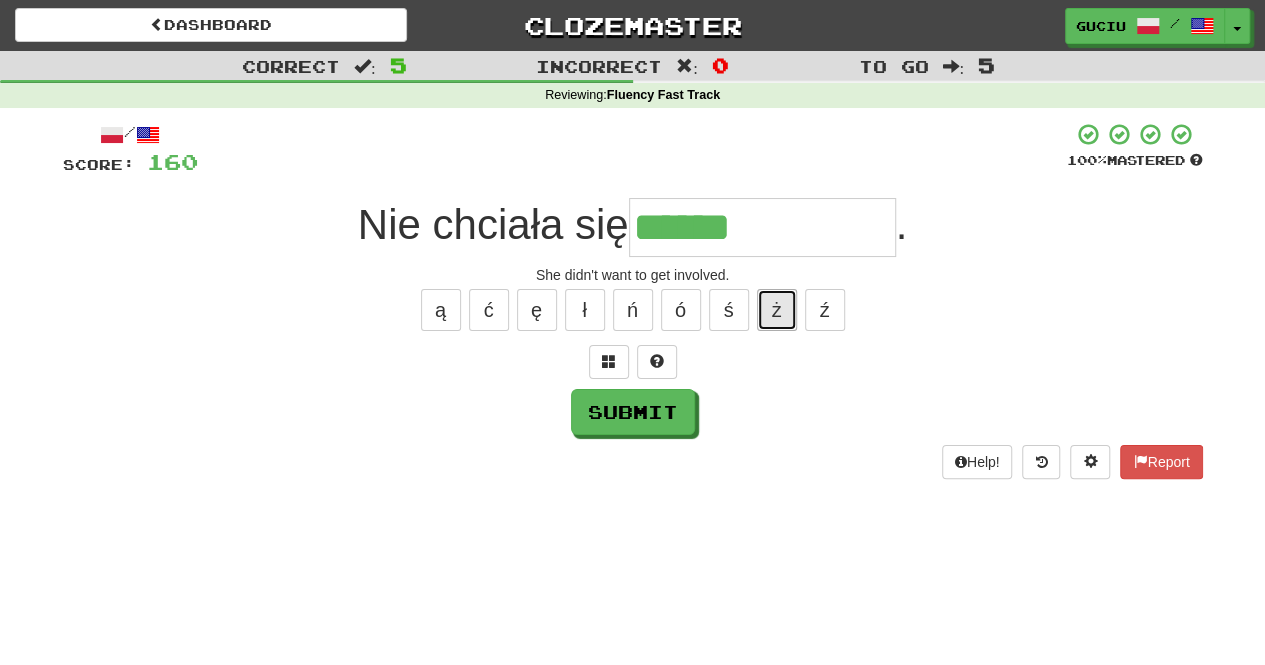 click on "ż" at bounding box center [777, 310] 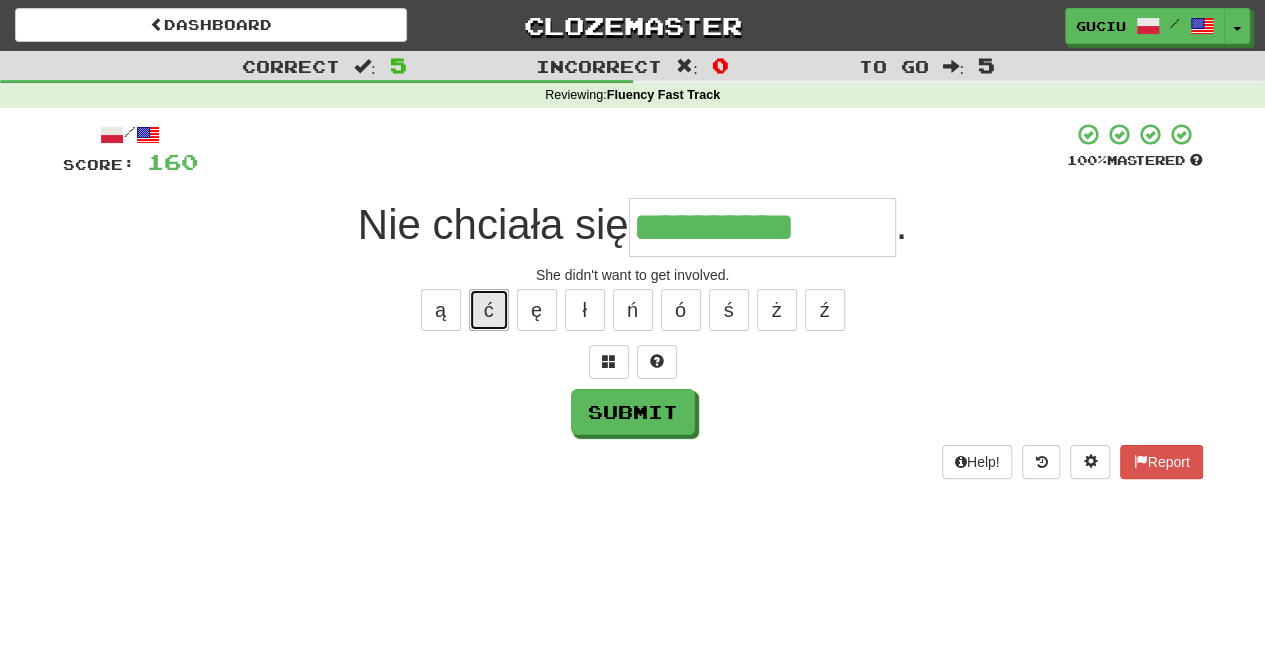 click on "ć" at bounding box center (489, 310) 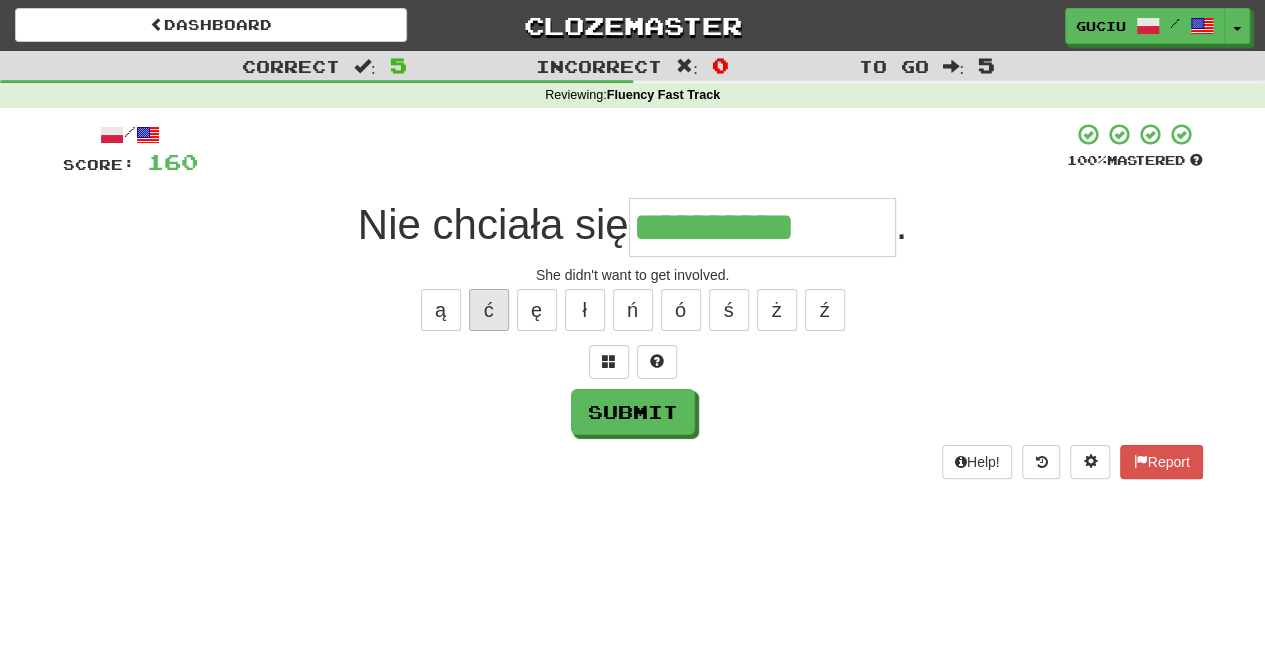 type on "**********" 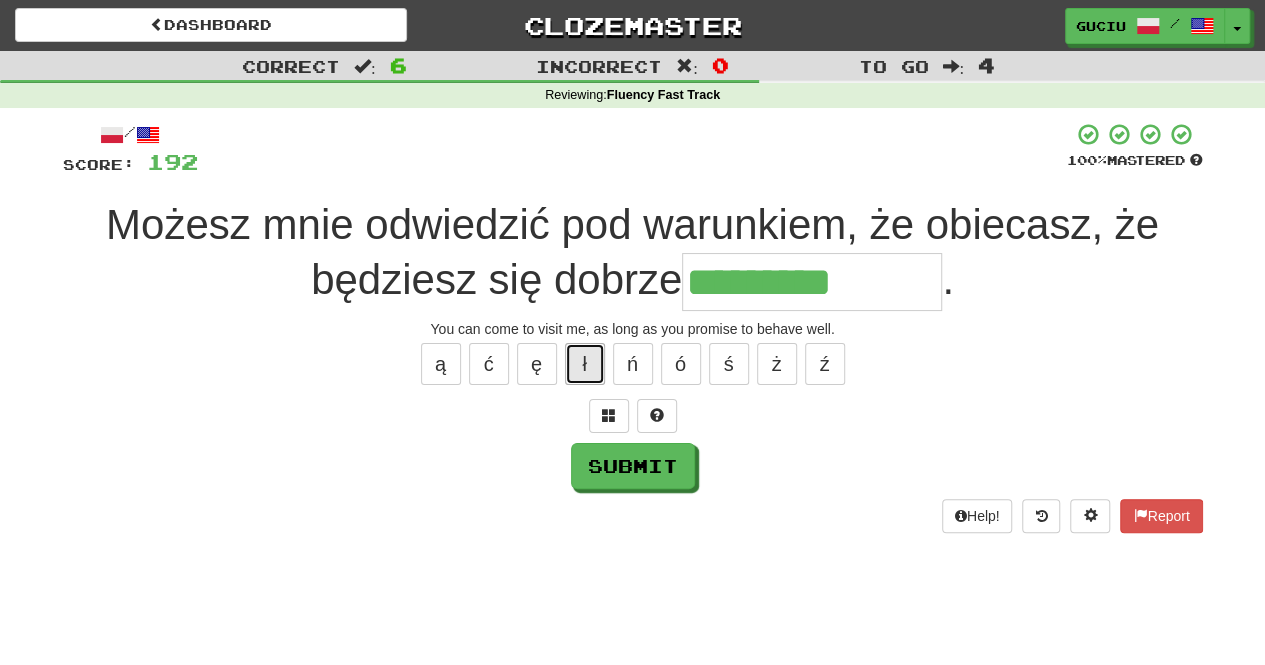 click on "ł" at bounding box center (585, 364) 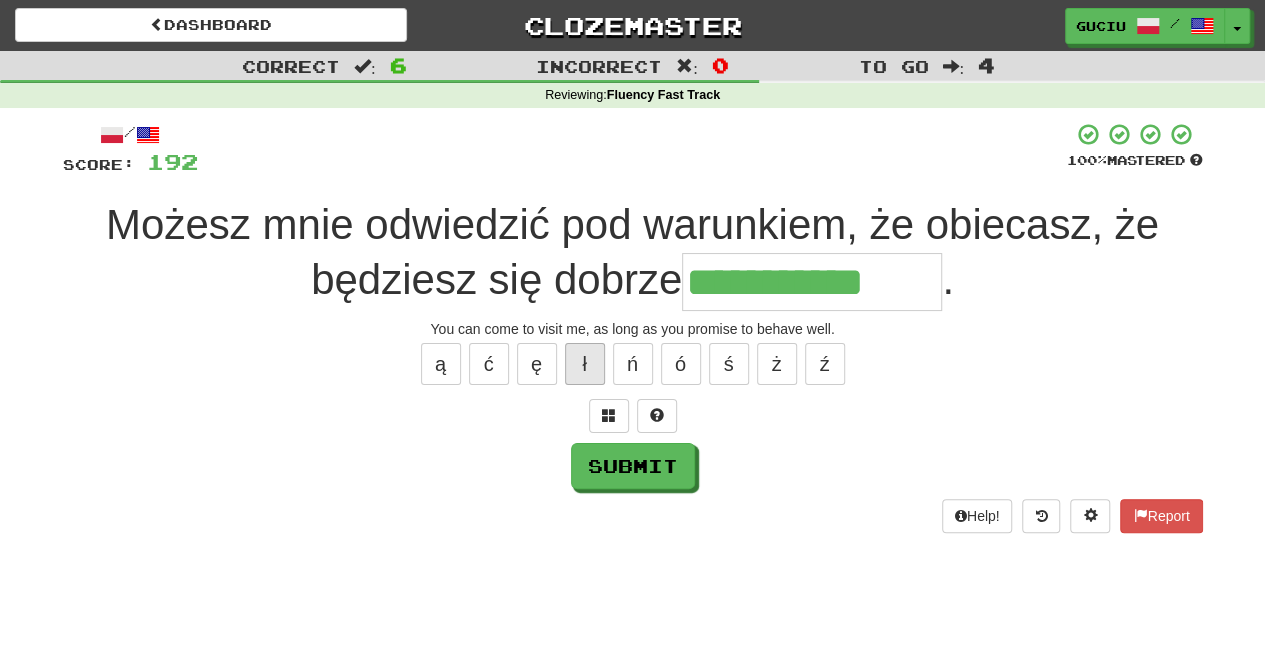 type on "**********" 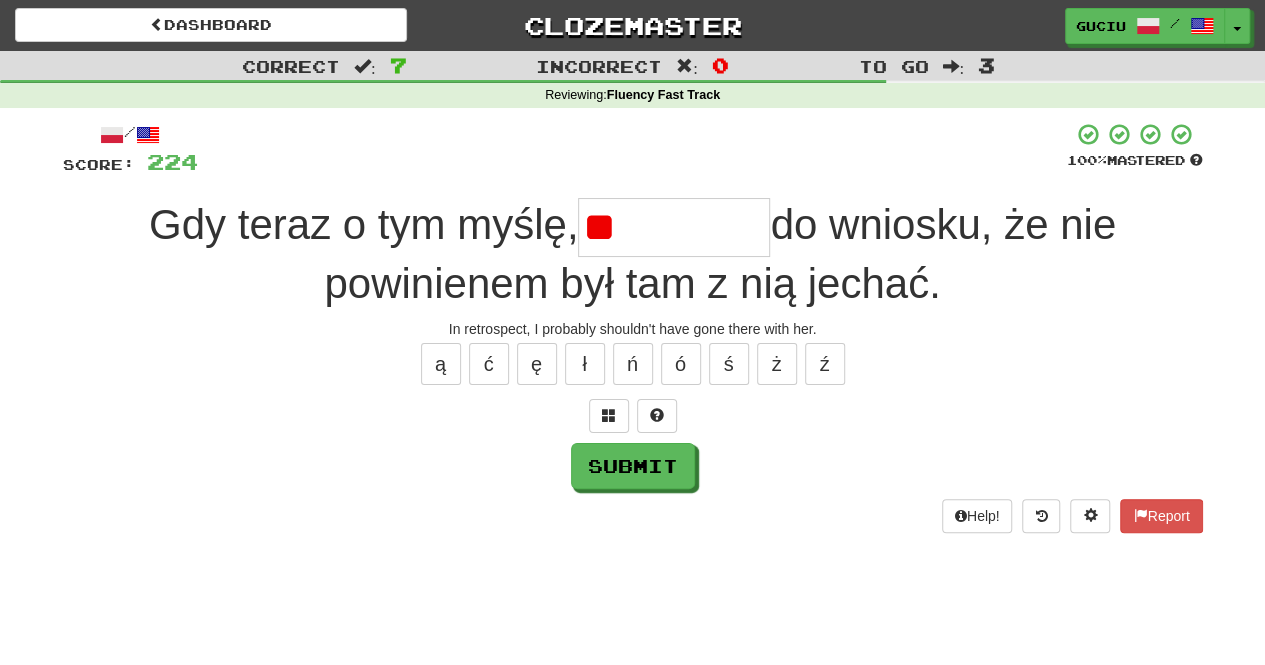 type on "*" 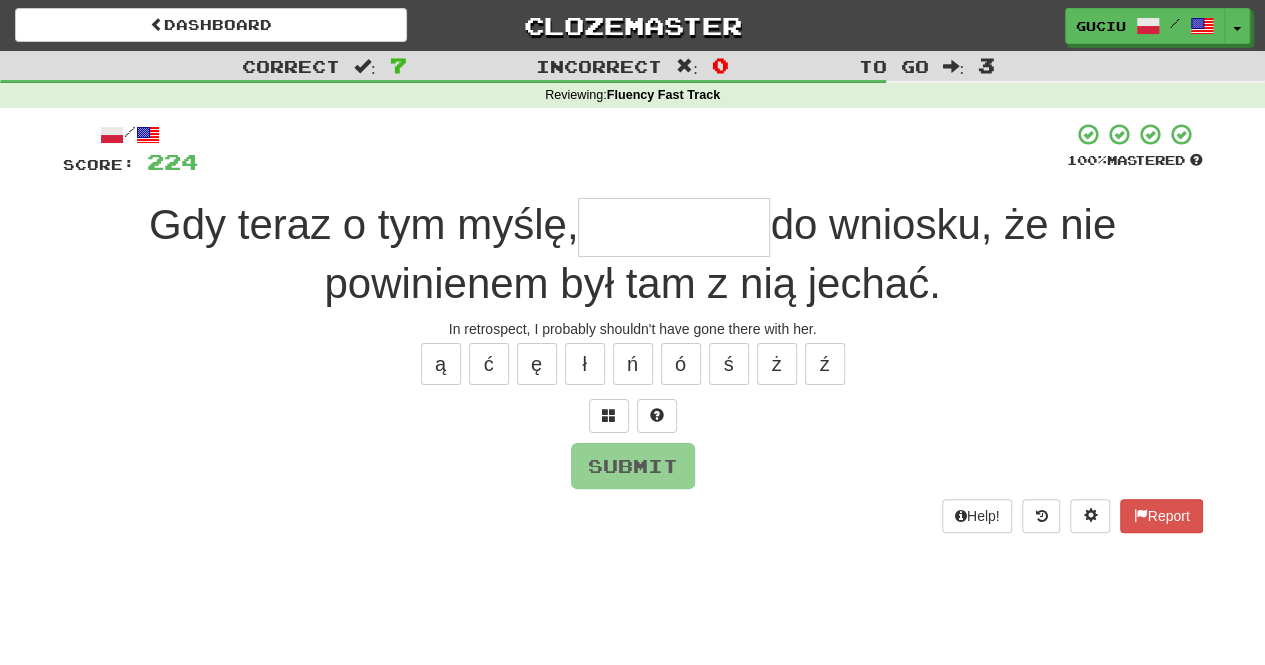 type on "*" 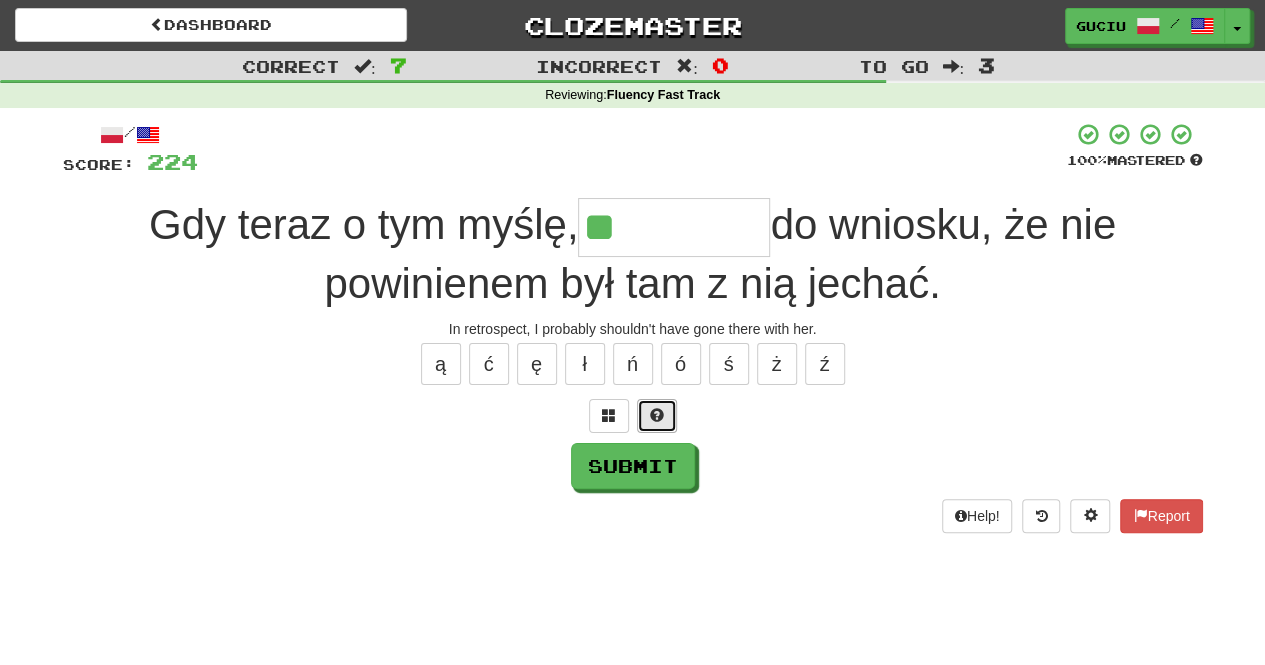 click at bounding box center [657, 416] 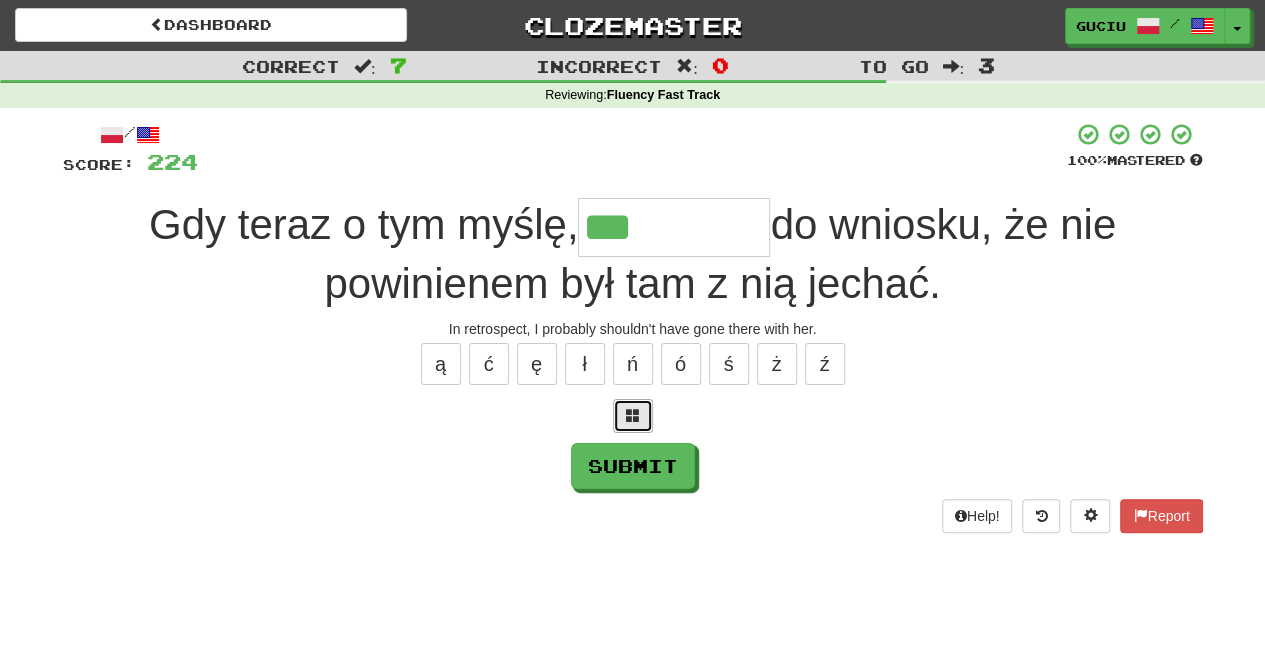 click at bounding box center (633, 415) 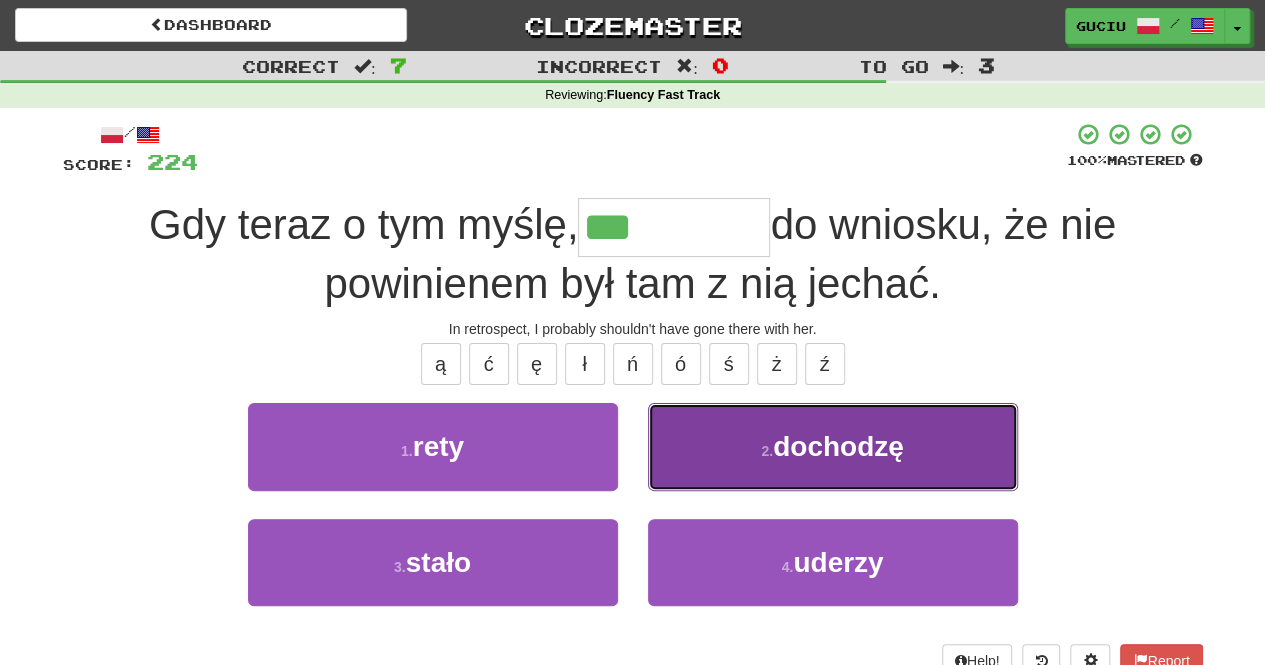 click on "2 .  dochodzę" at bounding box center [833, 446] 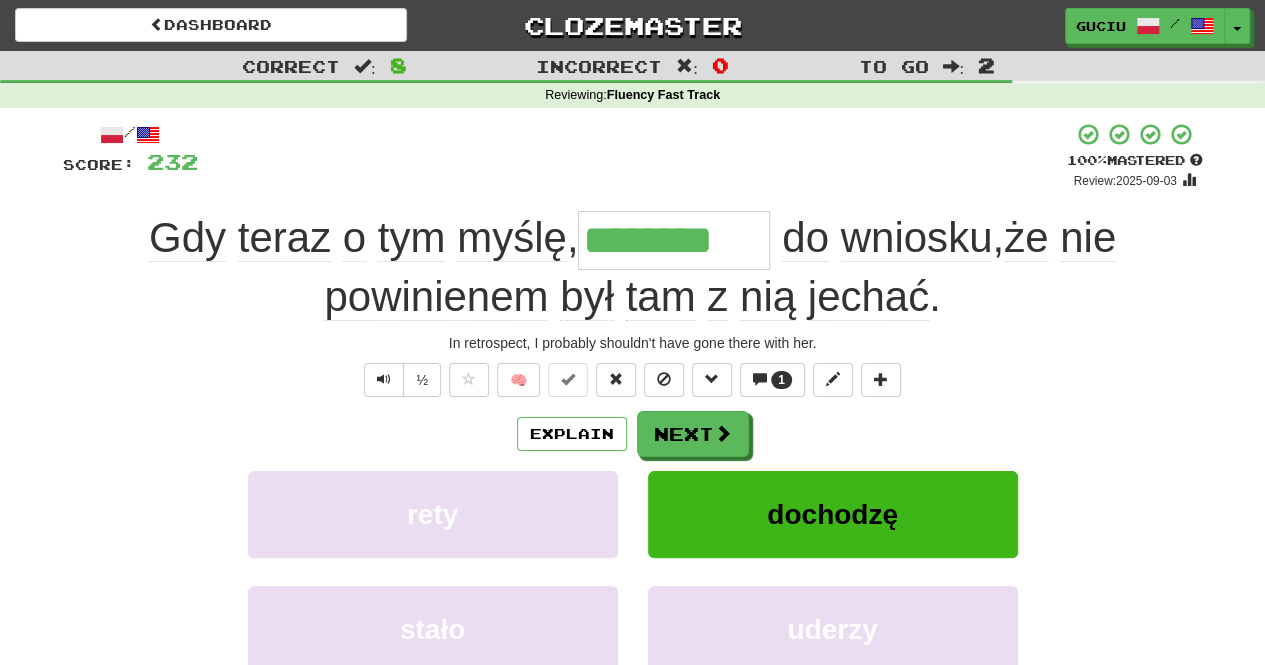click on "½ 🧠 1" at bounding box center (633, 380) 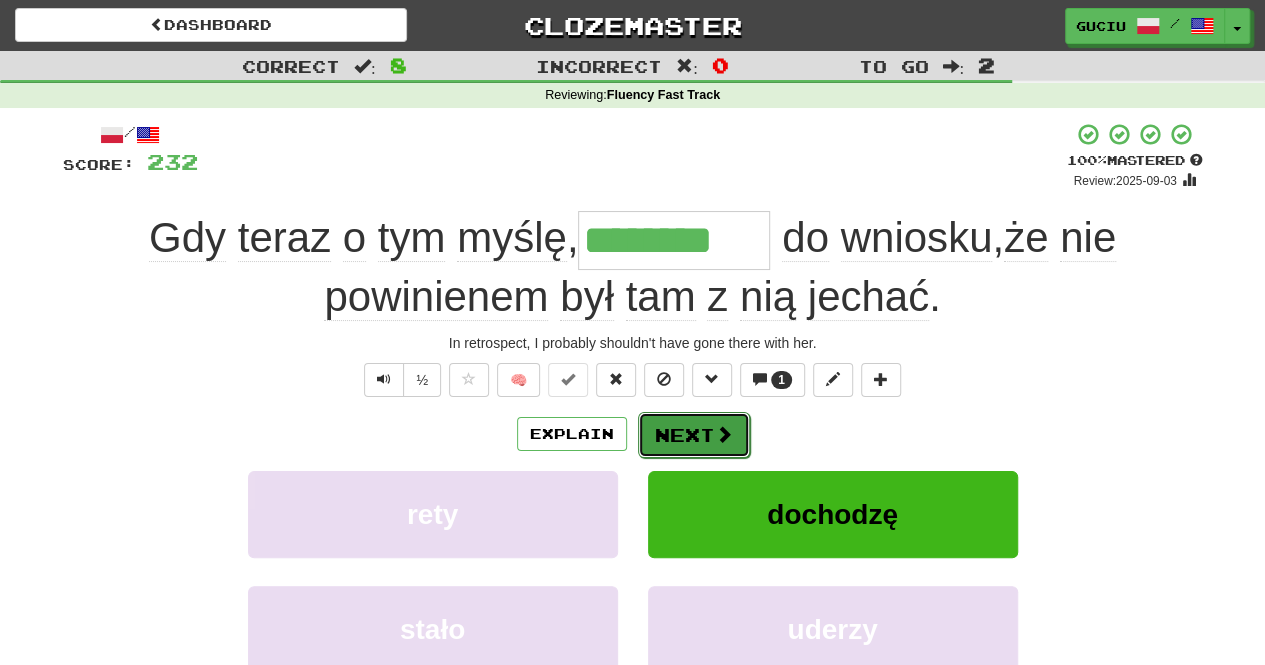 click on "Next" at bounding box center [694, 435] 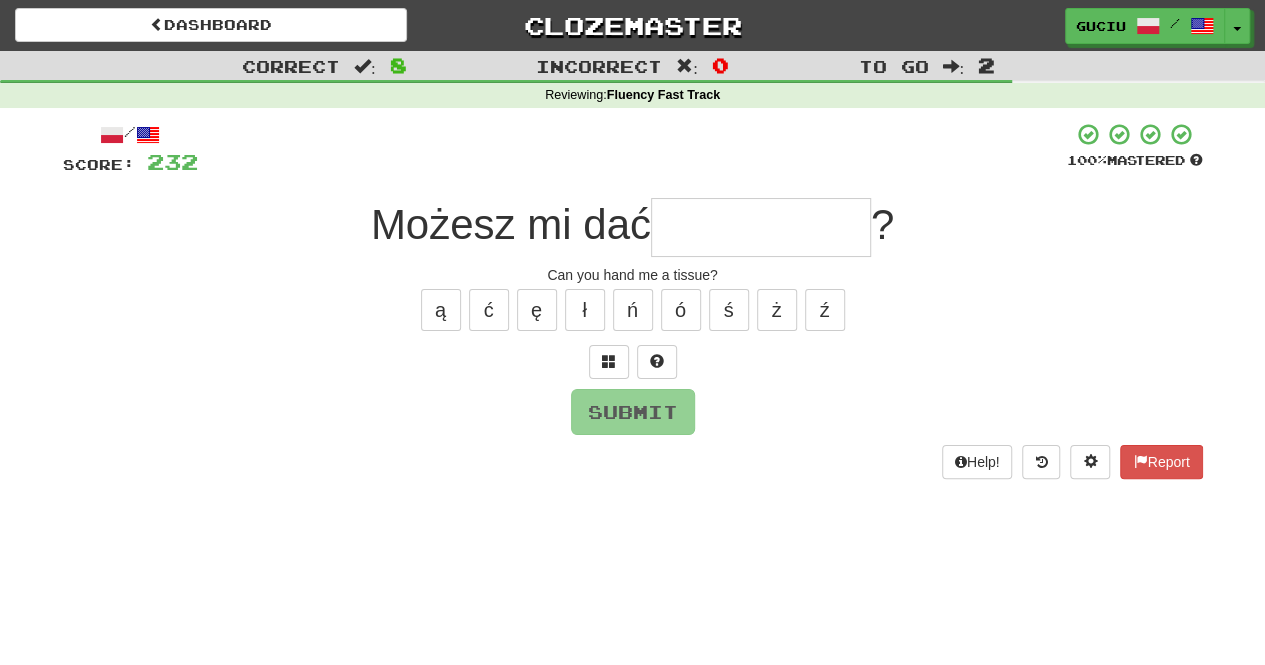 type on "*" 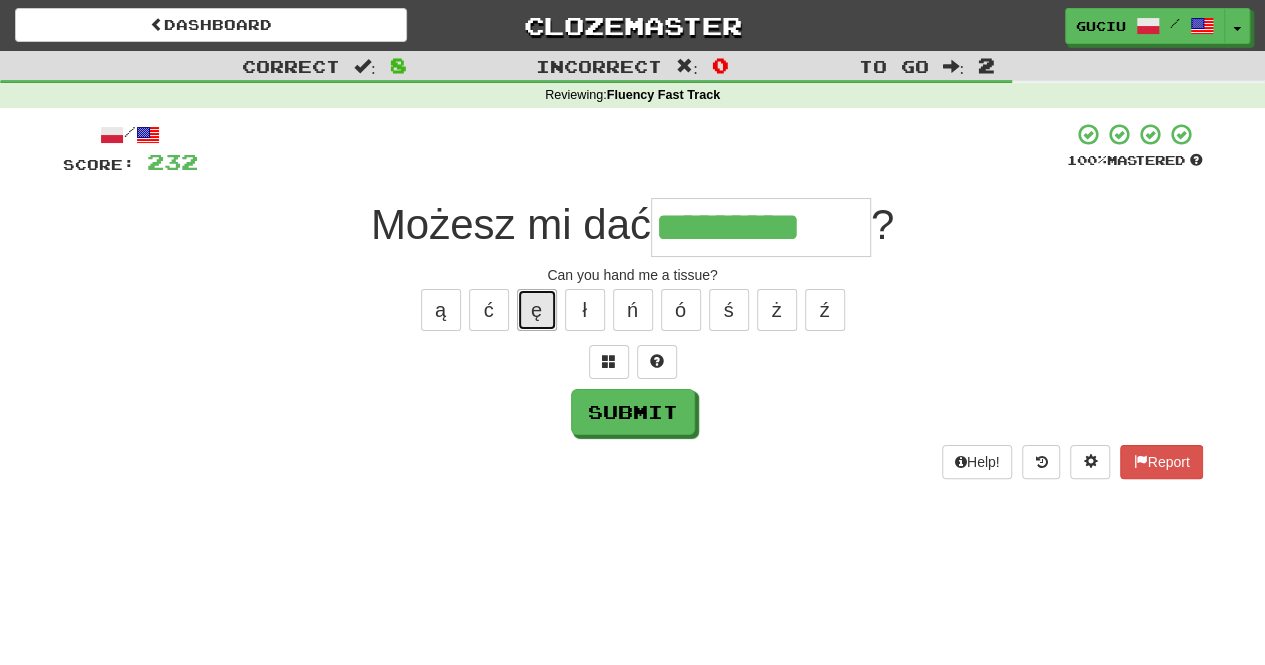 click on "ę" at bounding box center (537, 310) 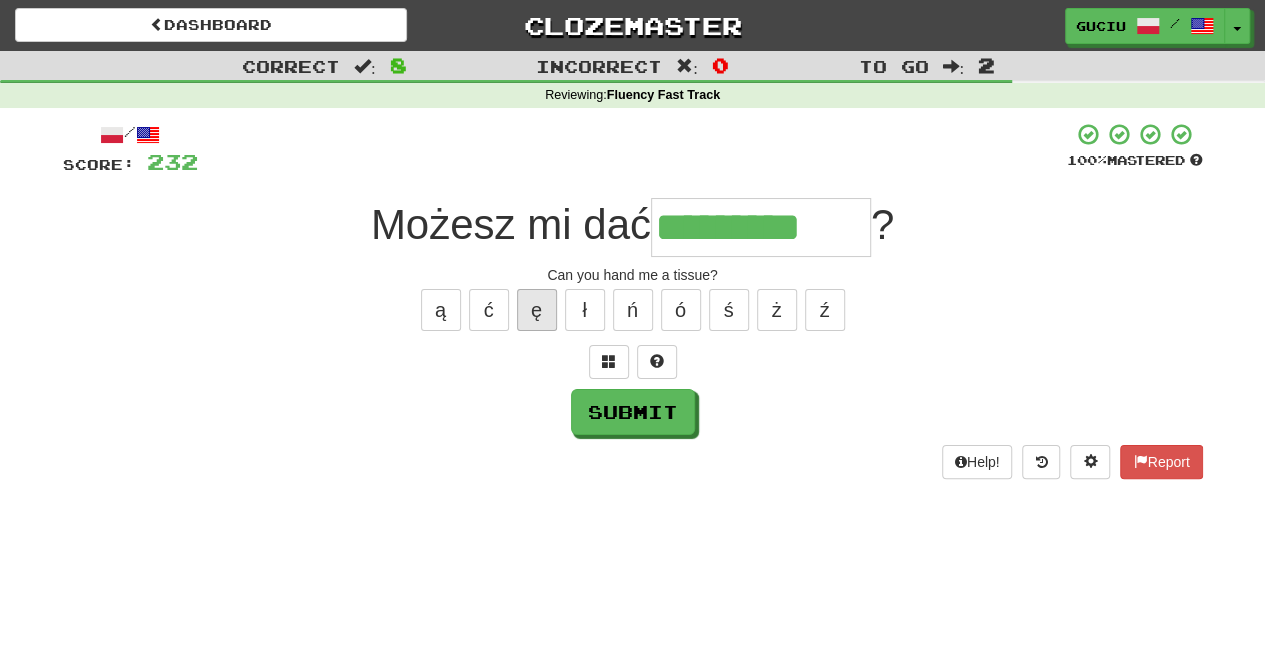 type on "**********" 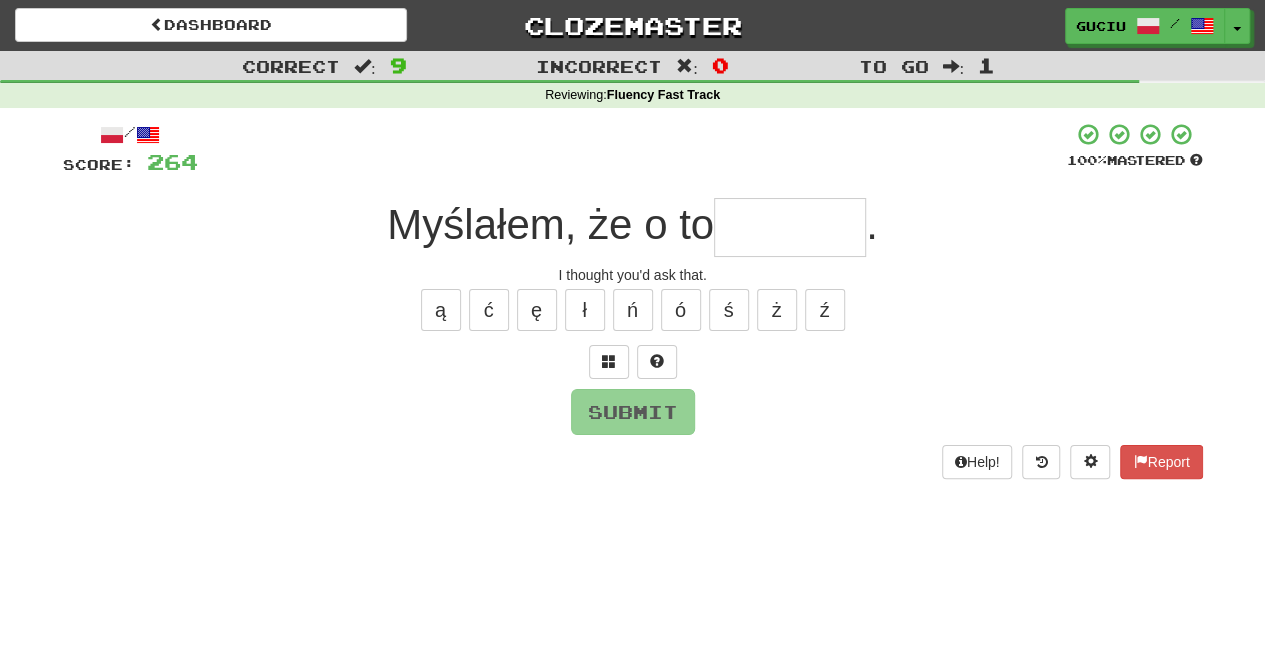 type on "*" 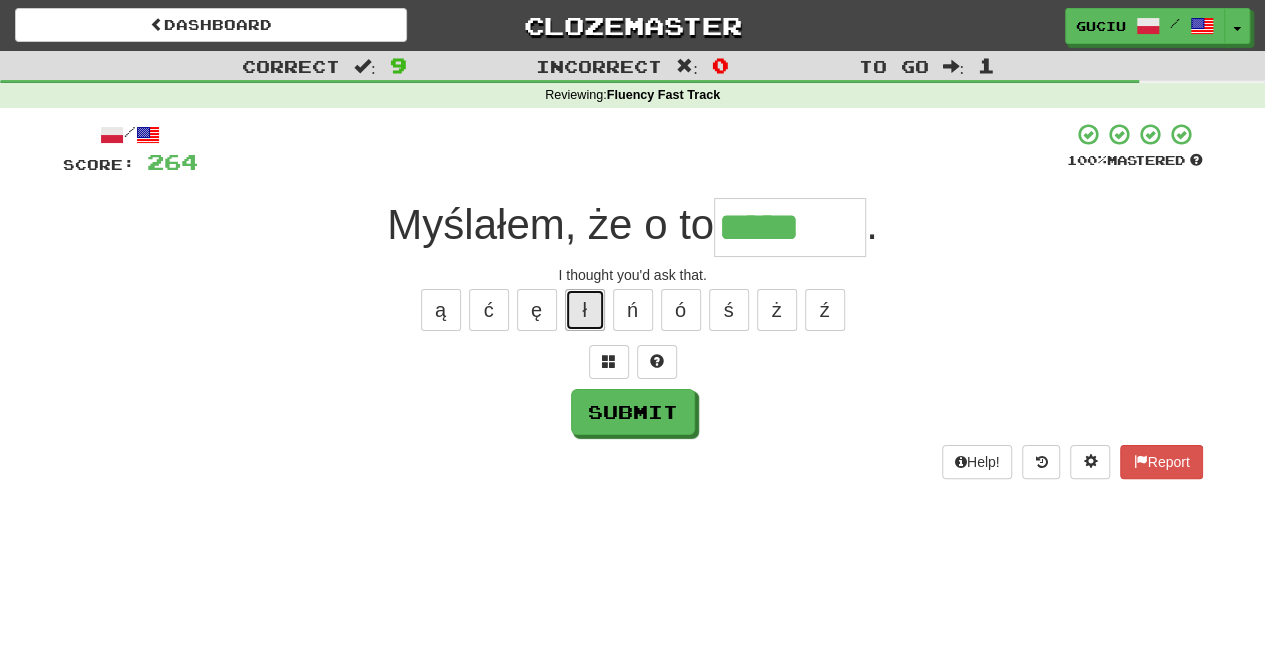 click on "ł" at bounding box center [585, 310] 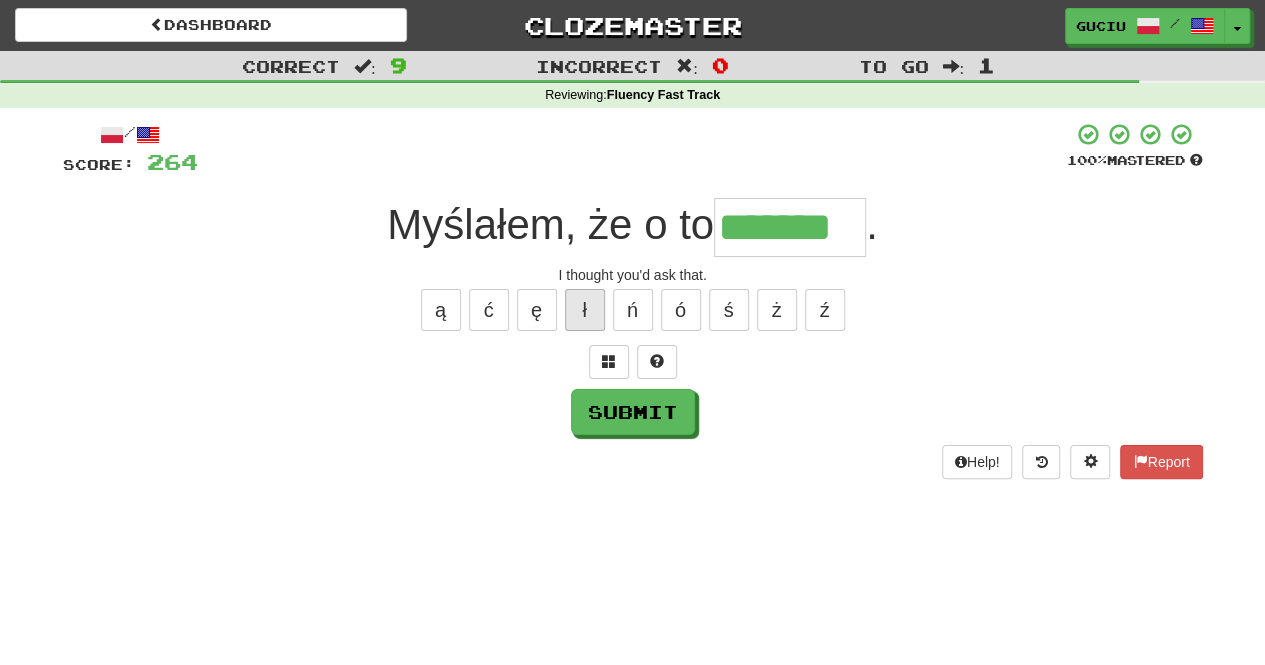type on "*******" 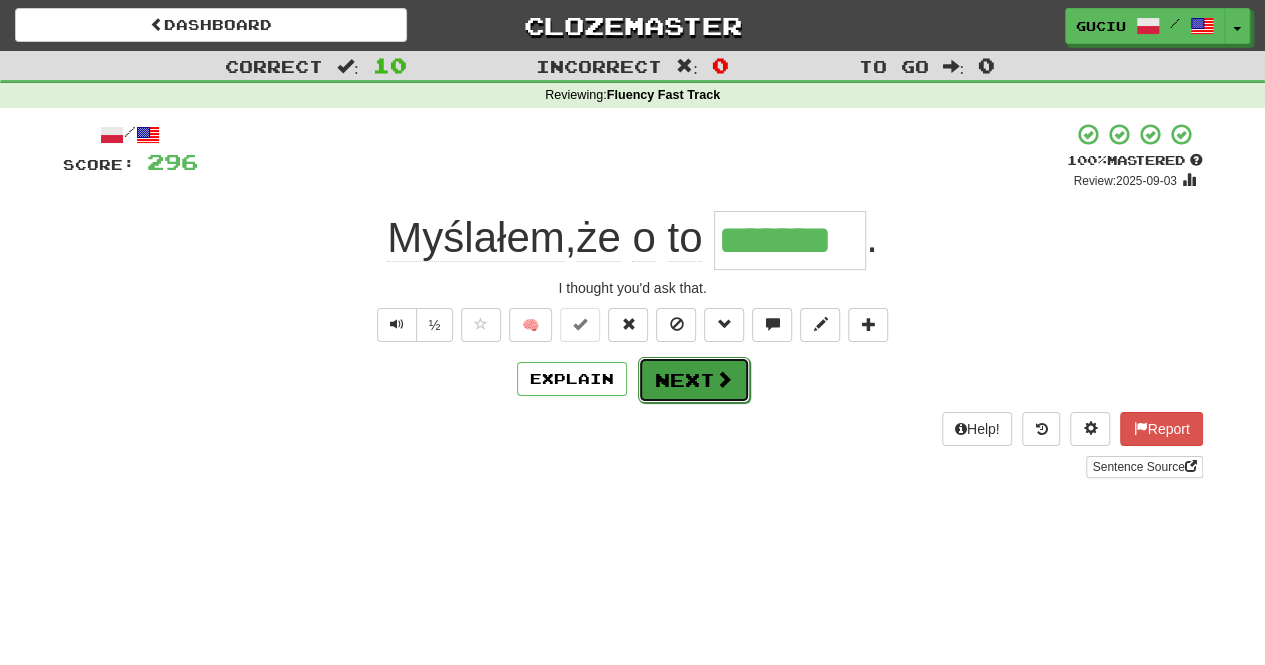 click on "Next" at bounding box center [694, 380] 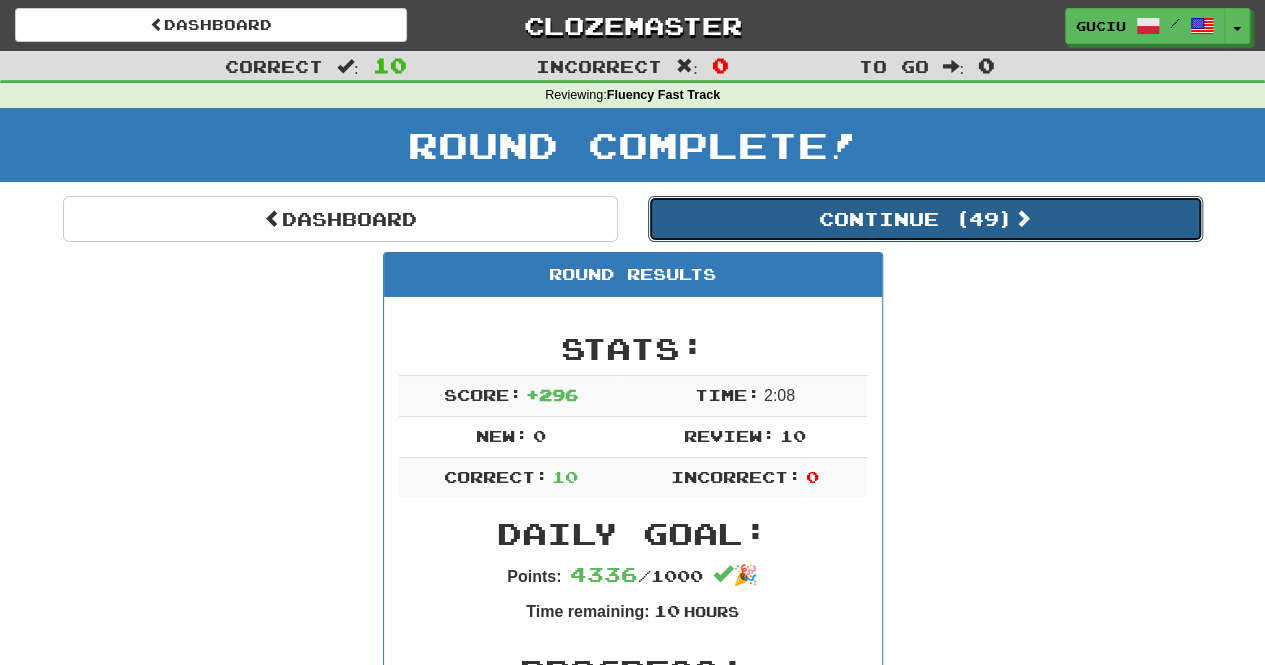 click on "Continue ( 49 )" at bounding box center [925, 219] 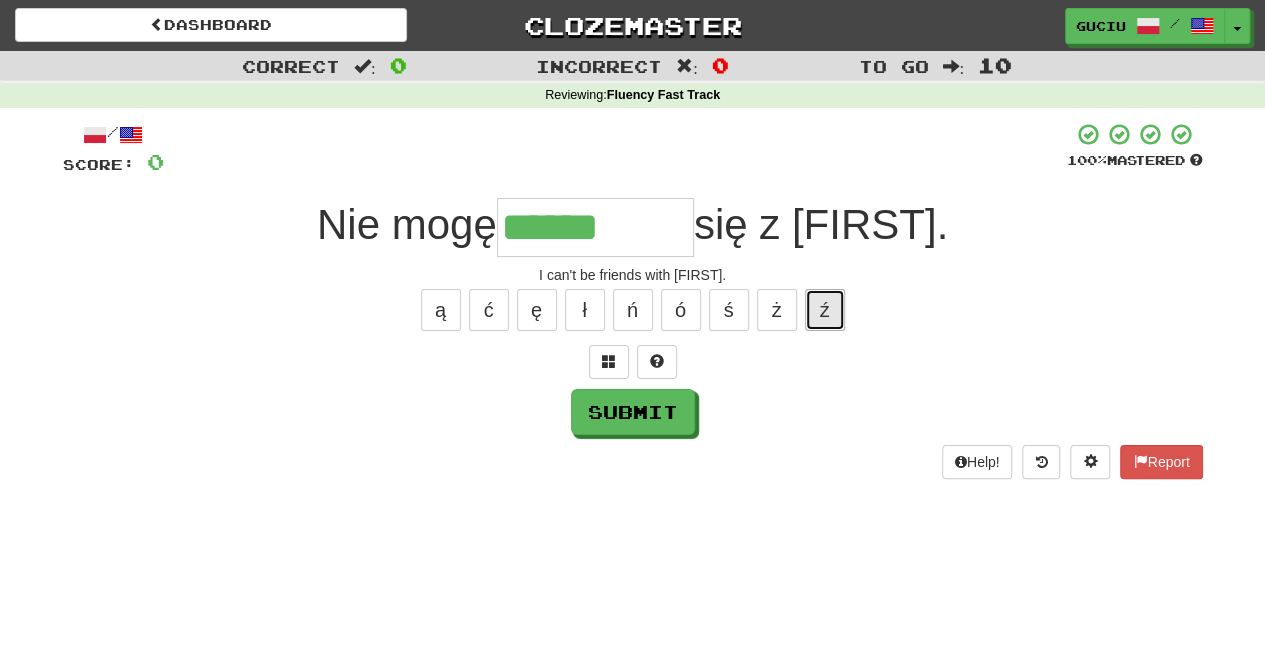 click on "ź" at bounding box center (825, 310) 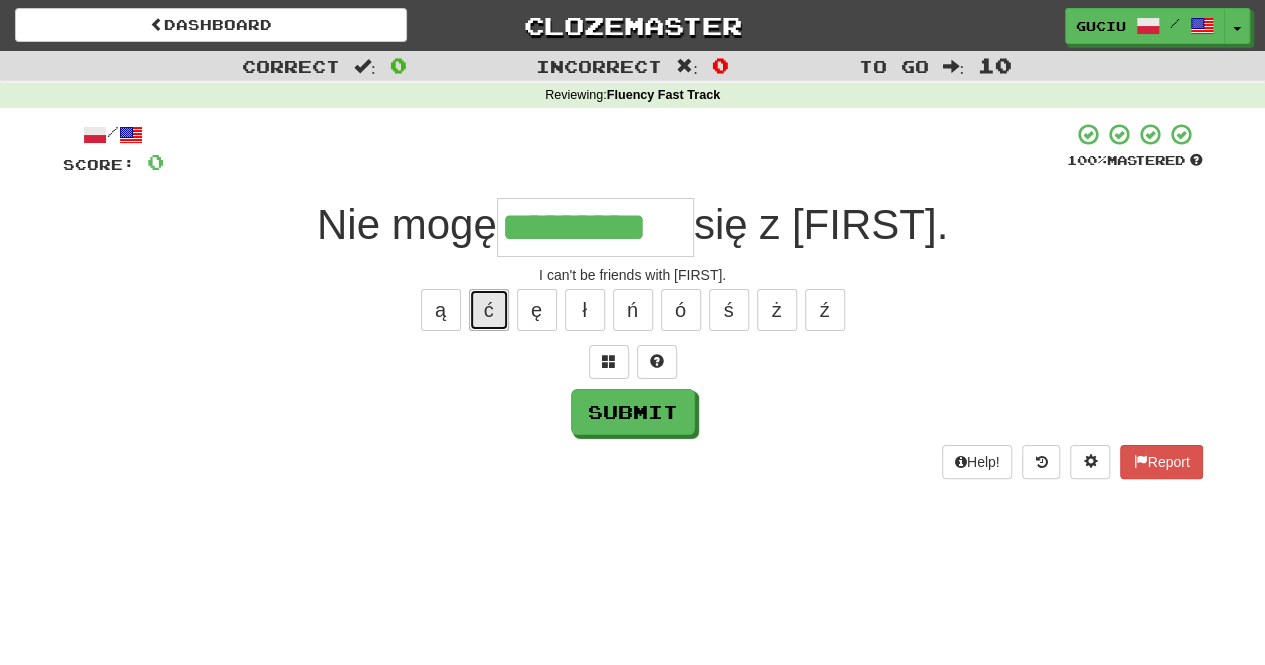 click on "ć" at bounding box center (489, 310) 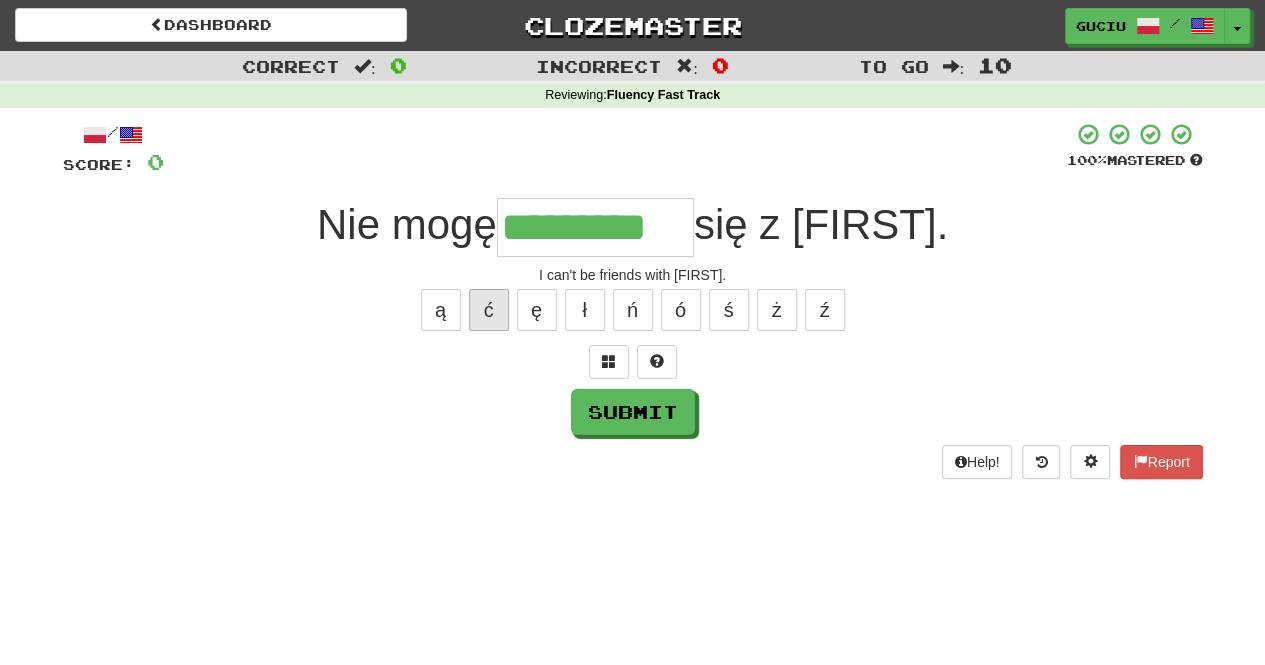 type on "**********" 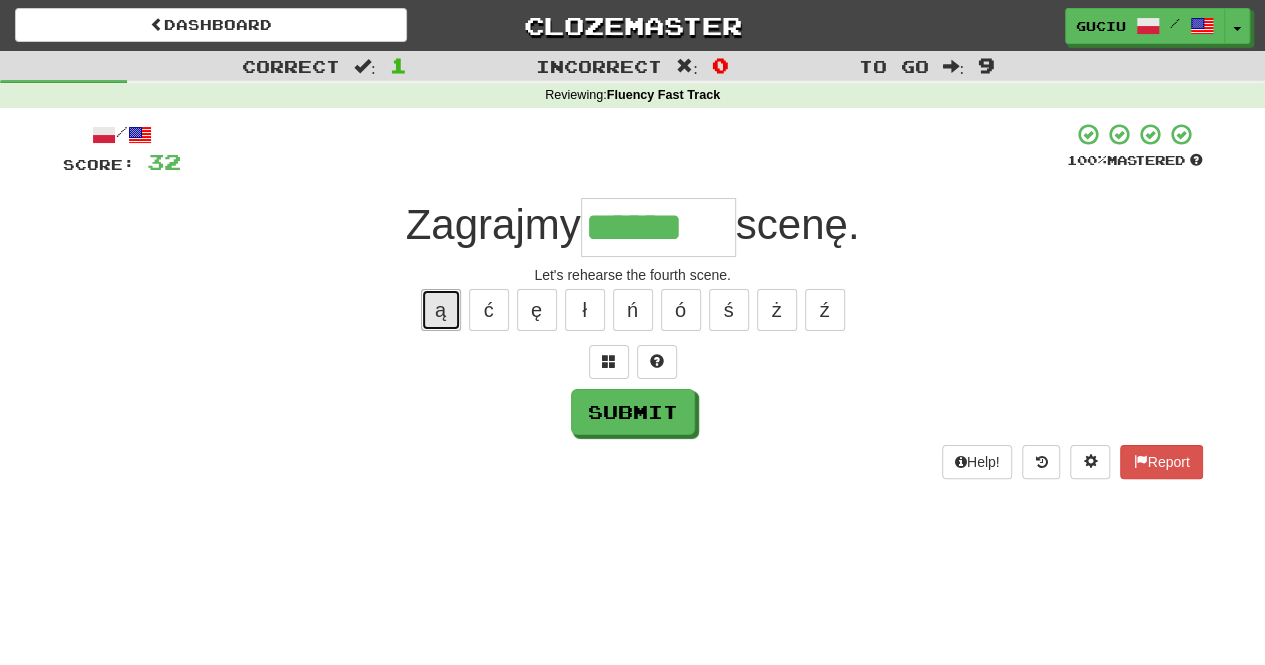 click on "ą" at bounding box center (441, 310) 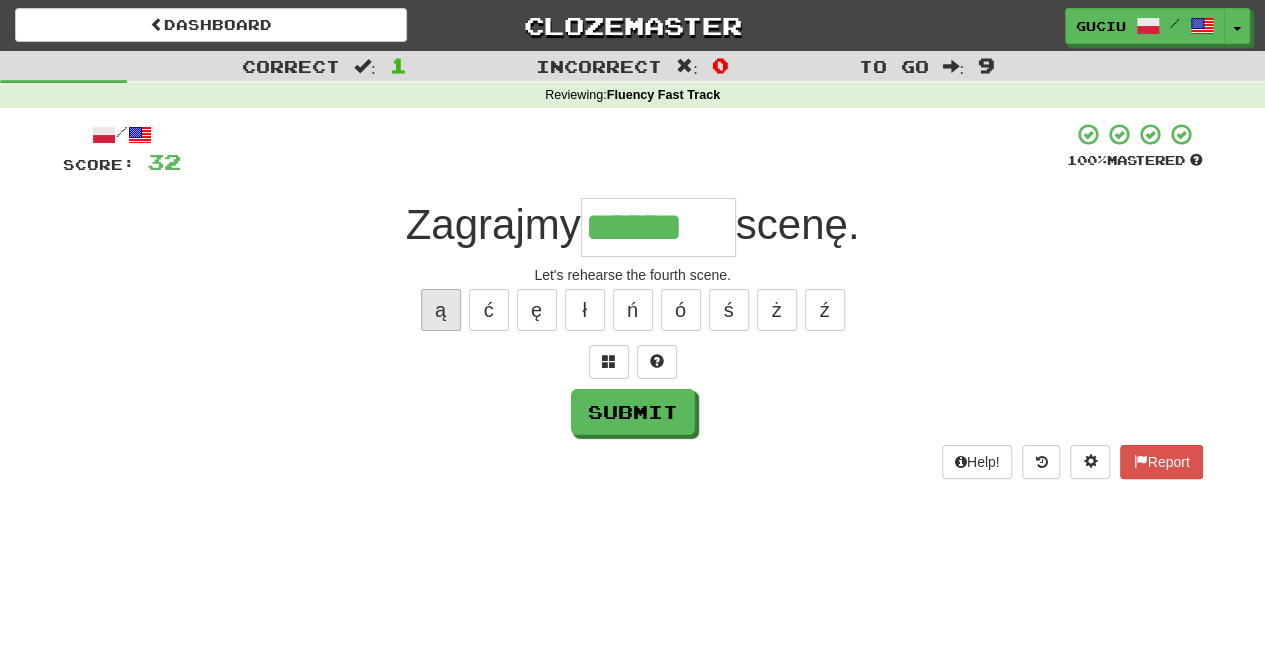 type on "*******" 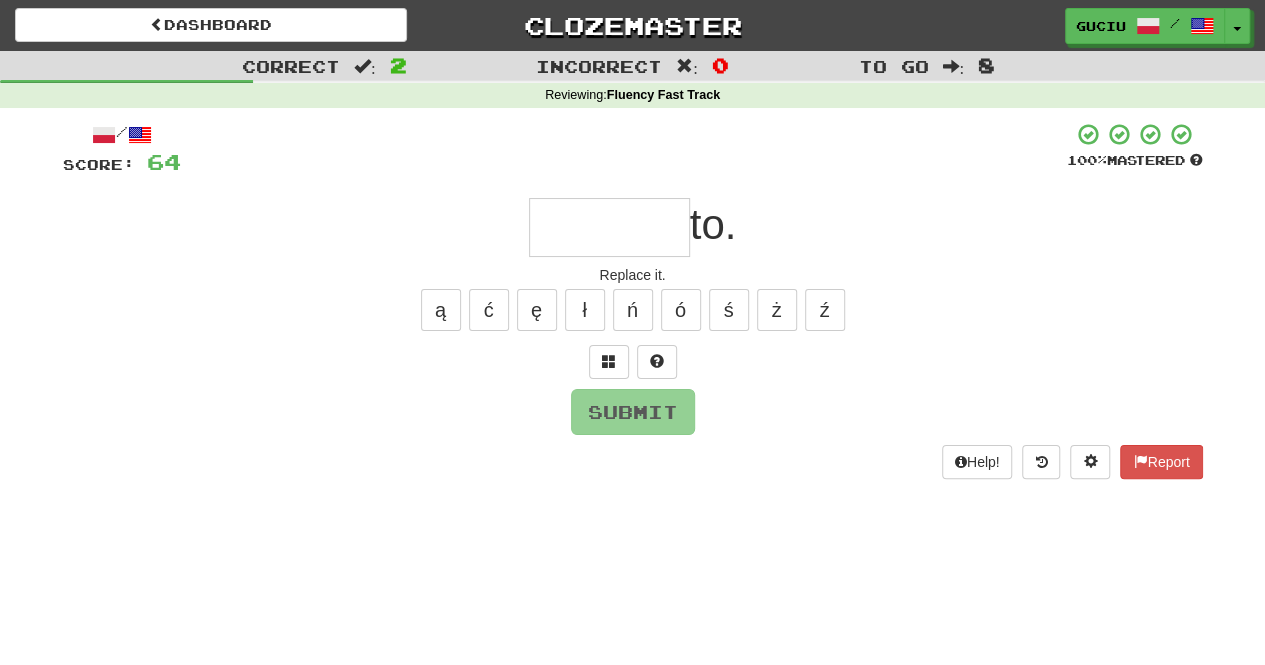type on "*" 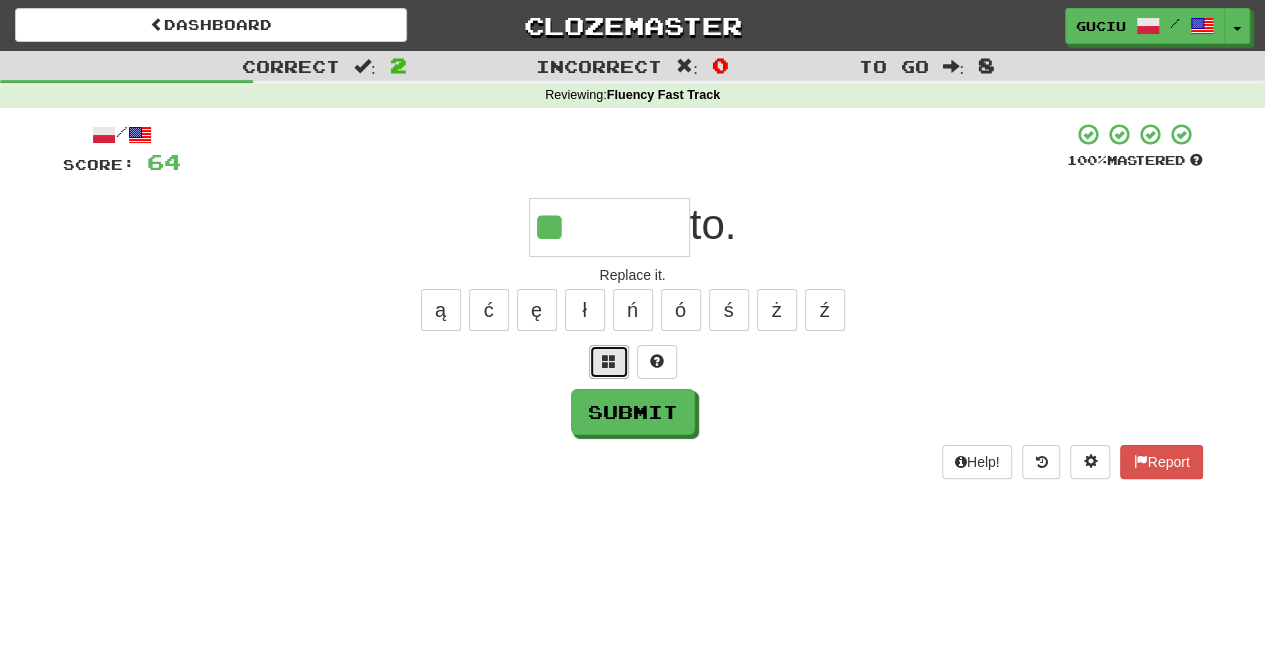 click at bounding box center (609, 361) 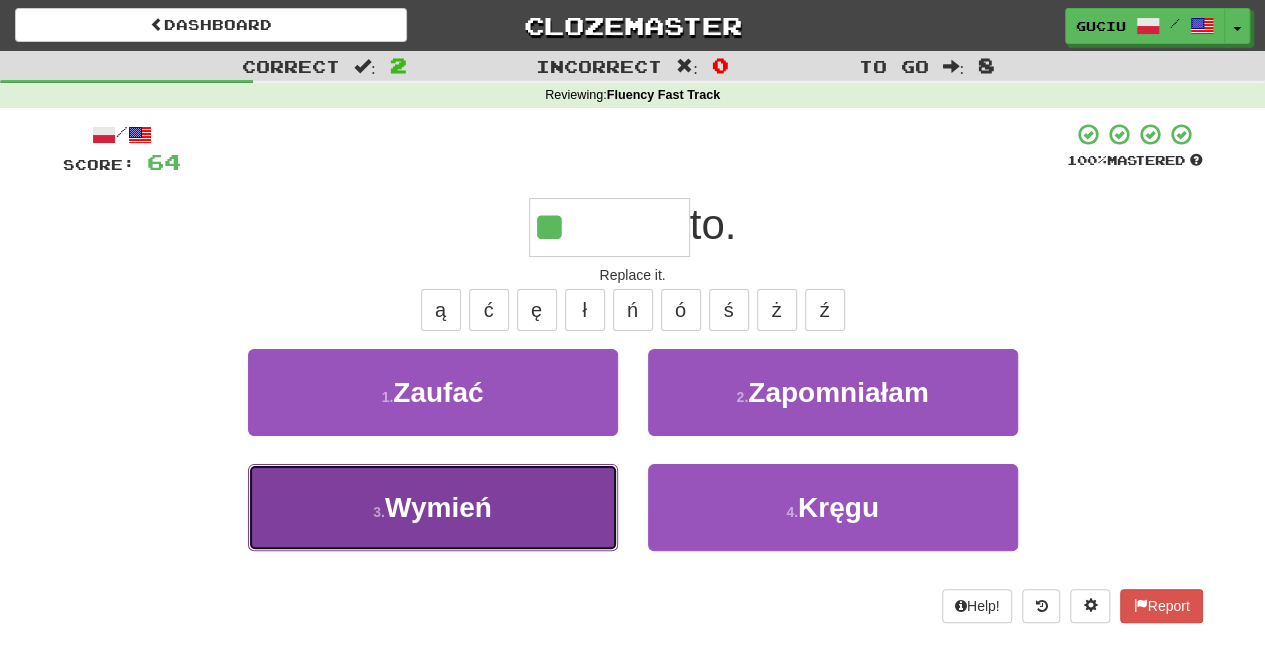 click on "3 .  Wymień" at bounding box center (433, 507) 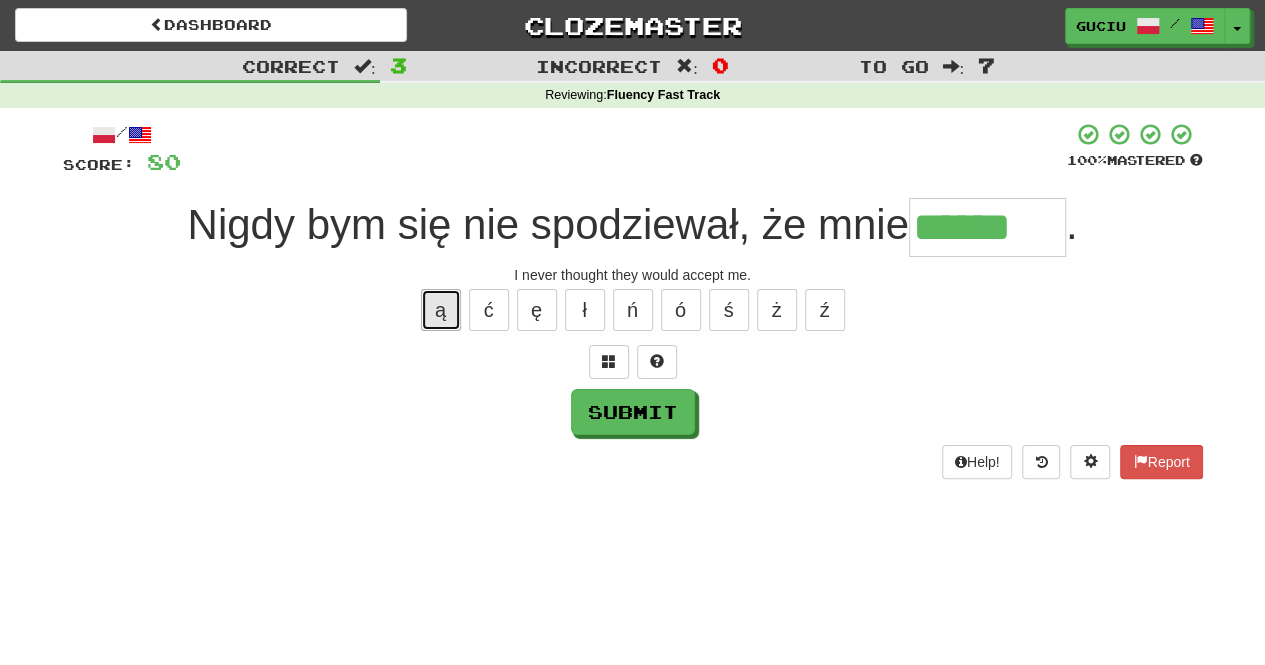 click on "ą" at bounding box center [441, 310] 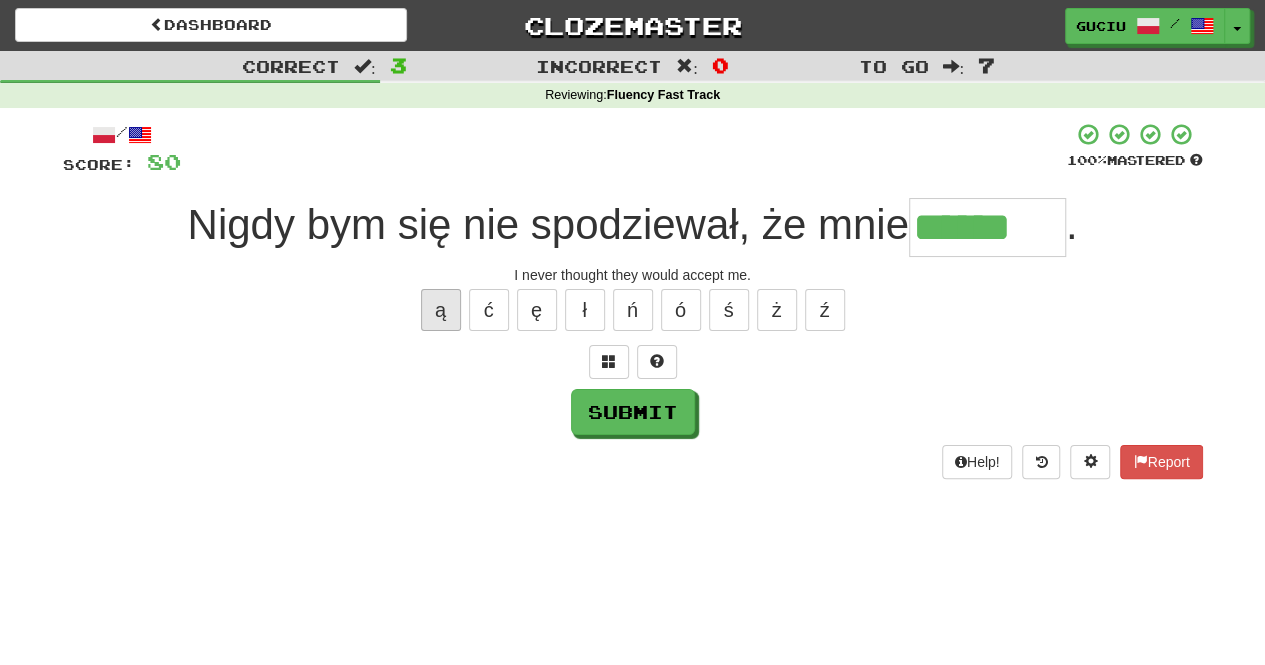 type on "*******" 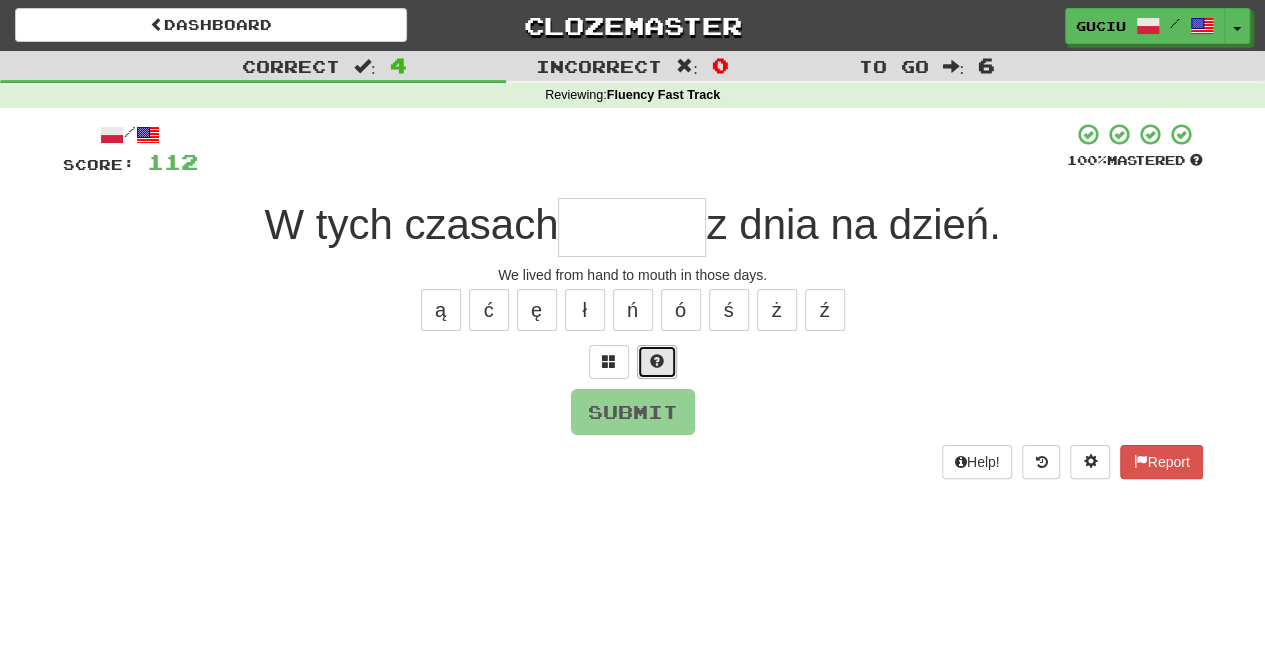 click at bounding box center [657, 361] 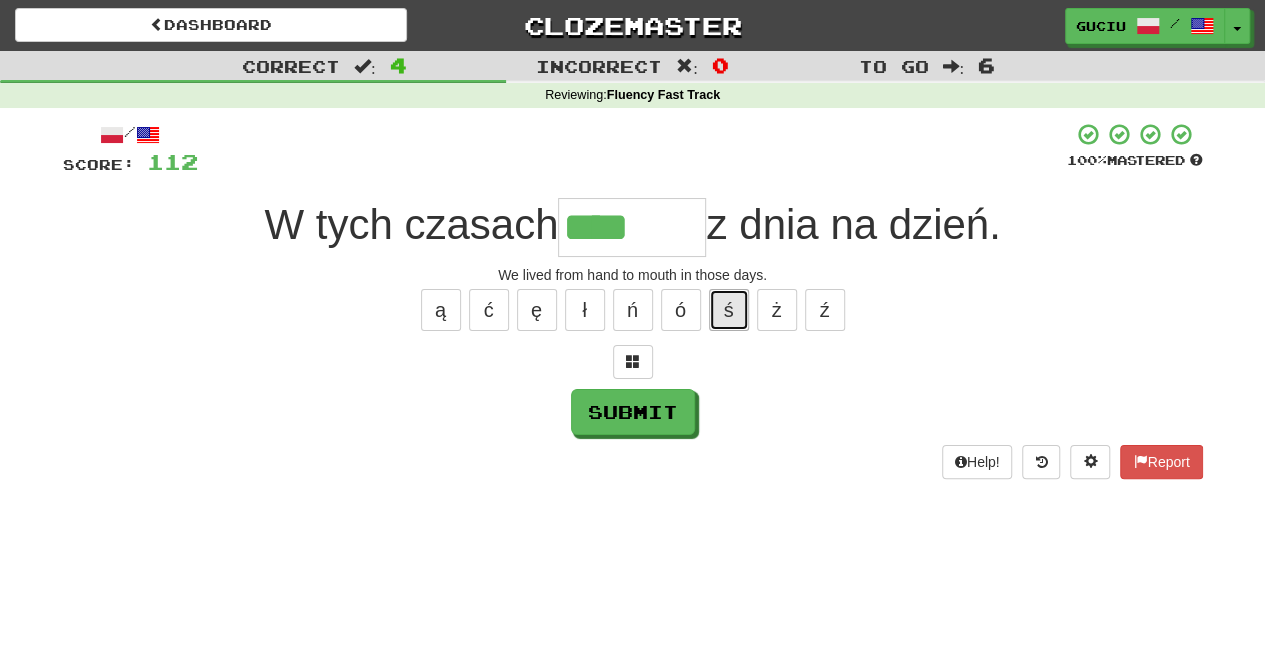 click on "ś" at bounding box center [729, 310] 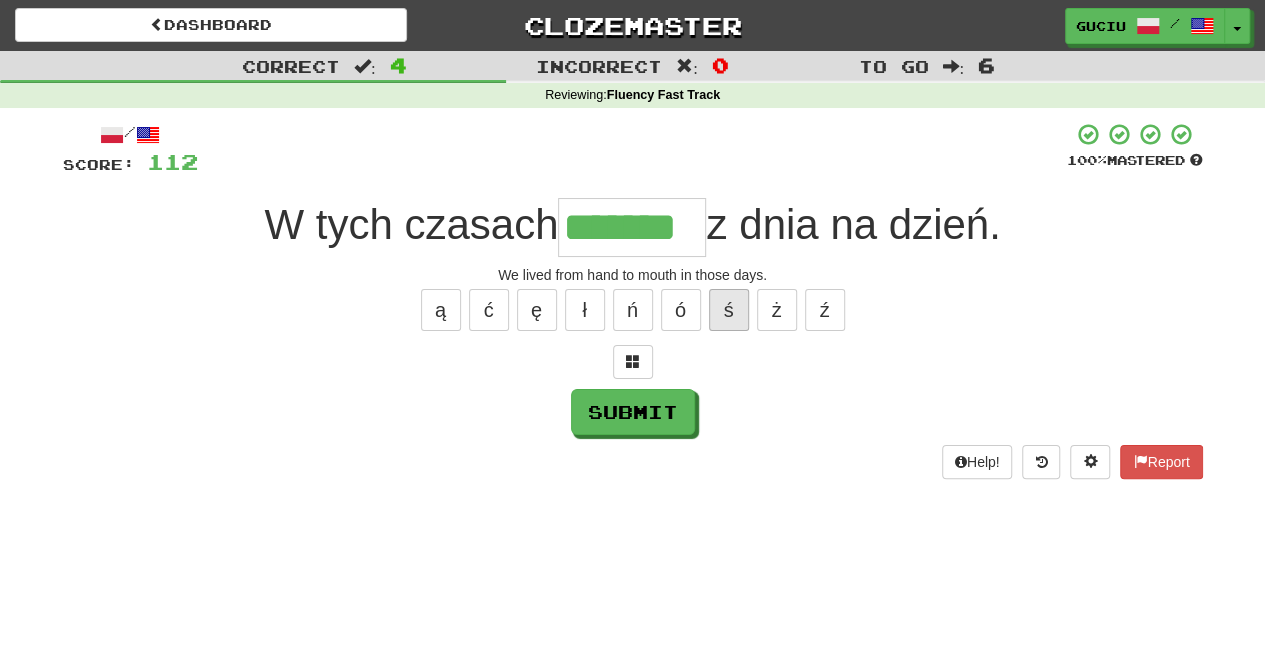 type on "*******" 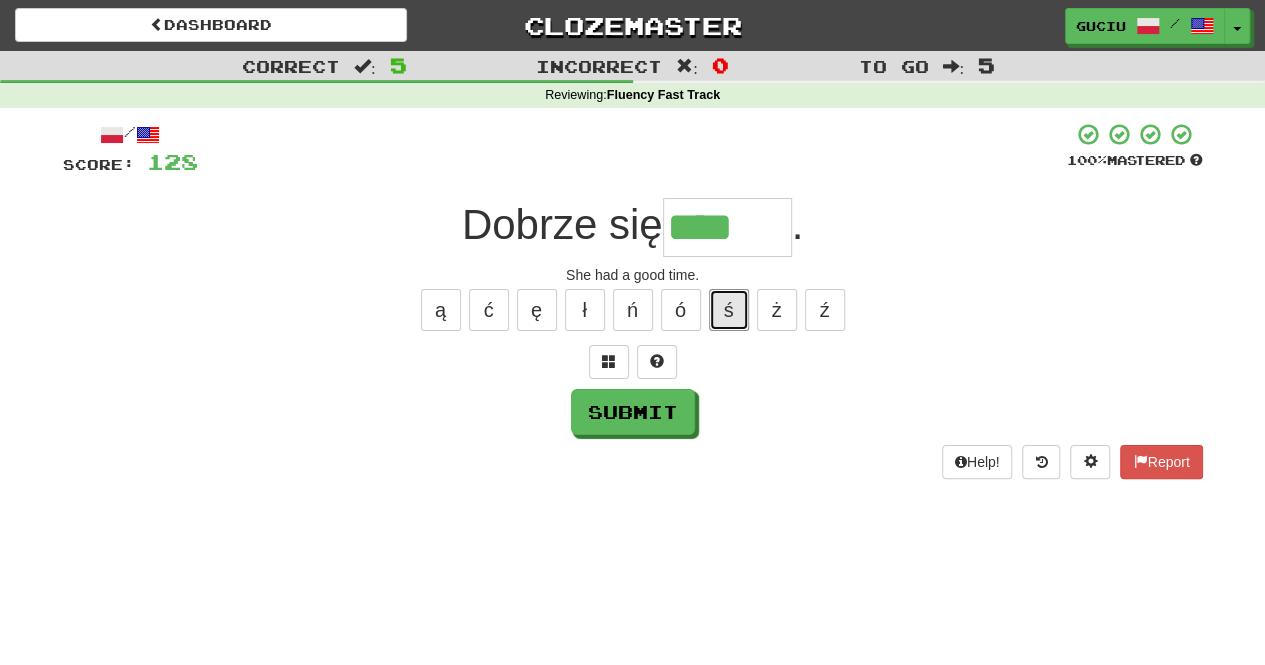 click on "ś" at bounding box center (729, 310) 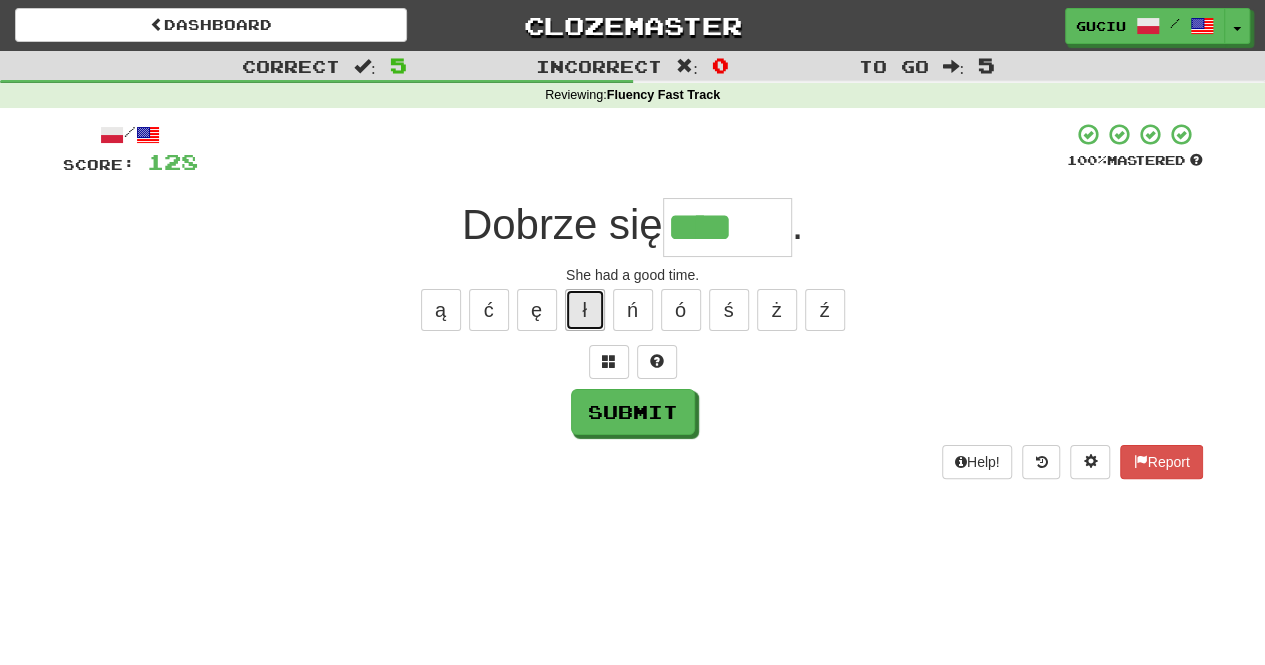 click on "ł" at bounding box center [585, 310] 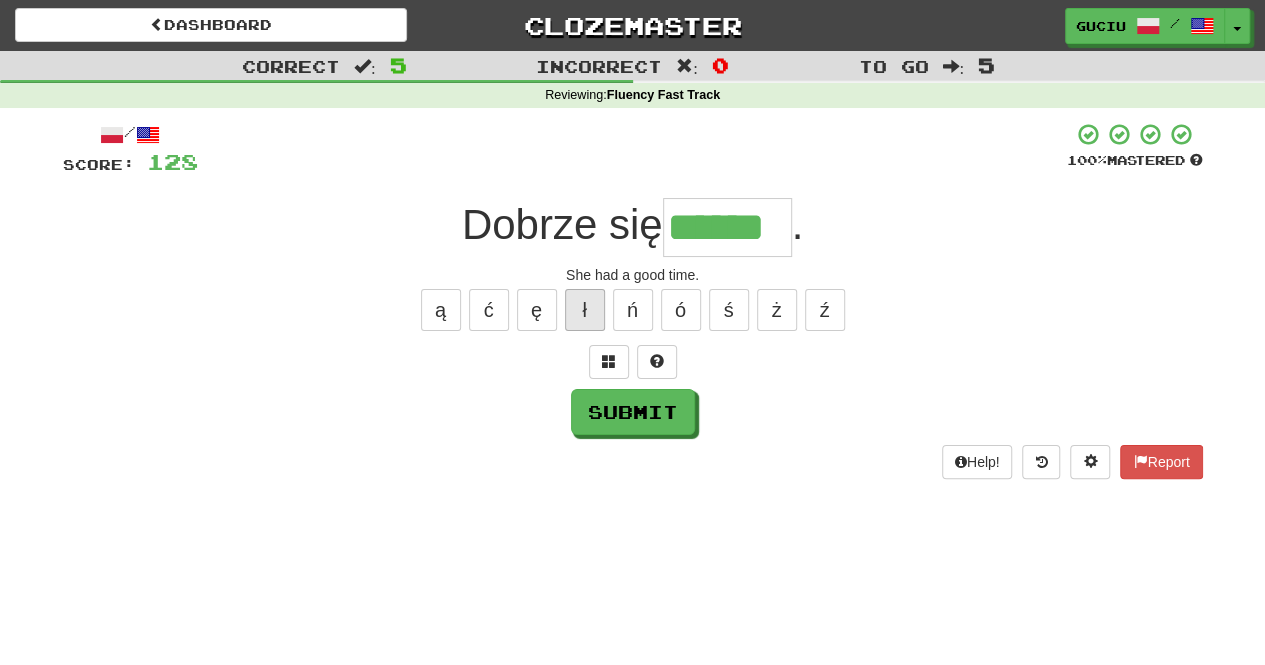 type on "******" 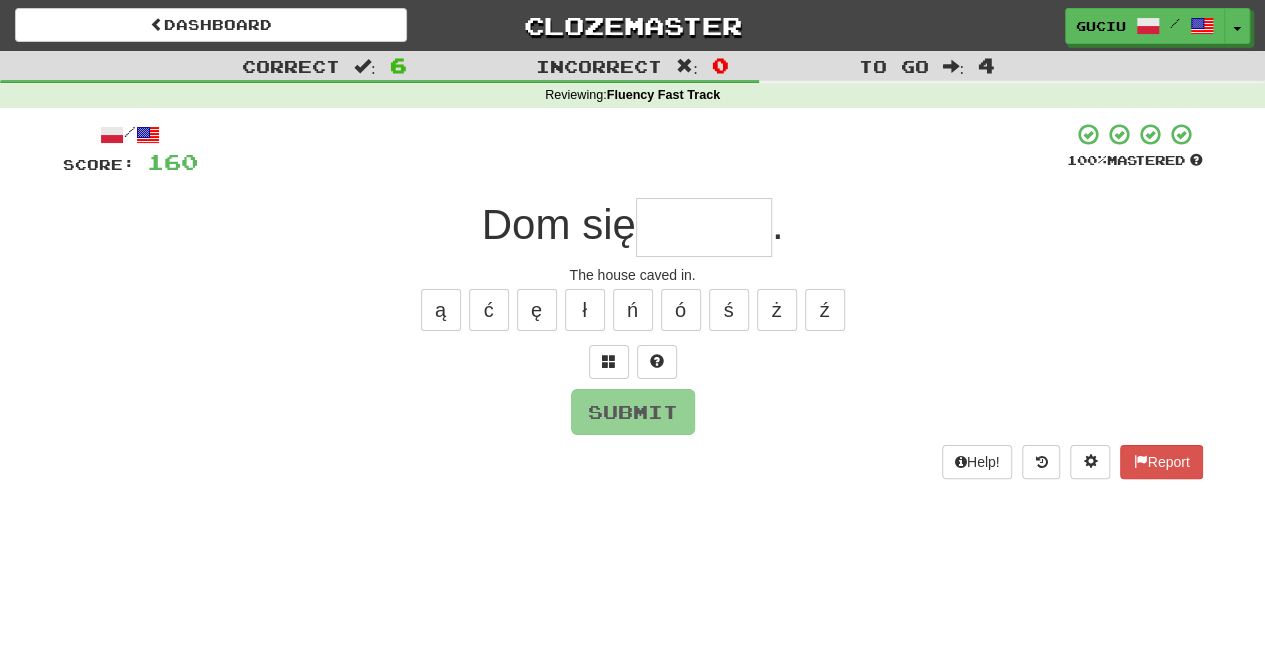 type on "*" 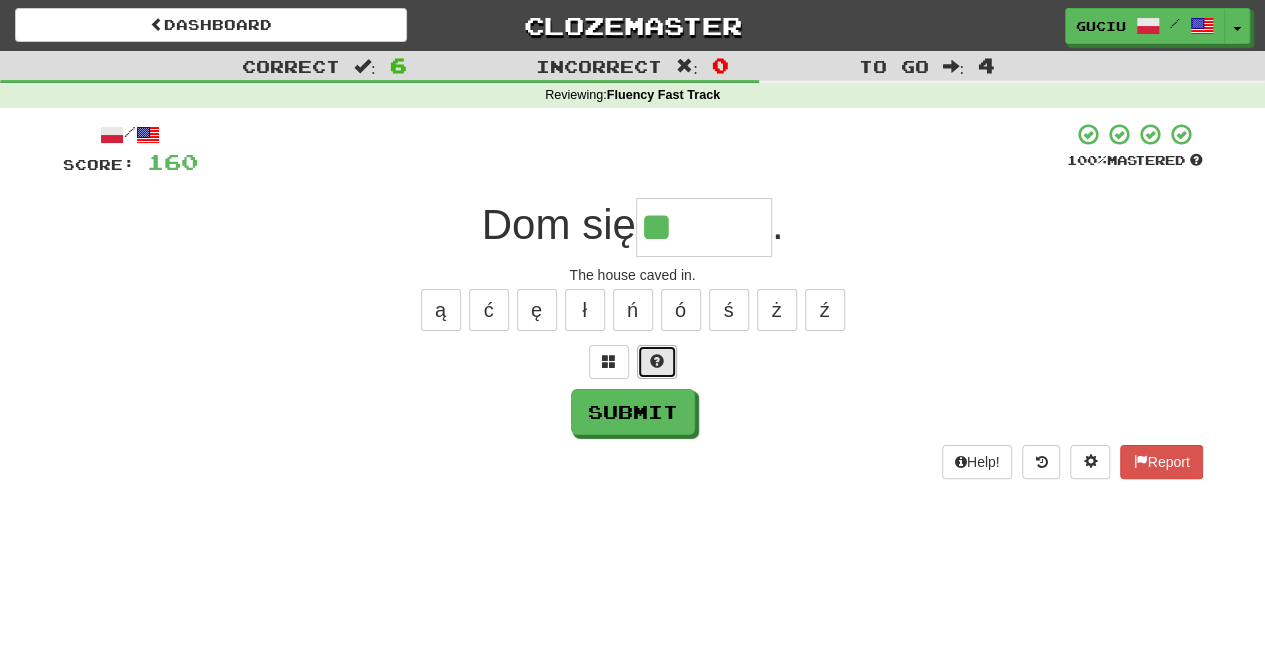 click at bounding box center [657, 362] 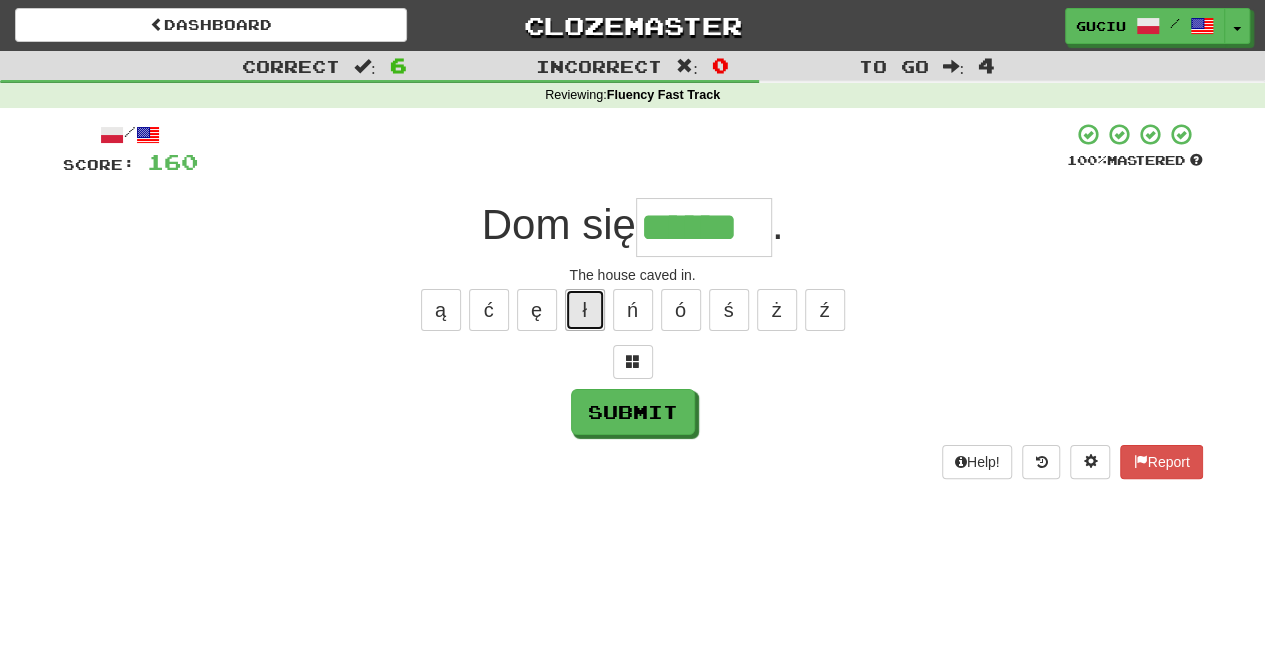 click on "ł" at bounding box center (585, 310) 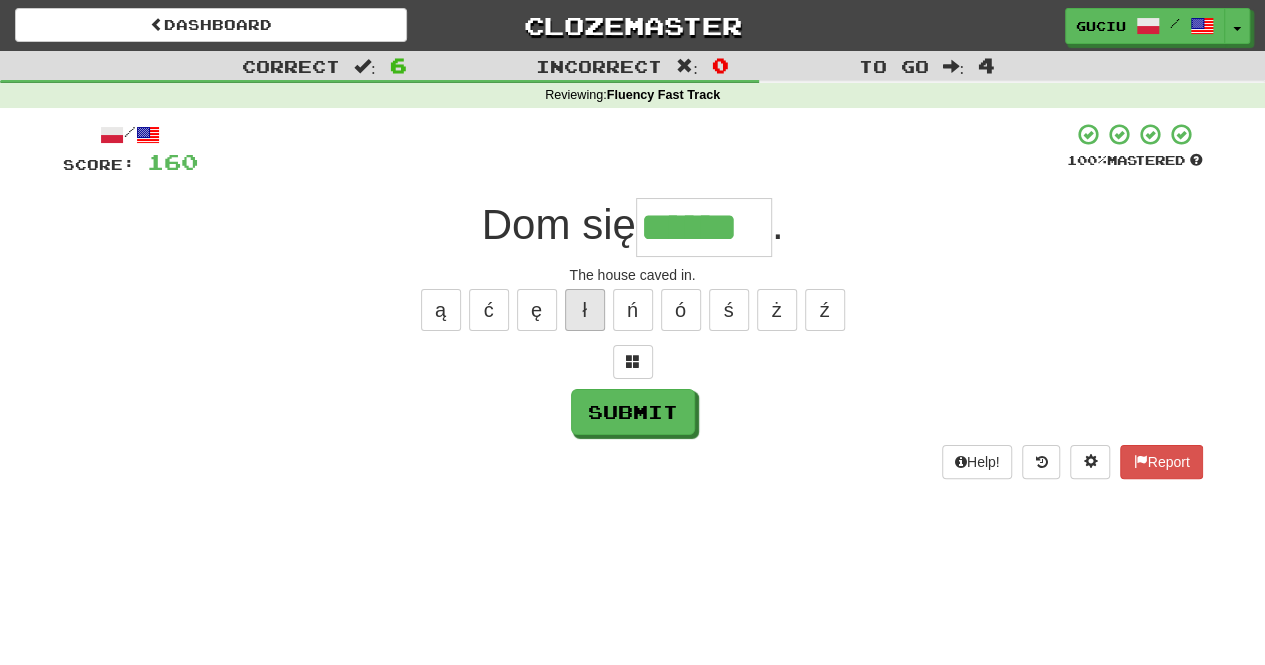 type on "*******" 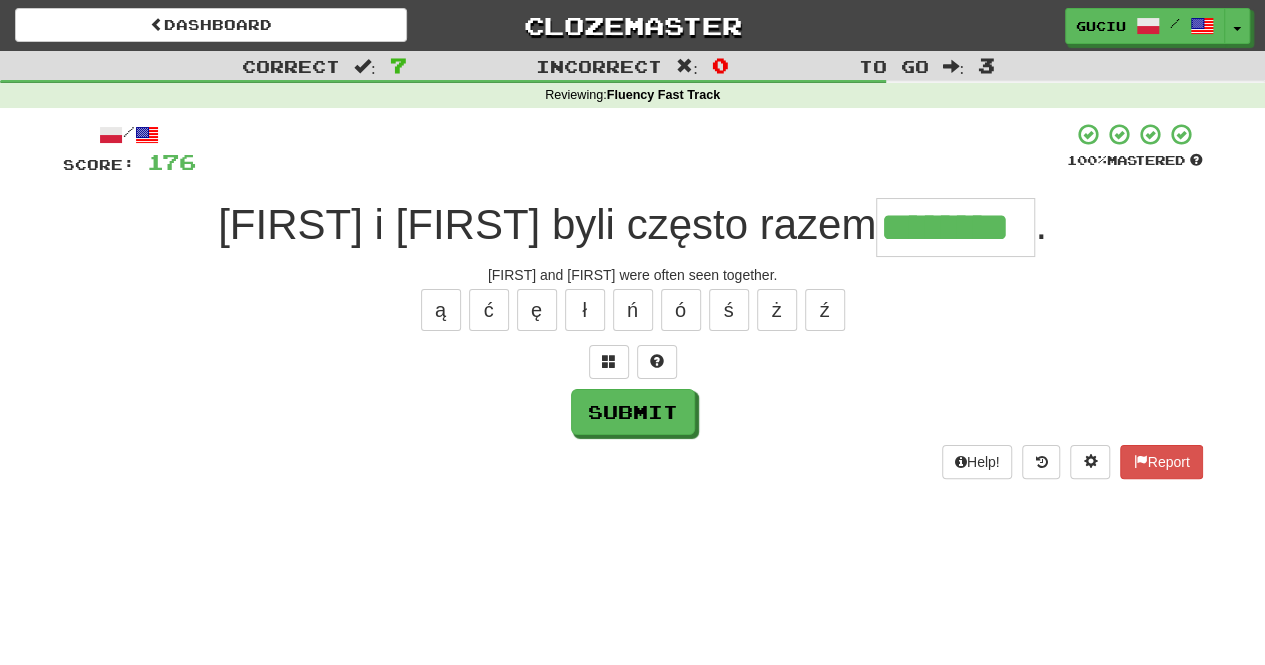 type on "********" 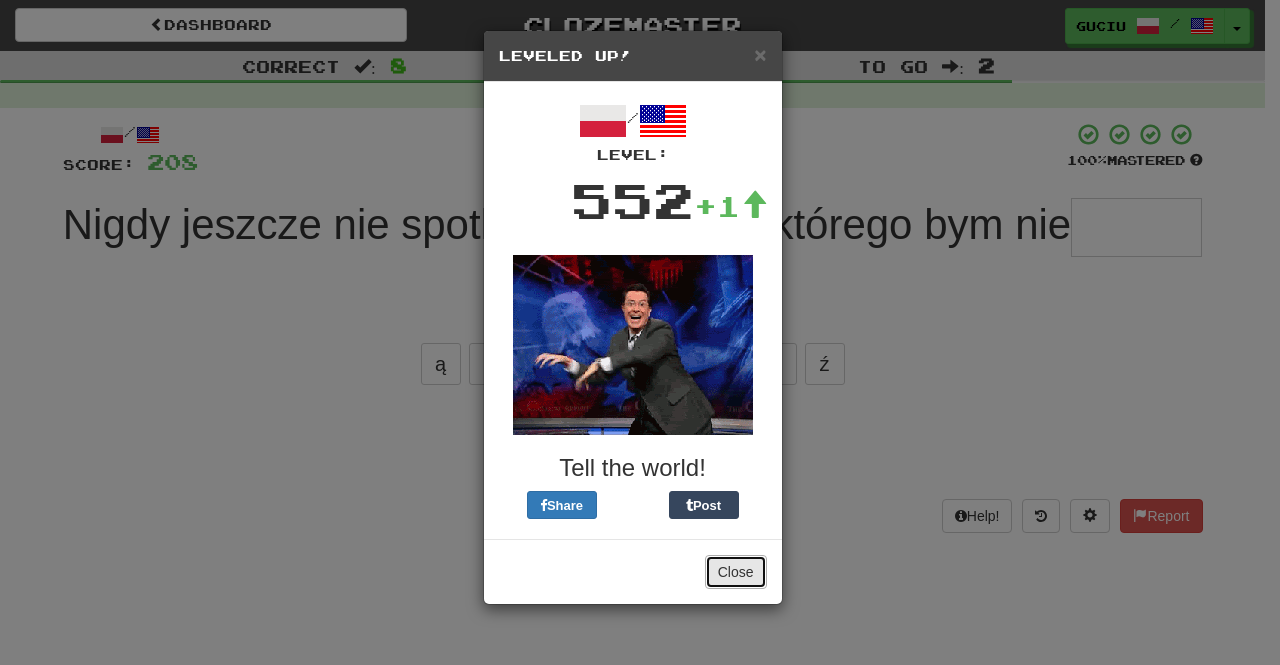 click on "Close" at bounding box center (736, 572) 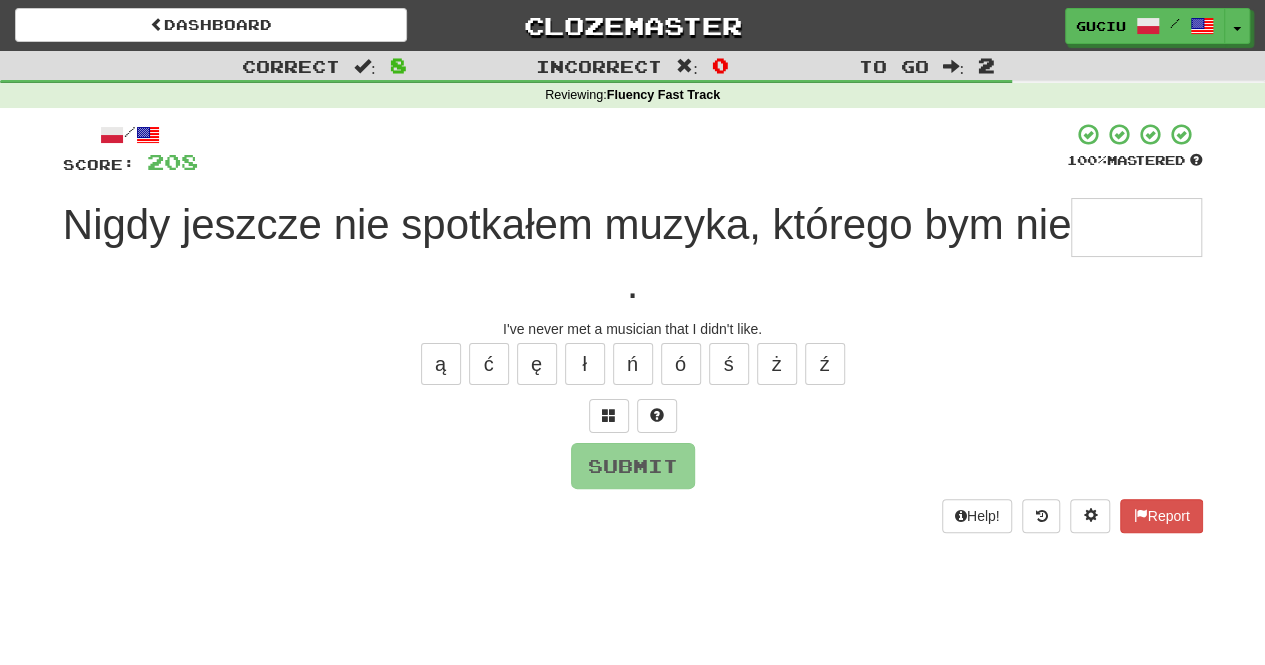 click at bounding box center [1136, 227] 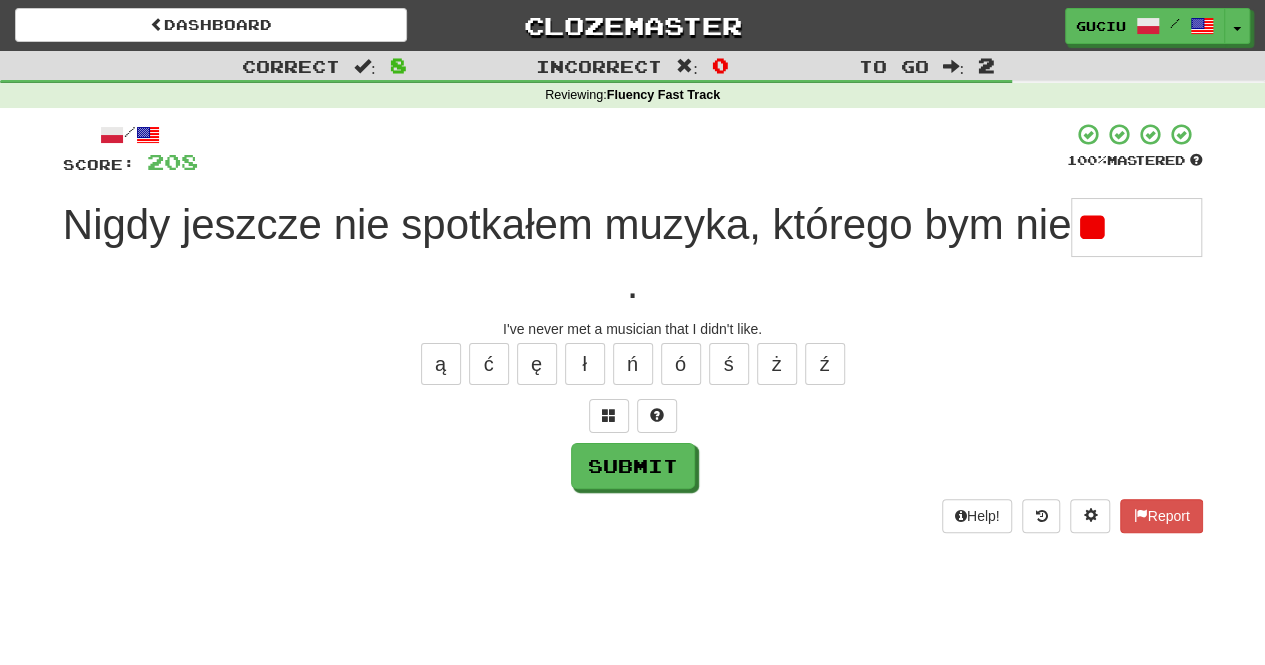 type on "*" 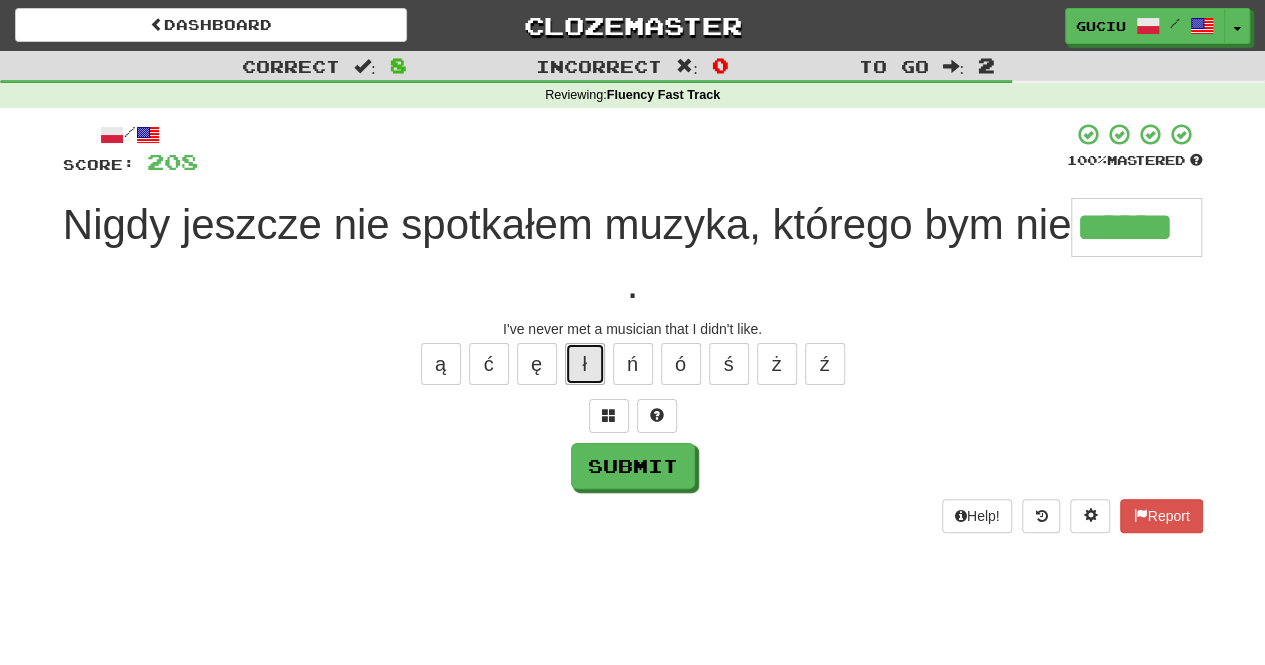 click on "ł" at bounding box center (585, 364) 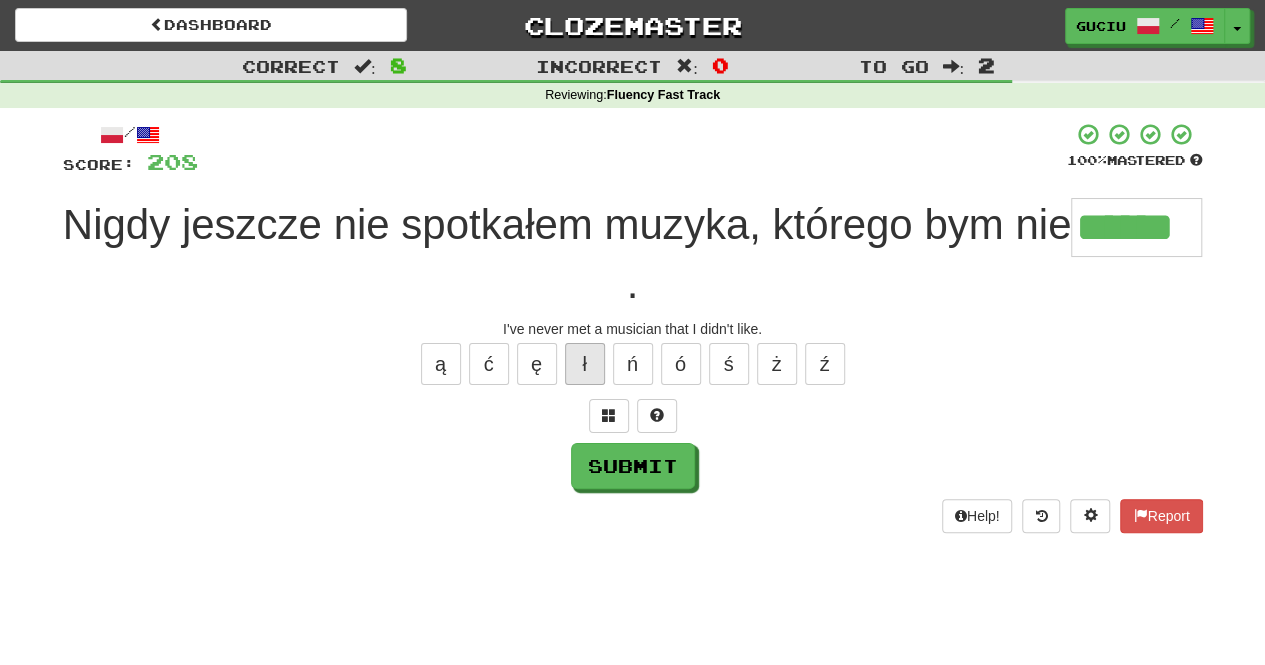 type on "*******" 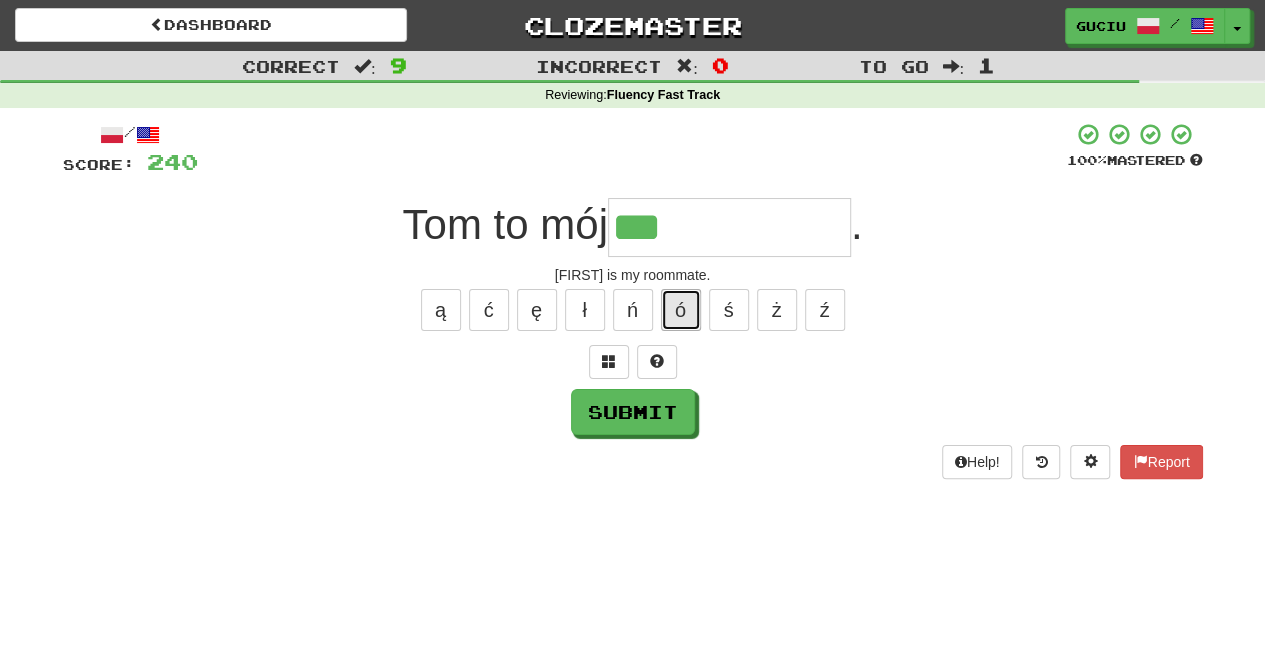 click on "ó" at bounding box center (681, 310) 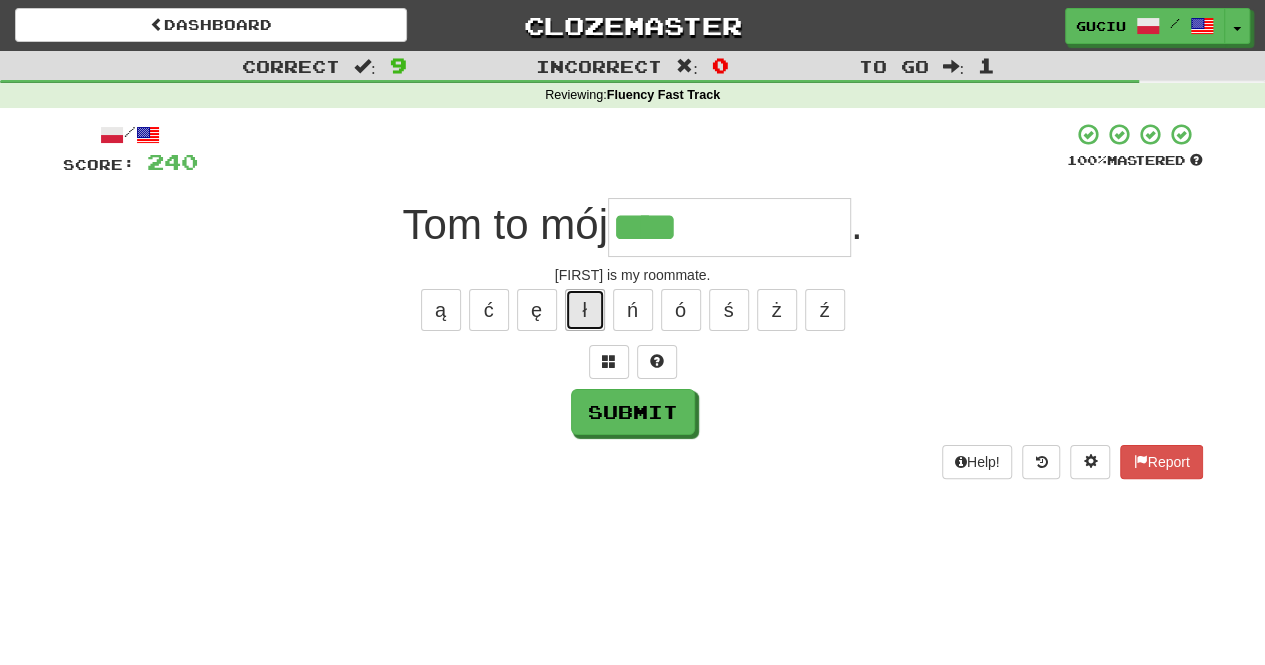 click on "ł" at bounding box center [585, 310] 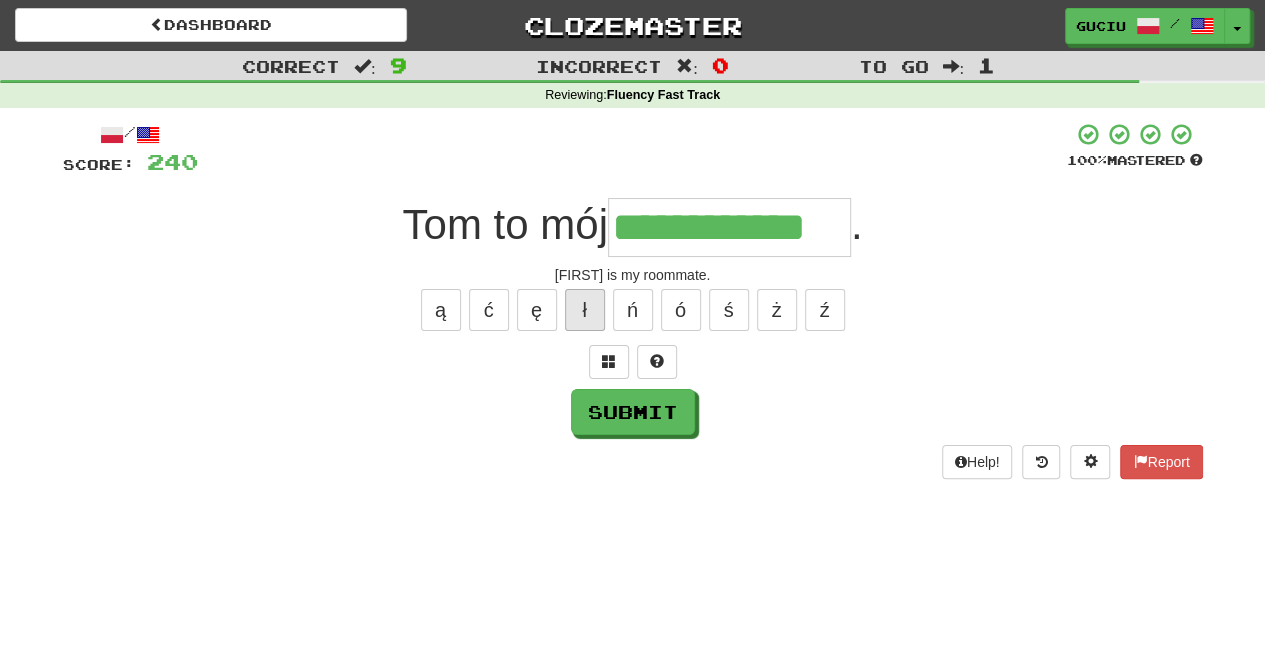 type on "**********" 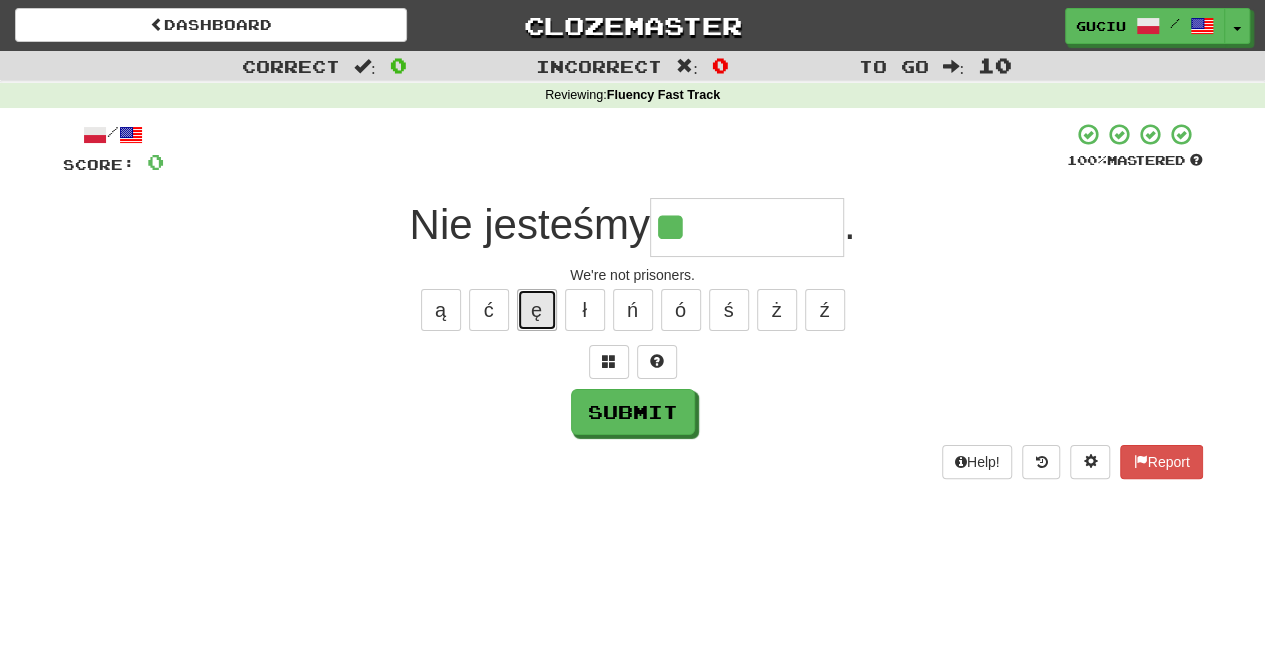 click on "ę" at bounding box center (537, 310) 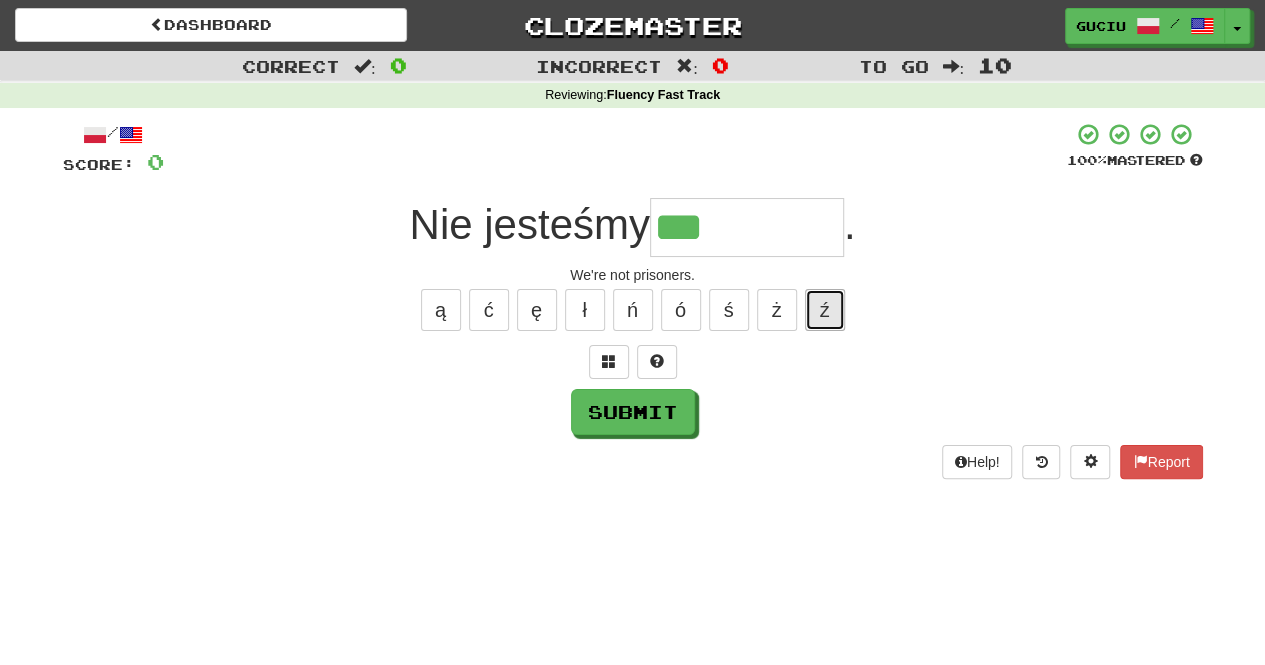 click on "ź" at bounding box center (825, 310) 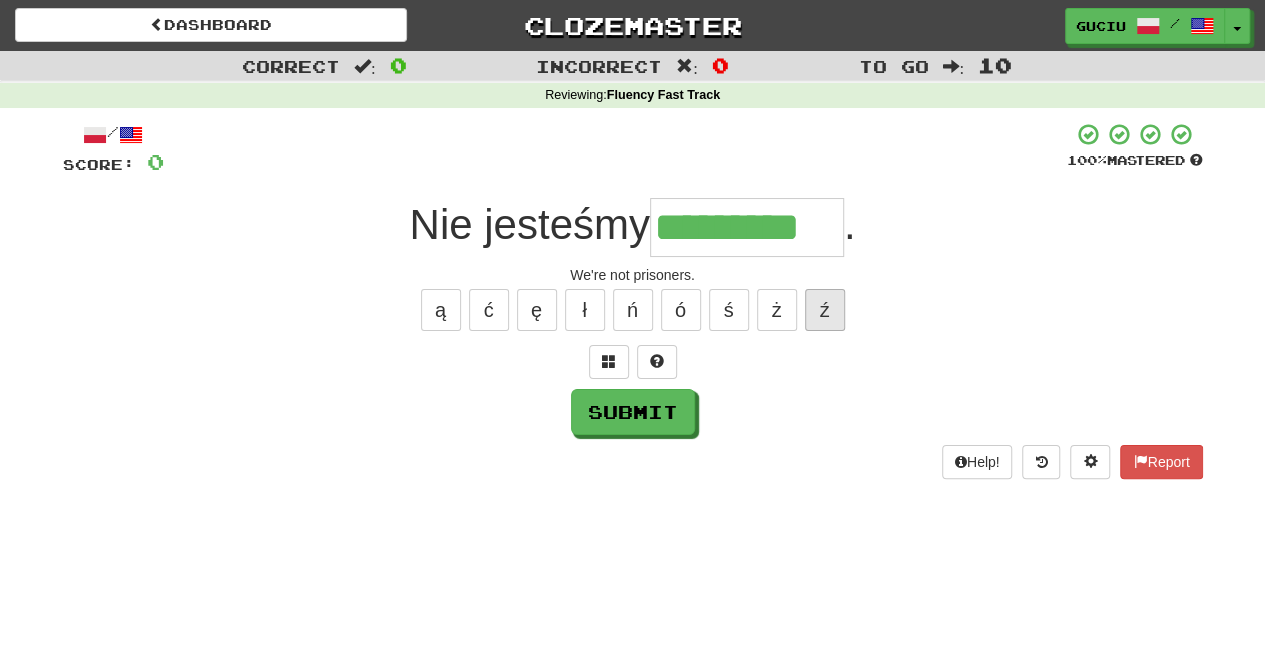 type on "*********" 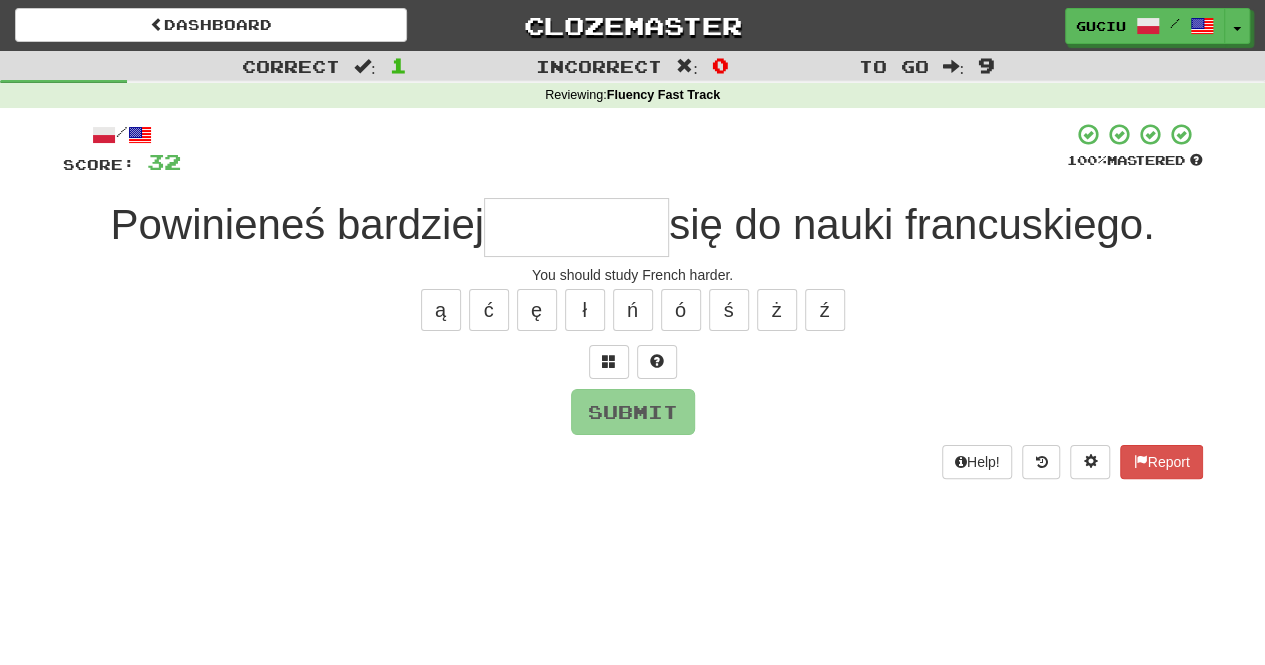 type on "*" 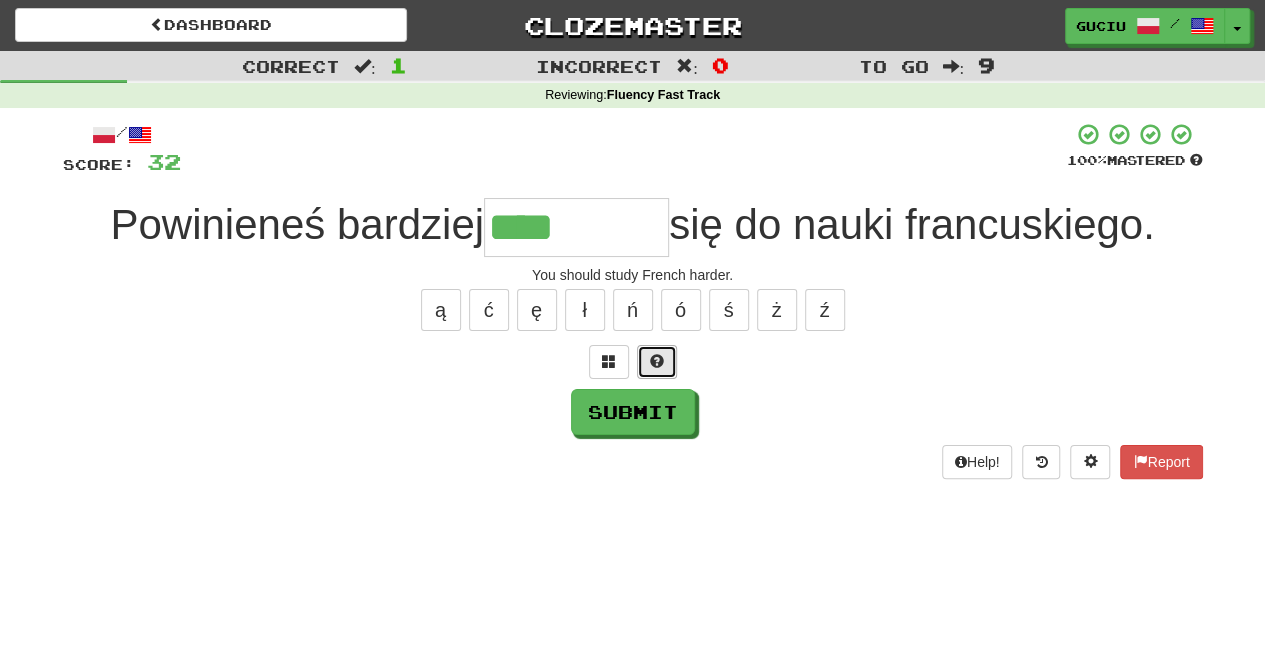 click at bounding box center (657, 362) 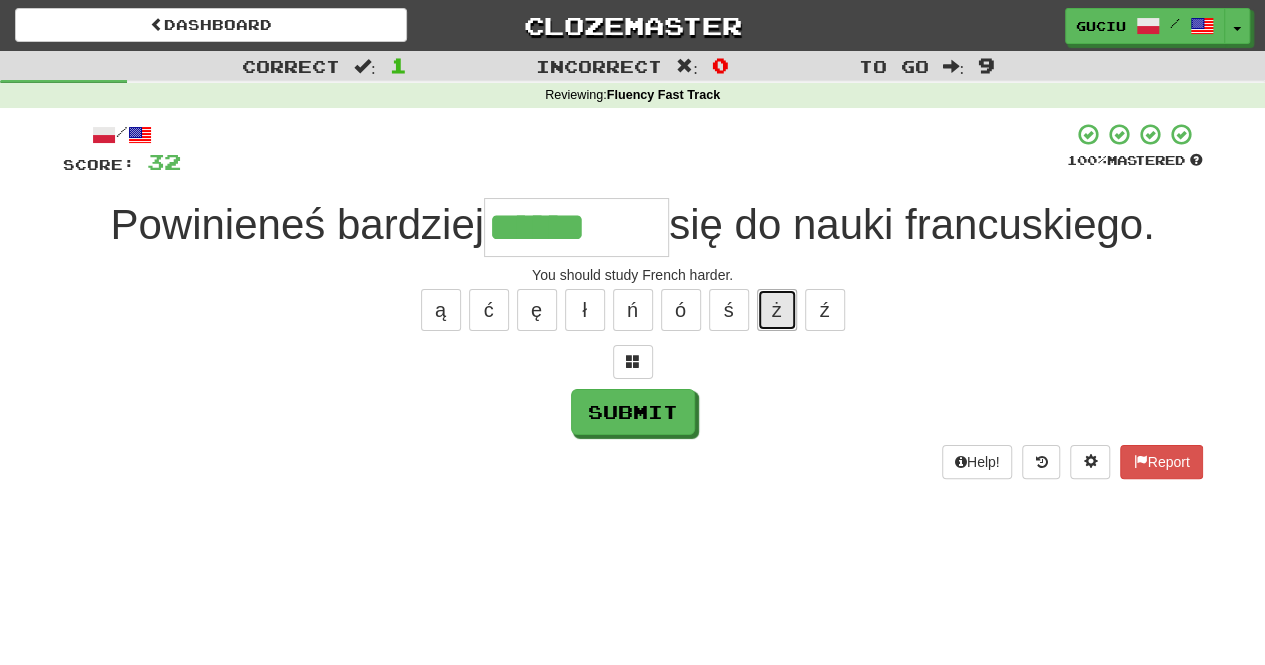 click on "ż" at bounding box center (777, 310) 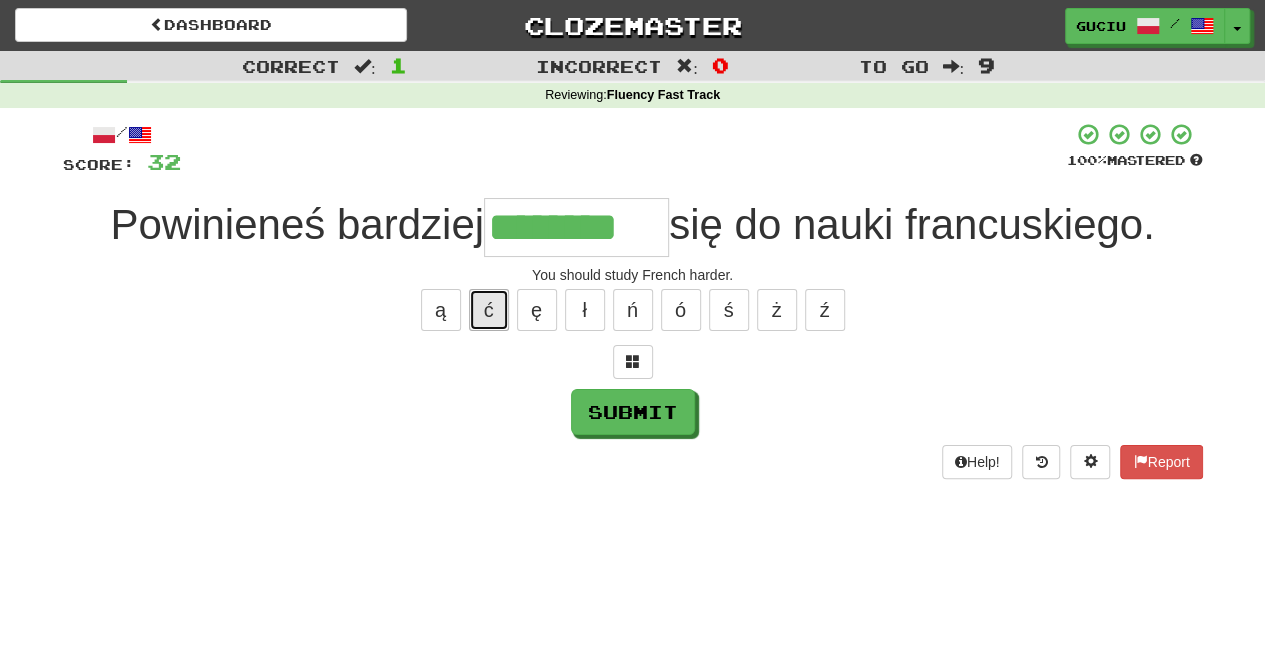 click on "ć" at bounding box center [489, 310] 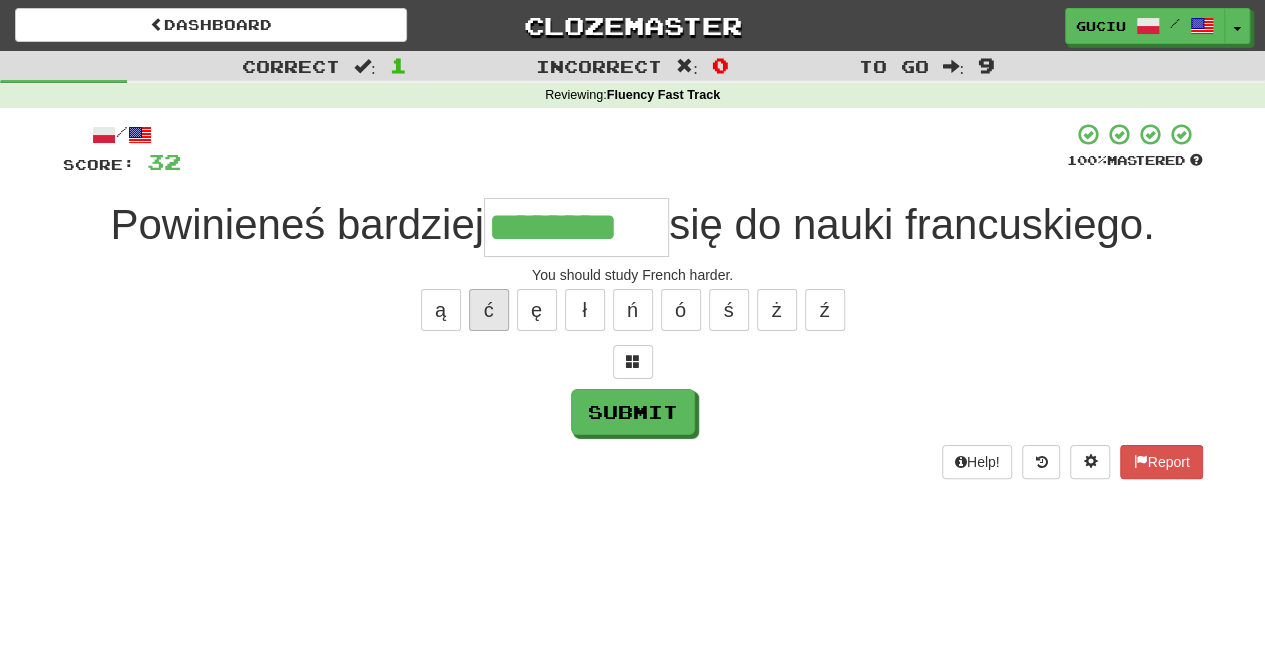 type on "*********" 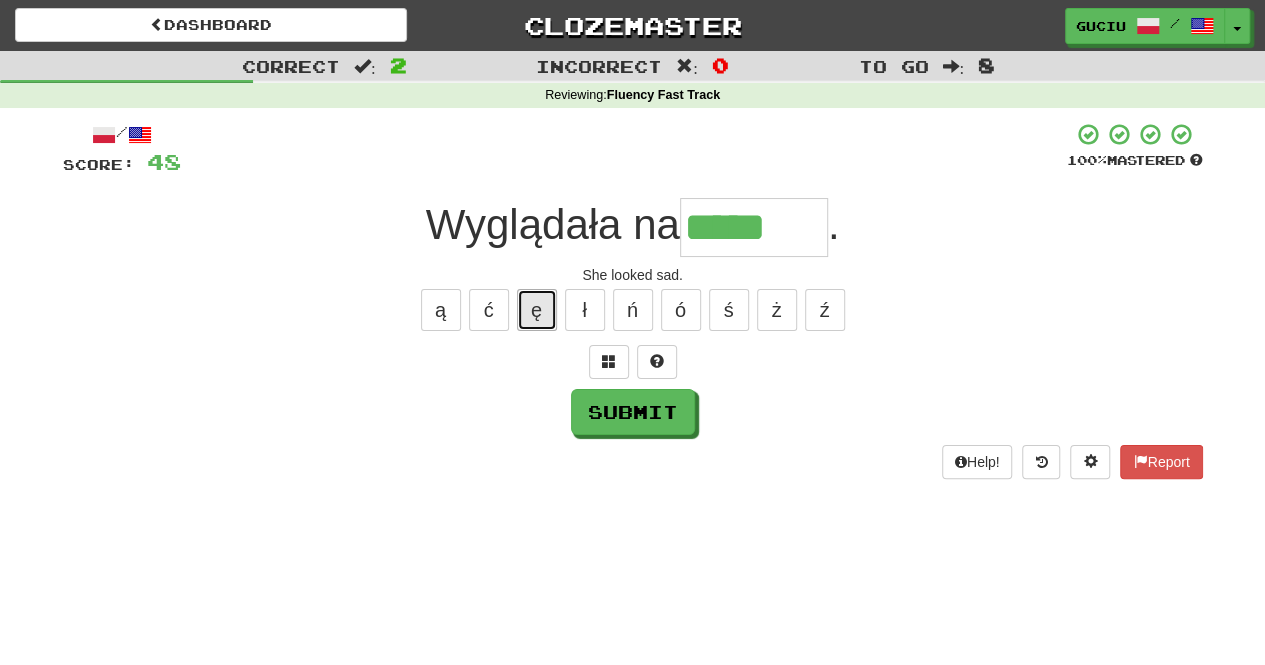 click on "ę" at bounding box center [537, 310] 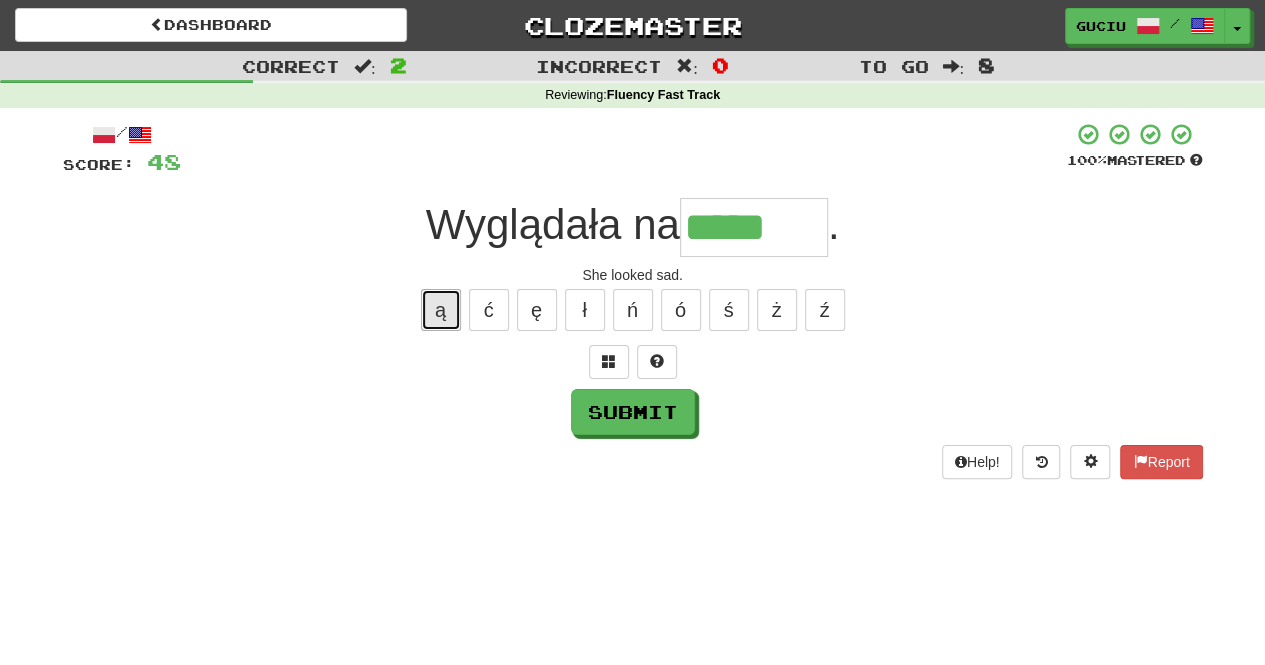click on "ą" at bounding box center [441, 310] 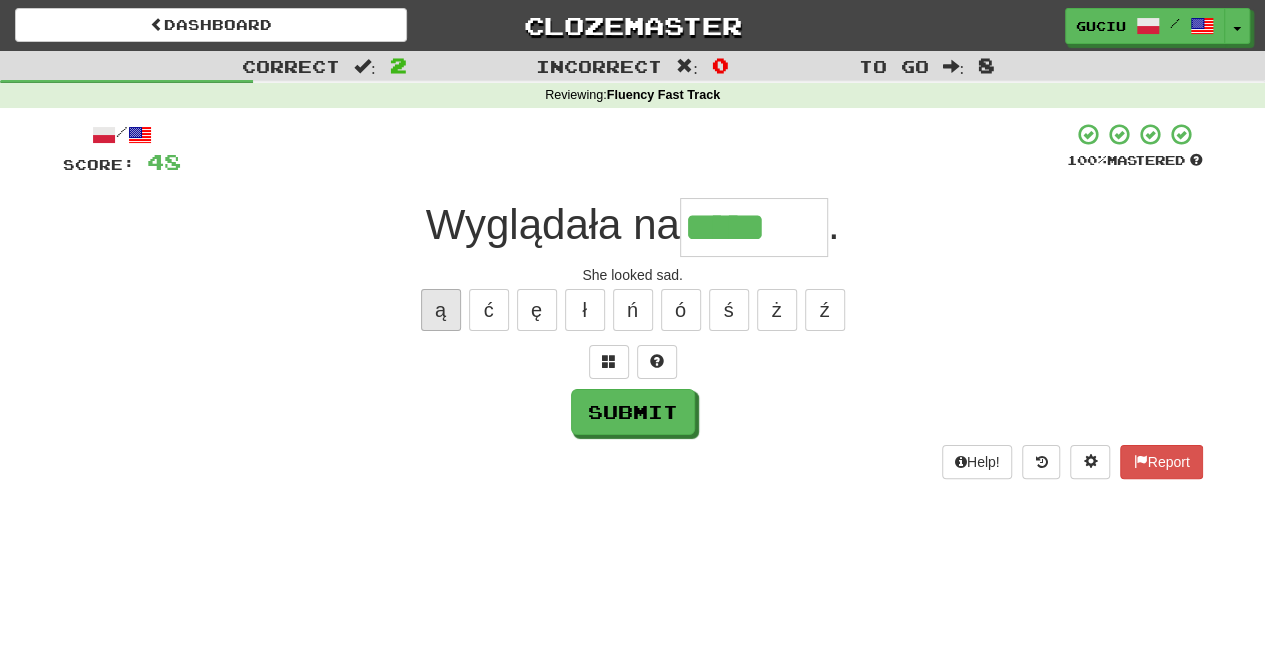 type on "******" 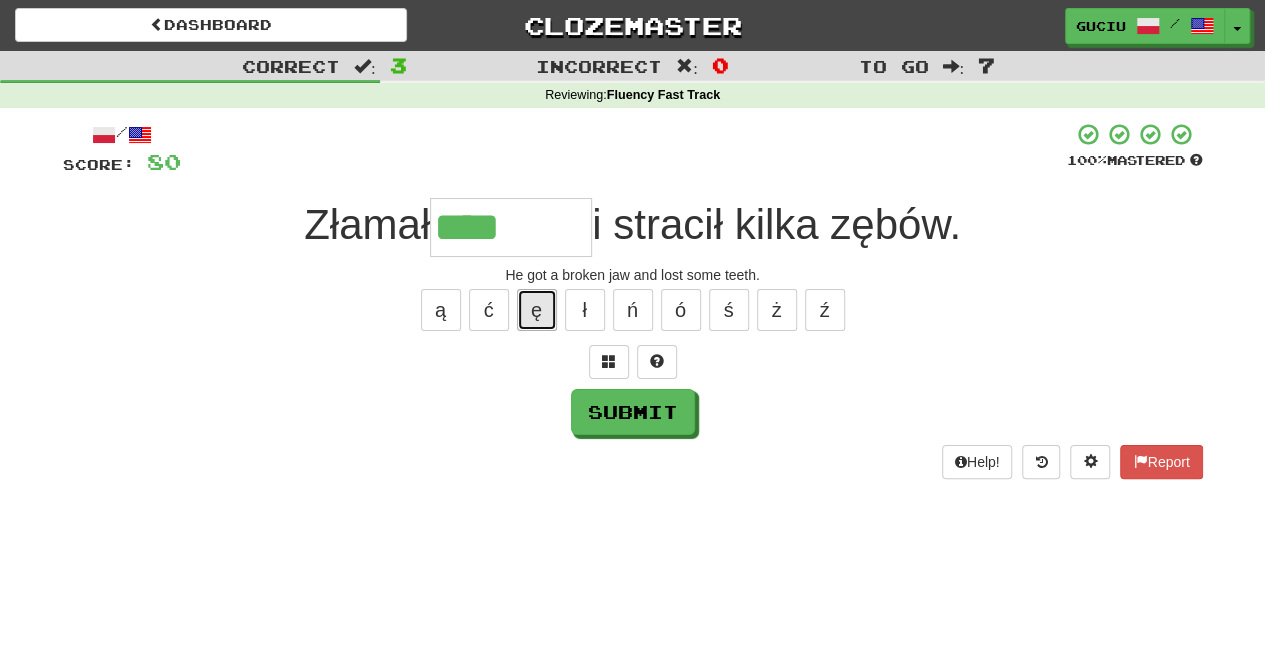 click on "ę" at bounding box center [537, 310] 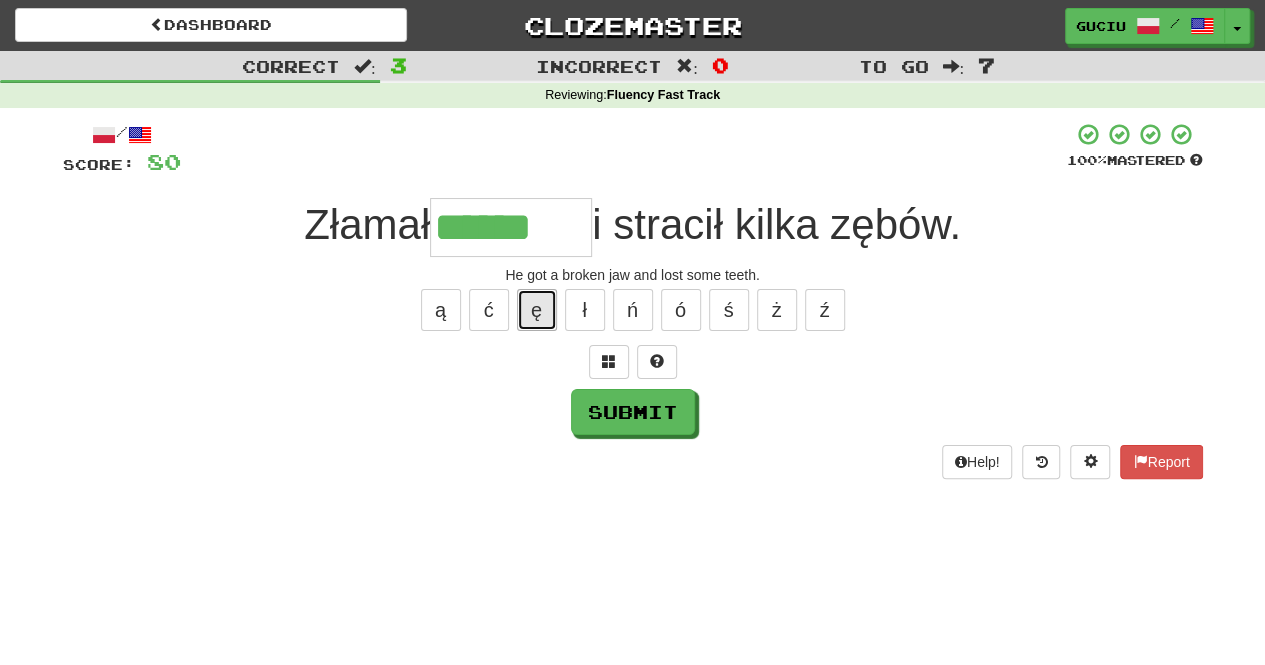 click on "ę" at bounding box center (537, 310) 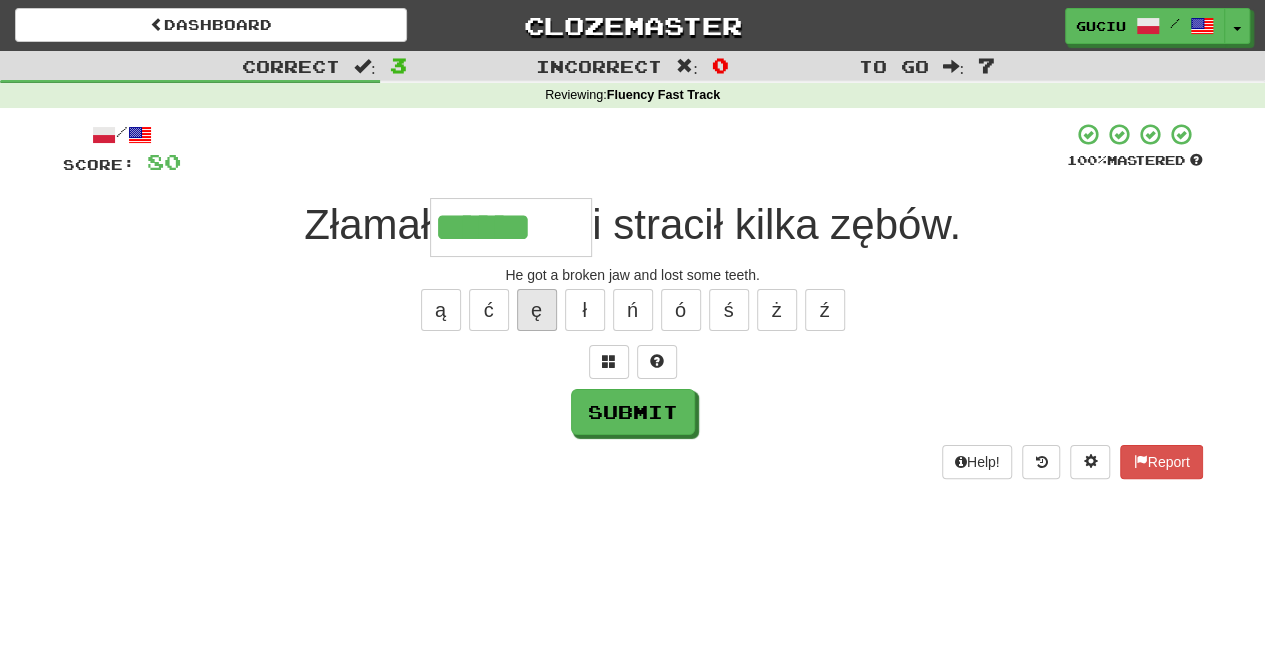 type on "*******" 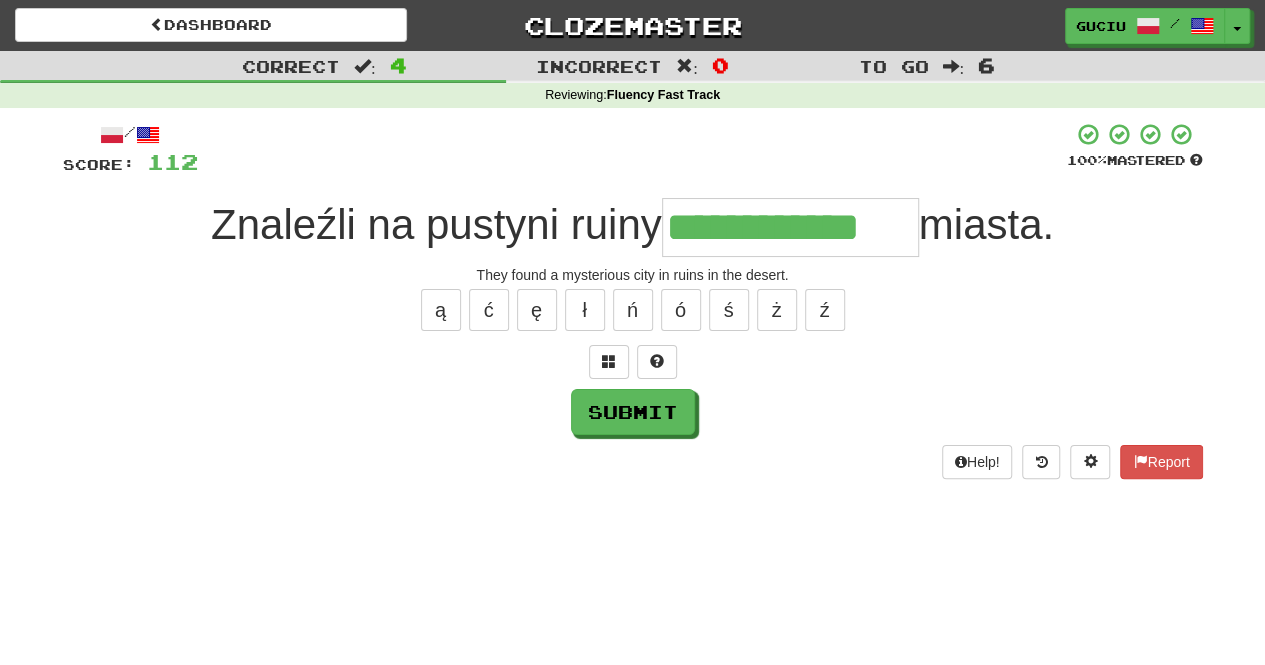 type on "**********" 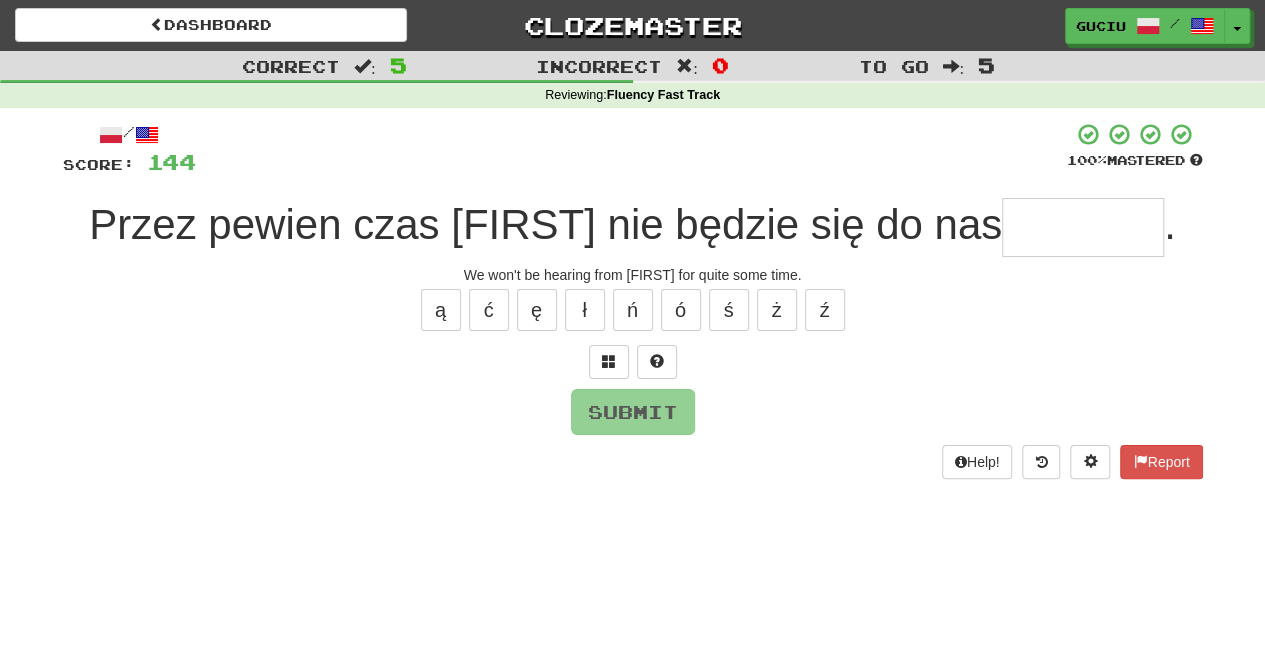 type on "*" 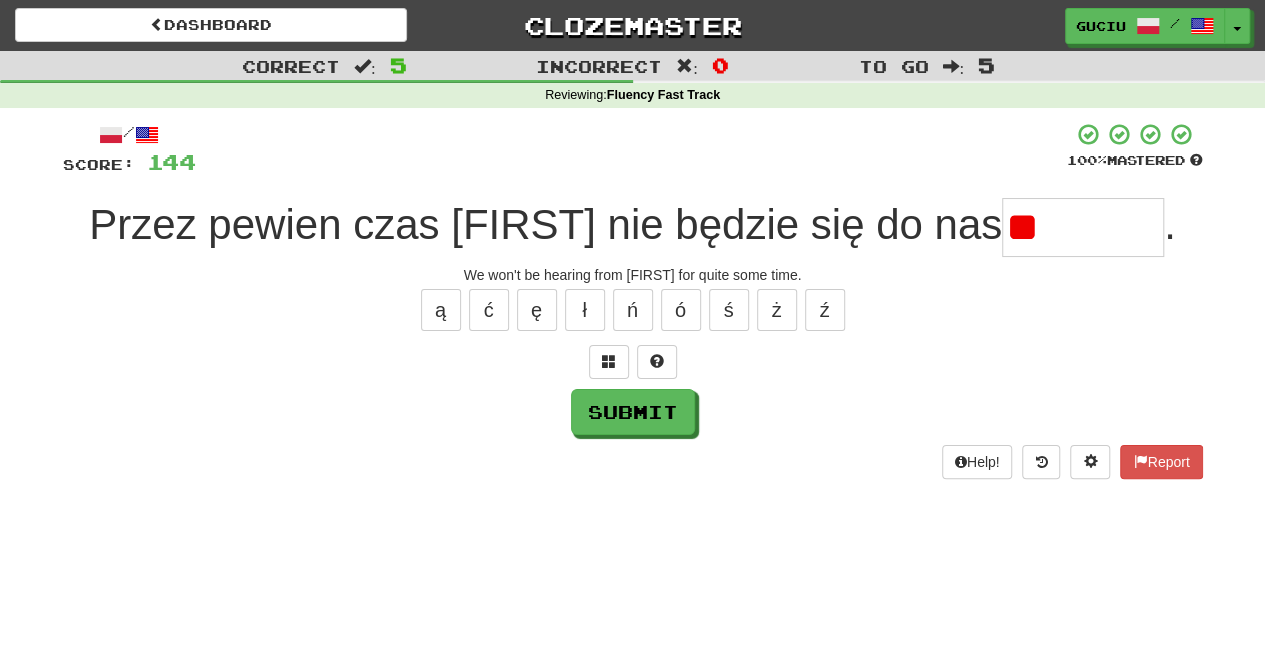 type on "*" 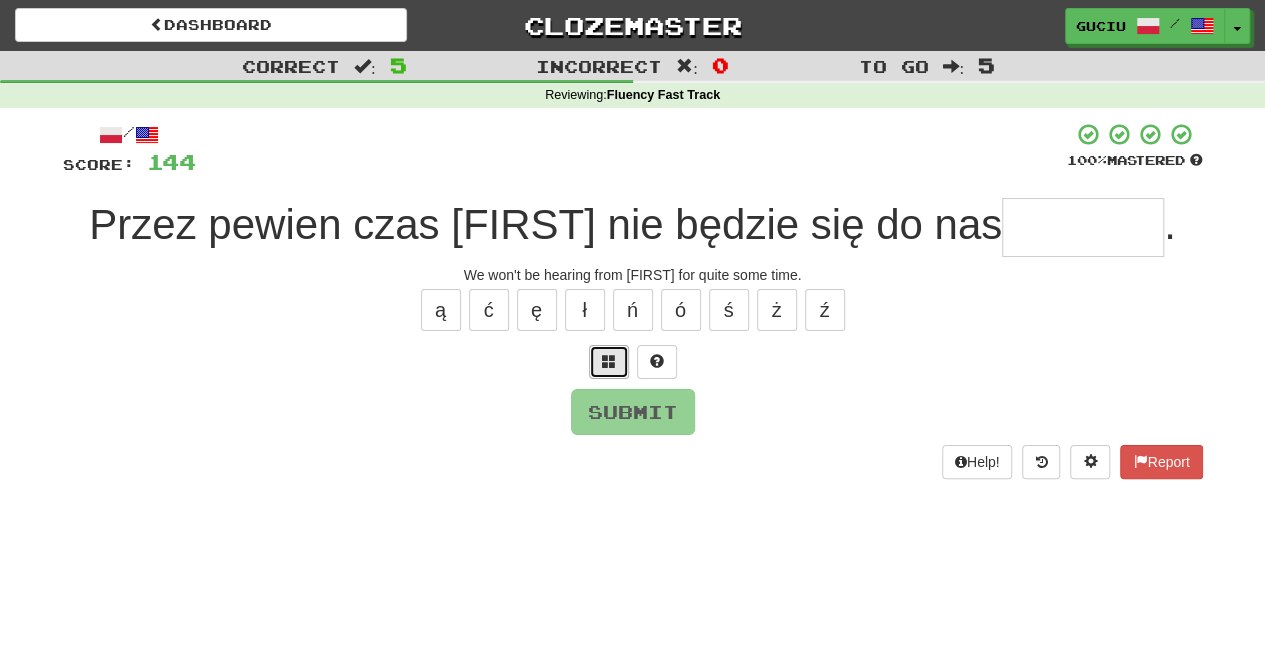 click at bounding box center (609, 361) 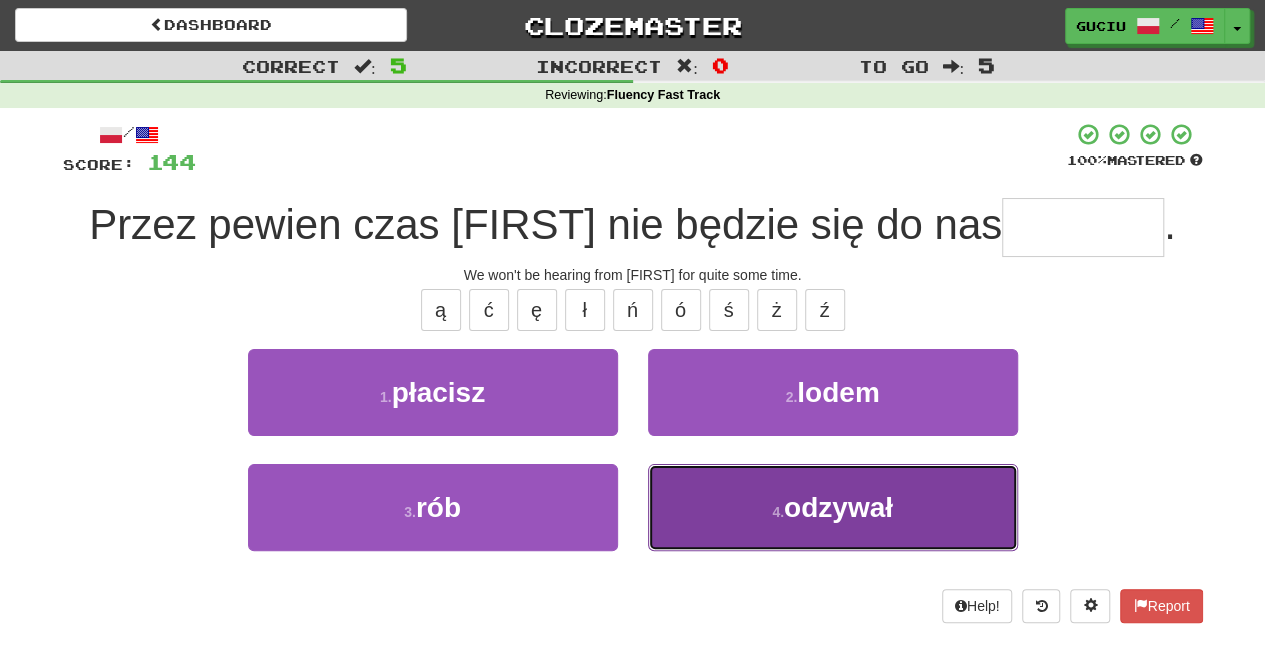 click on "4 .  odzywał" at bounding box center (833, 507) 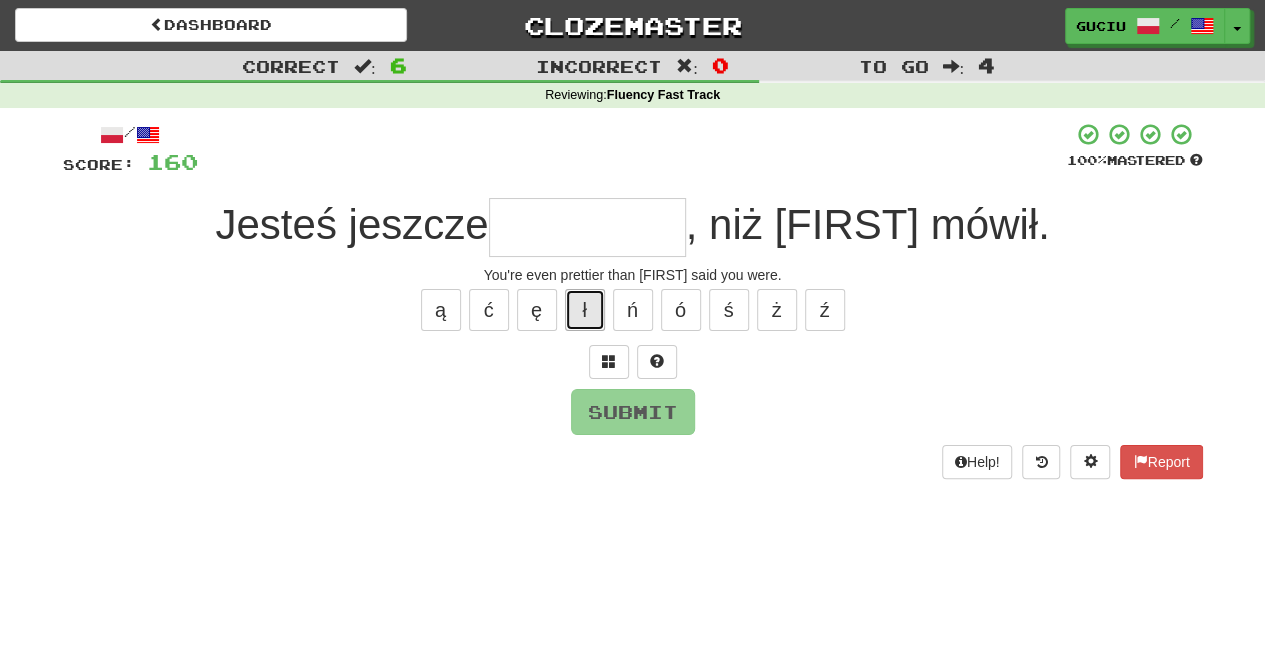 click on "ł" at bounding box center (585, 310) 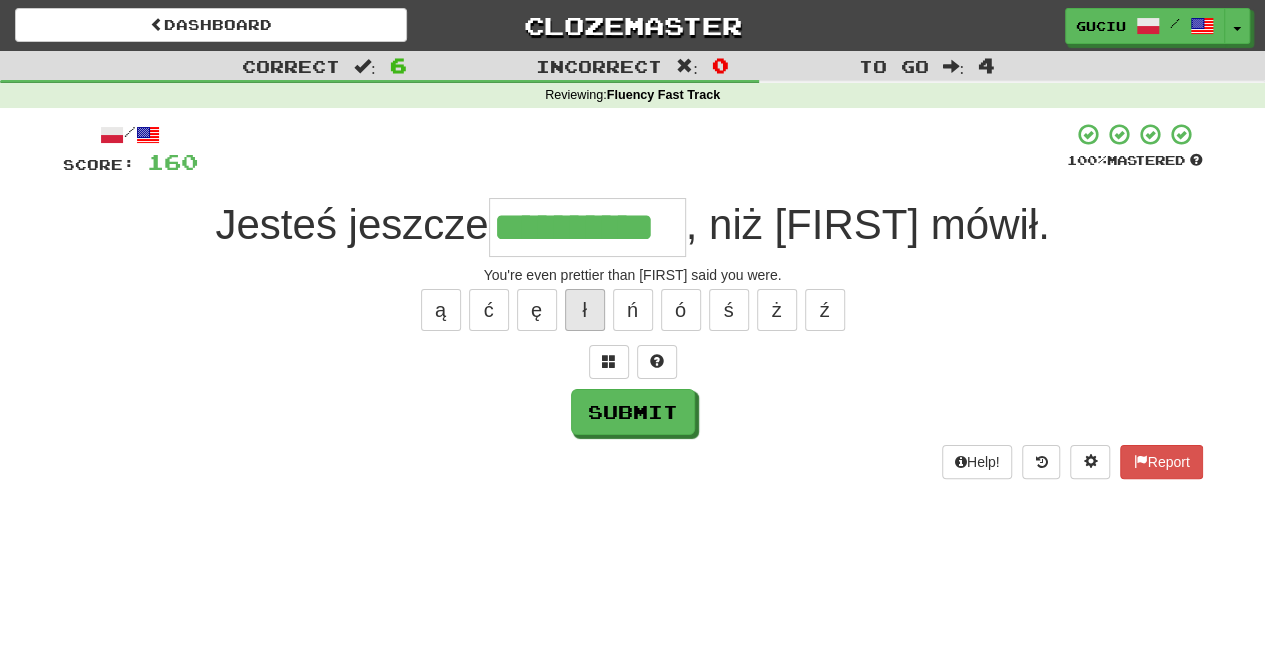 type on "**********" 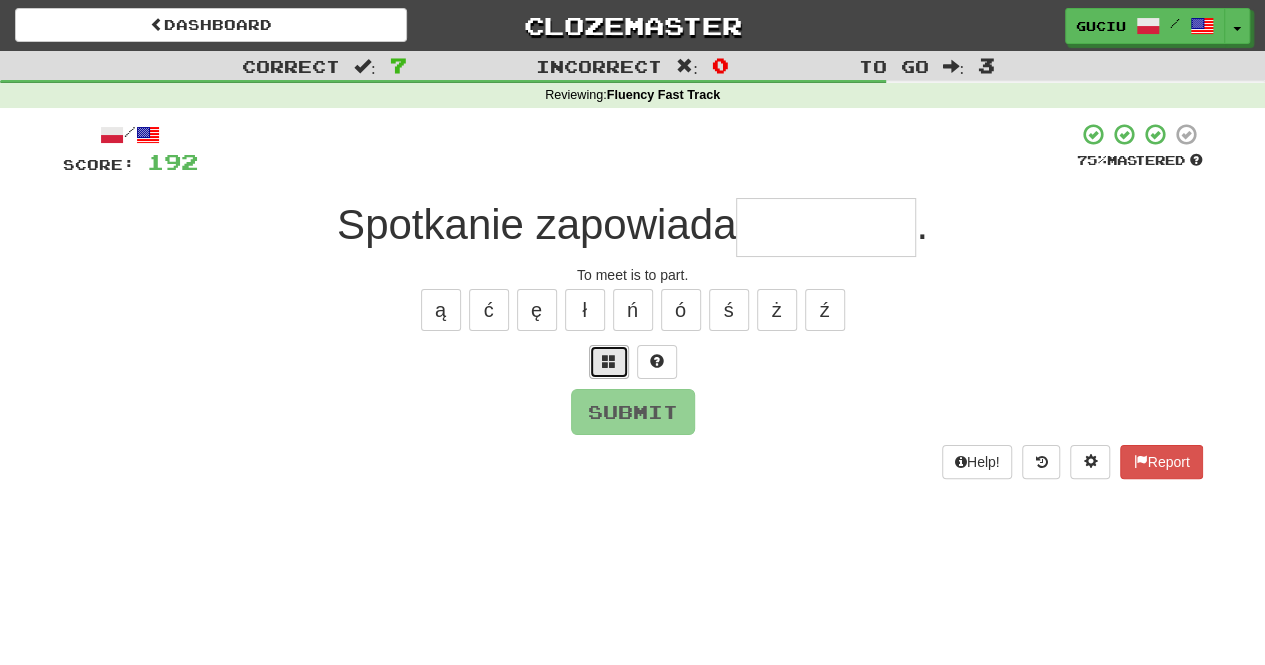 click at bounding box center [609, 361] 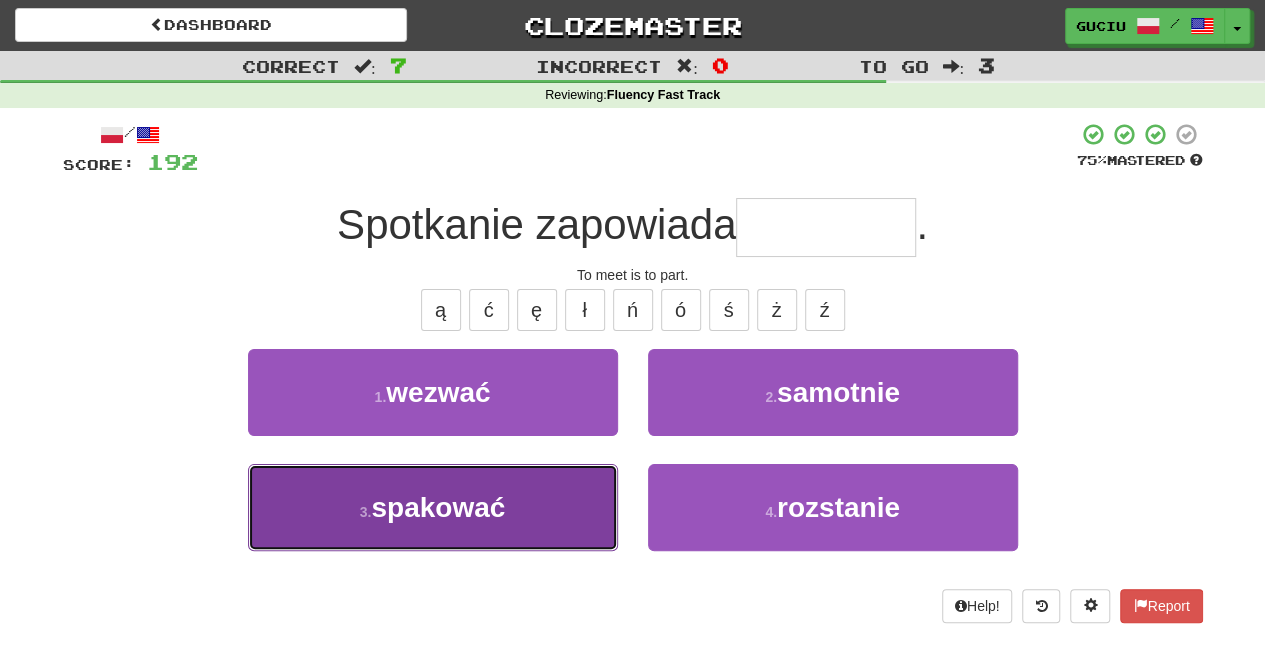click on "3 .  spakować" at bounding box center (433, 507) 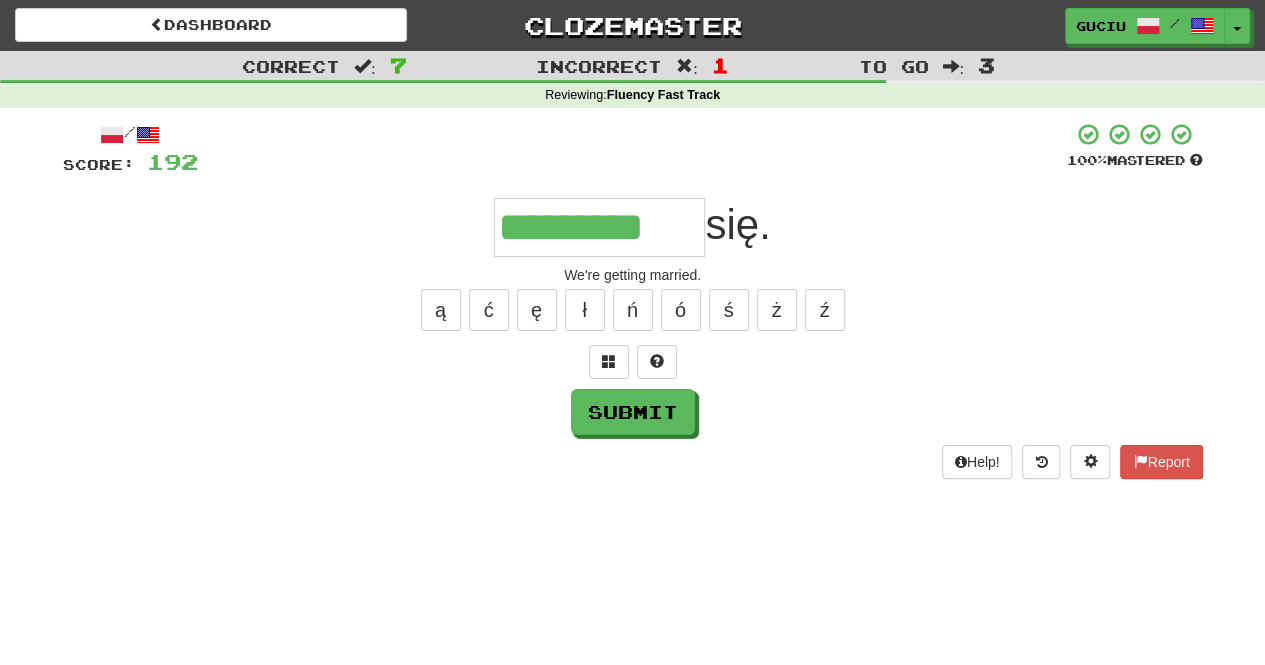 type on "*********" 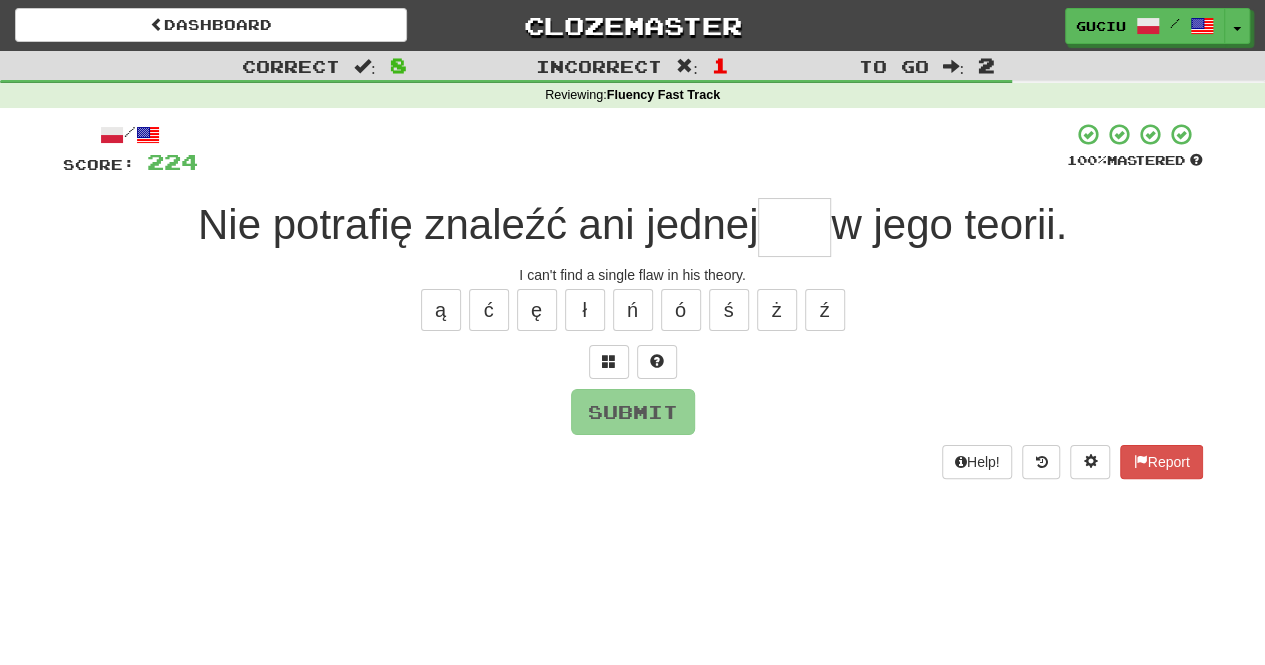 type on "*" 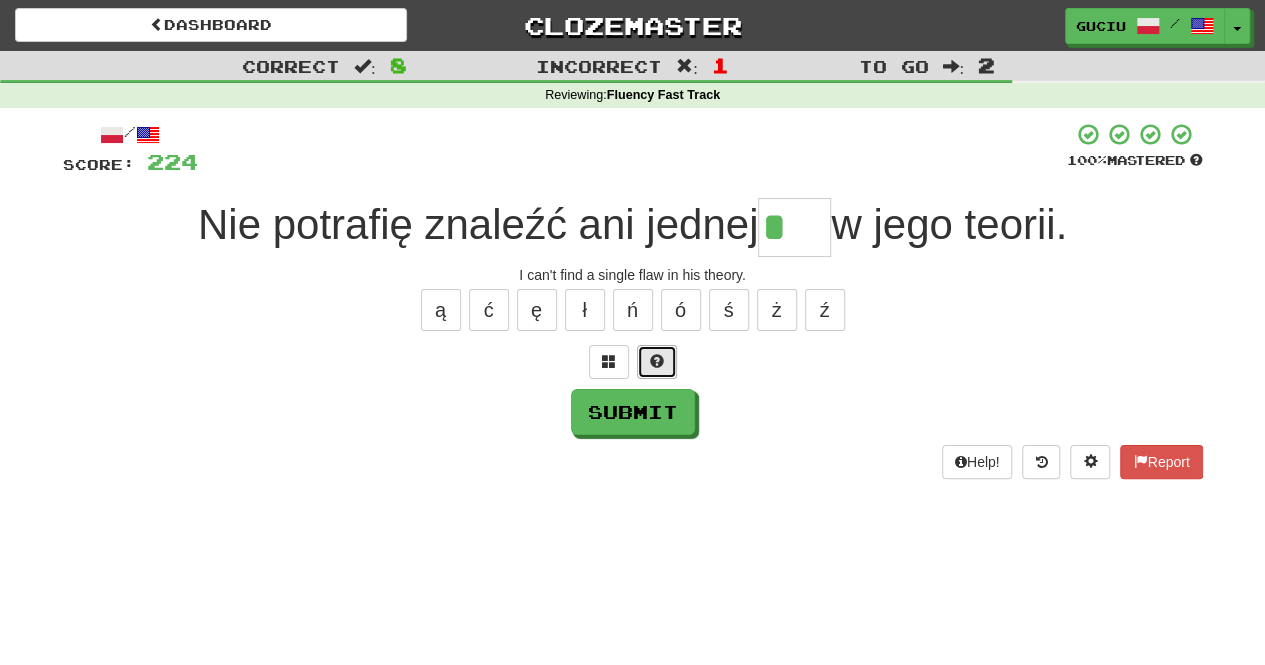click at bounding box center (657, 362) 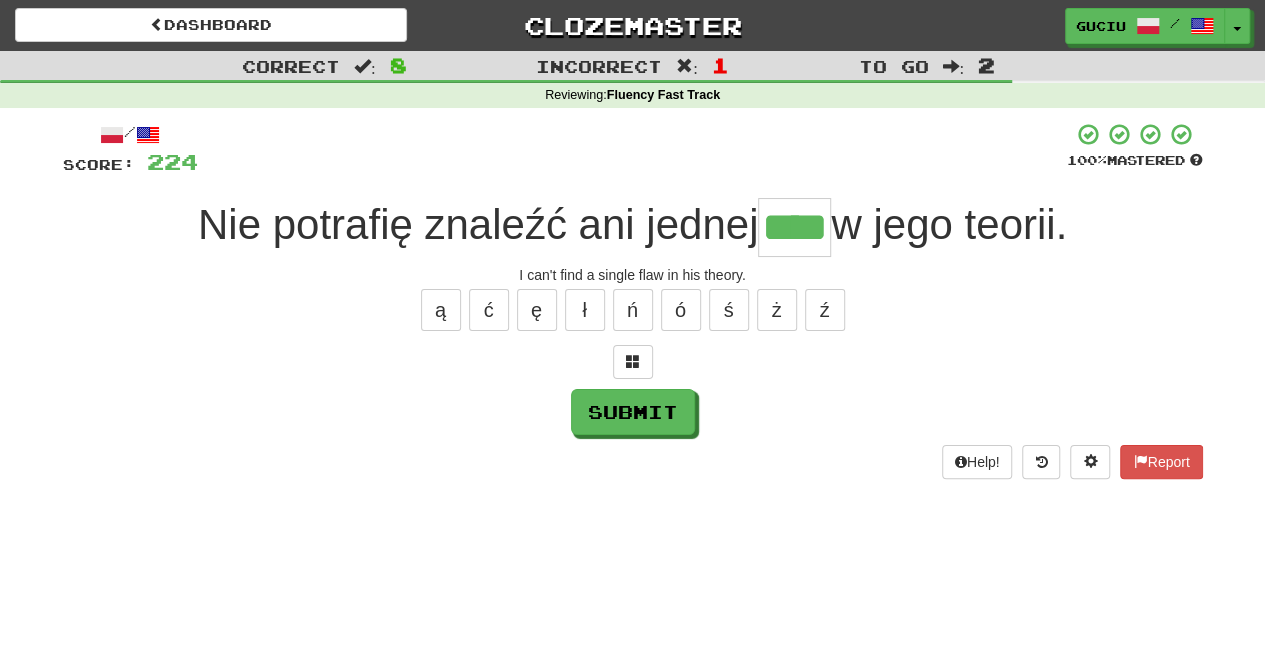 type on "****" 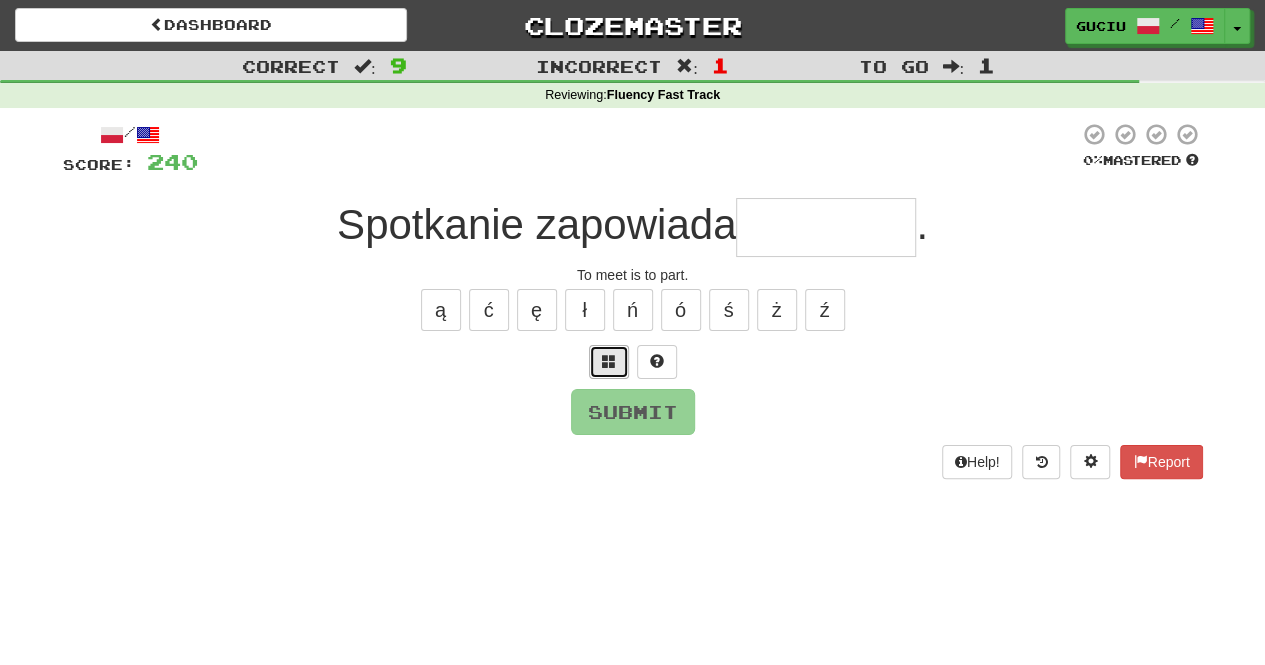 click at bounding box center [609, 362] 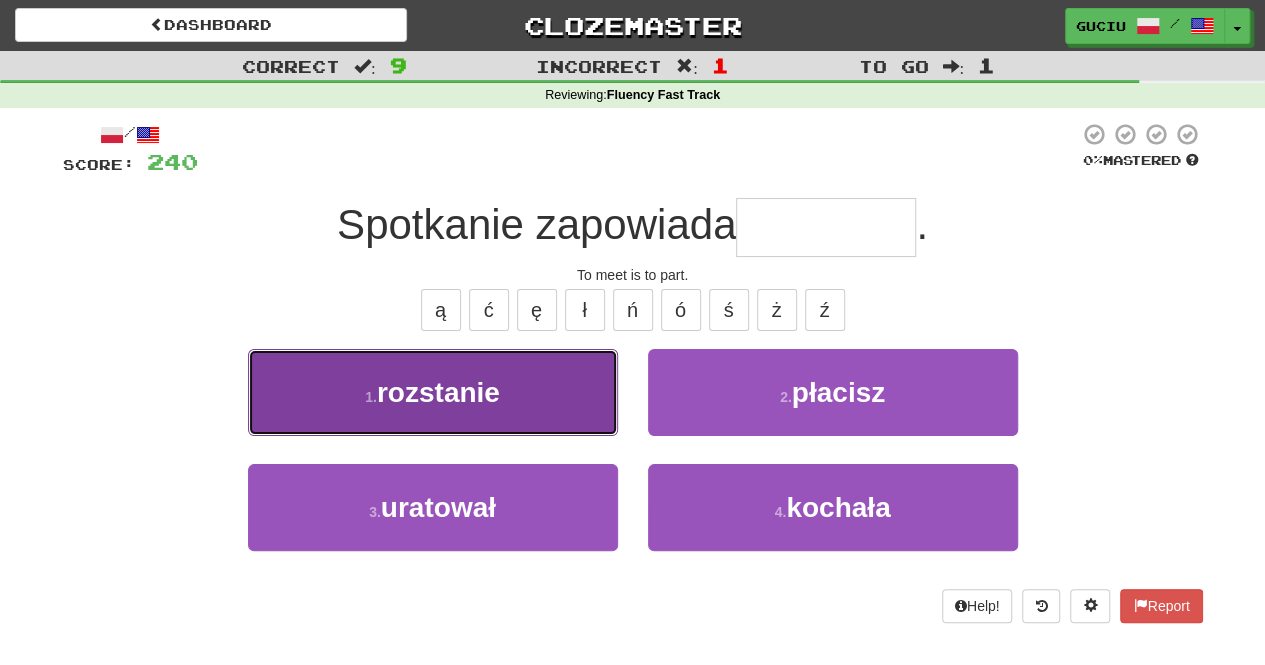 click on "1 .  rozstanie" at bounding box center (433, 392) 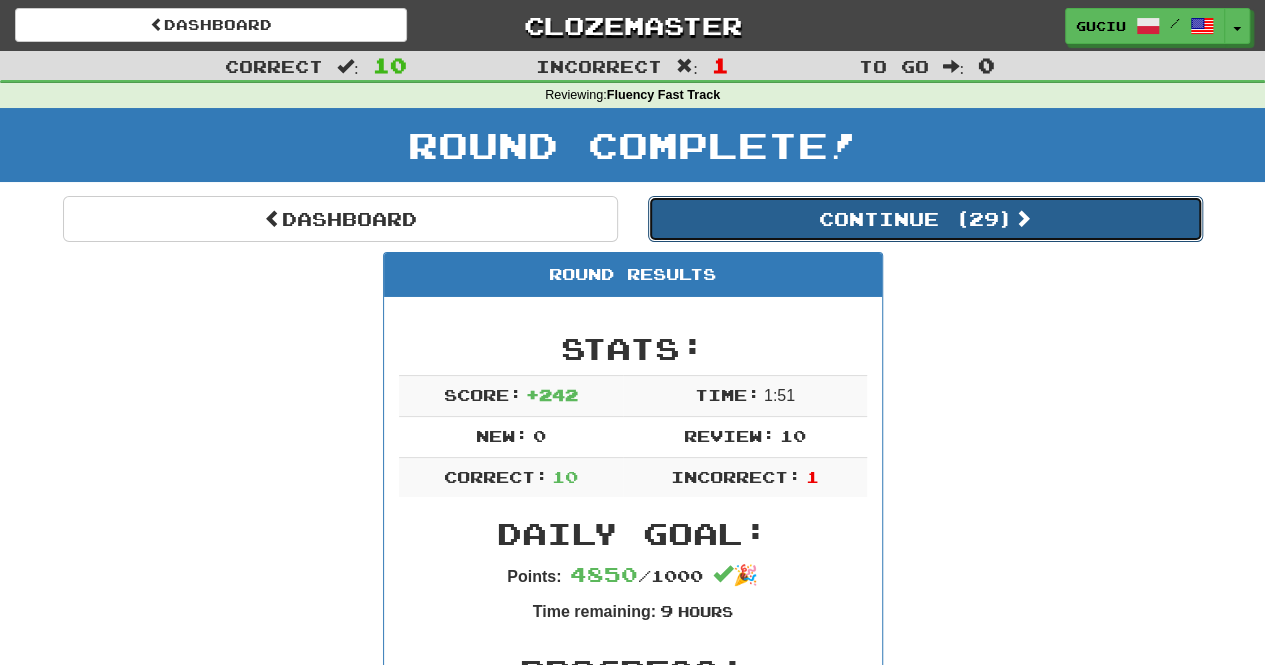 click on "Continue ( 29 )" at bounding box center (925, 219) 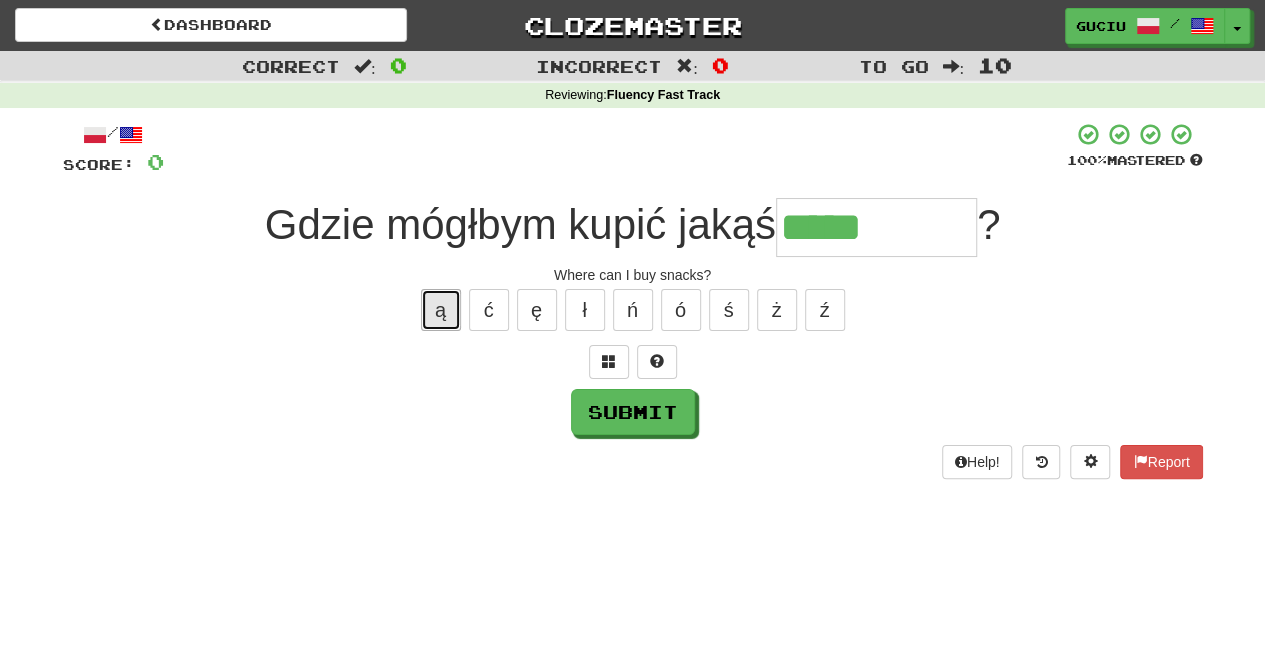 click on "ą" at bounding box center (441, 310) 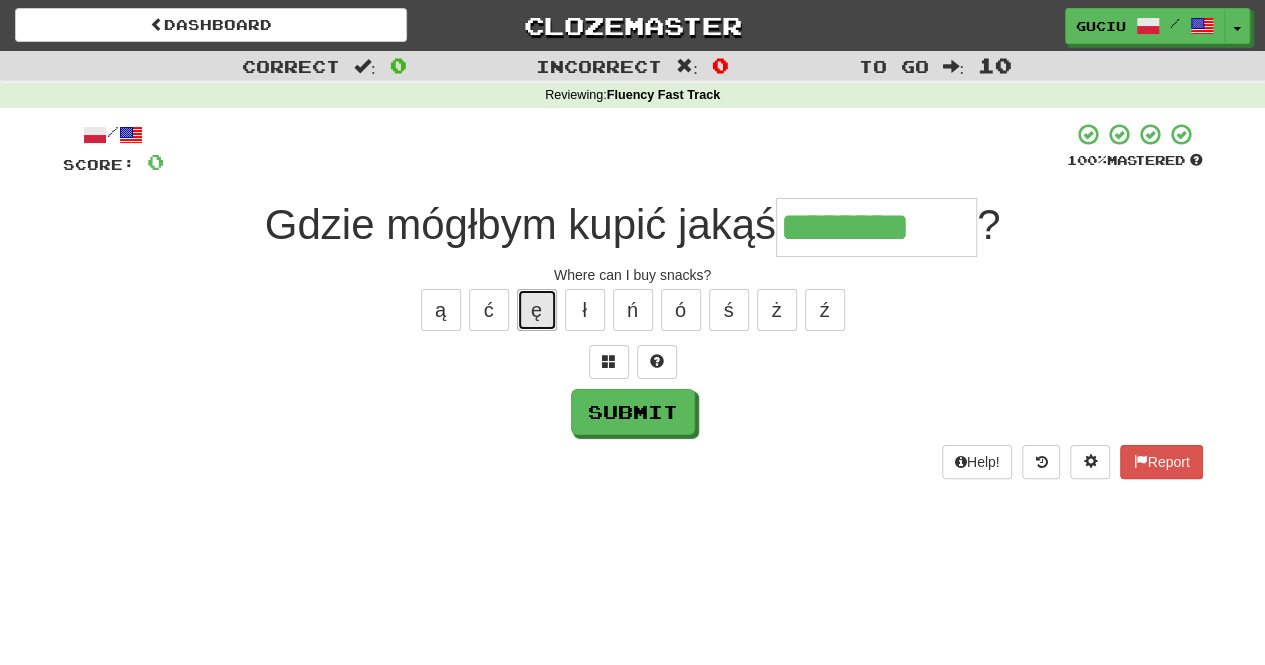 click on "ę" at bounding box center [537, 310] 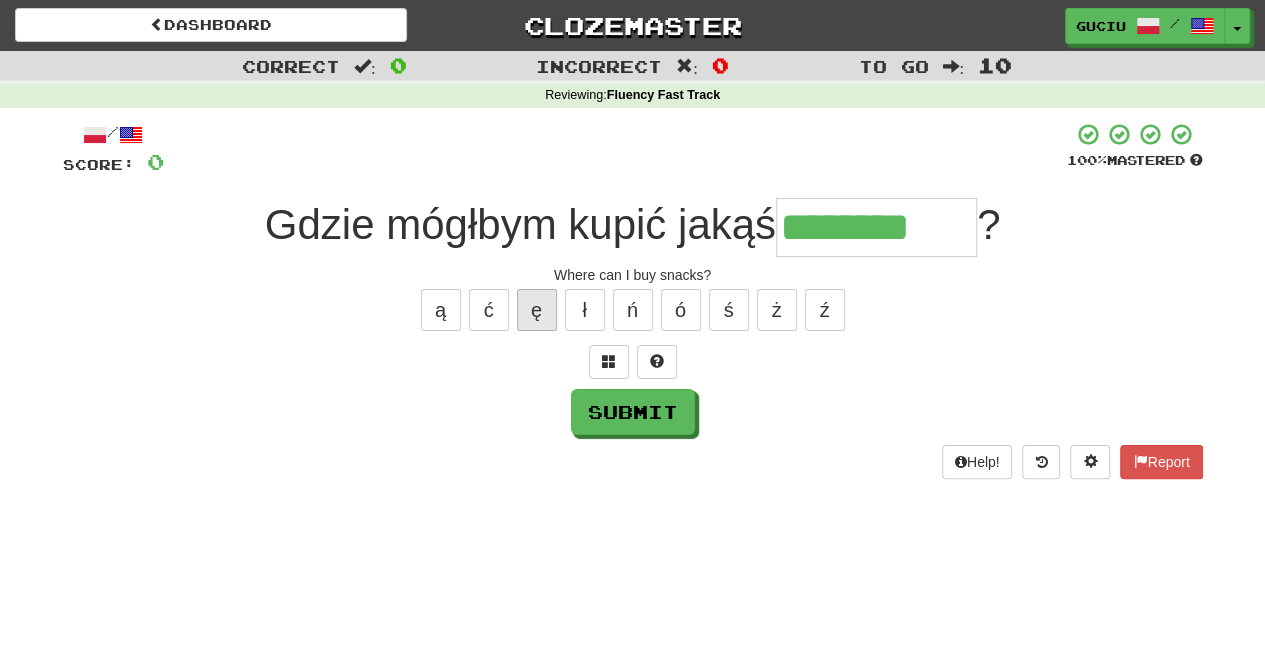 type on "*********" 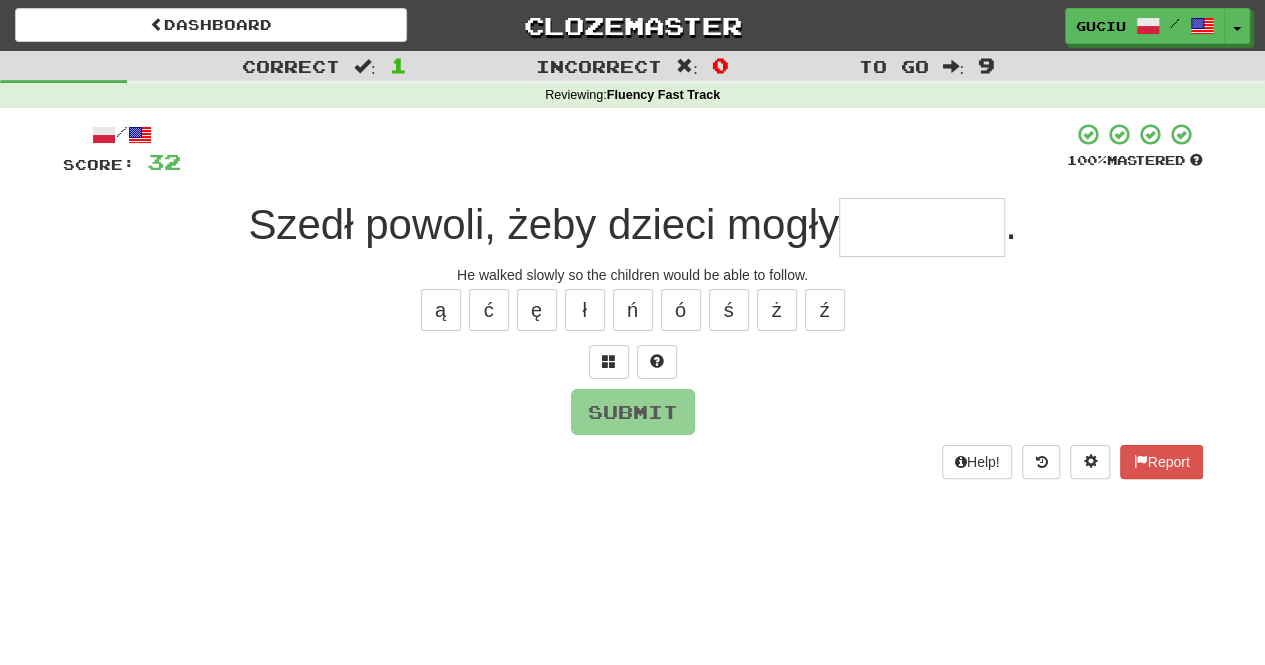 type on "*" 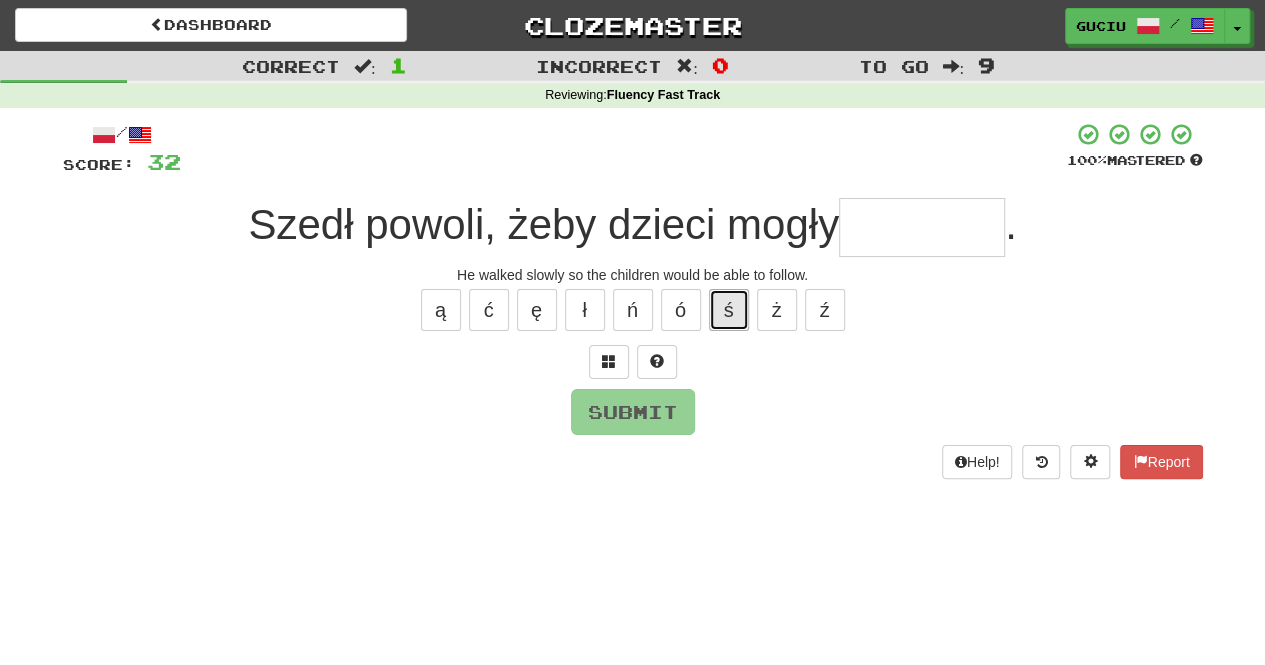 click on "ś" at bounding box center [729, 310] 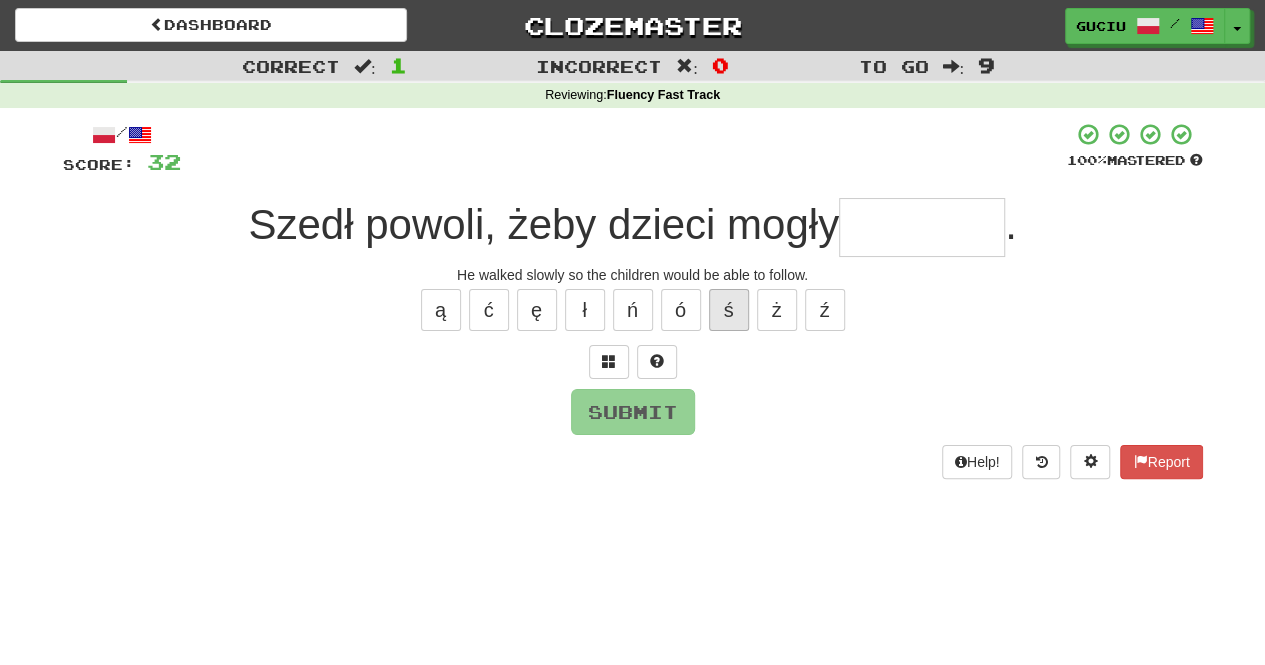 type on "*" 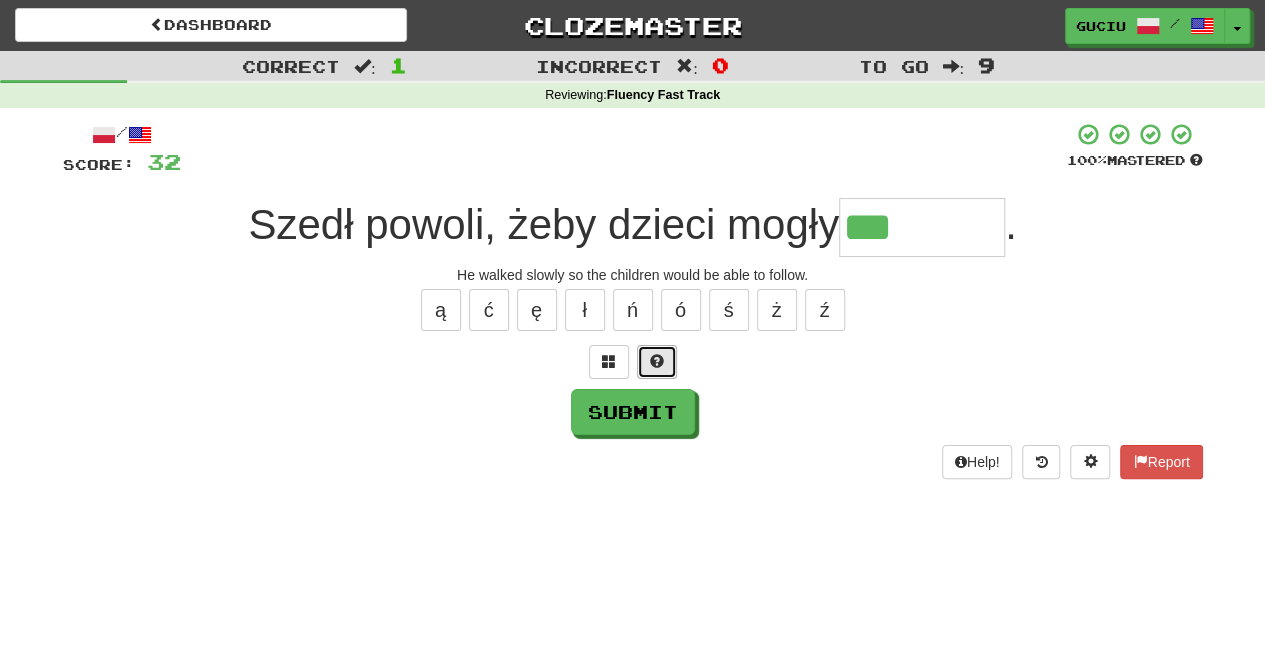 click at bounding box center (657, 361) 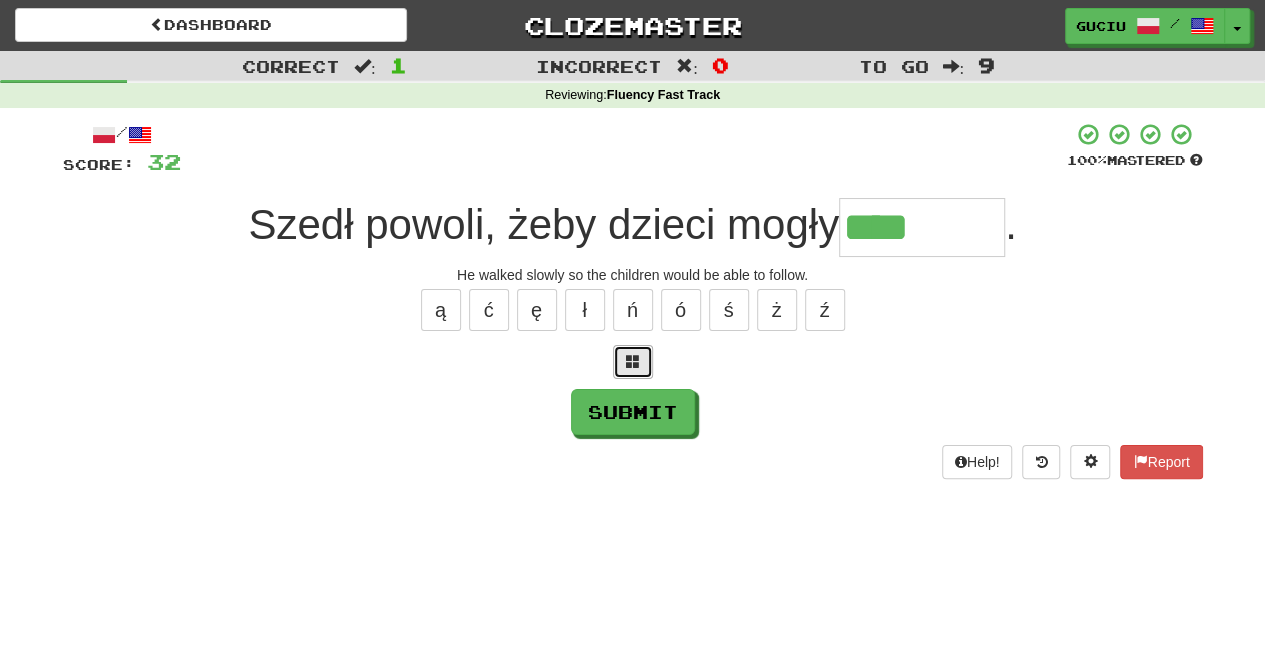 click at bounding box center [633, 361] 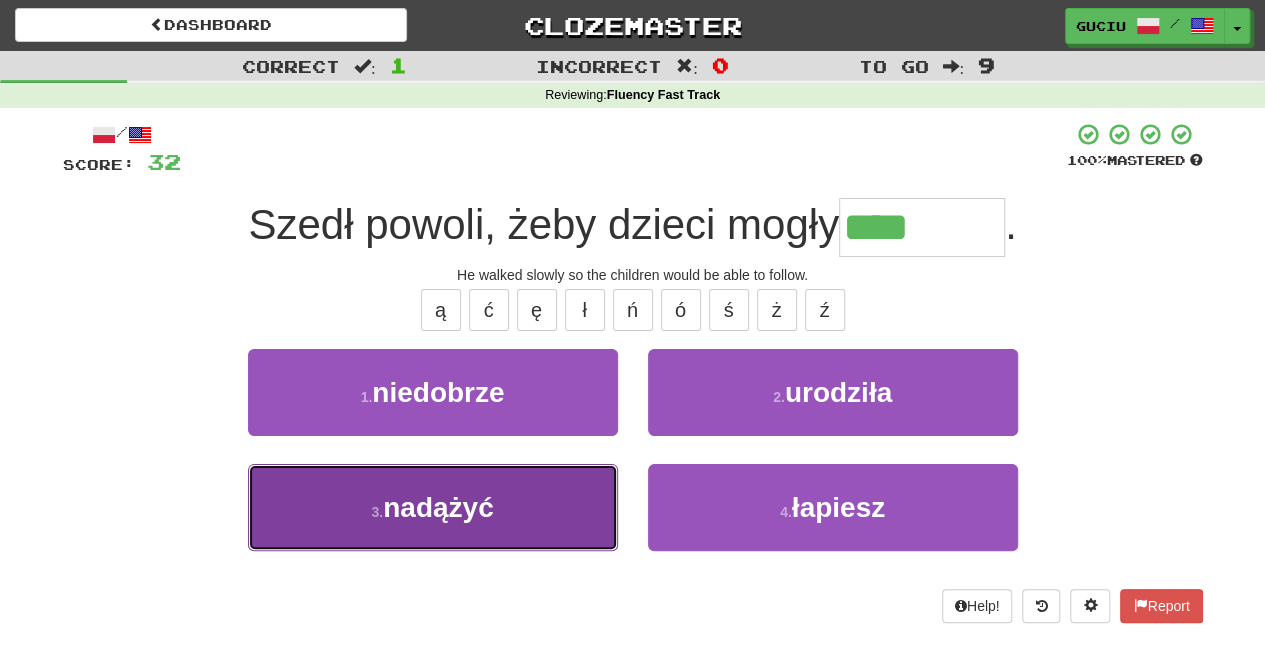 click on "3 .  nadążyć" at bounding box center [433, 507] 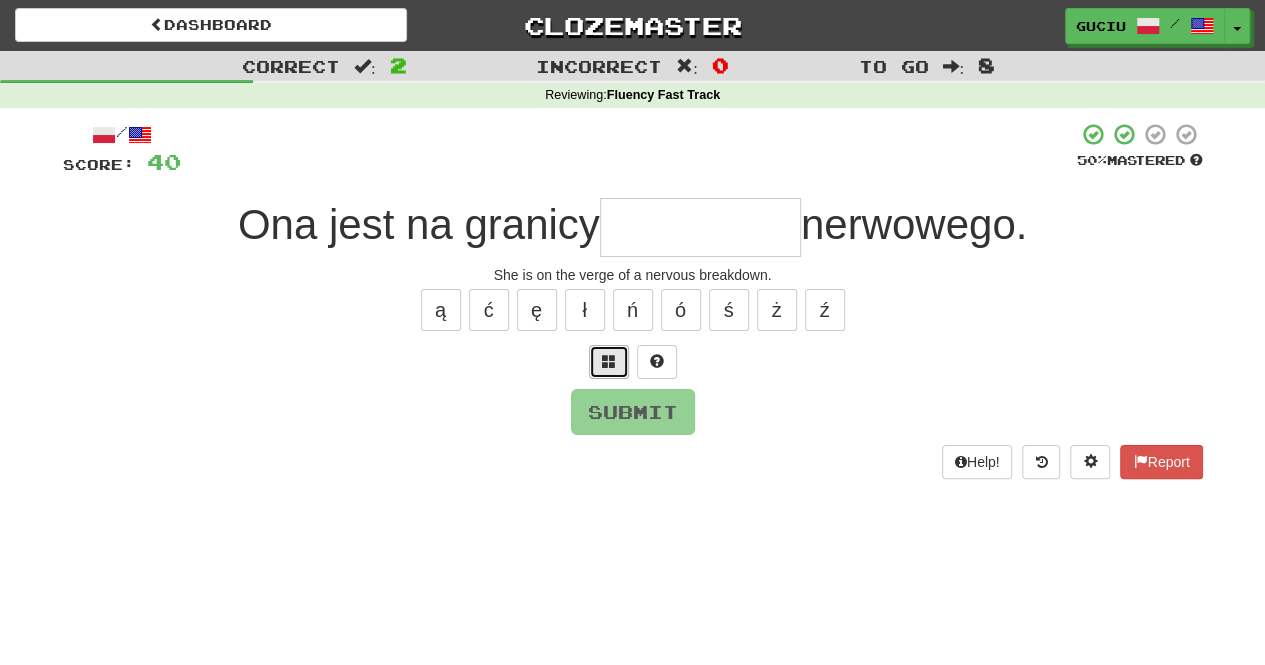 click at bounding box center (609, 362) 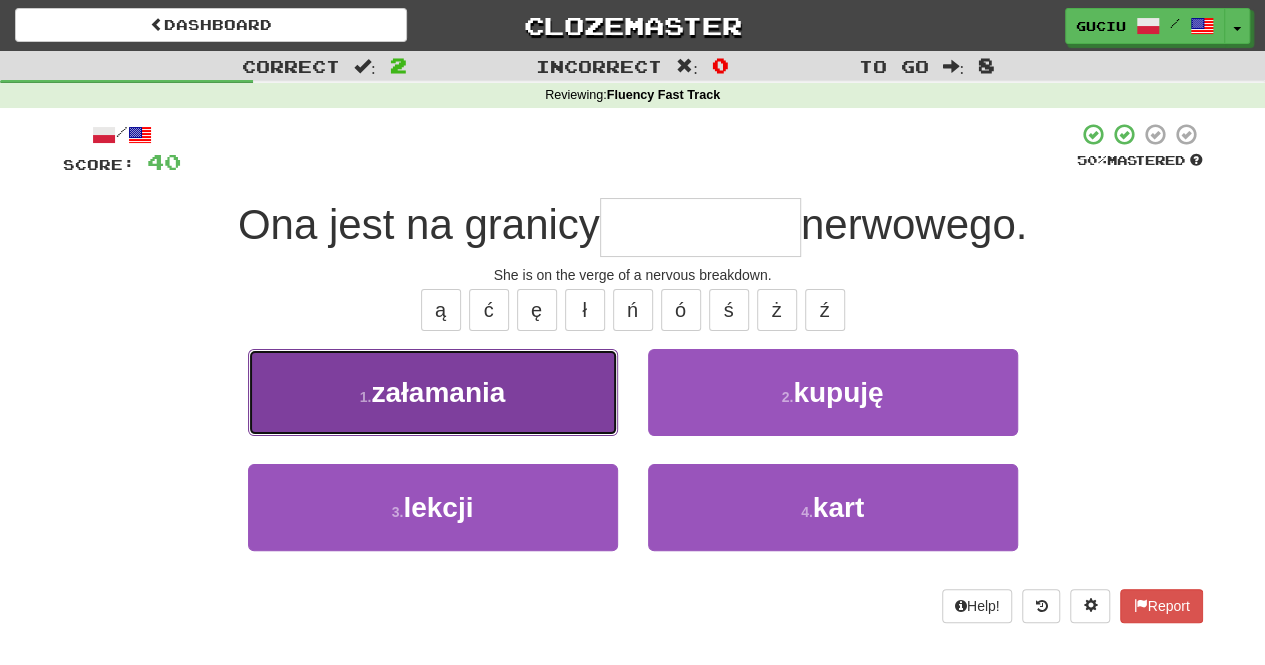 click on "1 .  załamania" at bounding box center [433, 392] 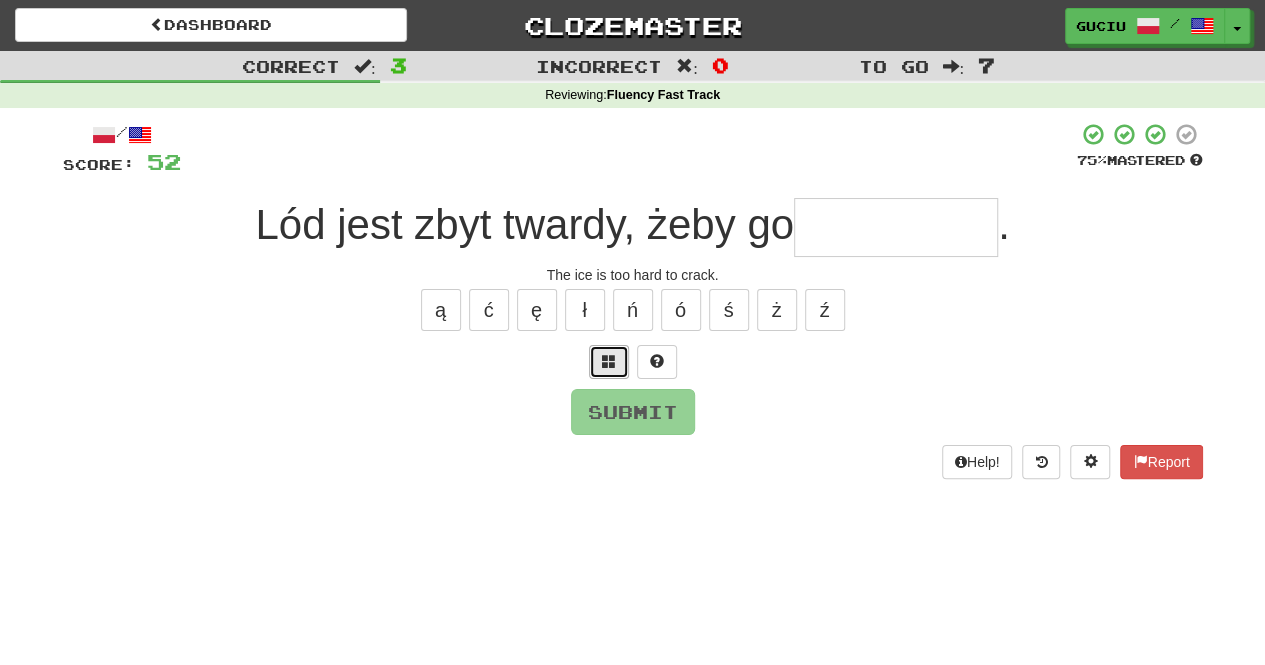 click at bounding box center [609, 361] 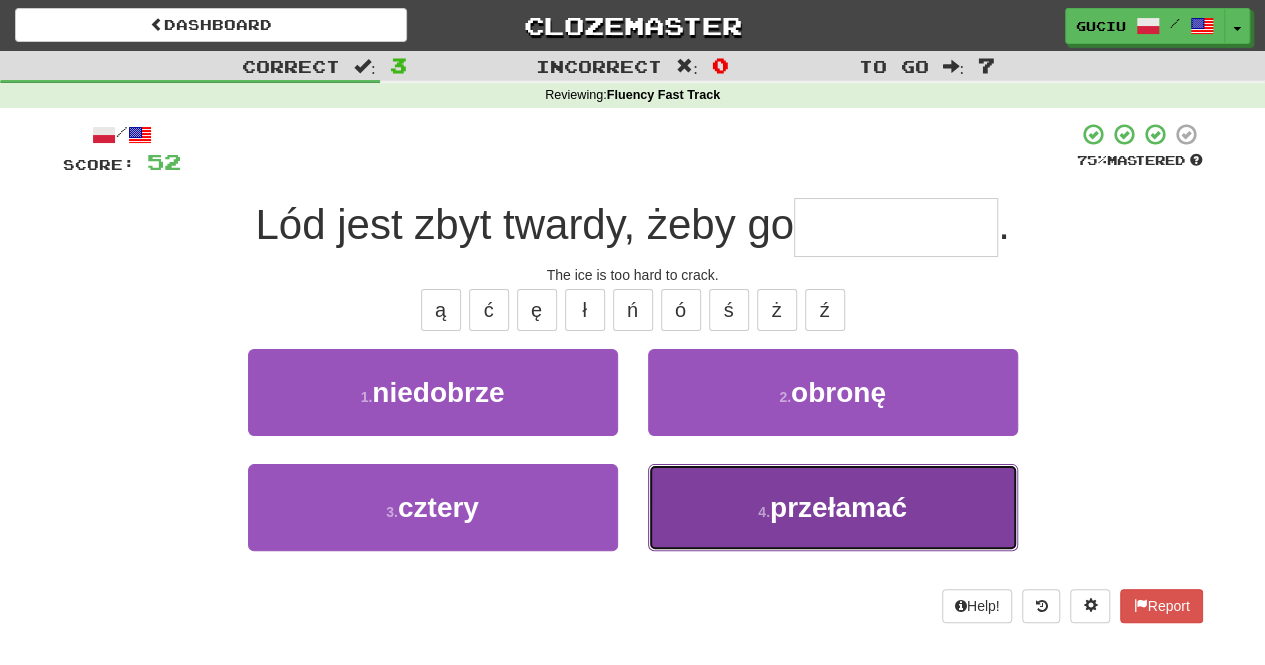 click on "4 .  przełamać" at bounding box center (833, 507) 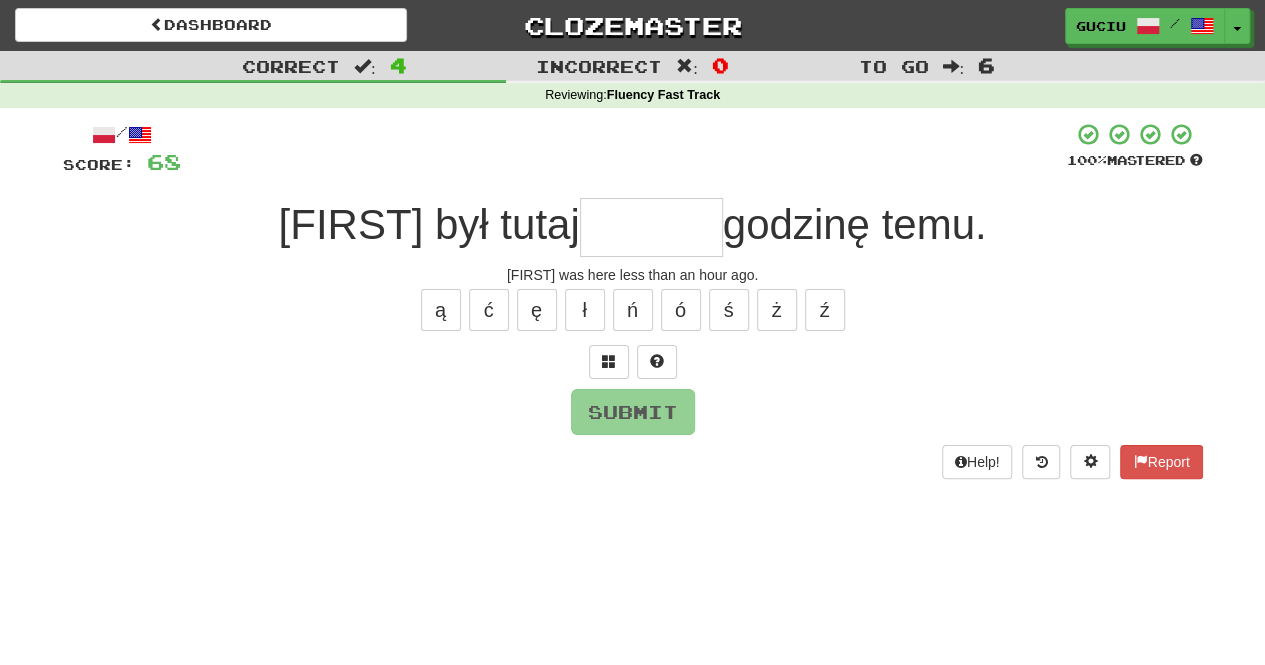 type on "*" 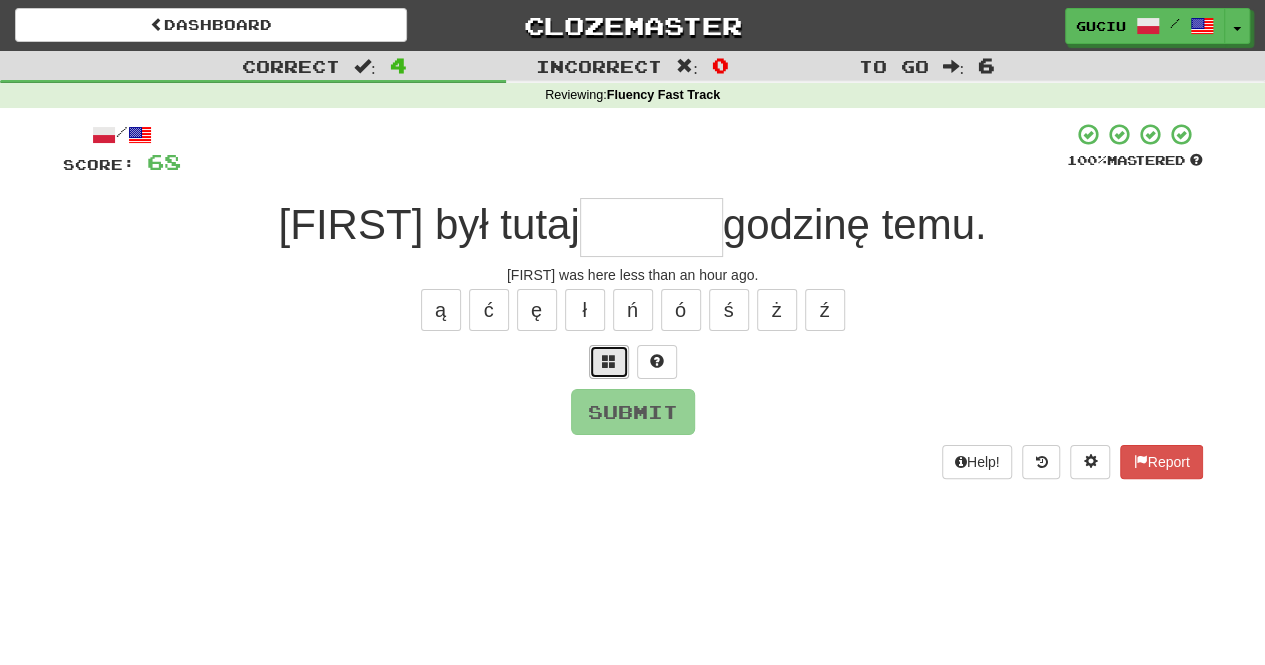click at bounding box center (609, 362) 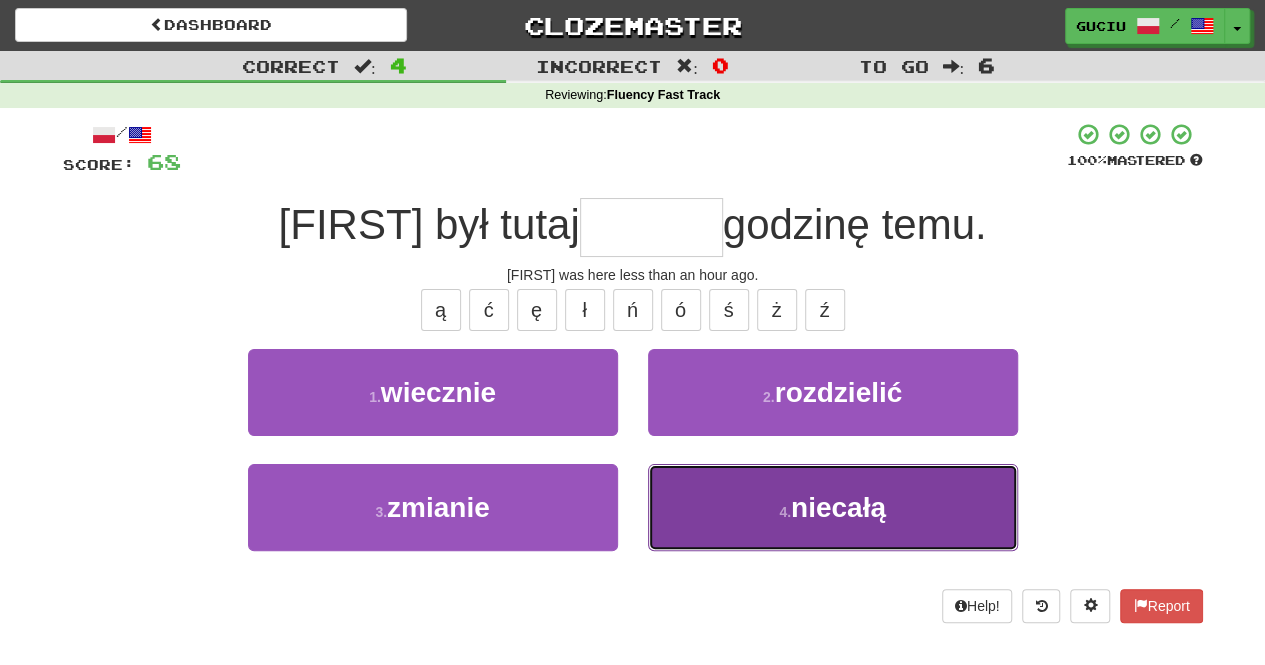 click on "4 .  niecałą" at bounding box center (833, 507) 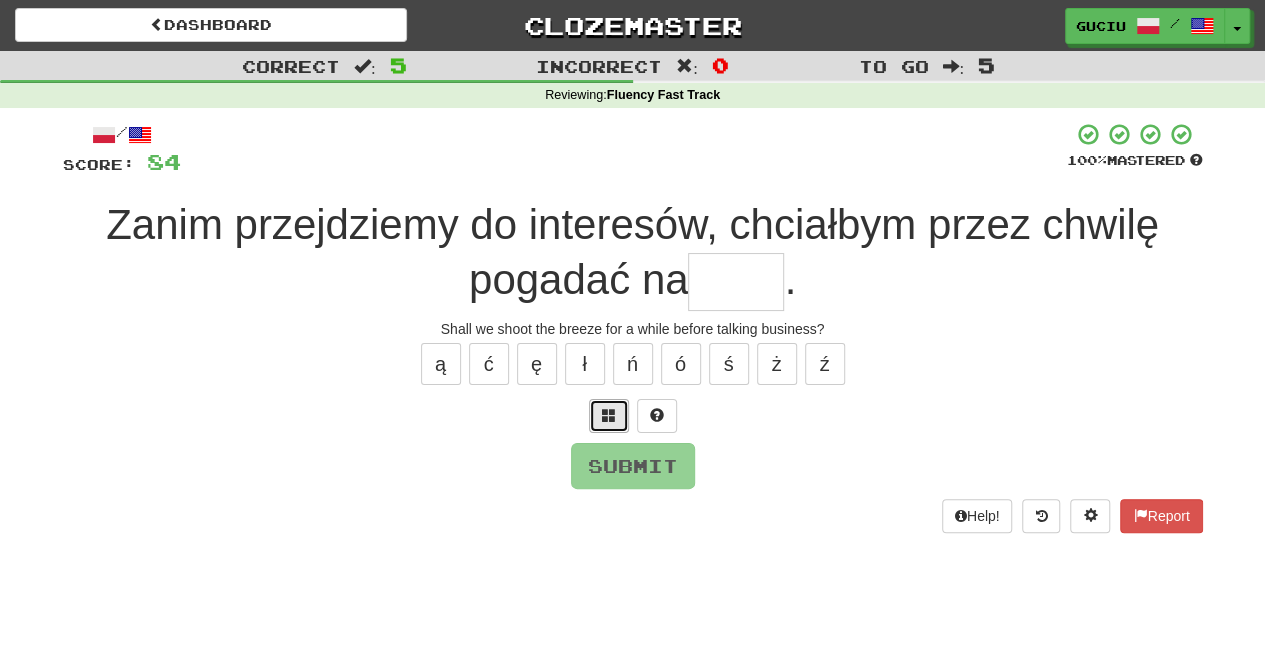 click at bounding box center [609, 415] 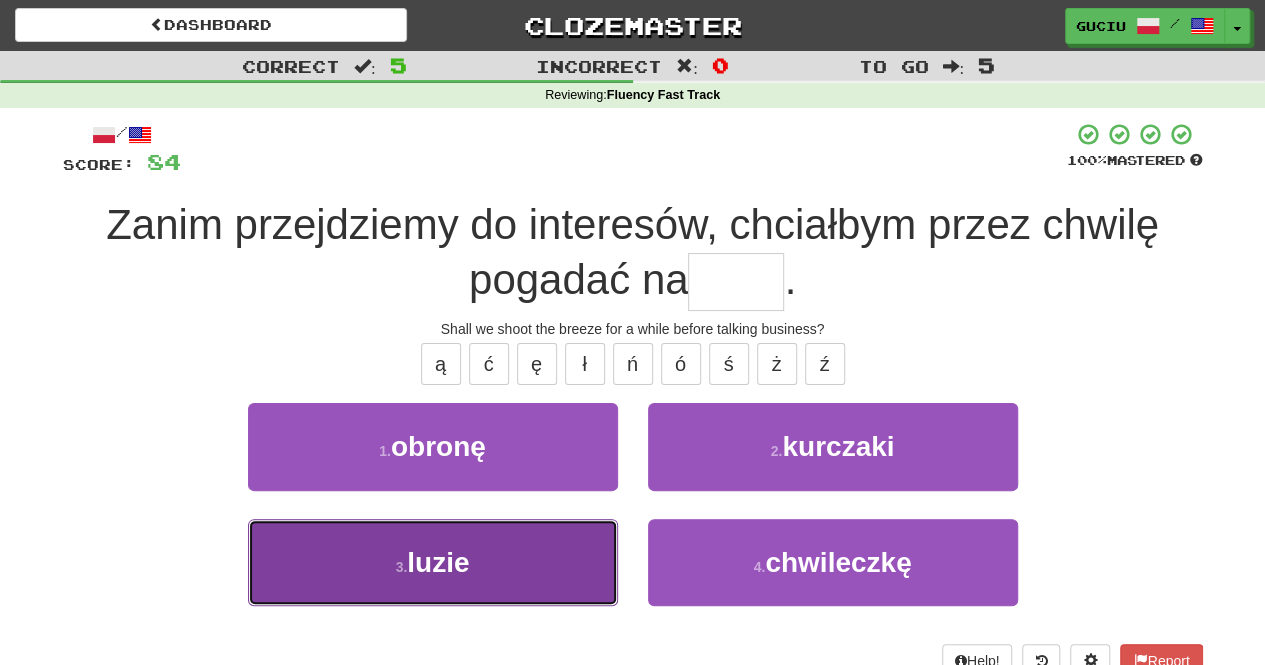 click on "3 .  luzie" at bounding box center (433, 562) 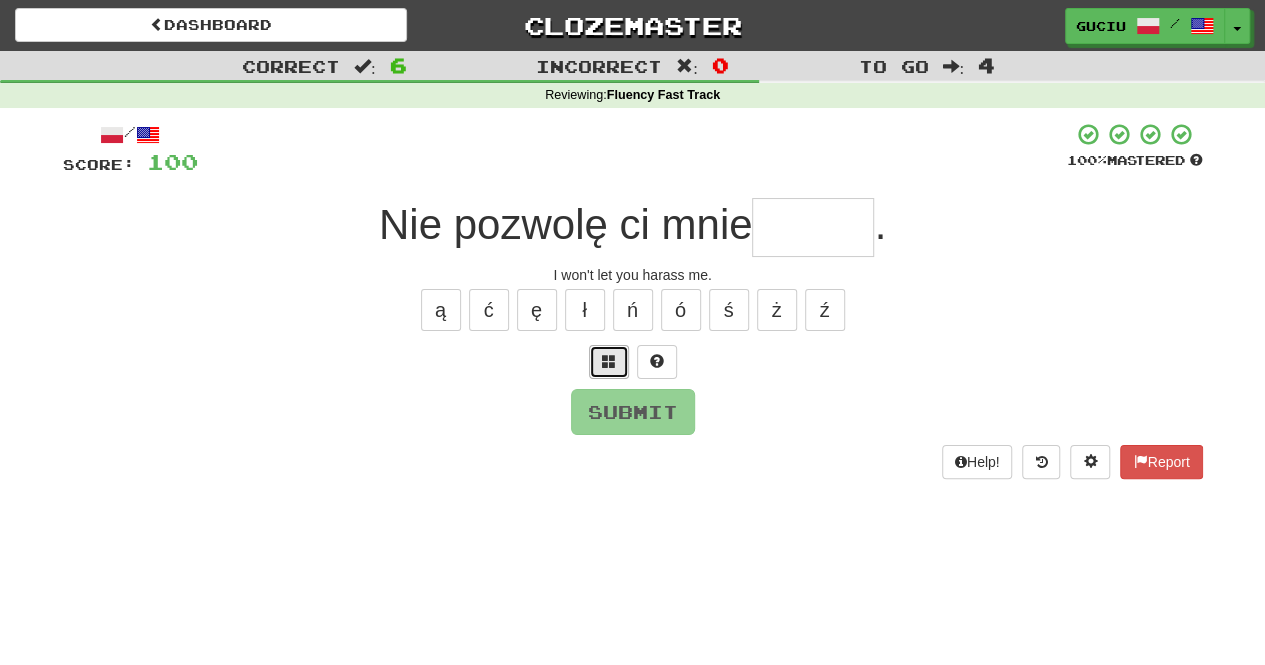 click at bounding box center [609, 362] 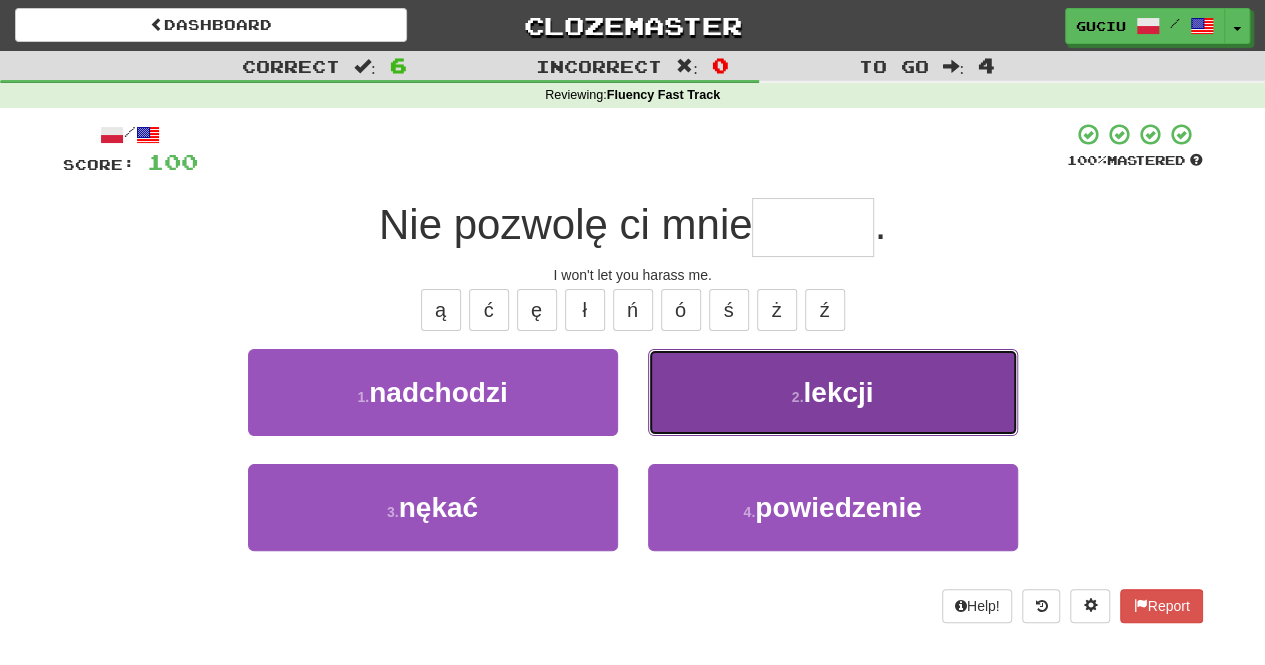 click on "2 .  lekcji" at bounding box center [833, 392] 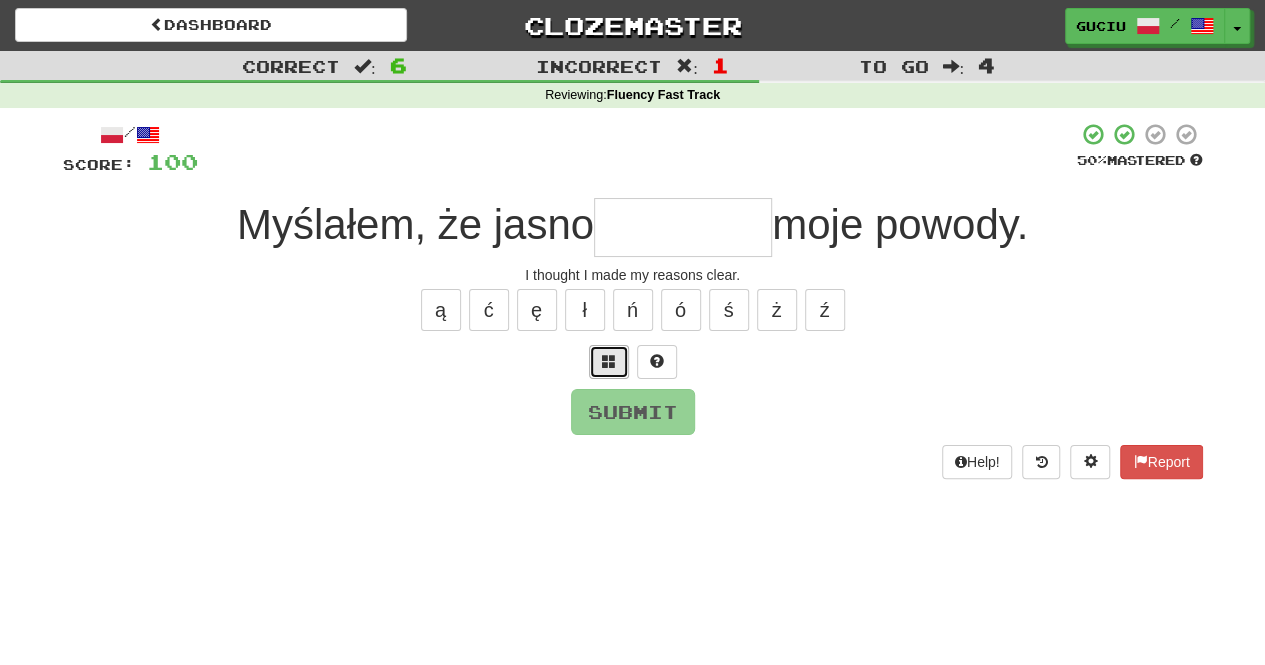 click at bounding box center (609, 361) 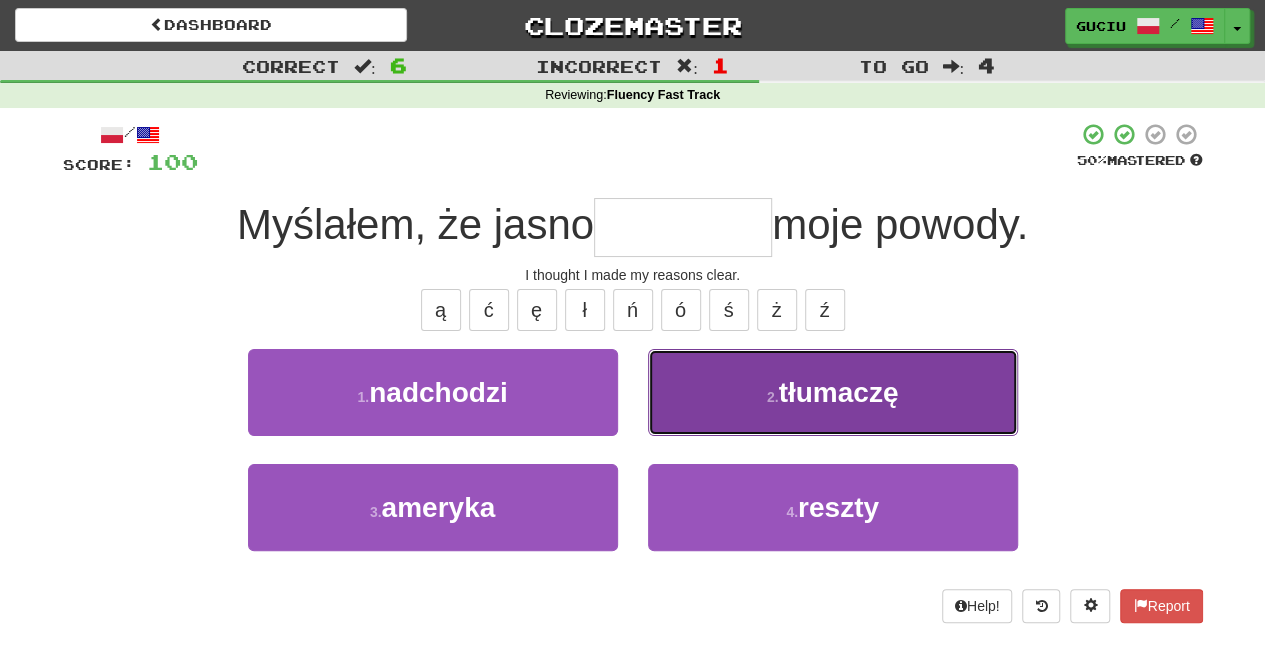 click on "2 .  tłumaczę" at bounding box center [833, 392] 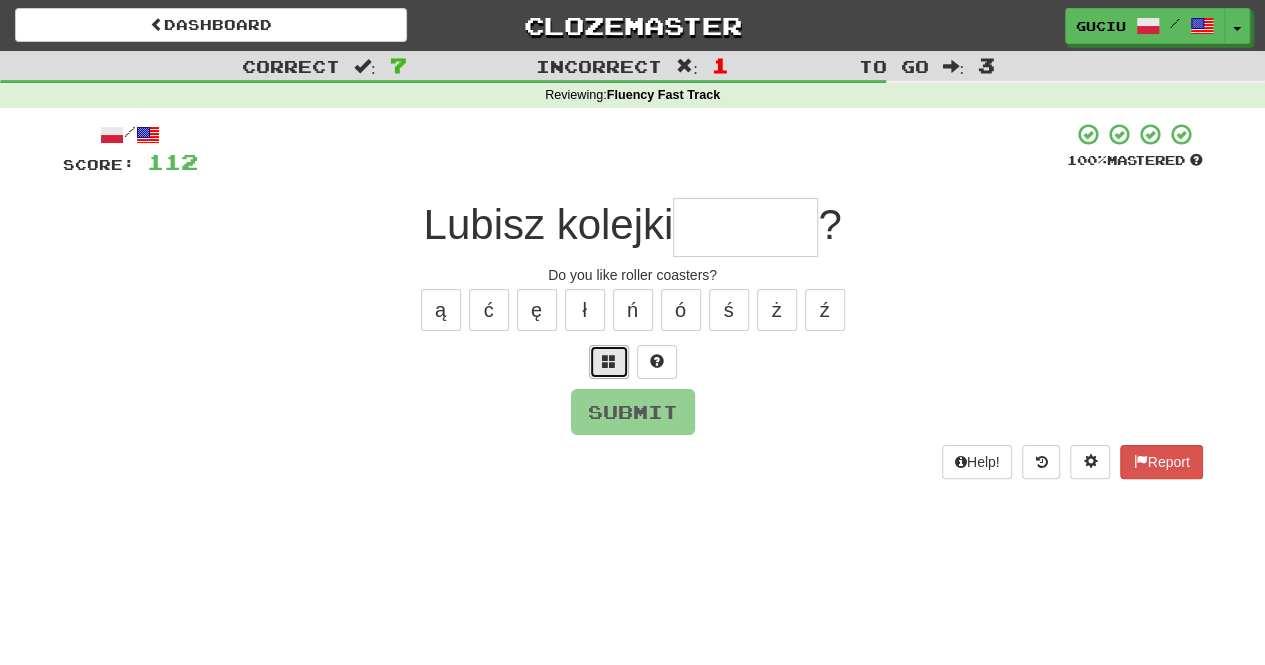 click at bounding box center (609, 361) 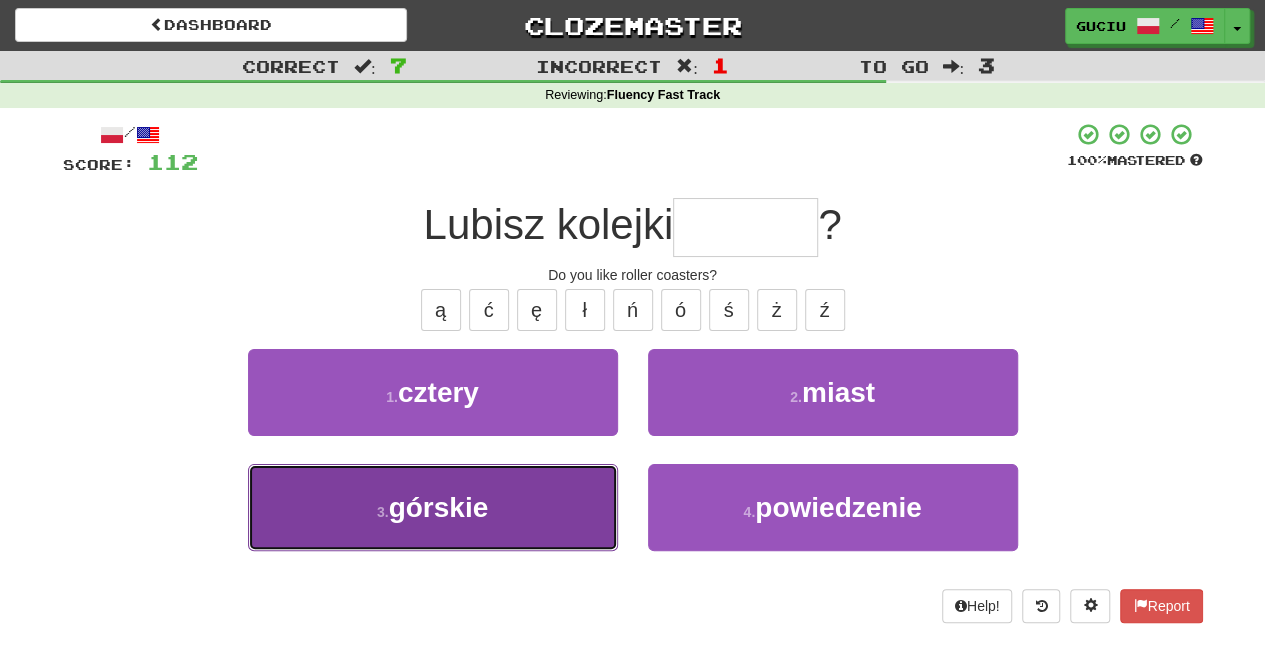click on "3 .  górskie" at bounding box center [433, 507] 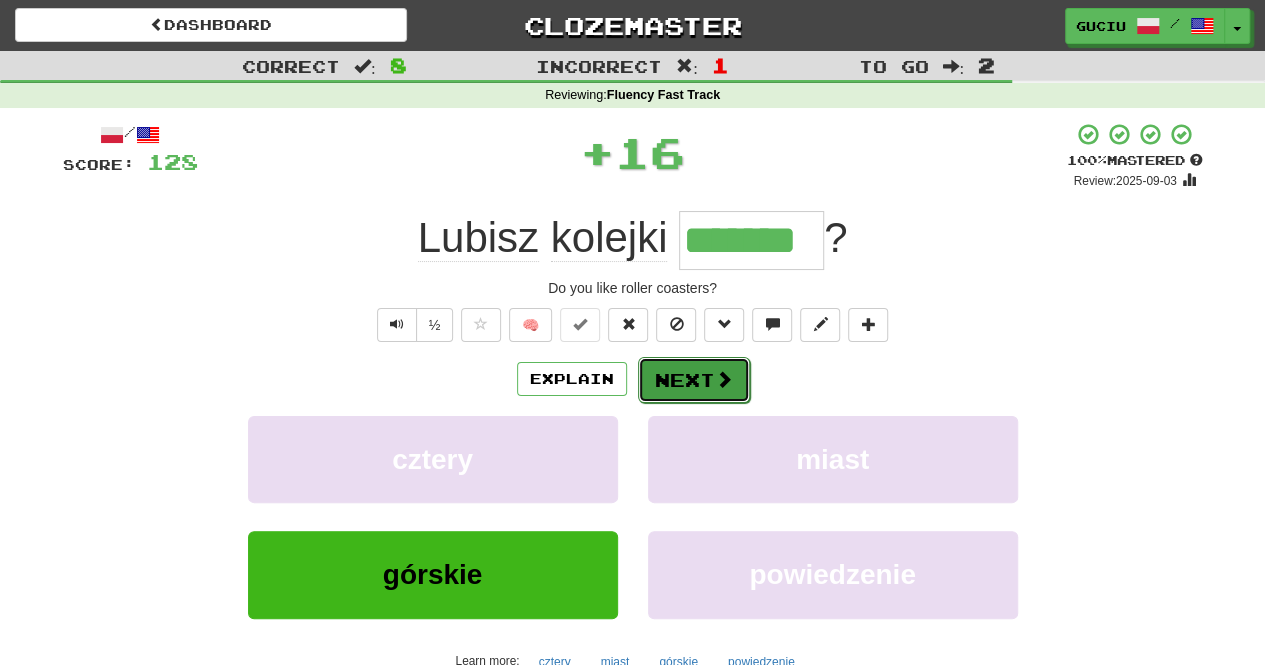 click at bounding box center [724, 379] 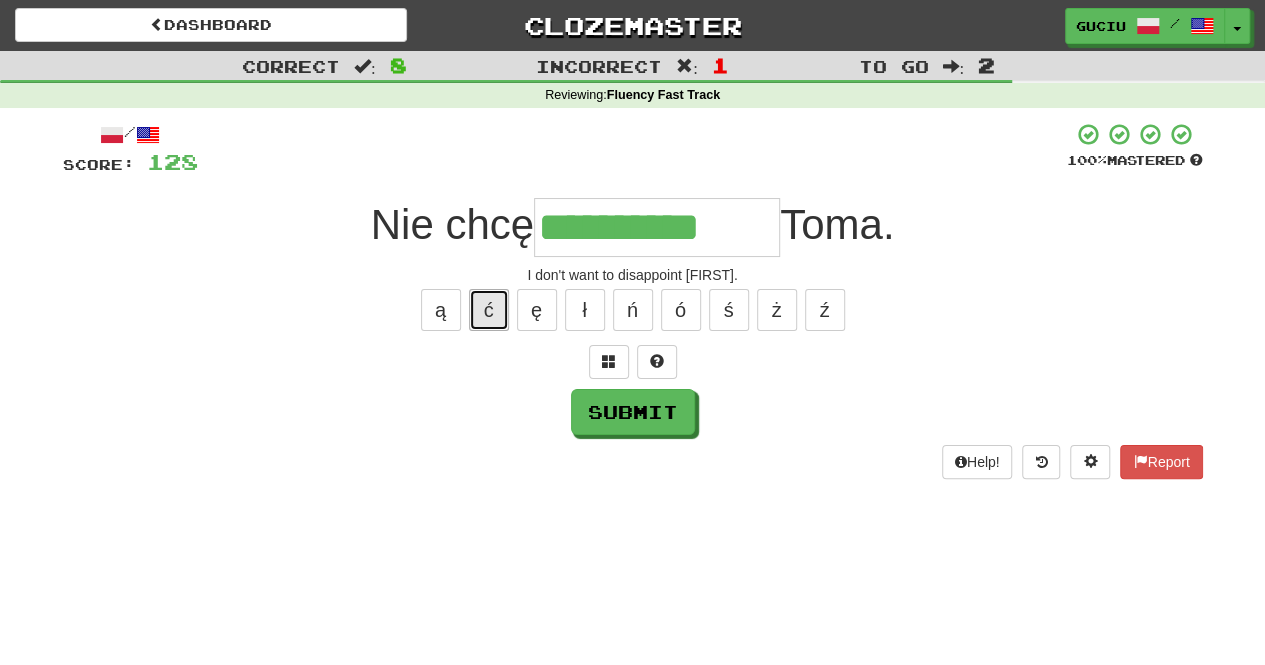 click on "ć" at bounding box center [489, 310] 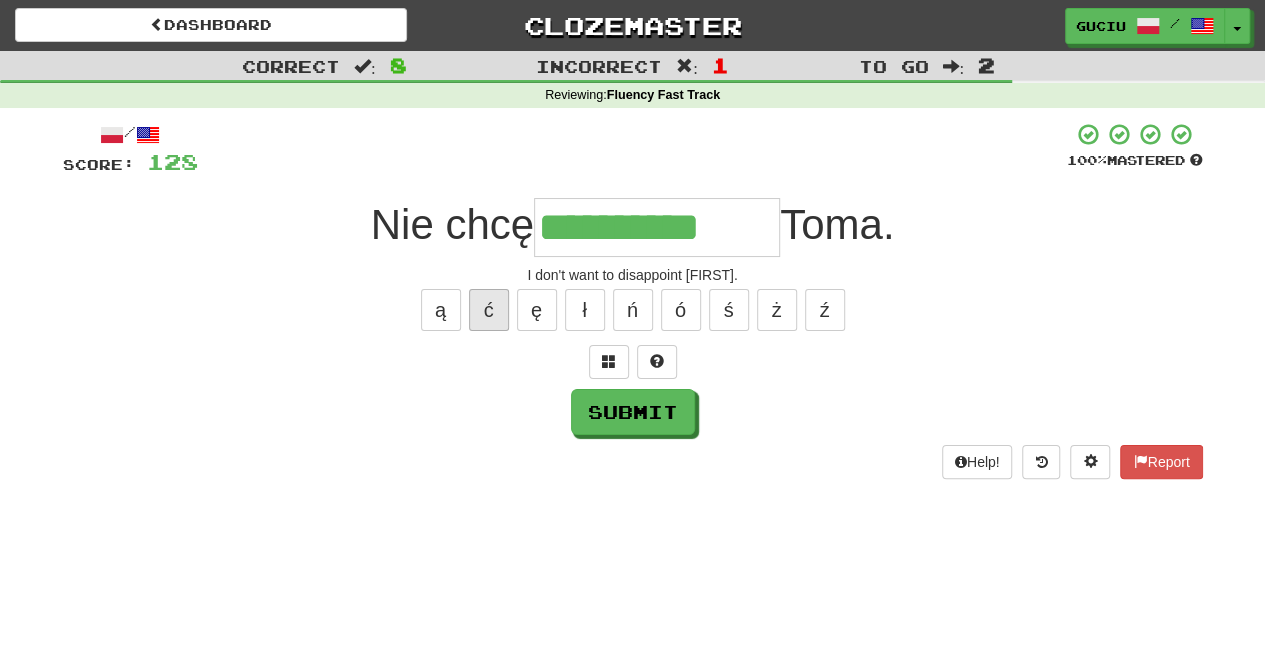 type on "**********" 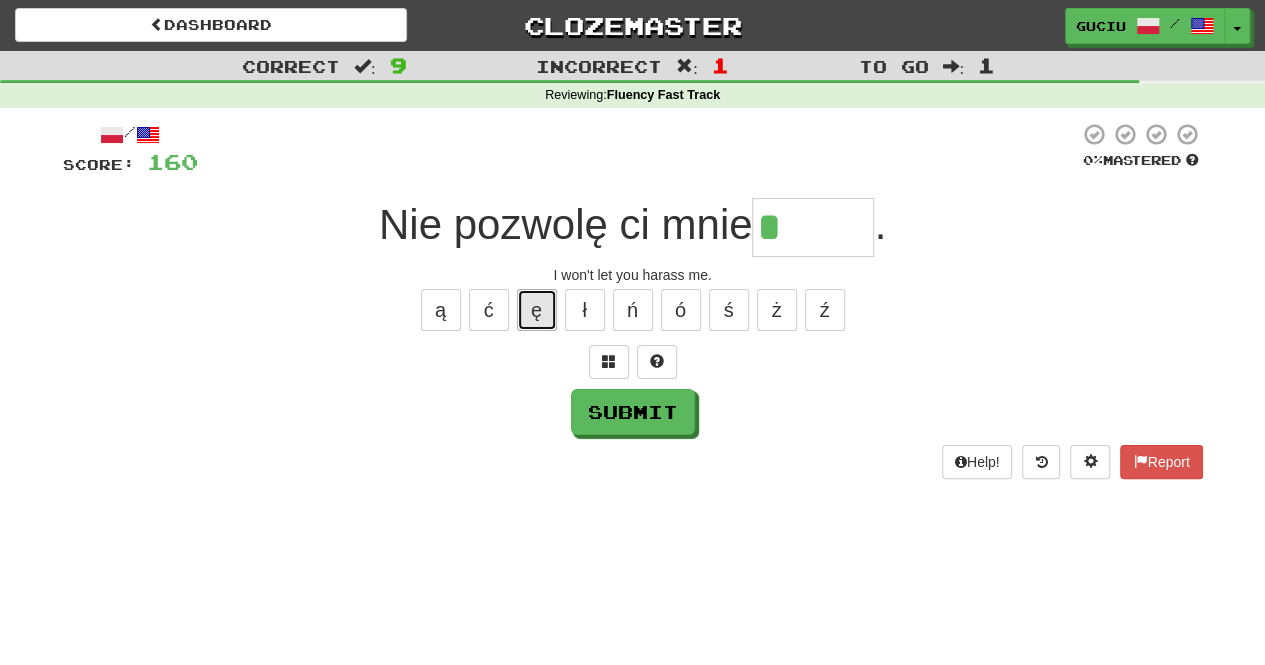 click on "ę" at bounding box center [537, 310] 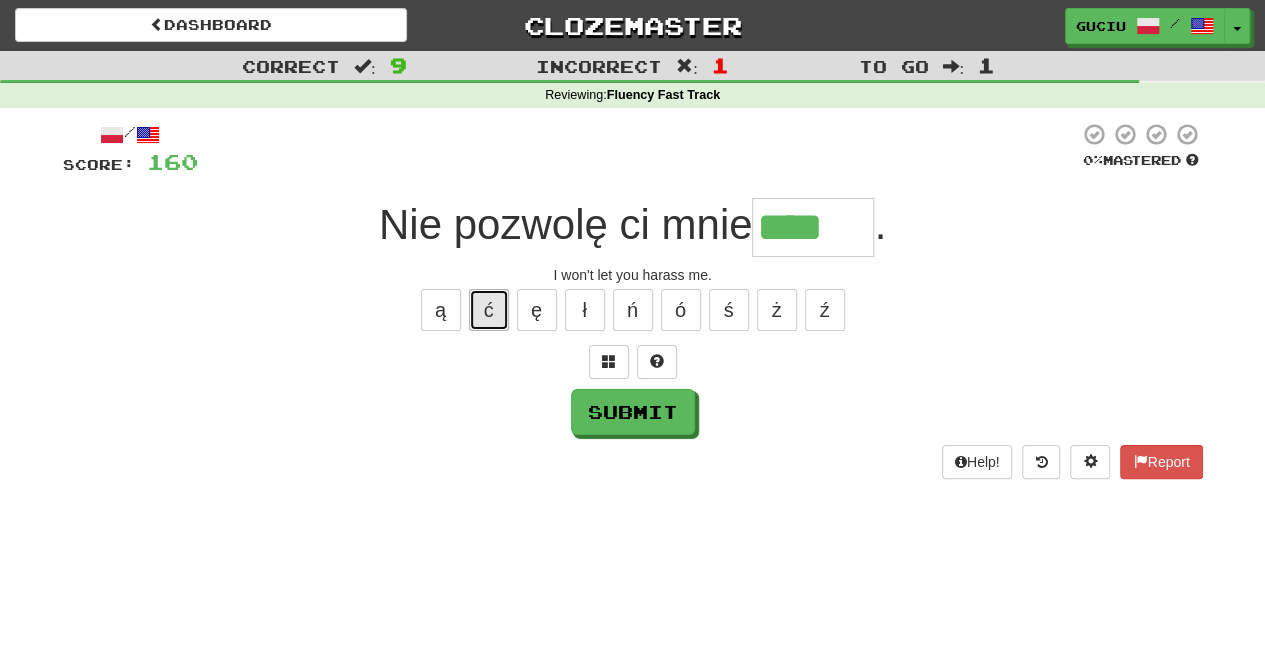 click on "ć" at bounding box center [489, 310] 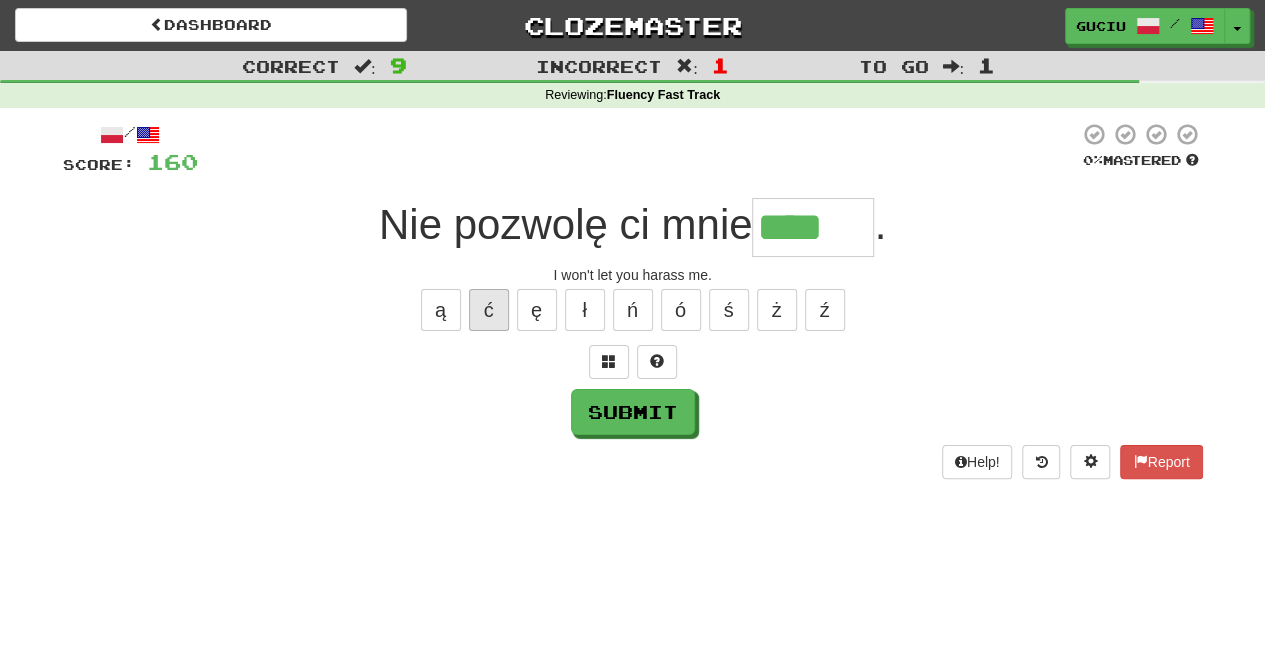 type on "*****" 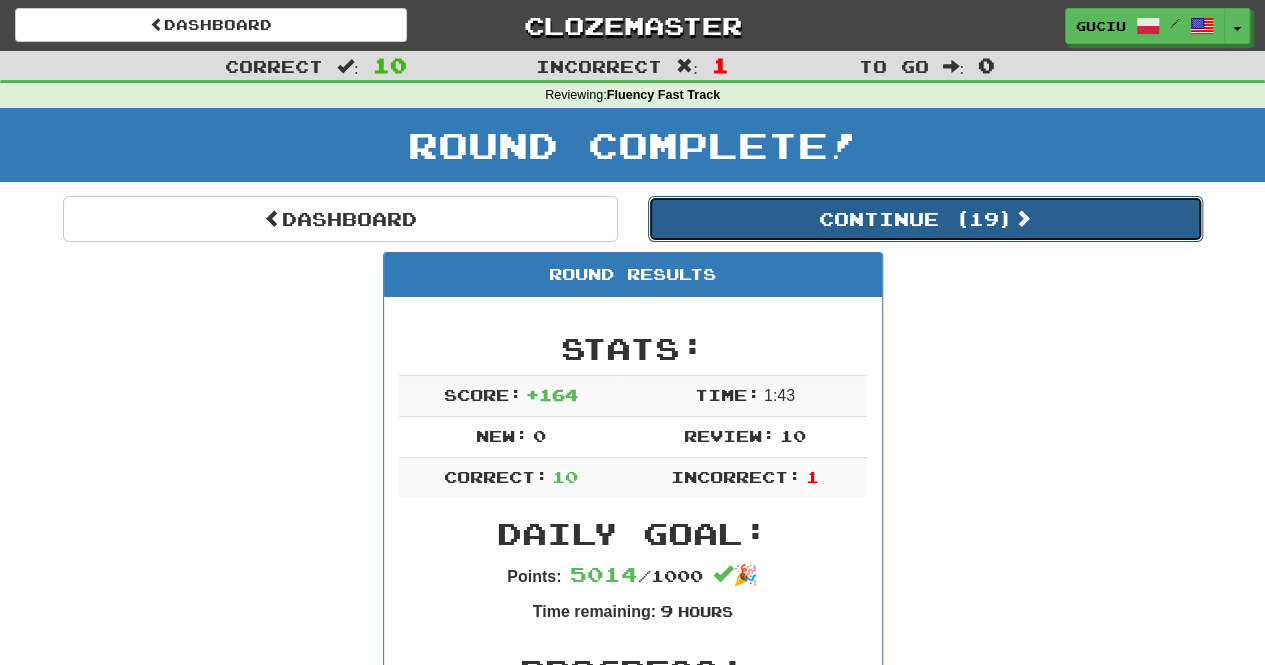 click on "Continue ( 19 )" at bounding box center (925, 219) 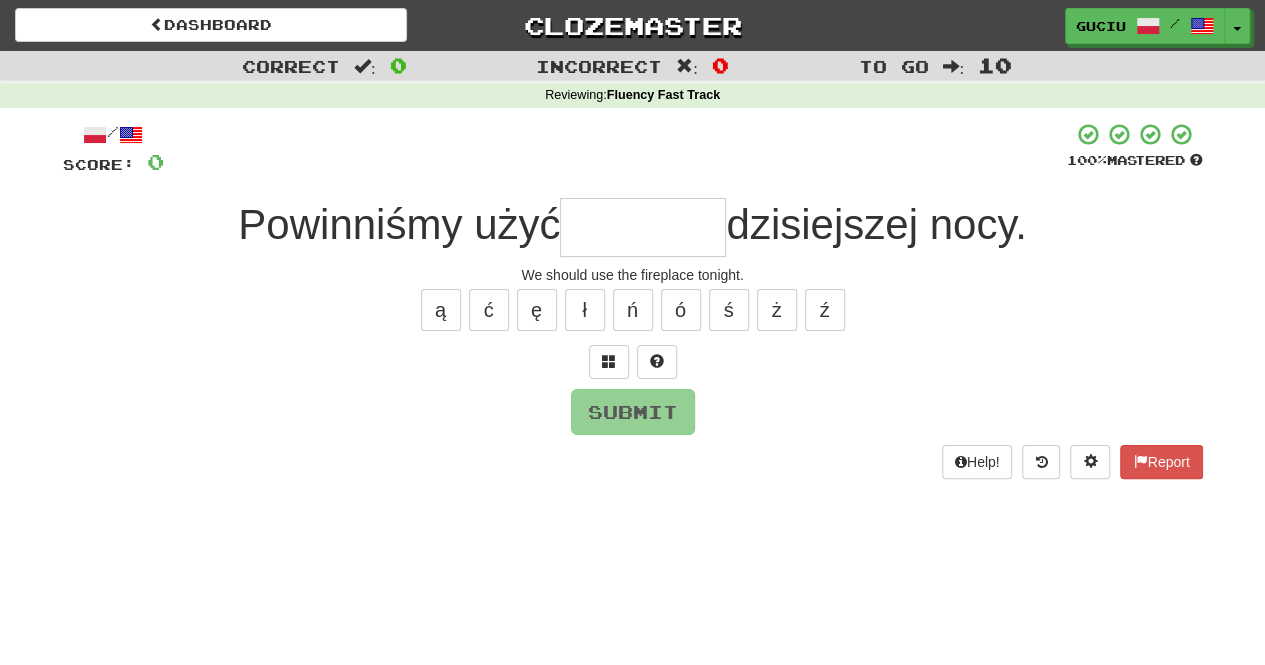 type on "*" 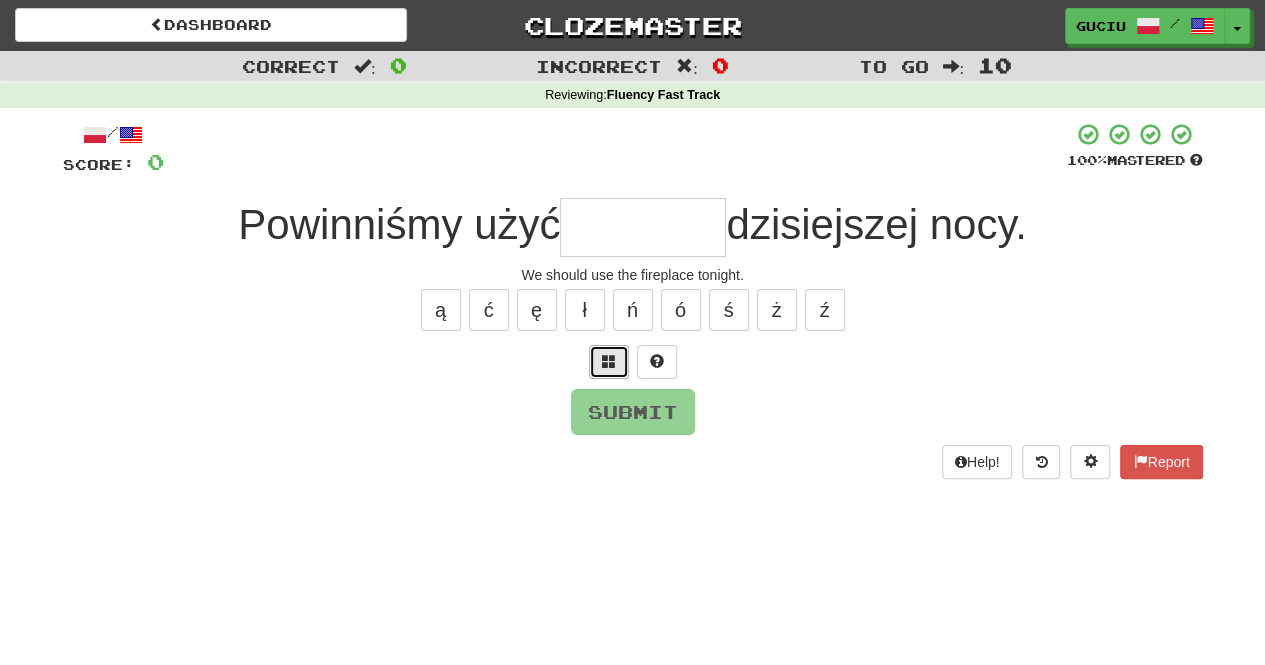 click at bounding box center [609, 361] 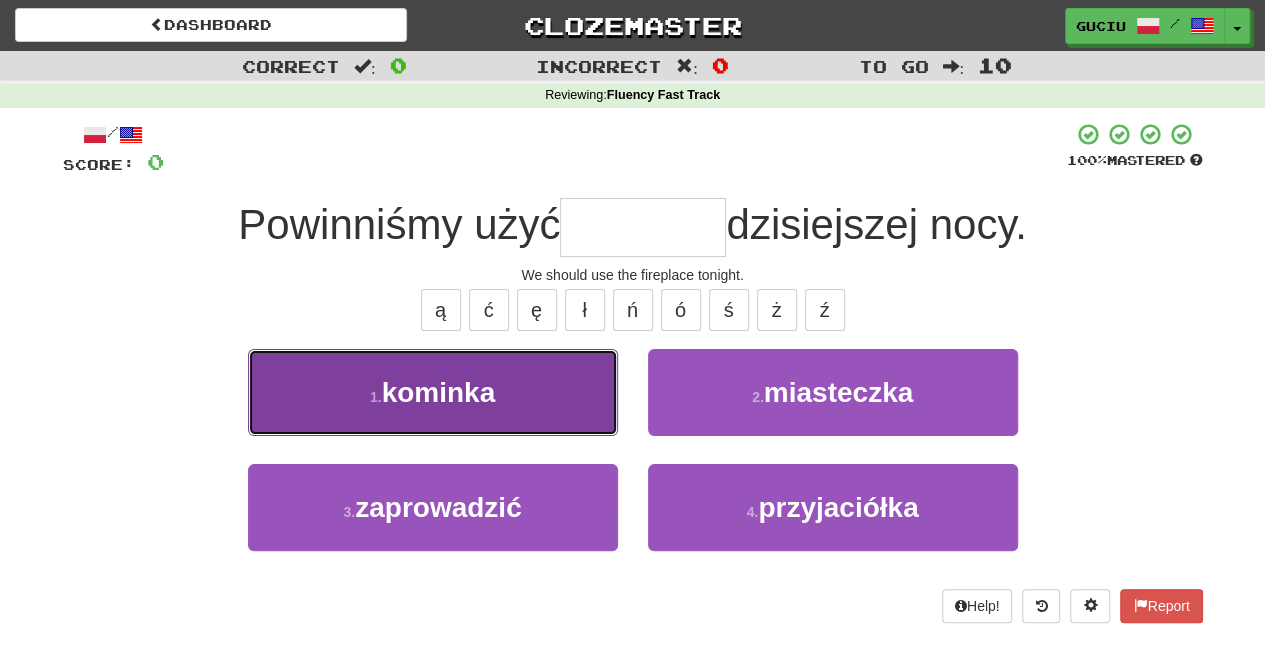 click on "1 .  kominka" at bounding box center (433, 392) 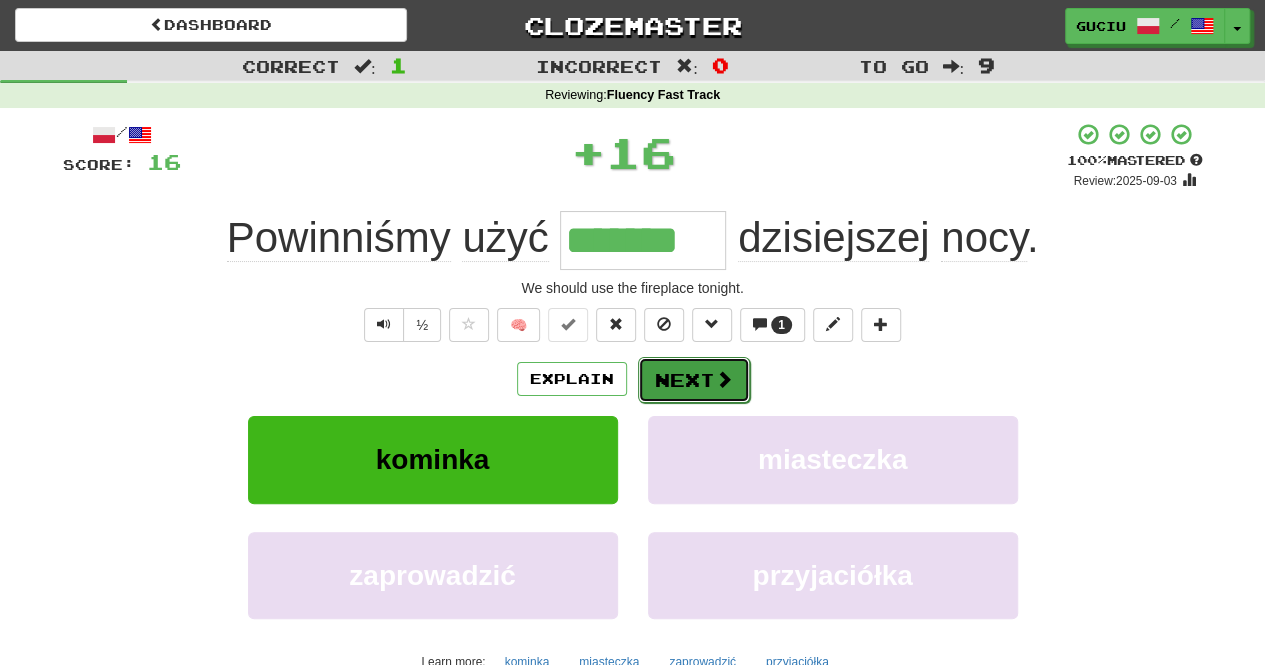 click on "Next" at bounding box center [694, 380] 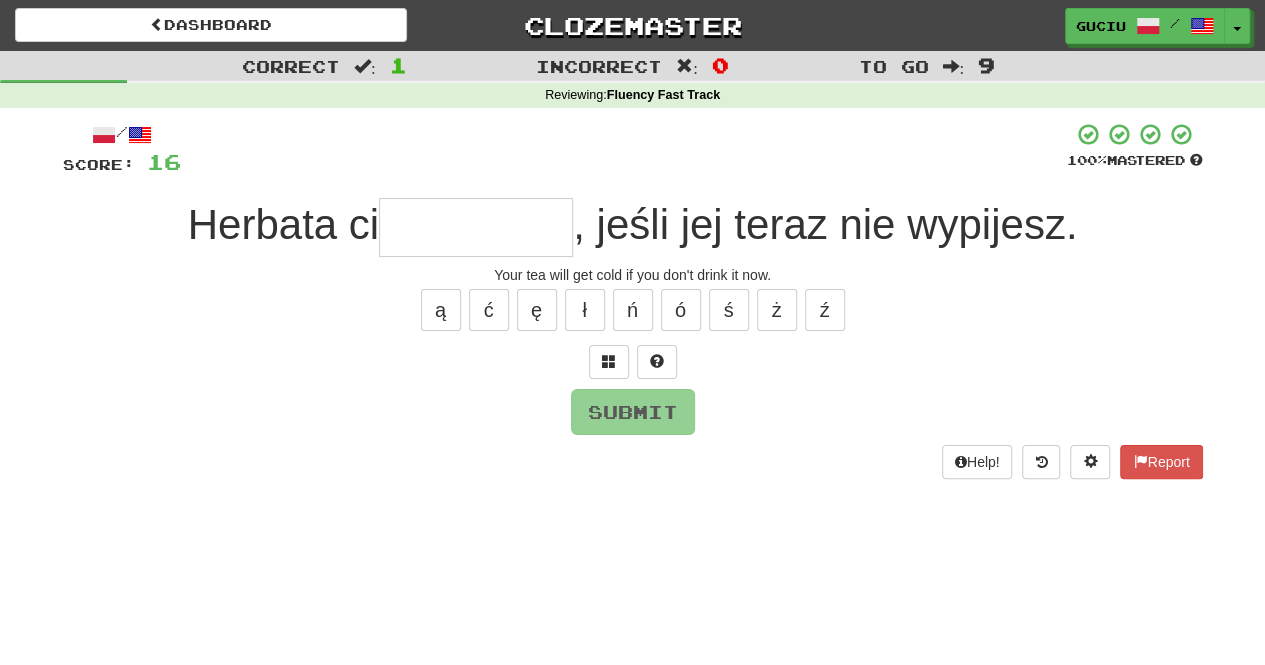 type on "*" 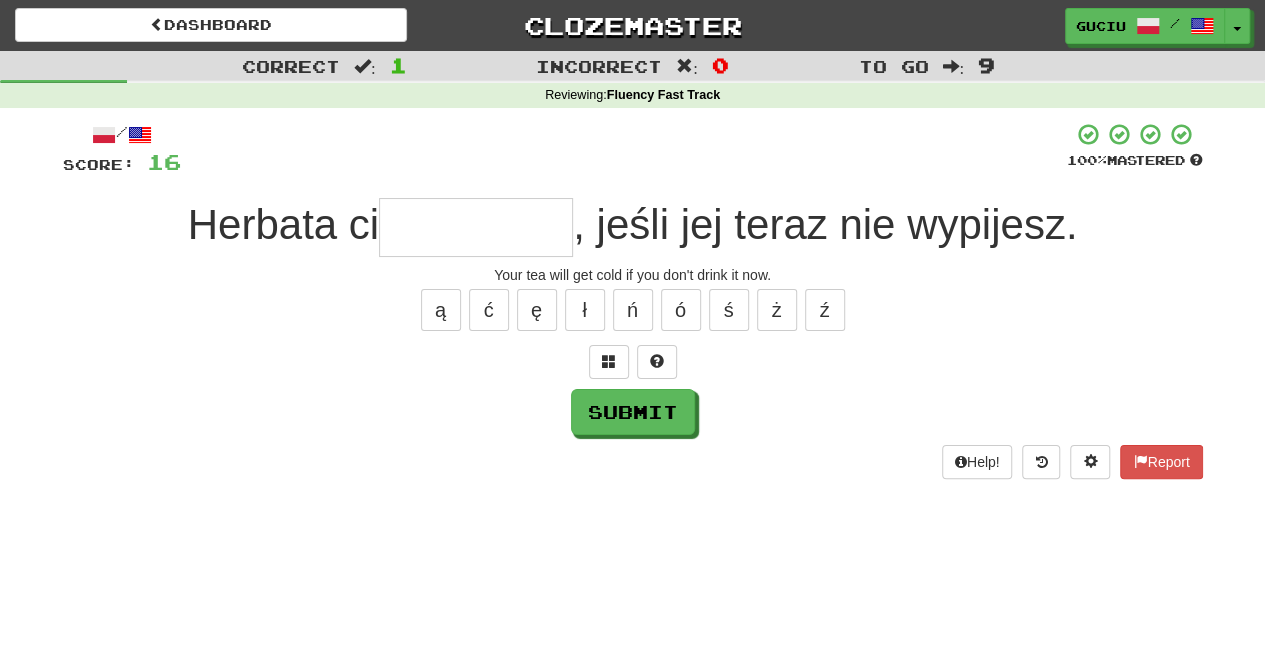 type on "*" 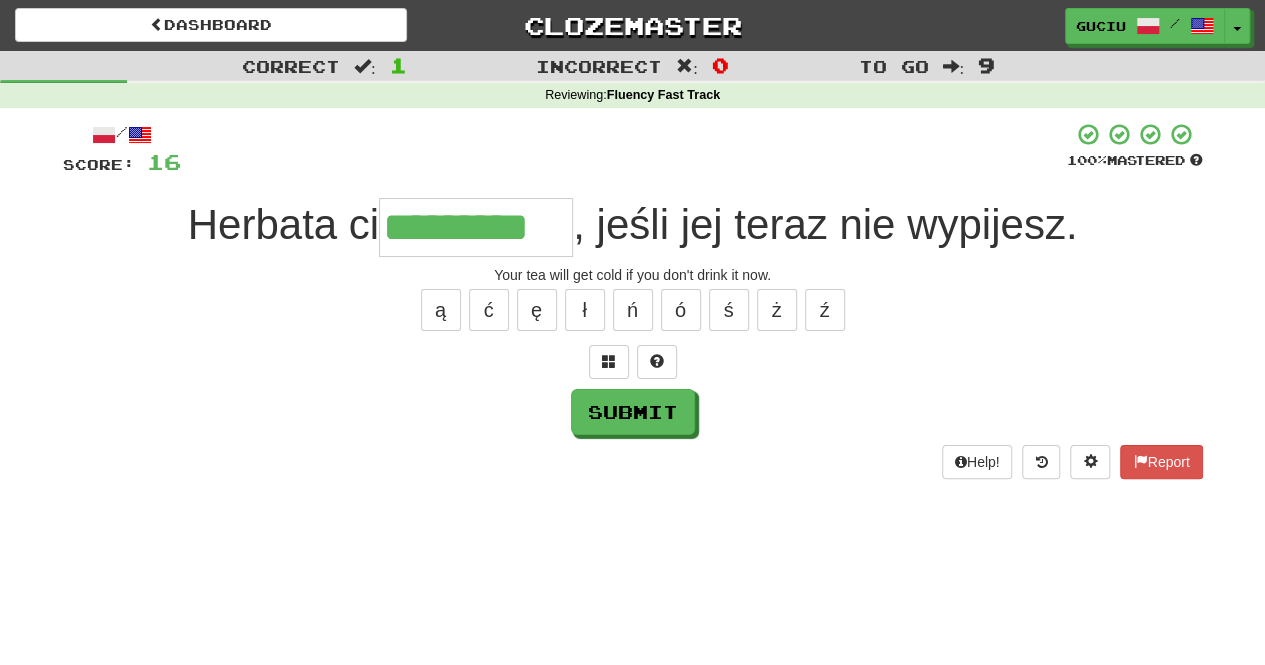 type on "*********" 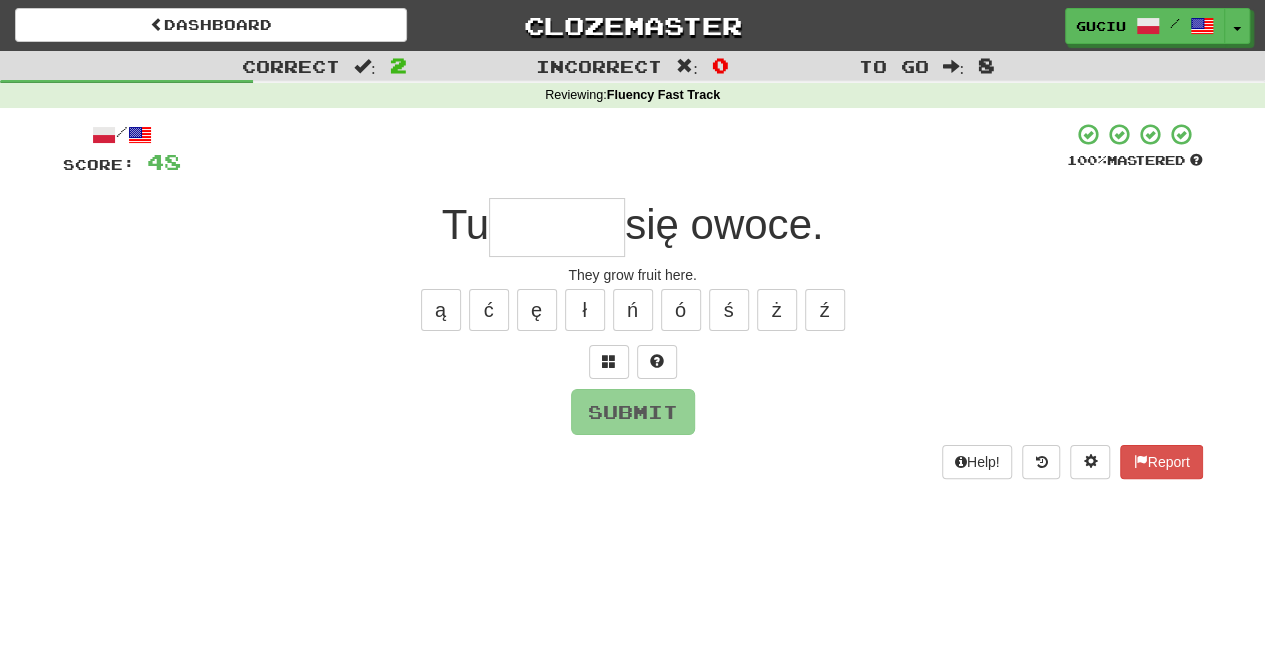 type on "*" 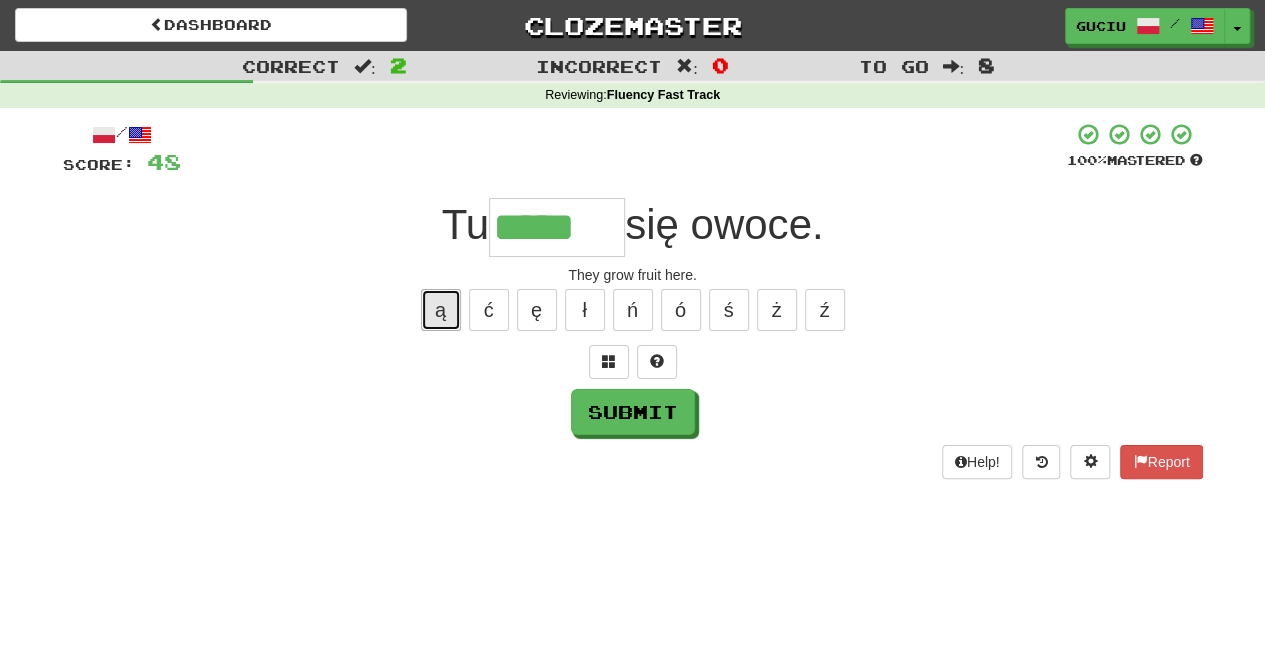 click on "ą" at bounding box center [441, 310] 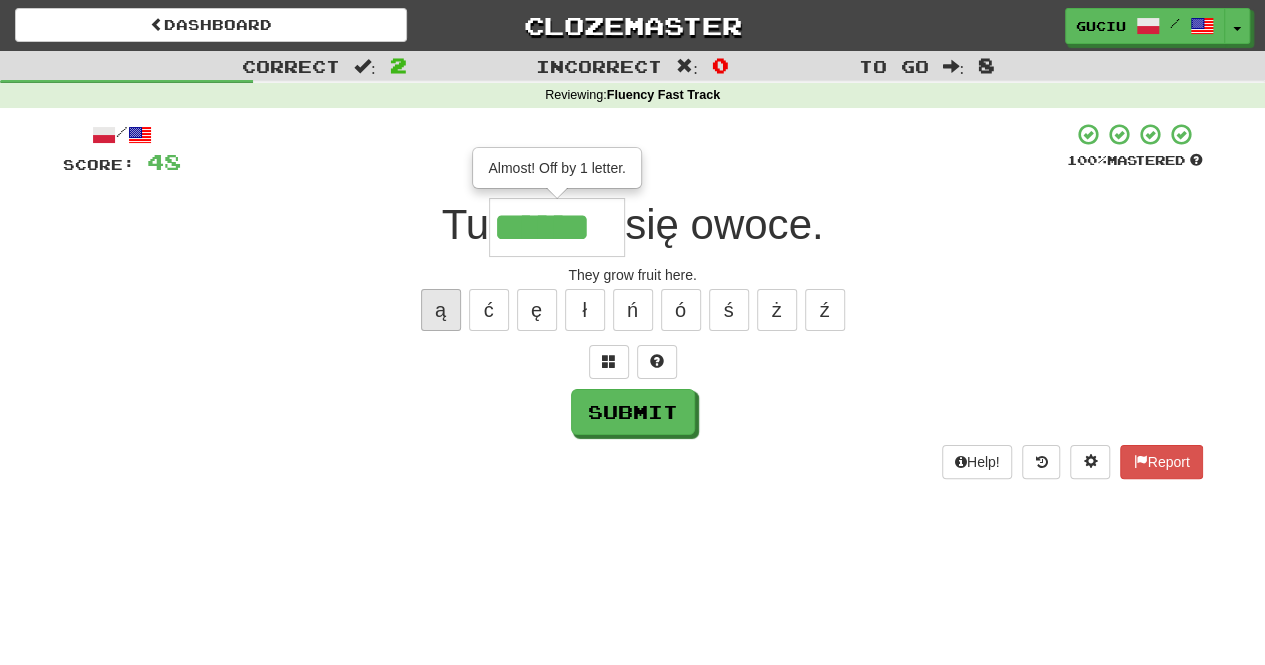 type on "******" 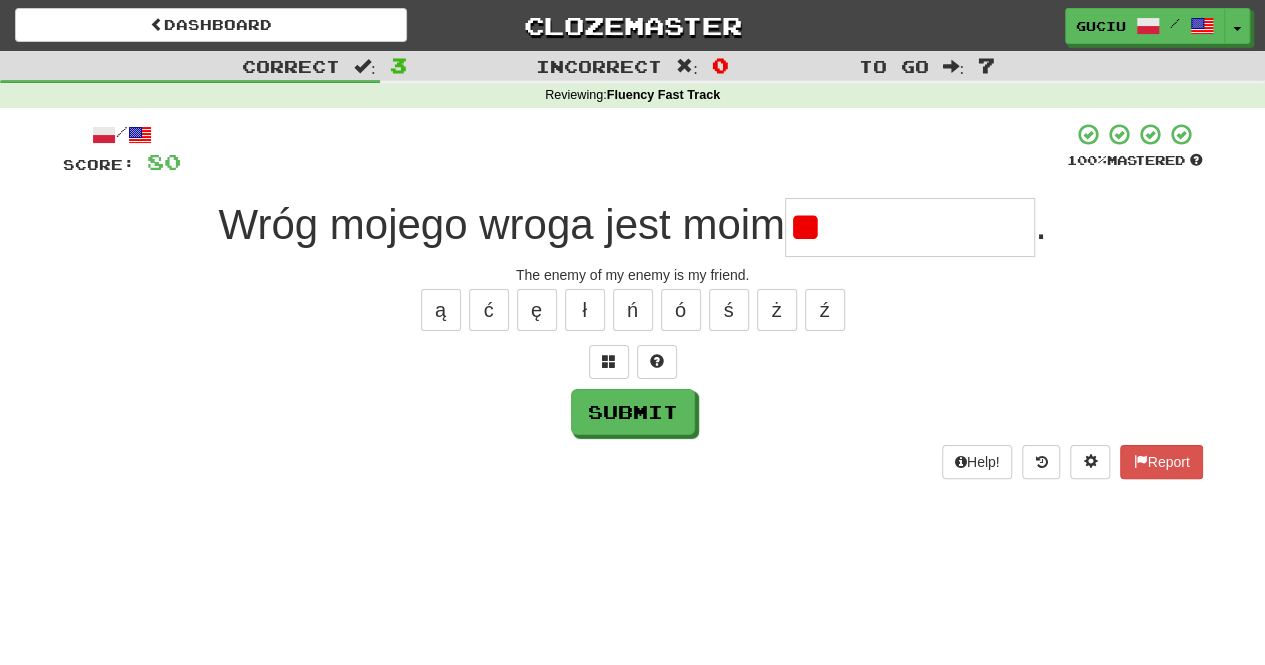 type on "*" 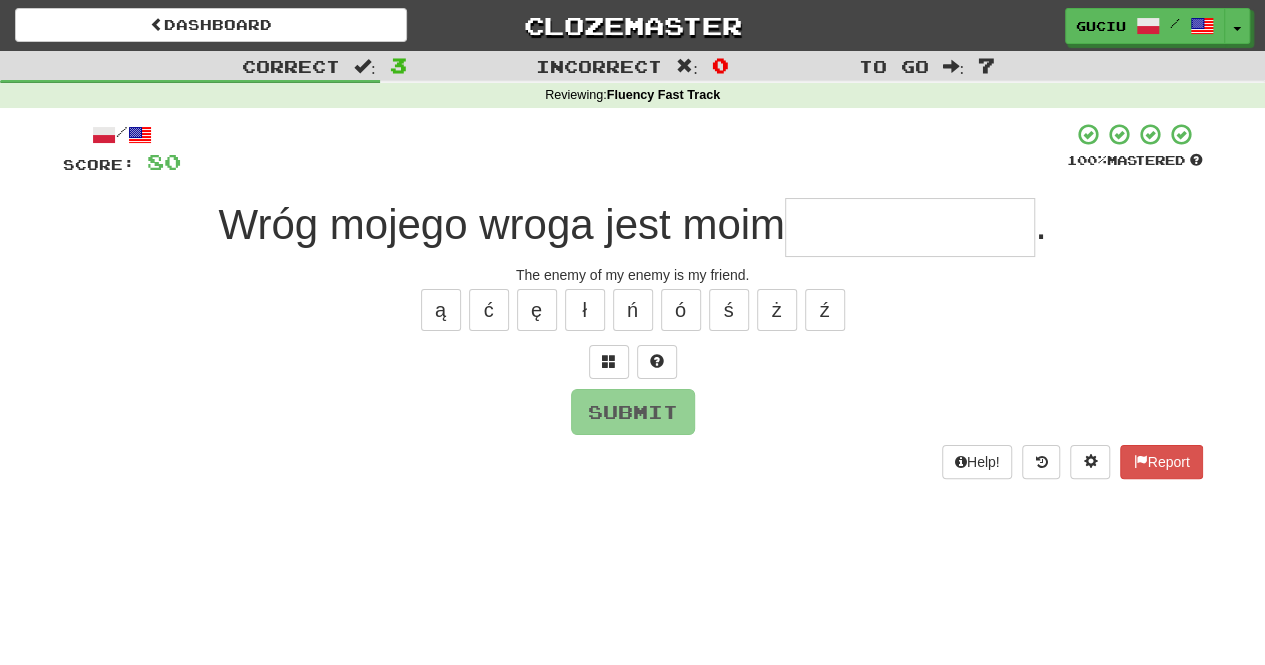 type on "*" 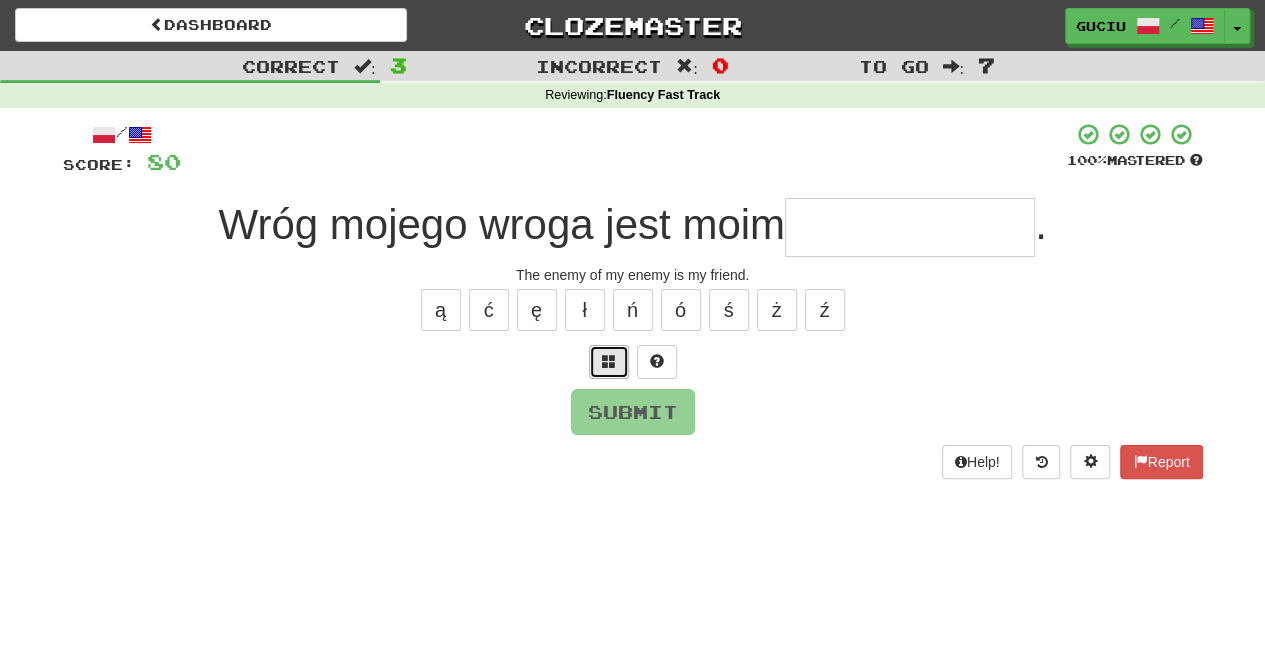 click at bounding box center [609, 362] 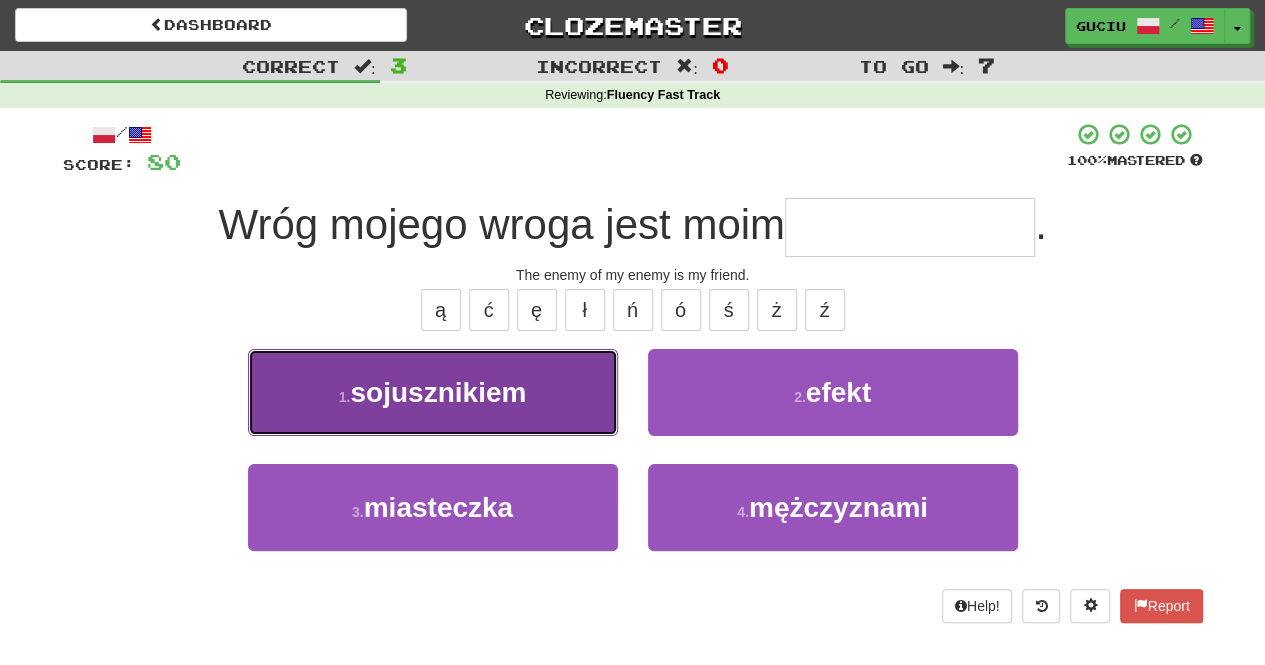 click on "1 .  sojusznikiem" at bounding box center [433, 392] 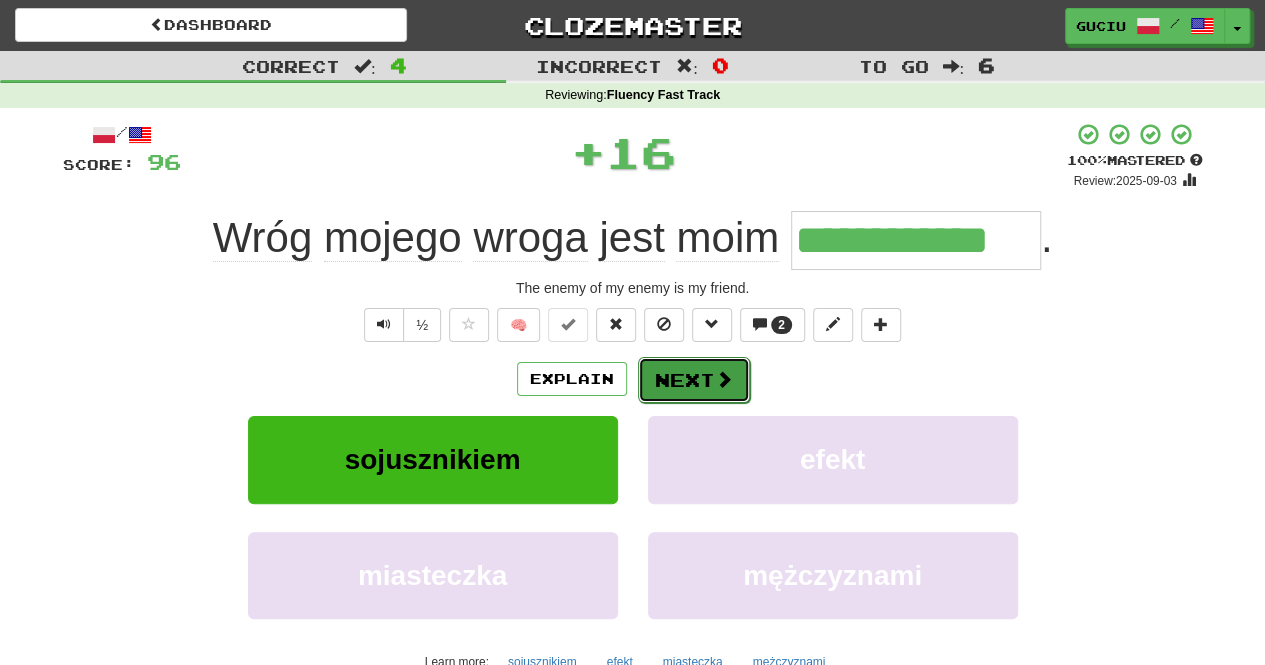 click on "Next" at bounding box center (694, 380) 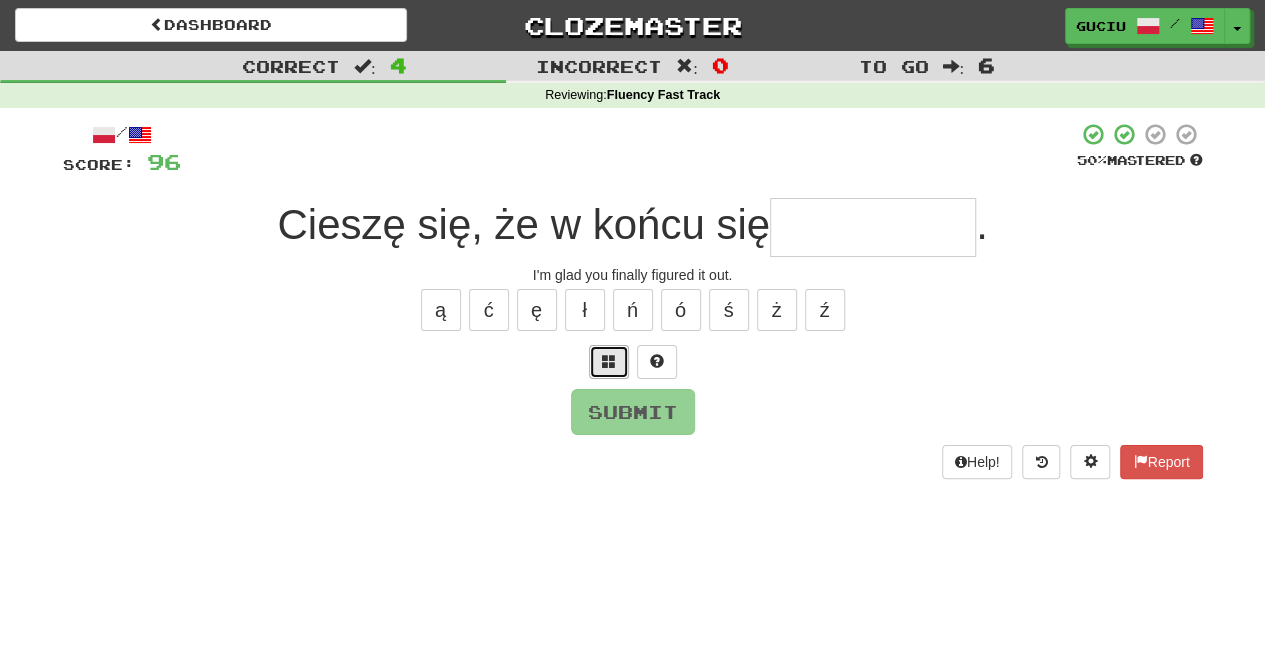 click at bounding box center (609, 362) 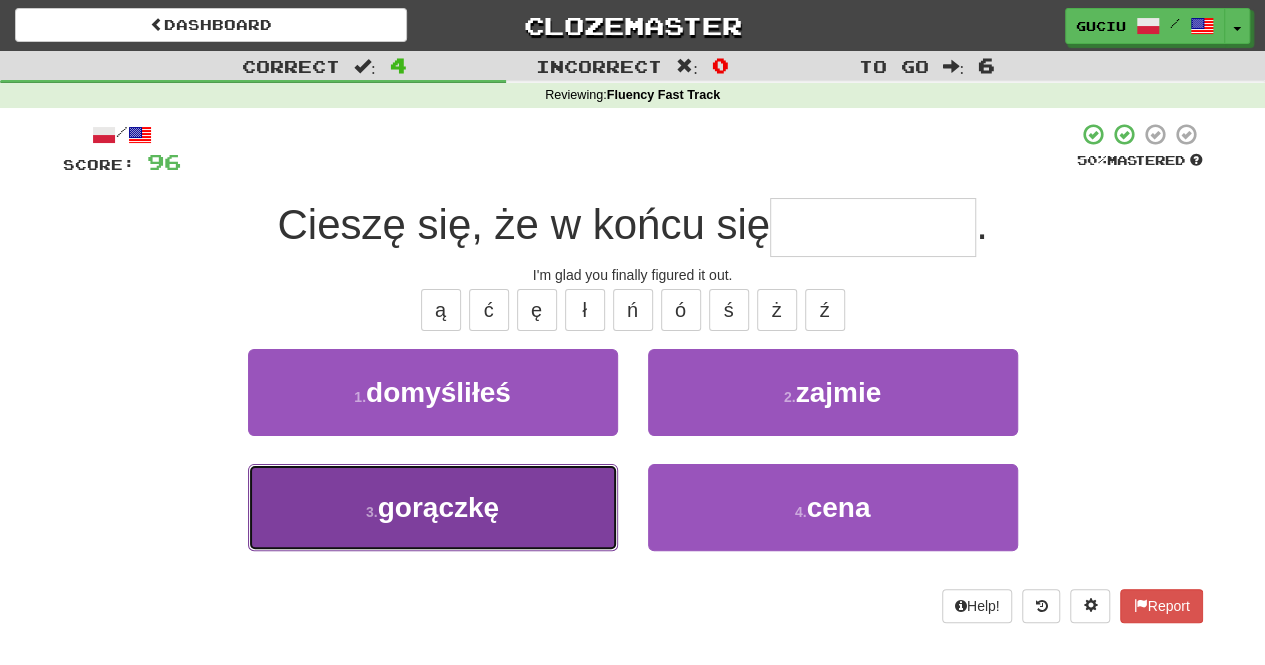 click on "3 .  gorączkę" at bounding box center (433, 507) 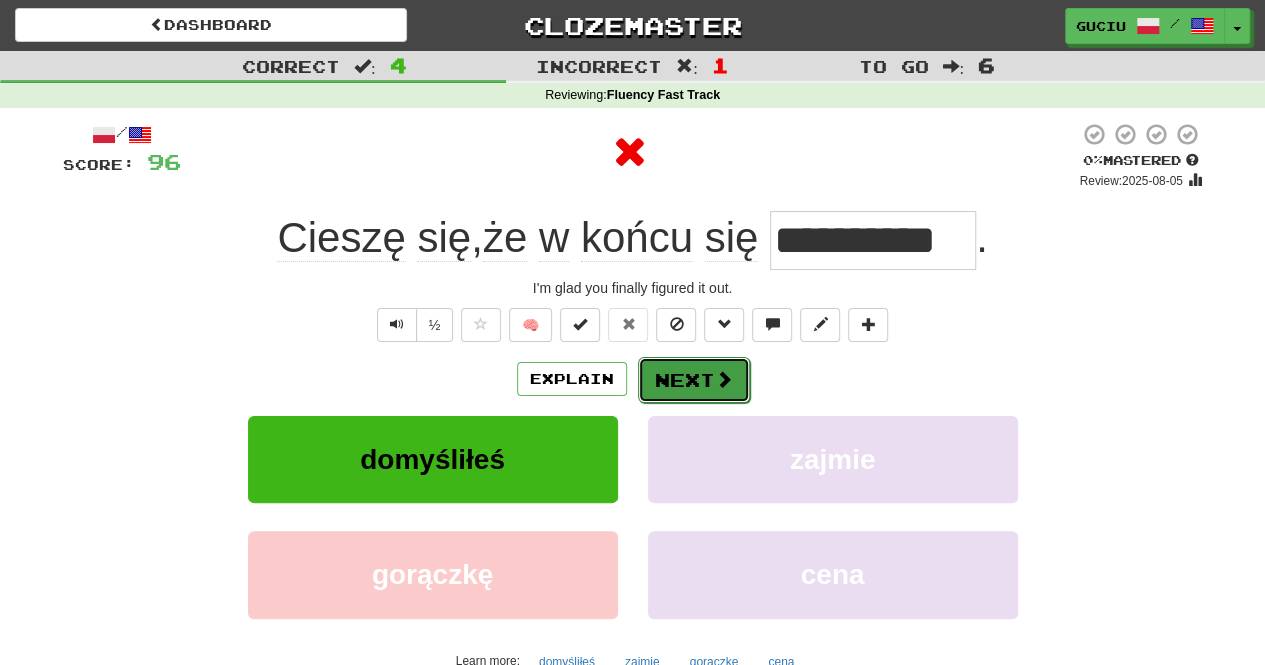 click on "Next" at bounding box center [694, 380] 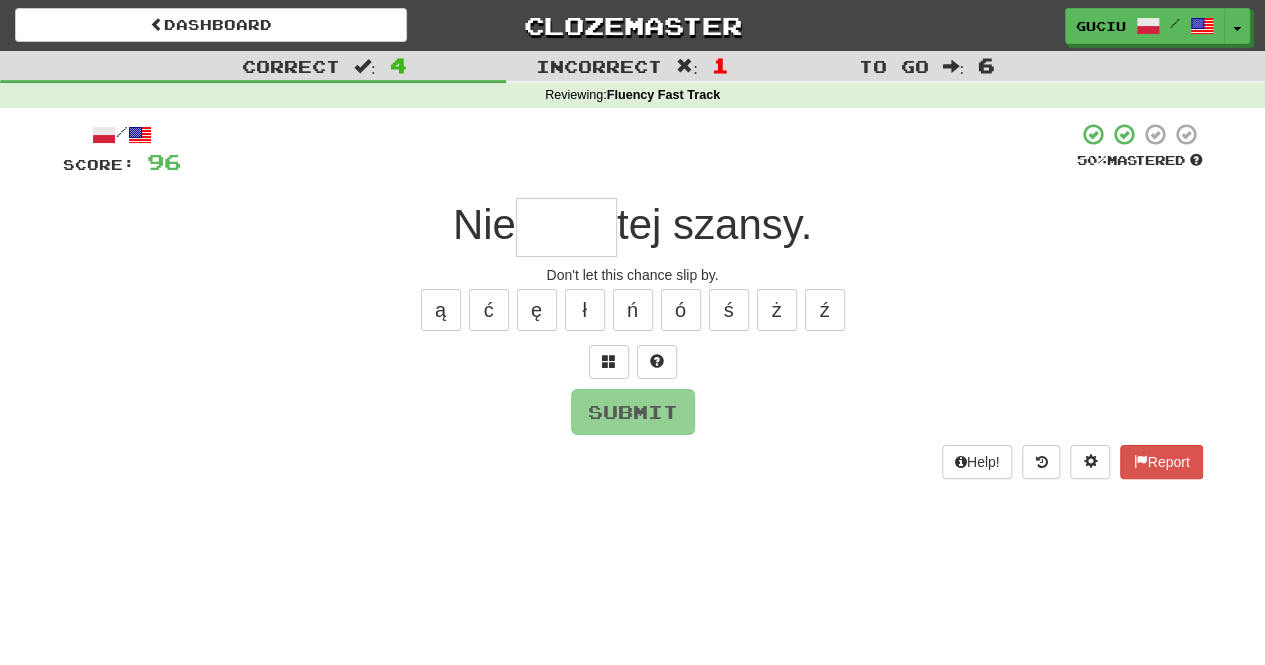 type on "*" 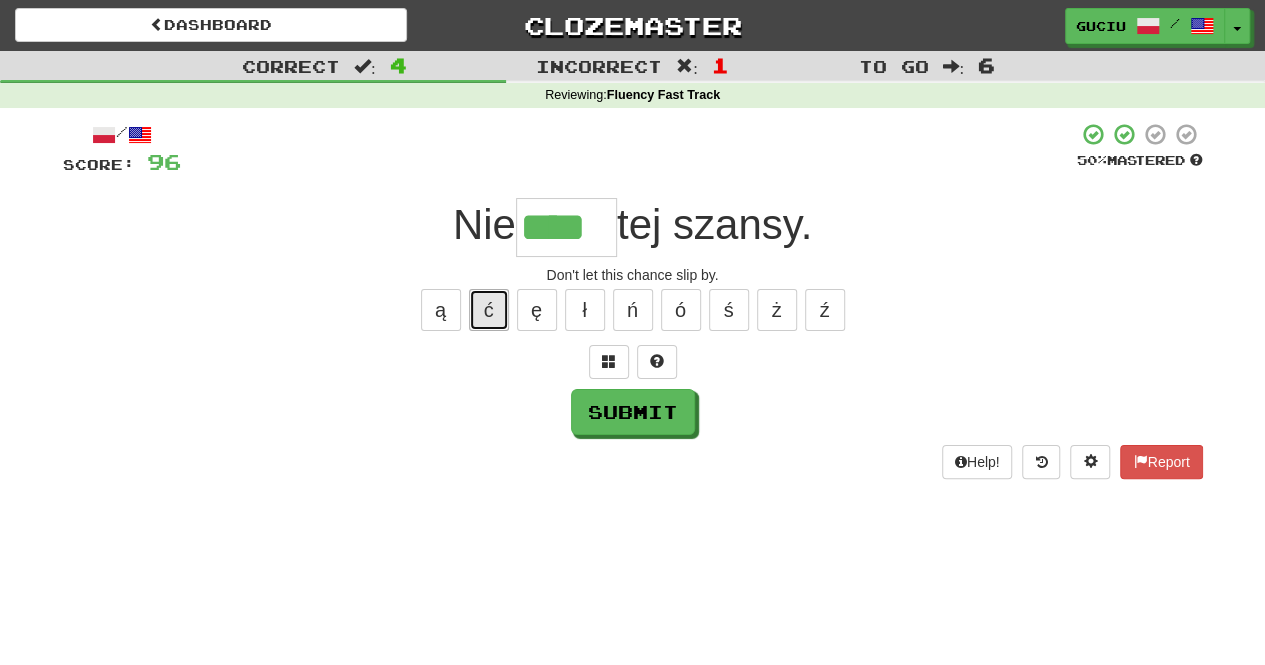 click on "ć" at bounding box center (489, 310) 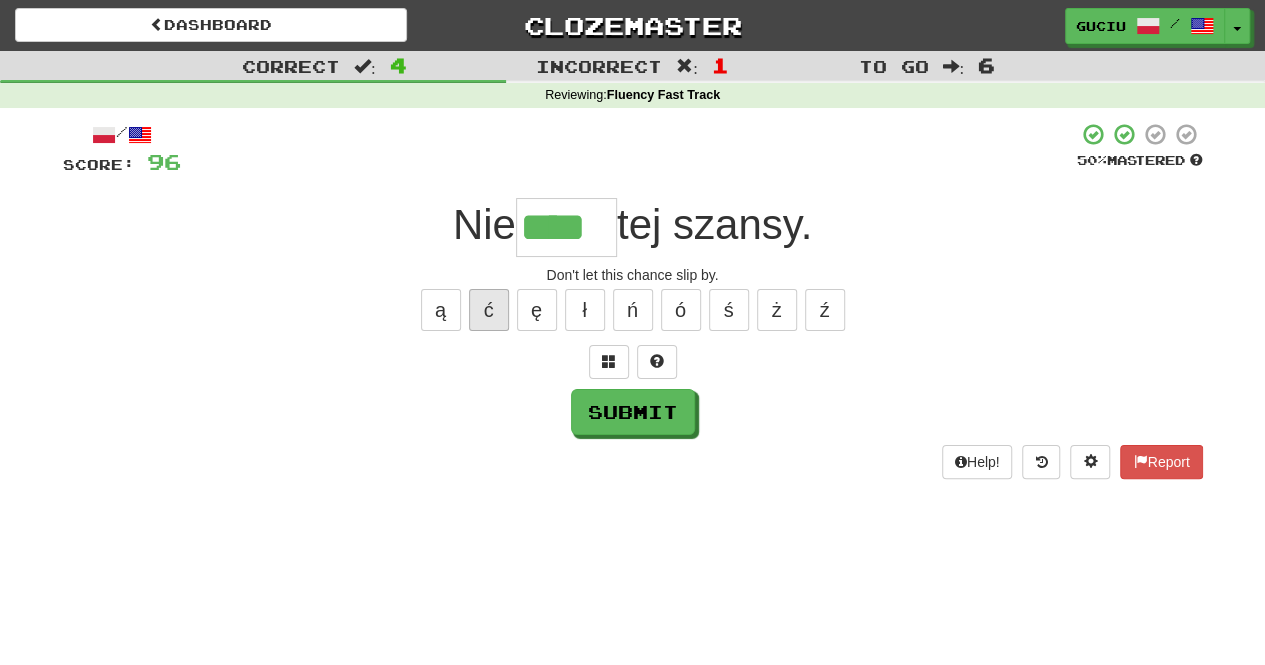 type on "*****" 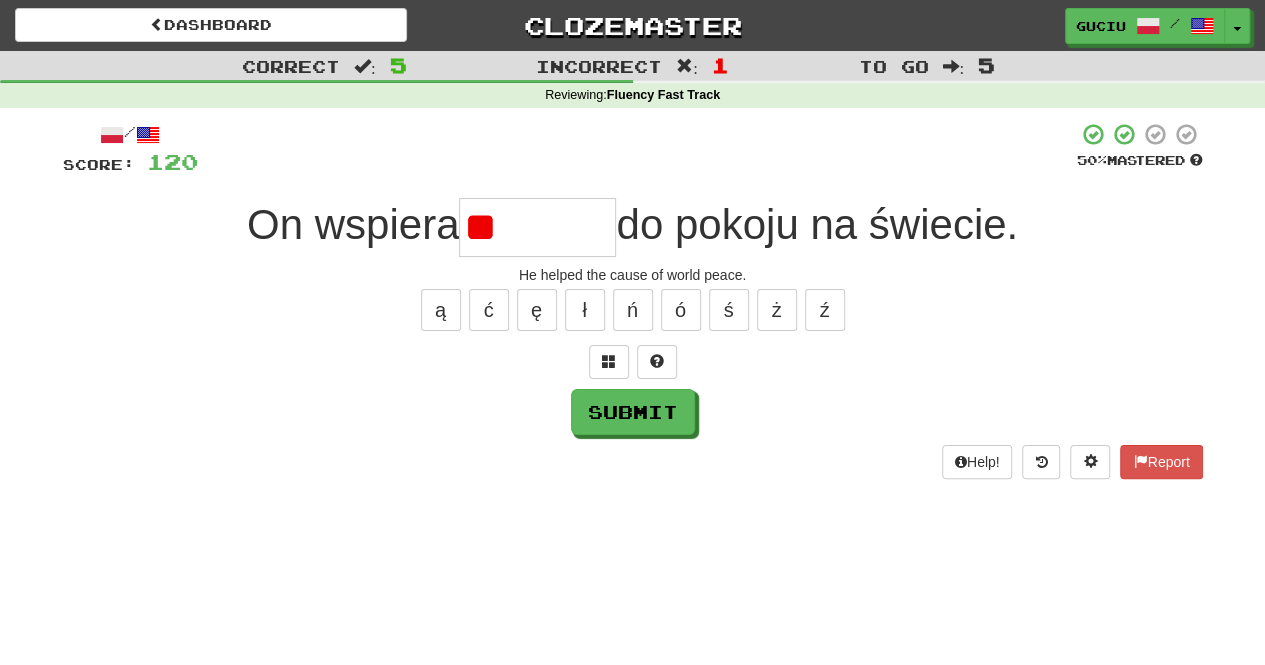 type on "*" 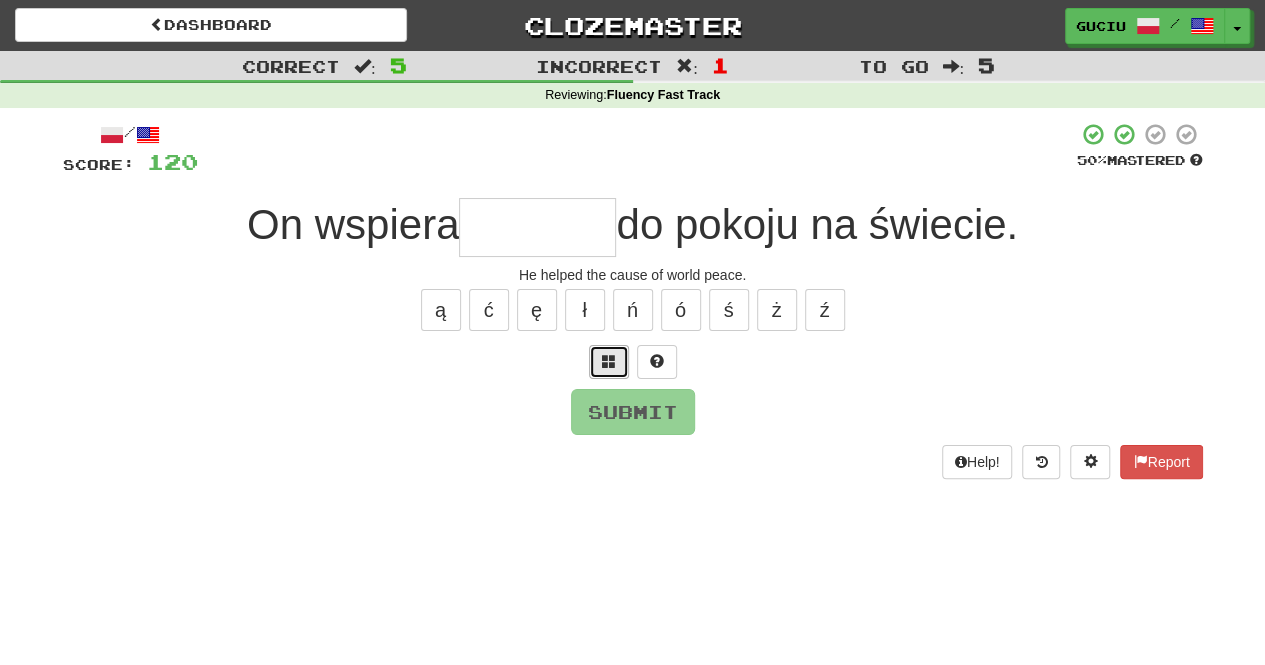 click at bounding box center [609, 361] 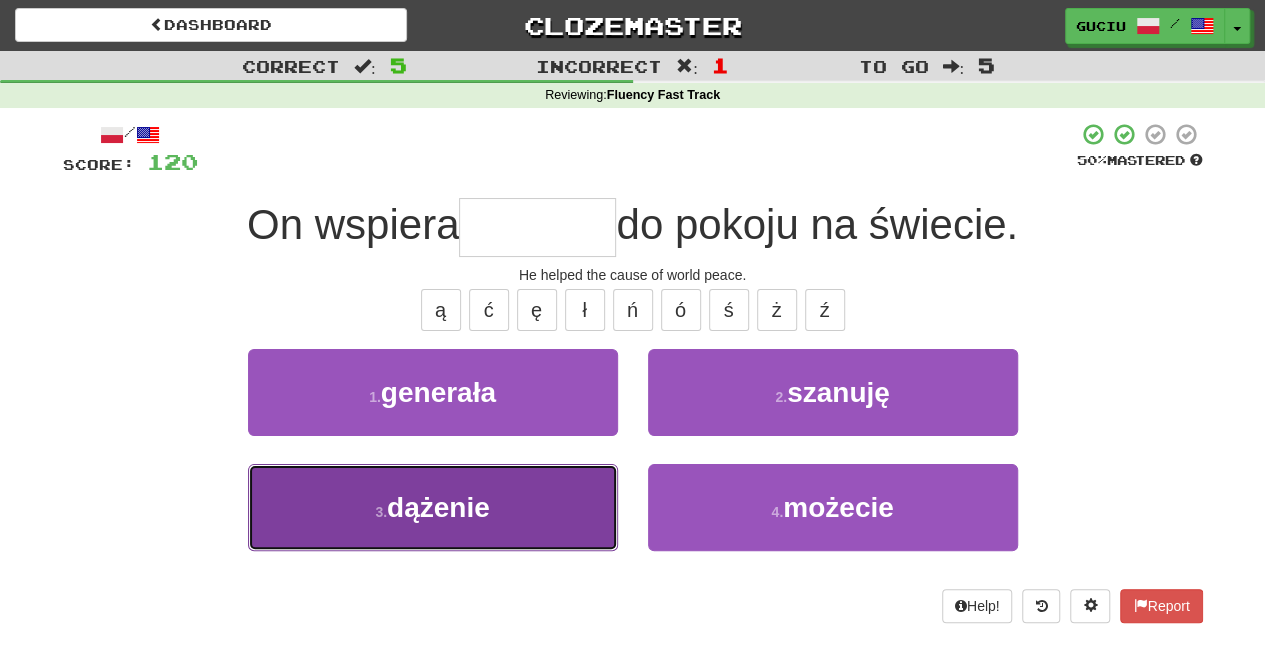 click on "3 .  dążenie" at bounding box center [433, 507] 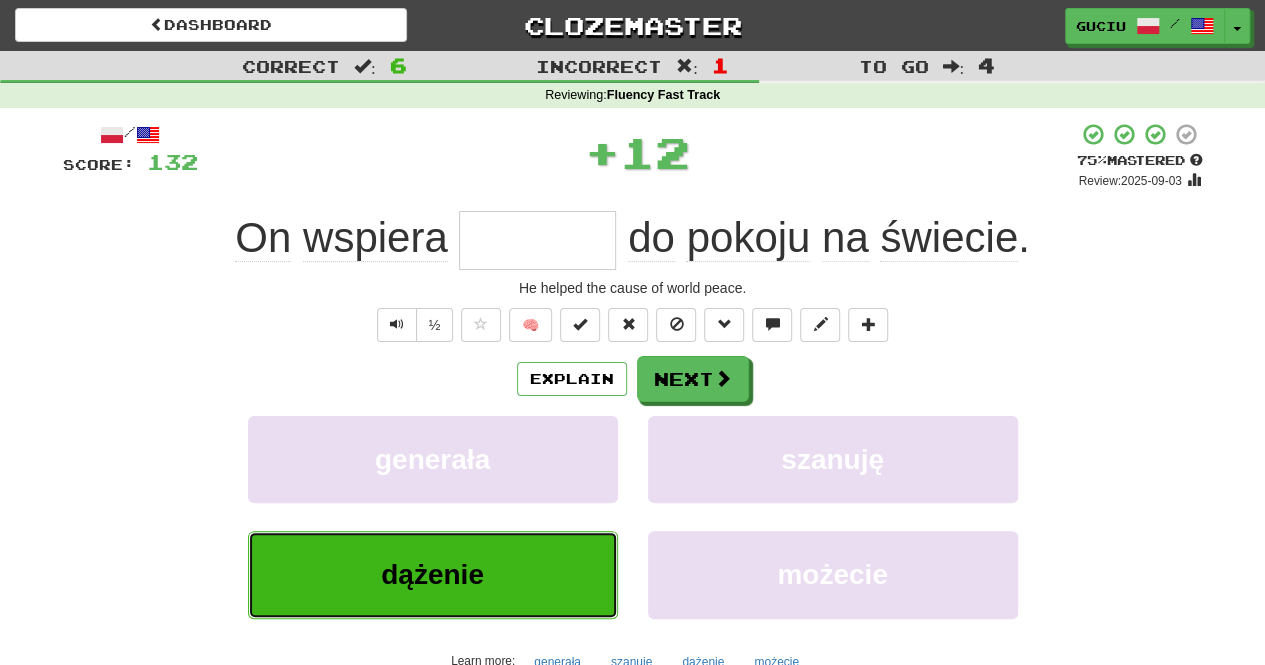 type on "*******" 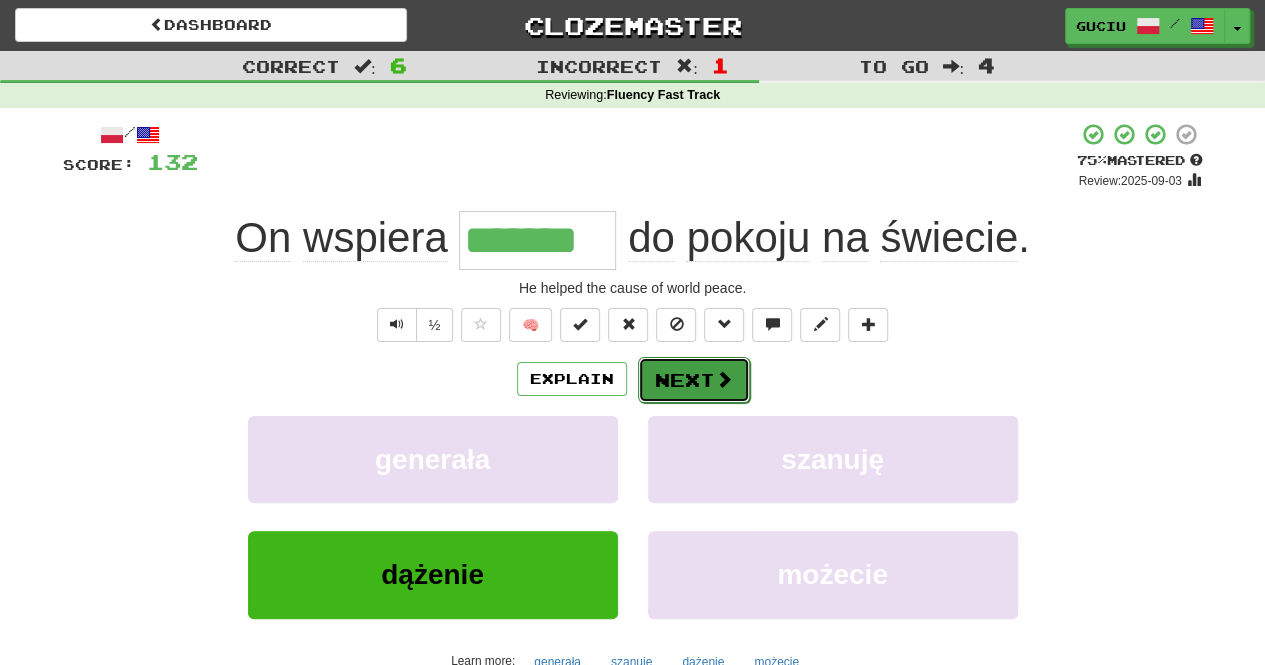 click on "Next" at bounding box center [694, 380] 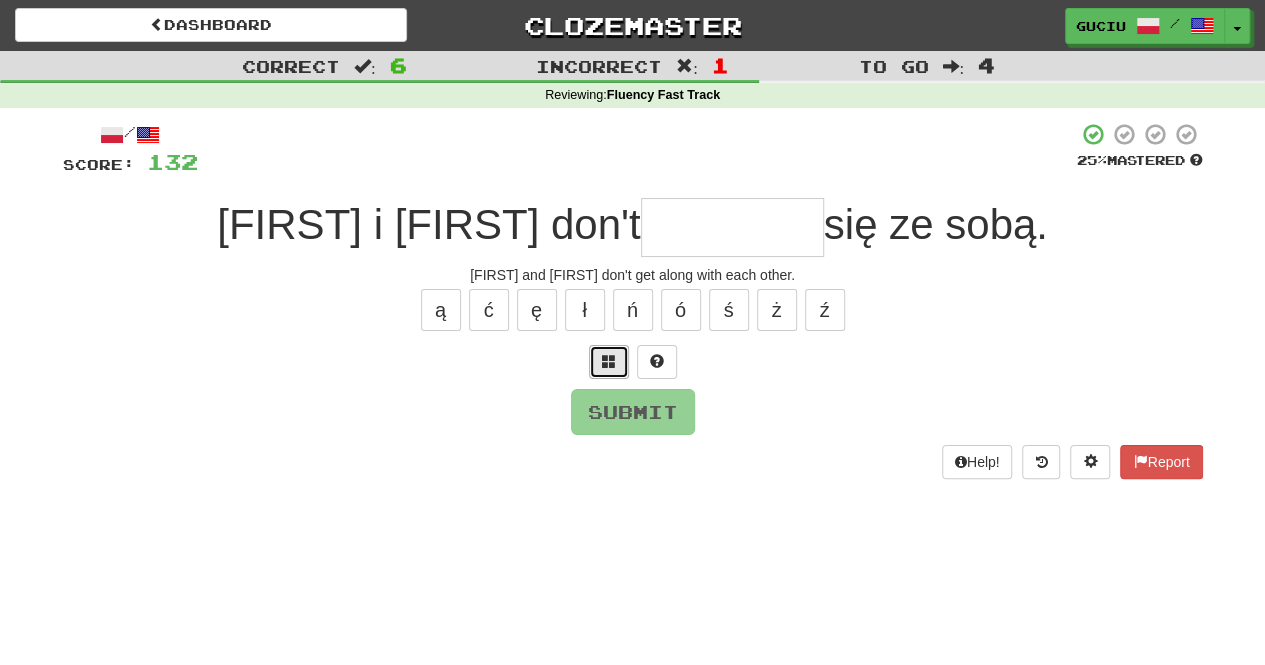 click at bounding box center (609, 361) 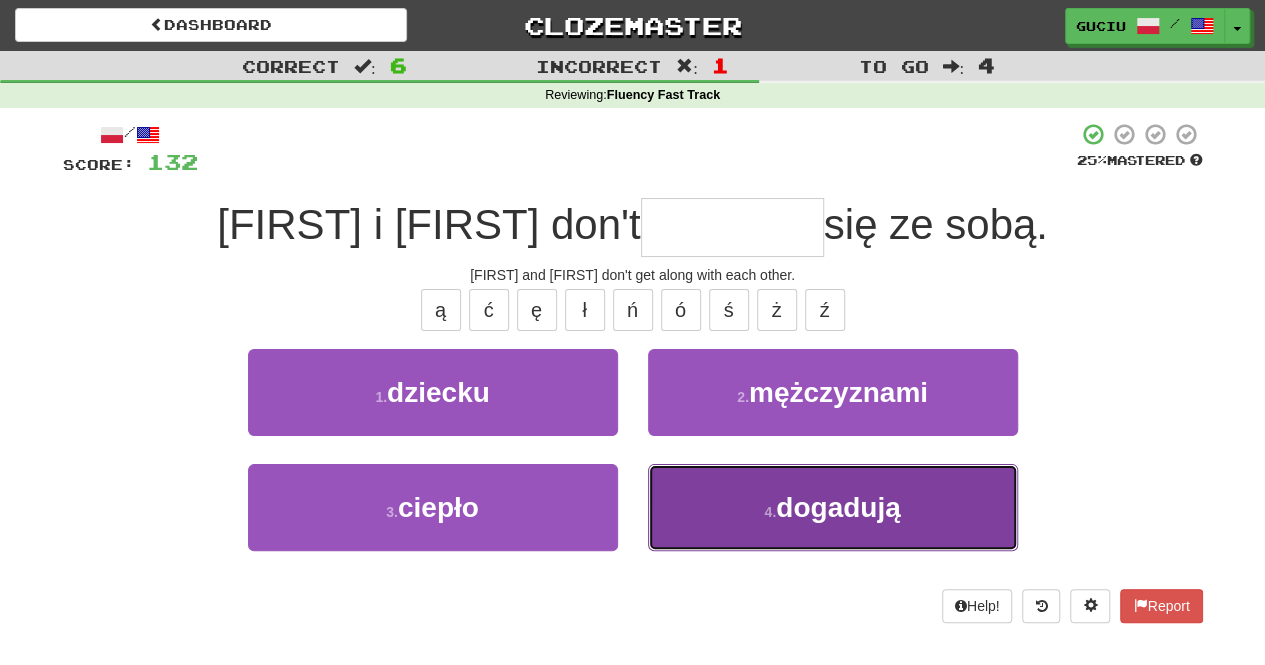 click on "4 .  dogadują" at bounding box center (833, 507) 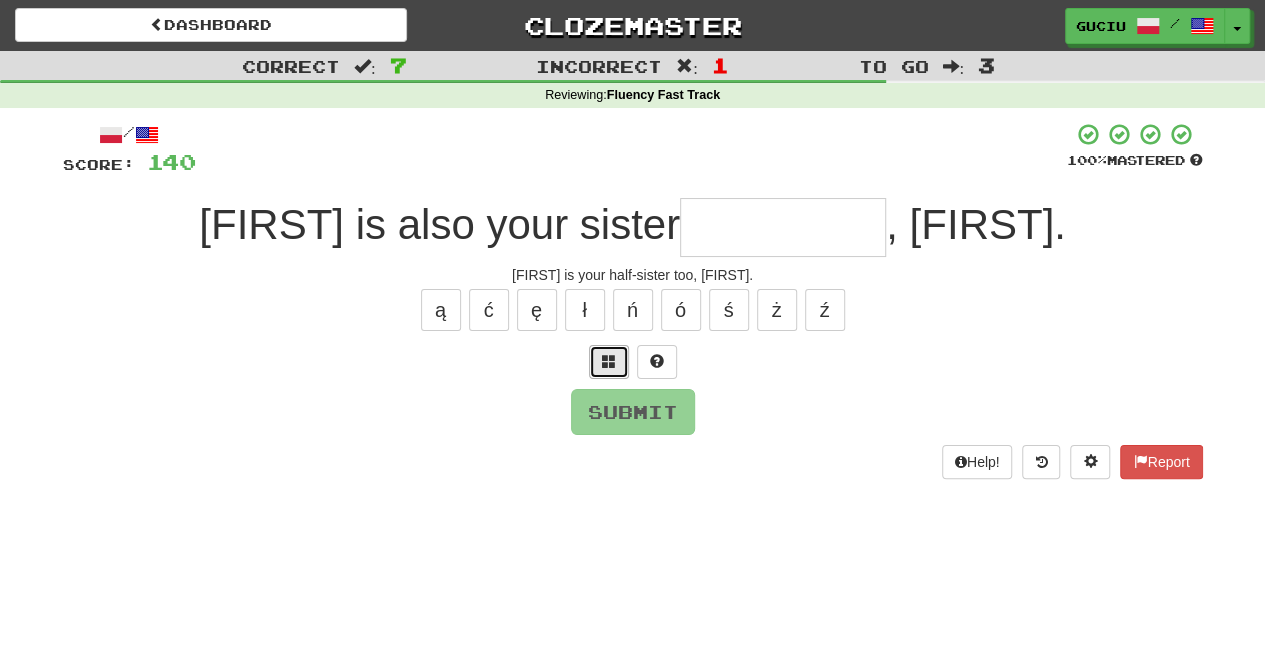 click at bounding box center (609, 361) 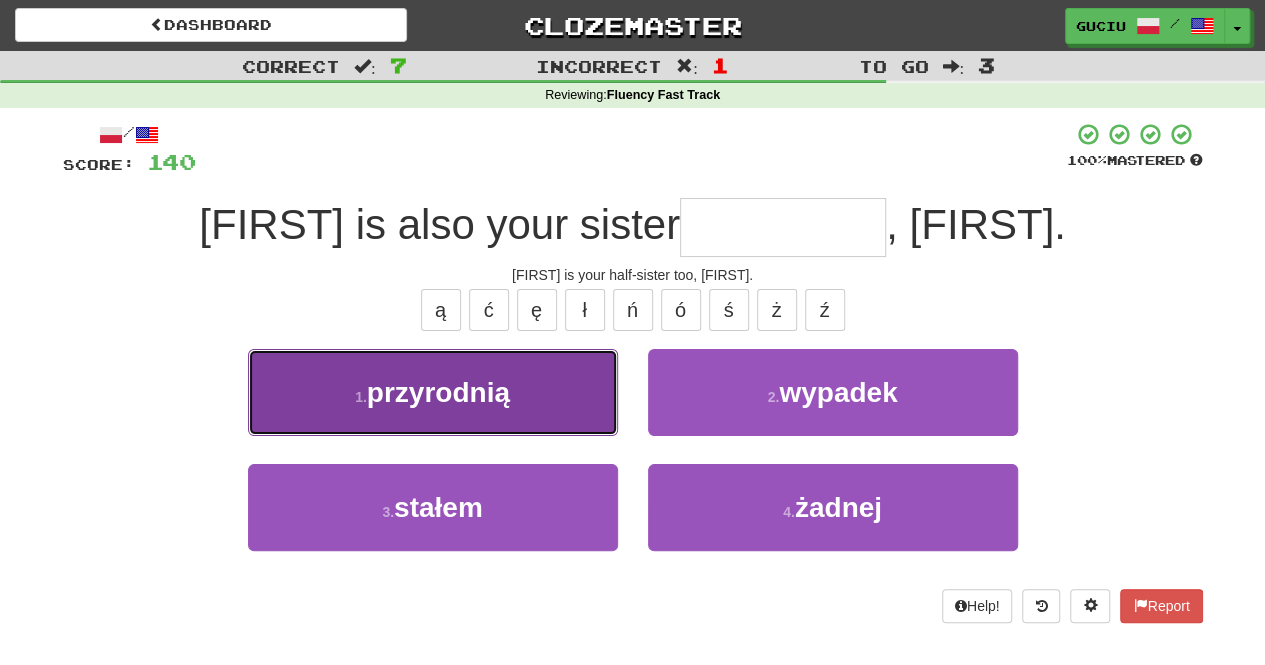 click on "1 .  przyrodnią" at bounding box center (433, 392) 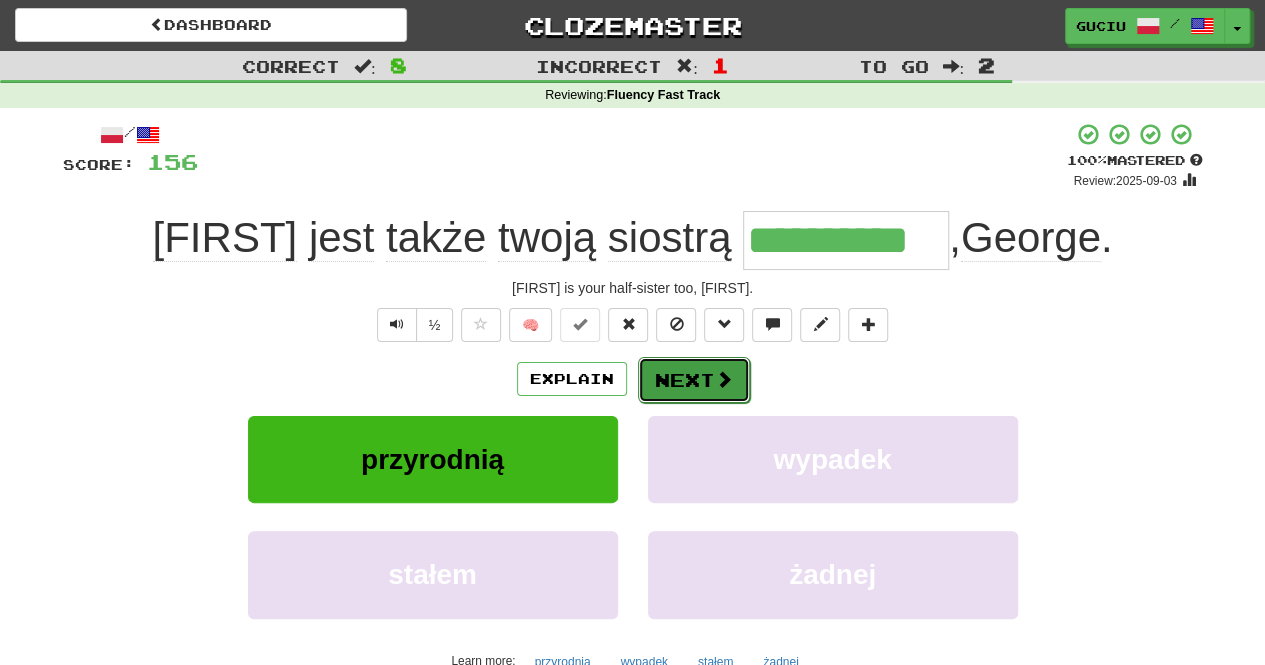 click on "Next" at bounding box center (694, 380) 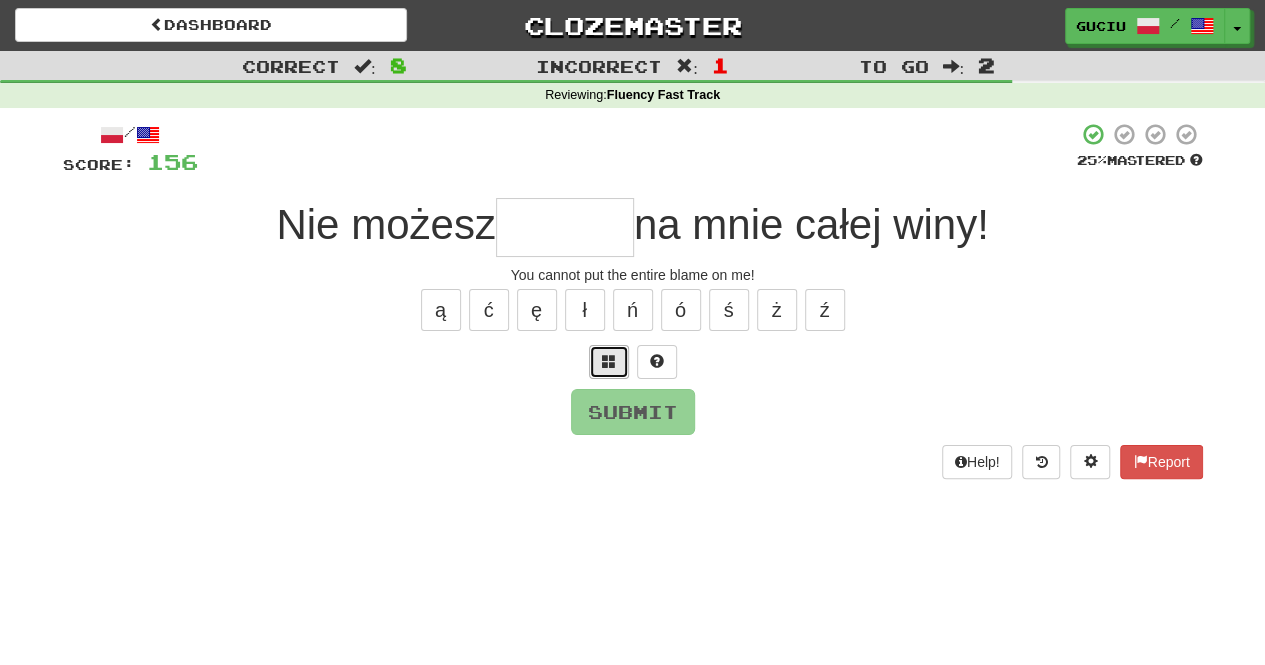 click at bounding box center [609, 361] 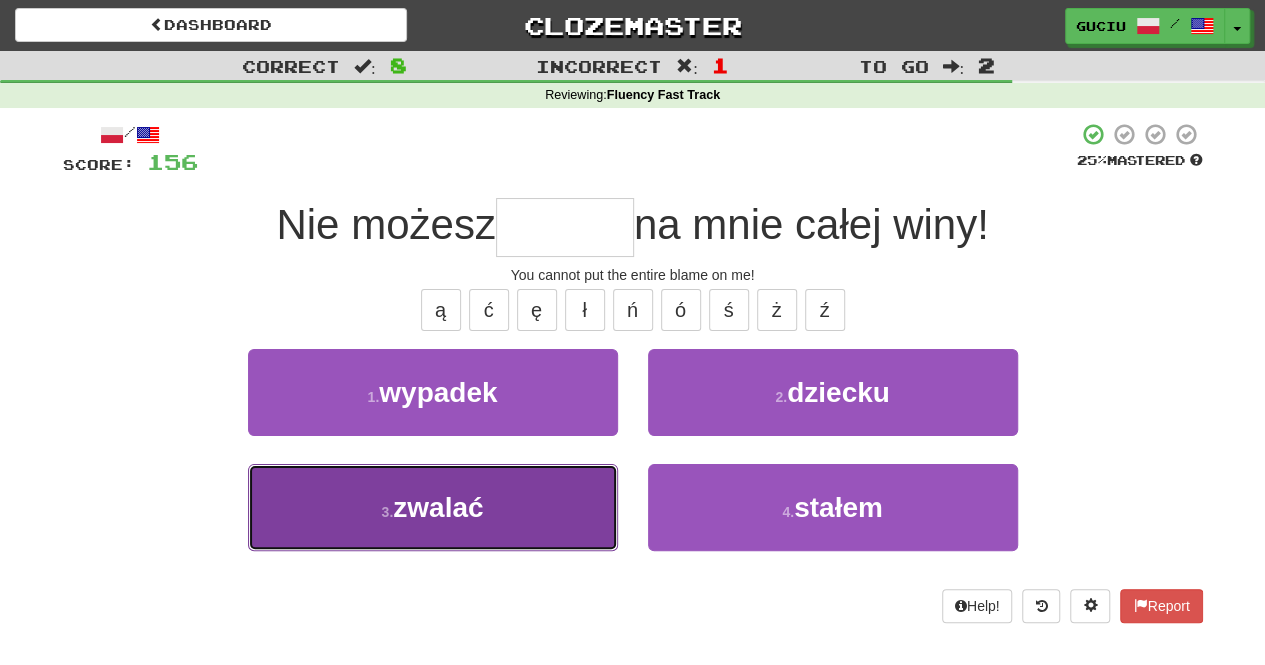 click on "zwalać" at bounding box center [438, 507] 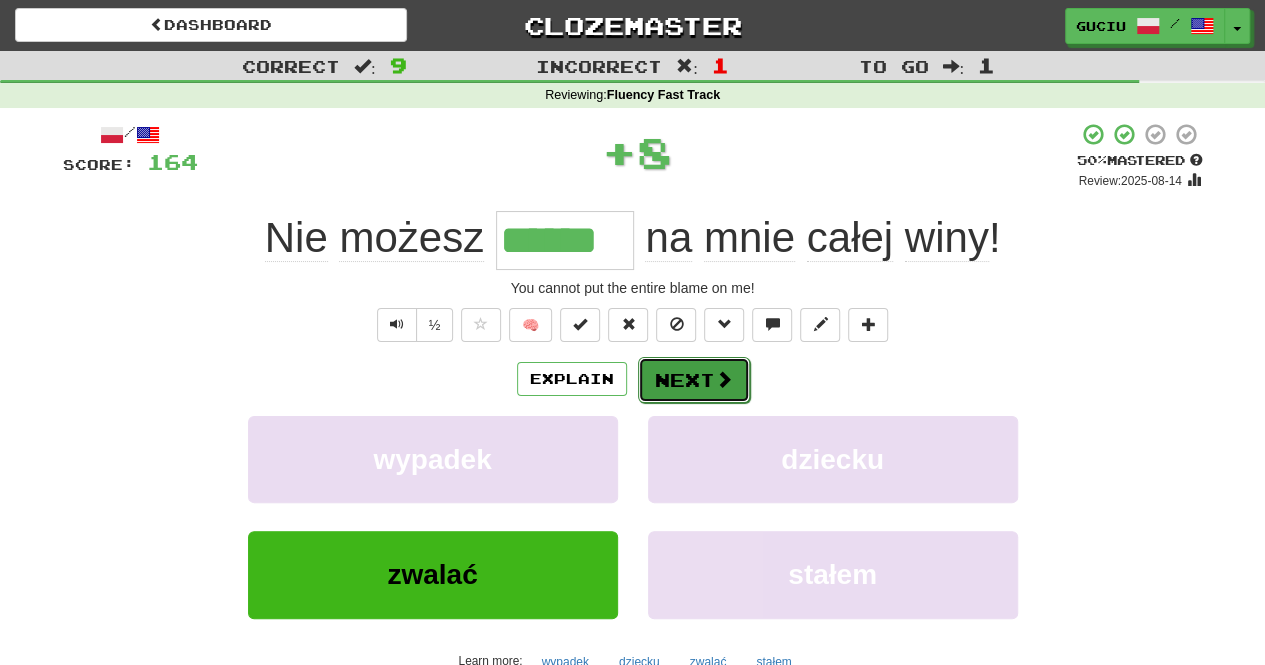 click on "Next" at bounding box center [694, 380] 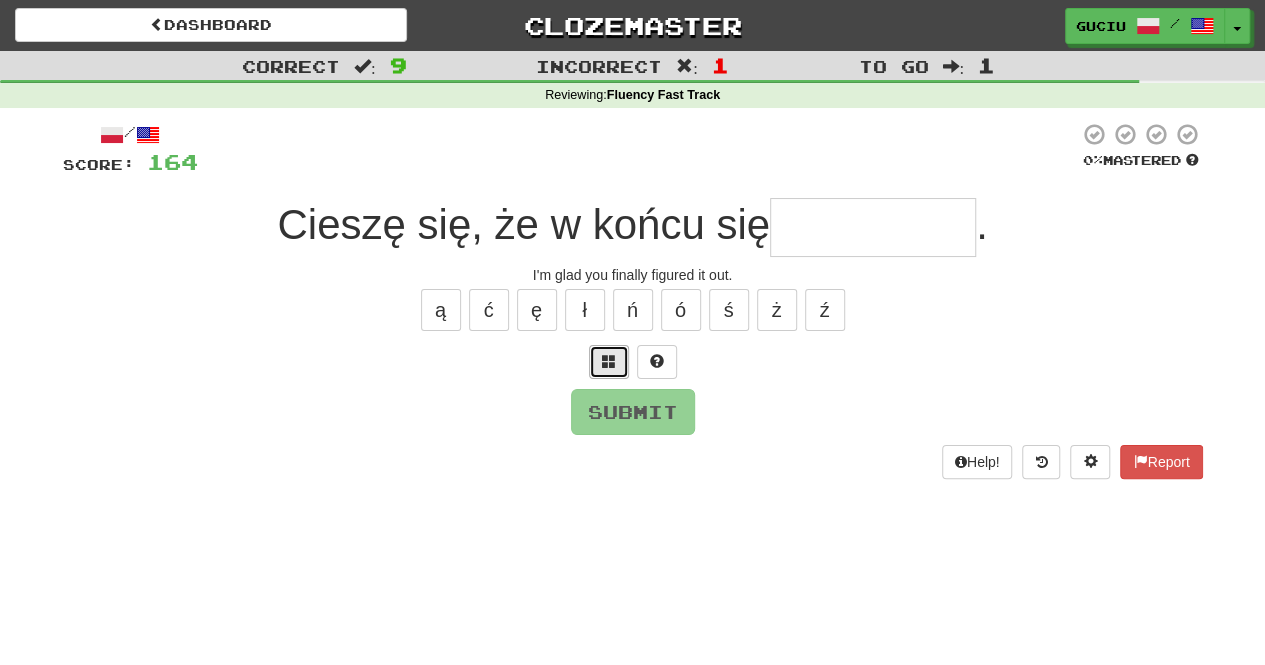 click at bounding box center (609, 362) 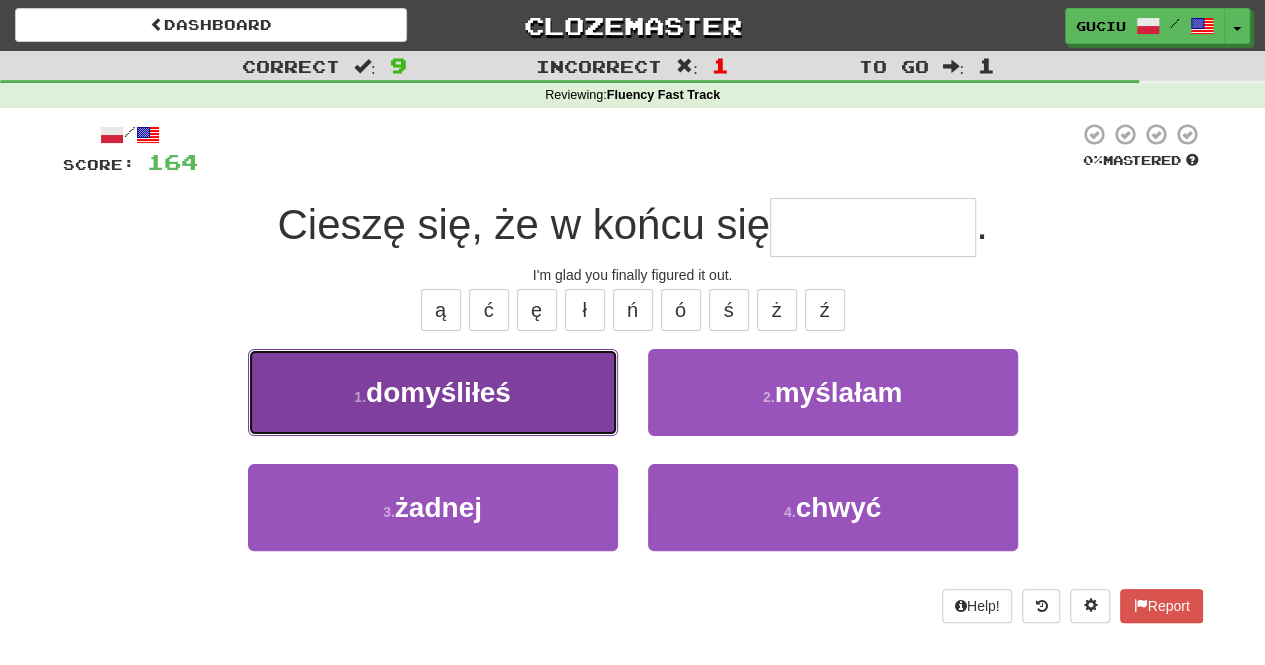 click on "1 .  domyśliłeś" at bounding box center [433, 392] 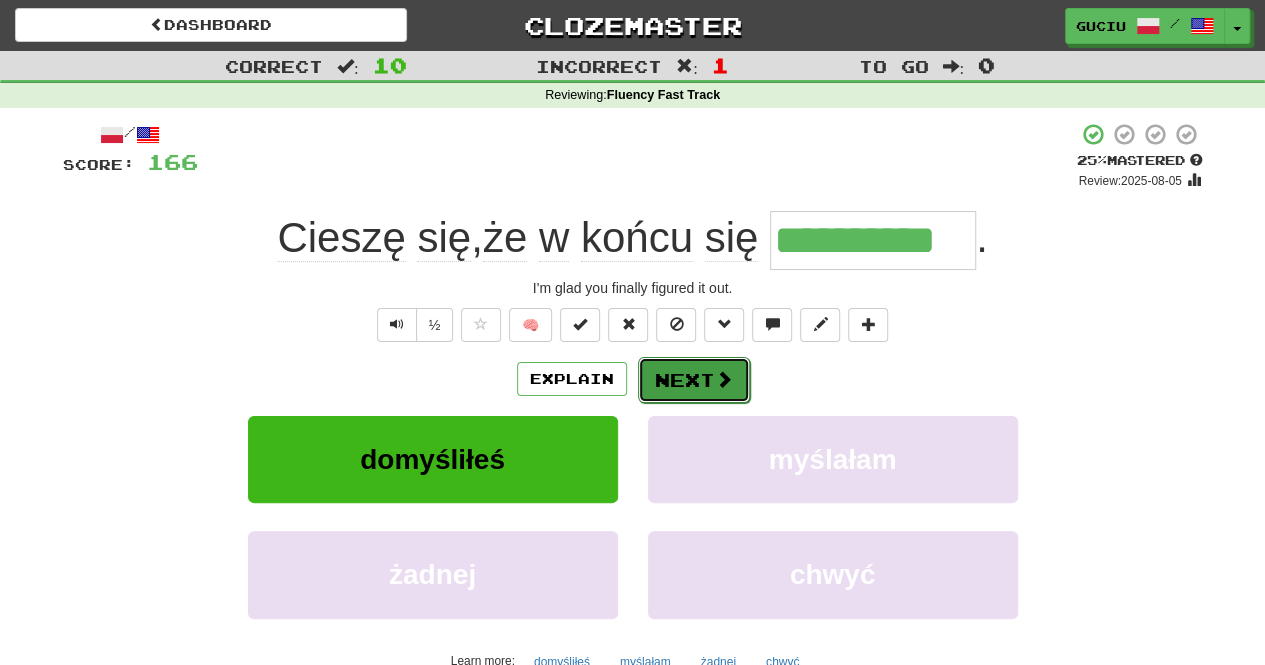 click on "Next" at bounding box center (694, 380) 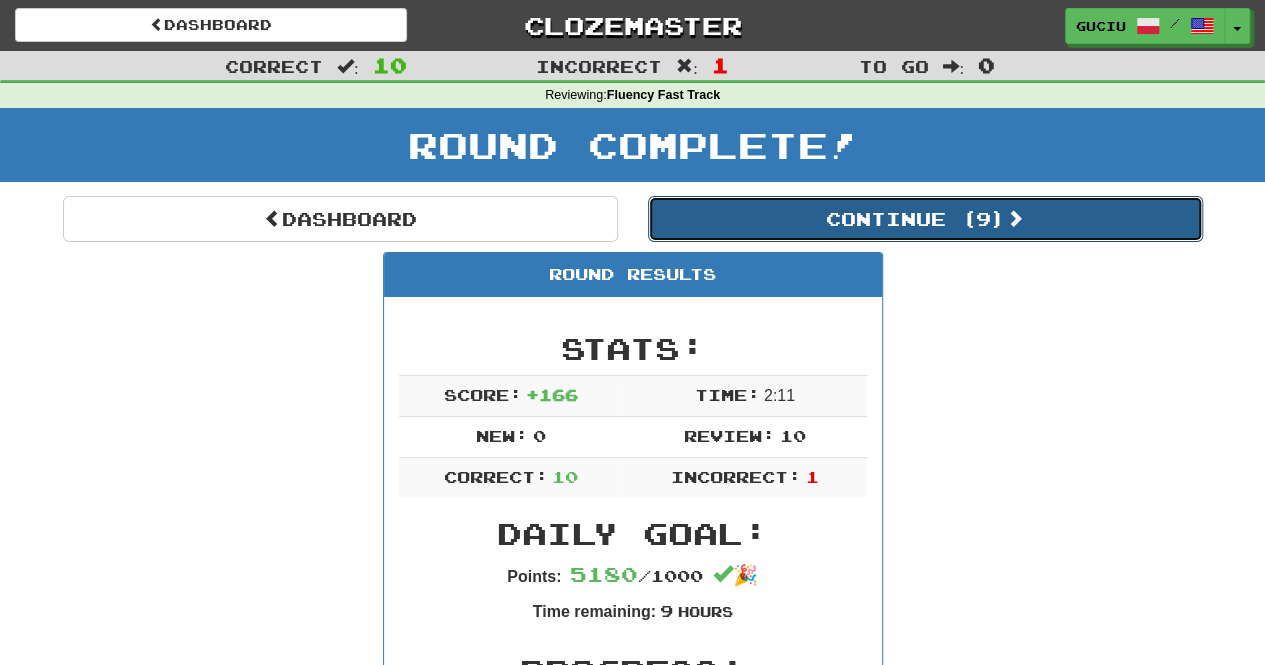 click on "Continue ( 9 )" at bounding box center [925, 219] 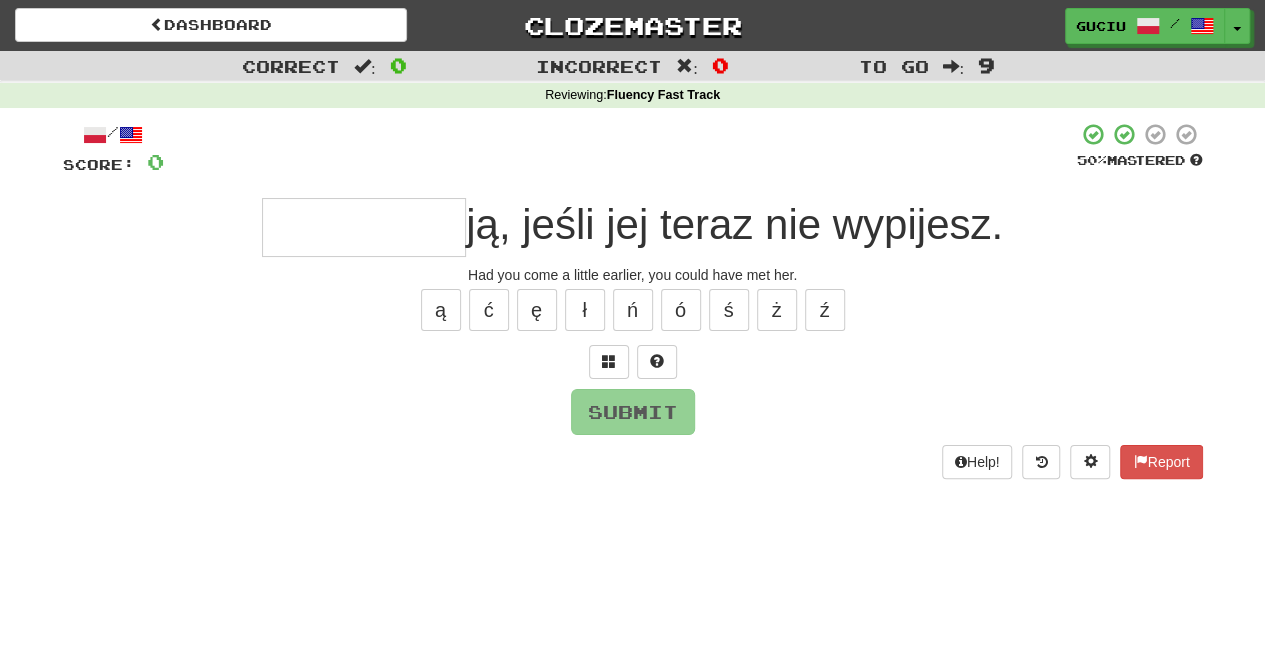 type on "*" 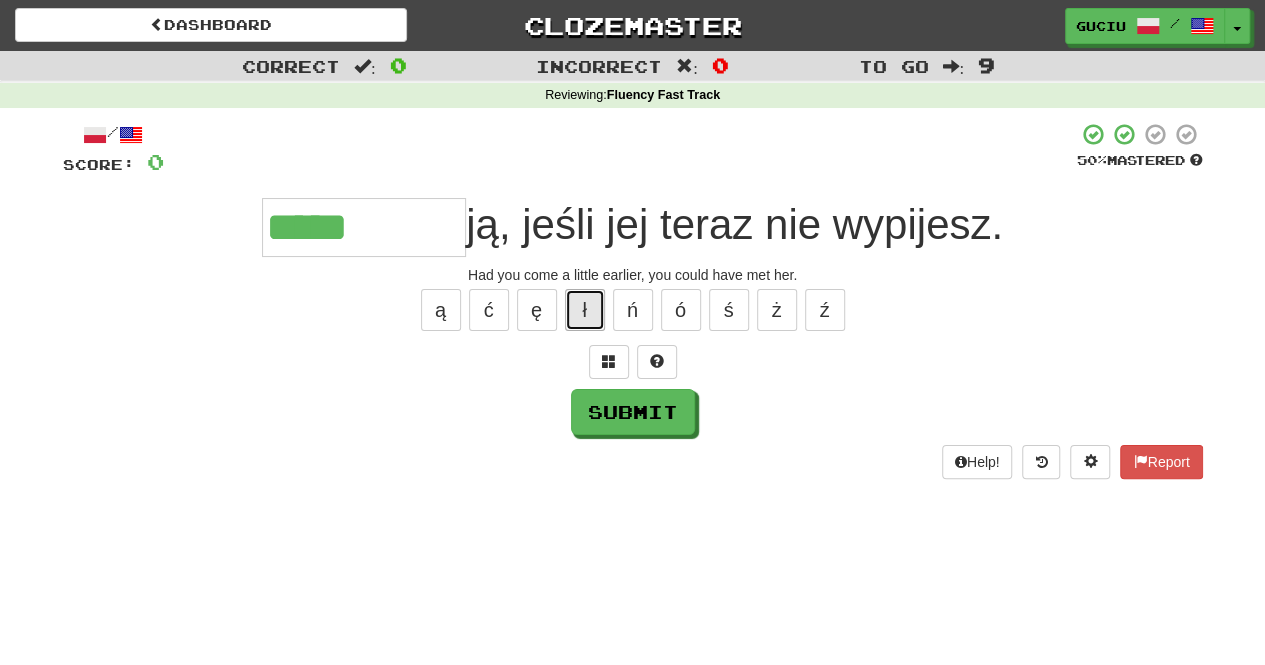 click on "ł" at bounding box center (585, 310) 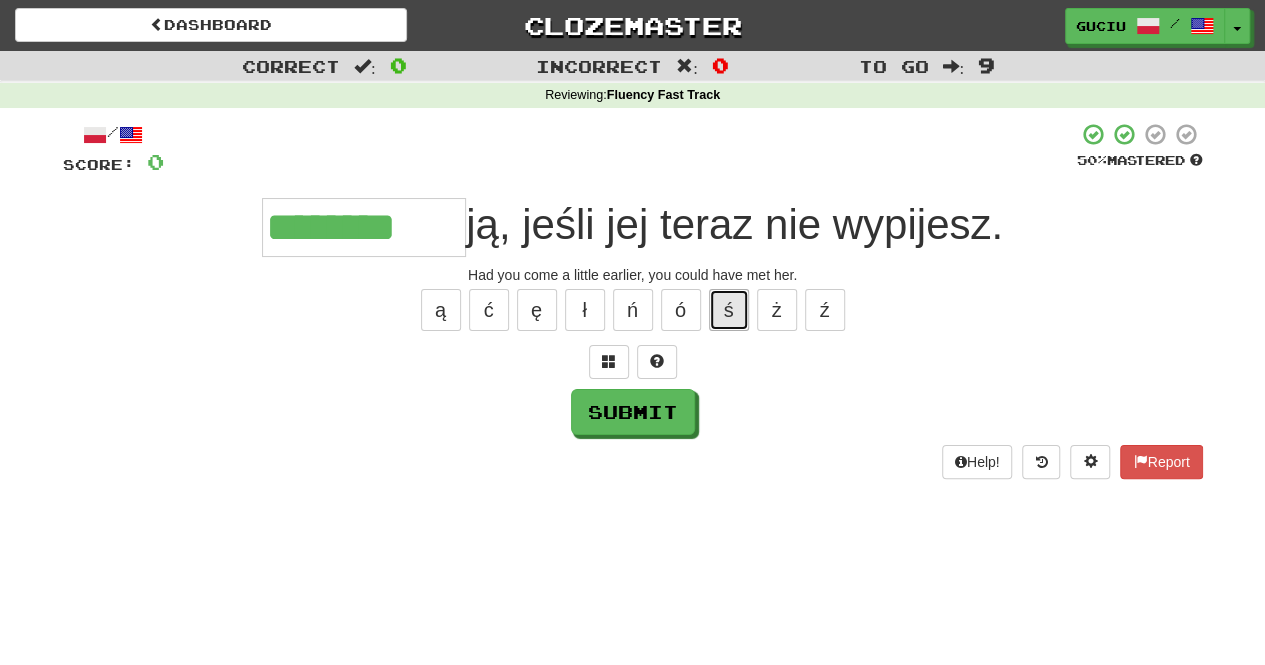 click on "ś" at bounding box center (729, 310) 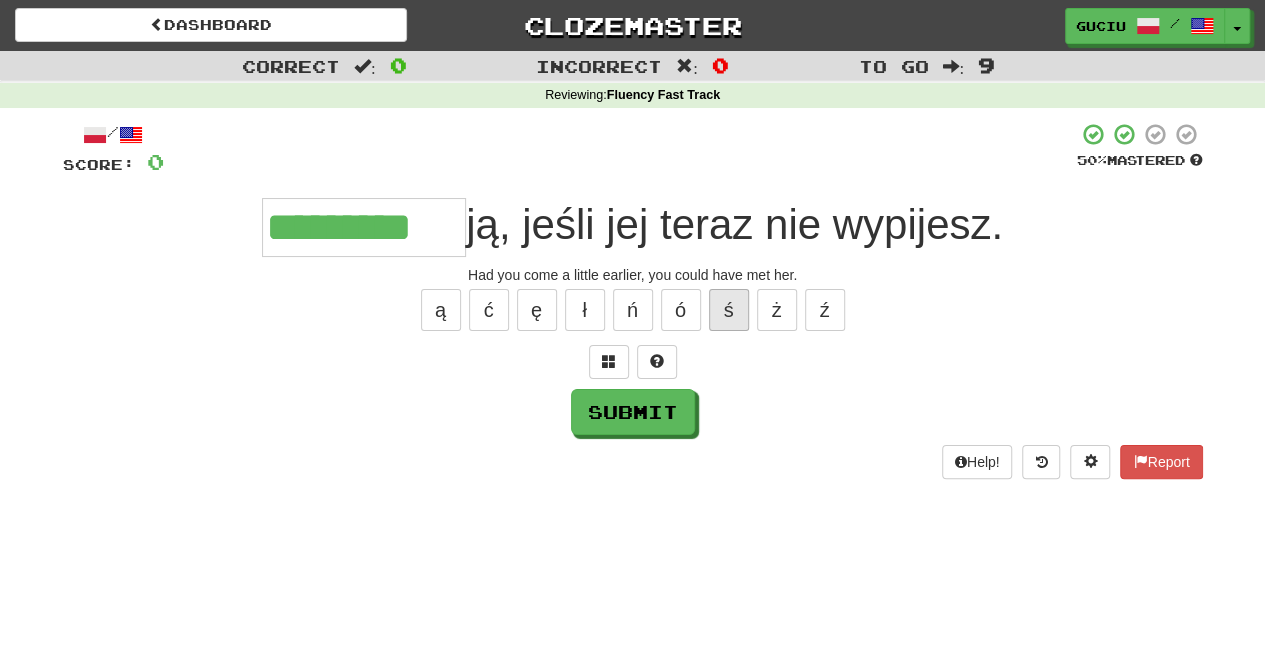 type on "*********" 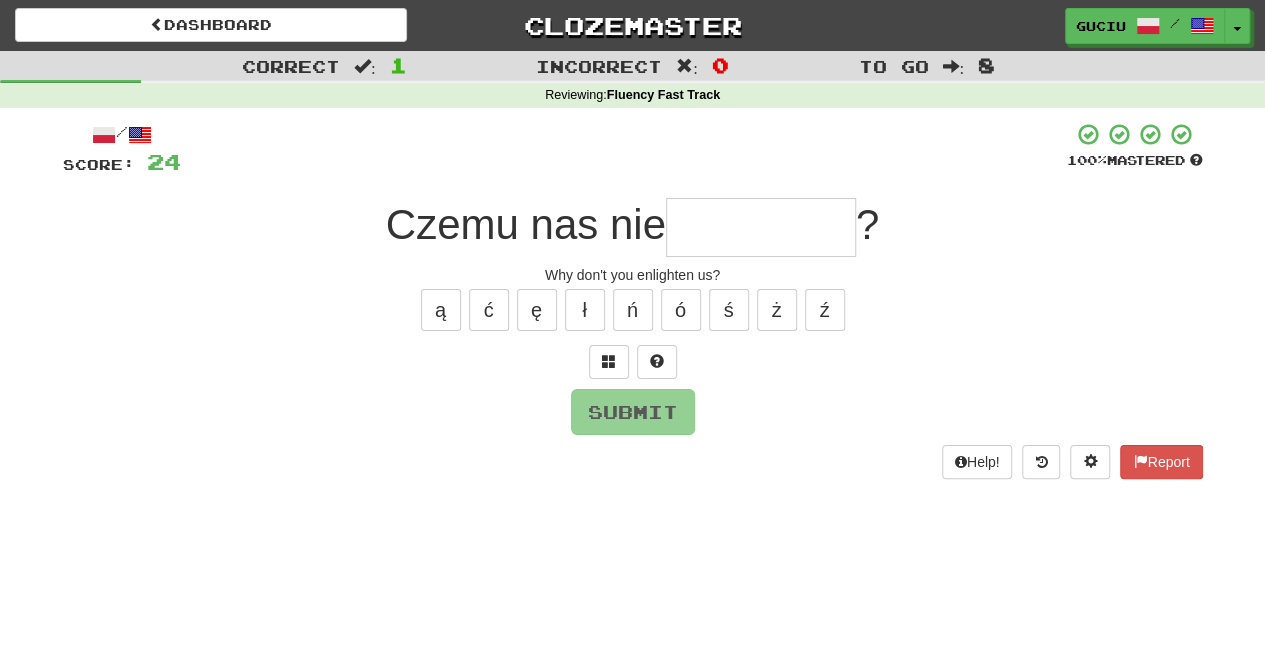 type on "*" 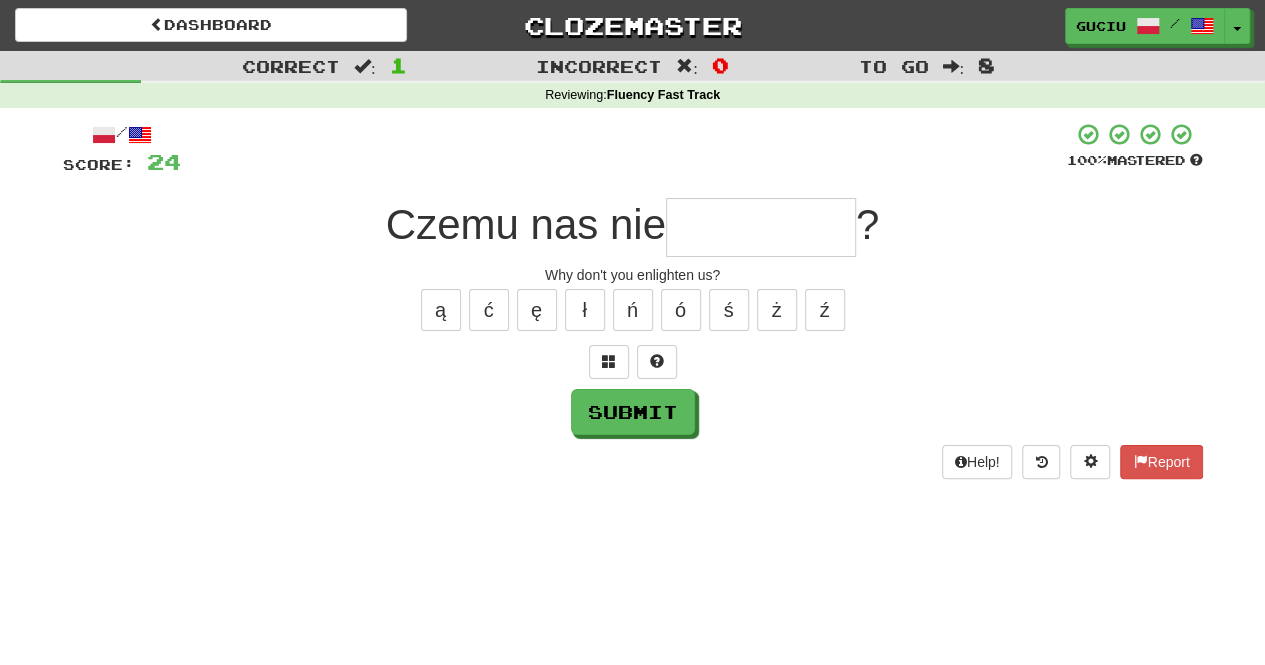 type on "*" 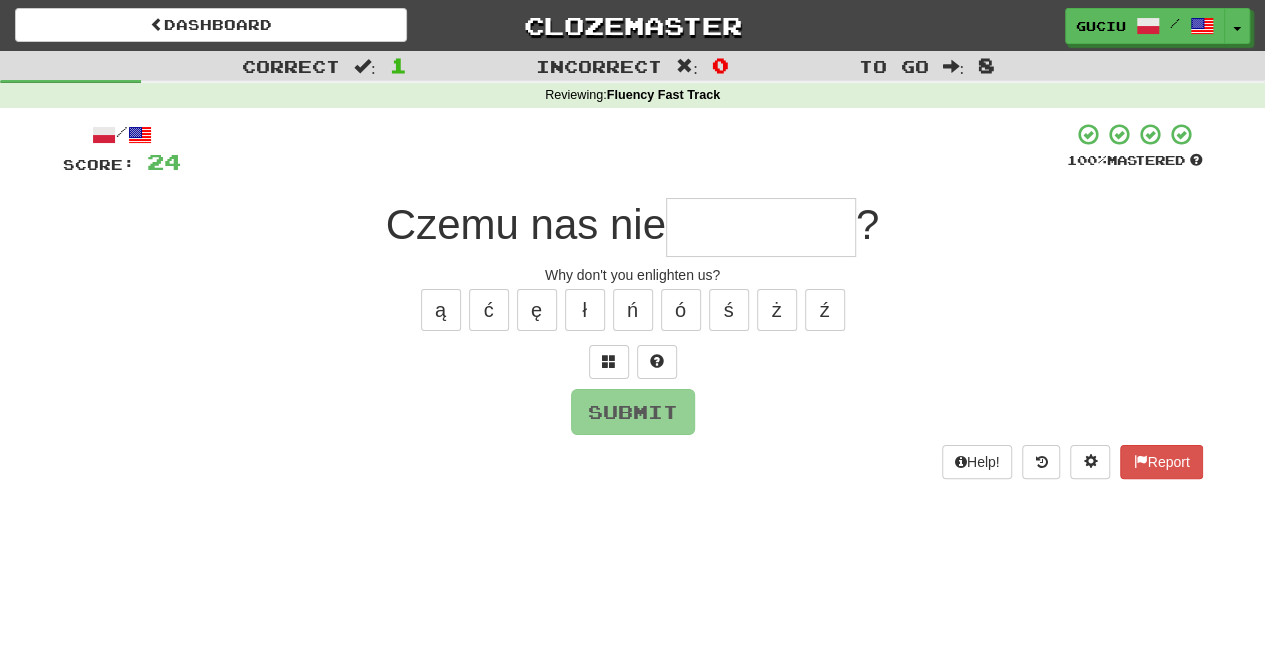type on "*" 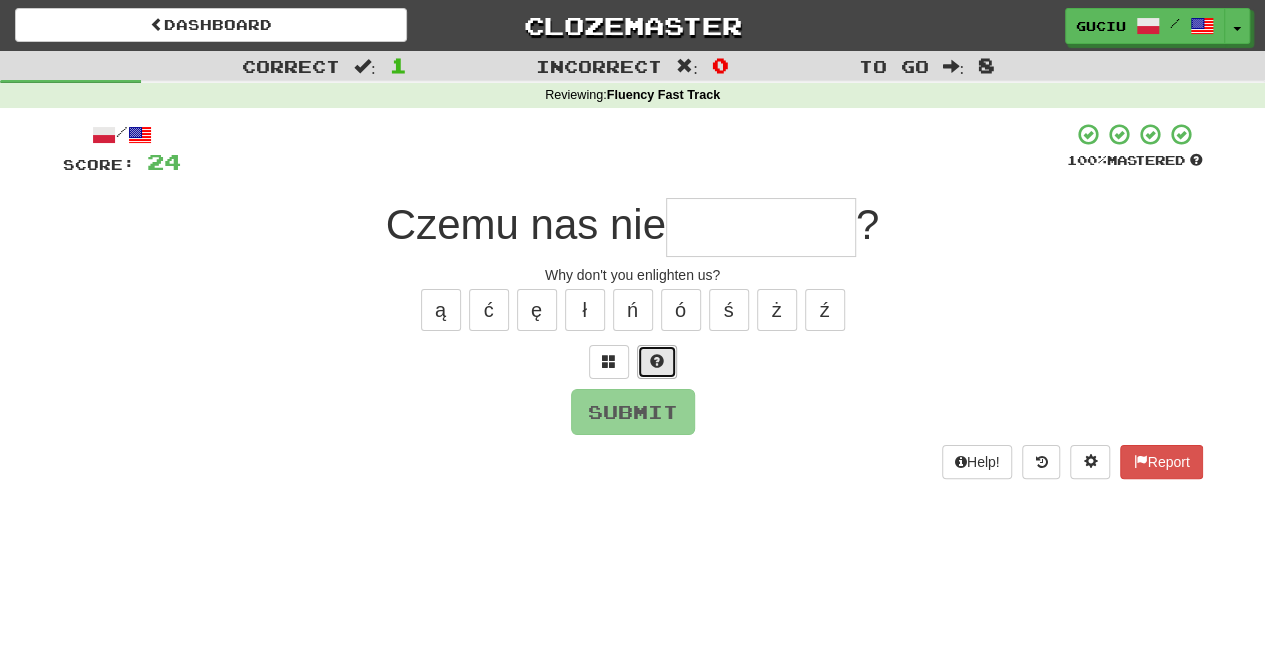 click at bounding box center [657, 361] 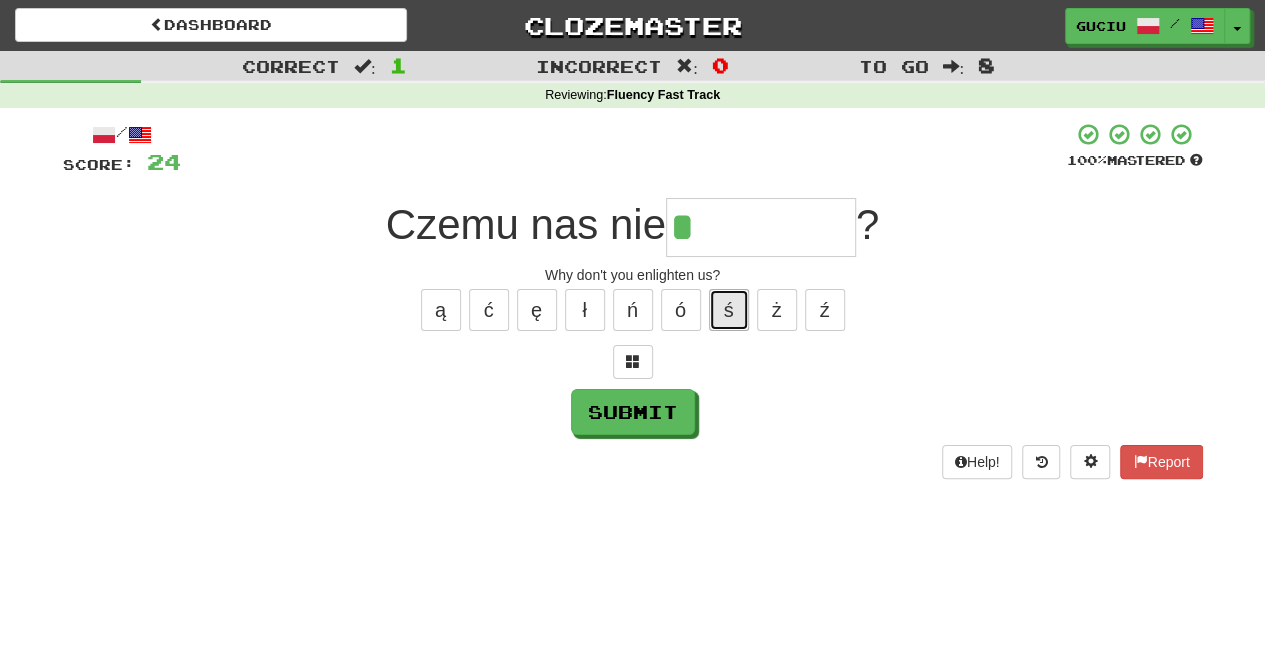 click on "ś" at bounding box center (729, 310) 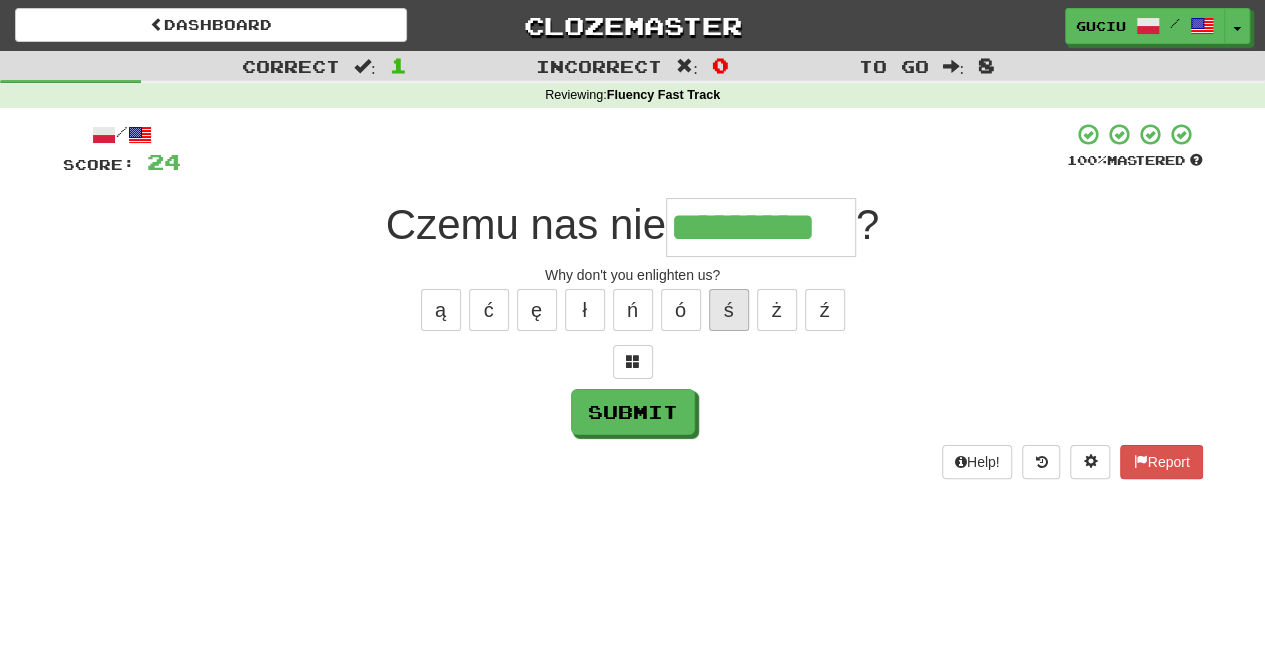 type on "*********" 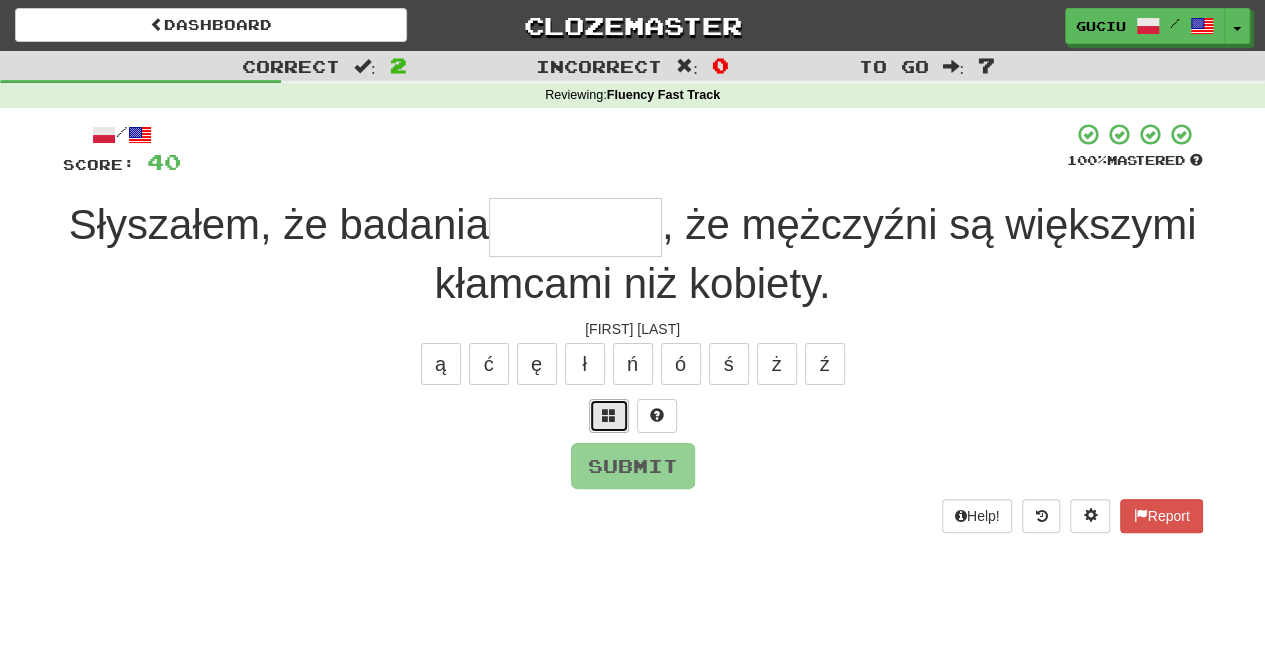 click at bounding box center [609, 415] 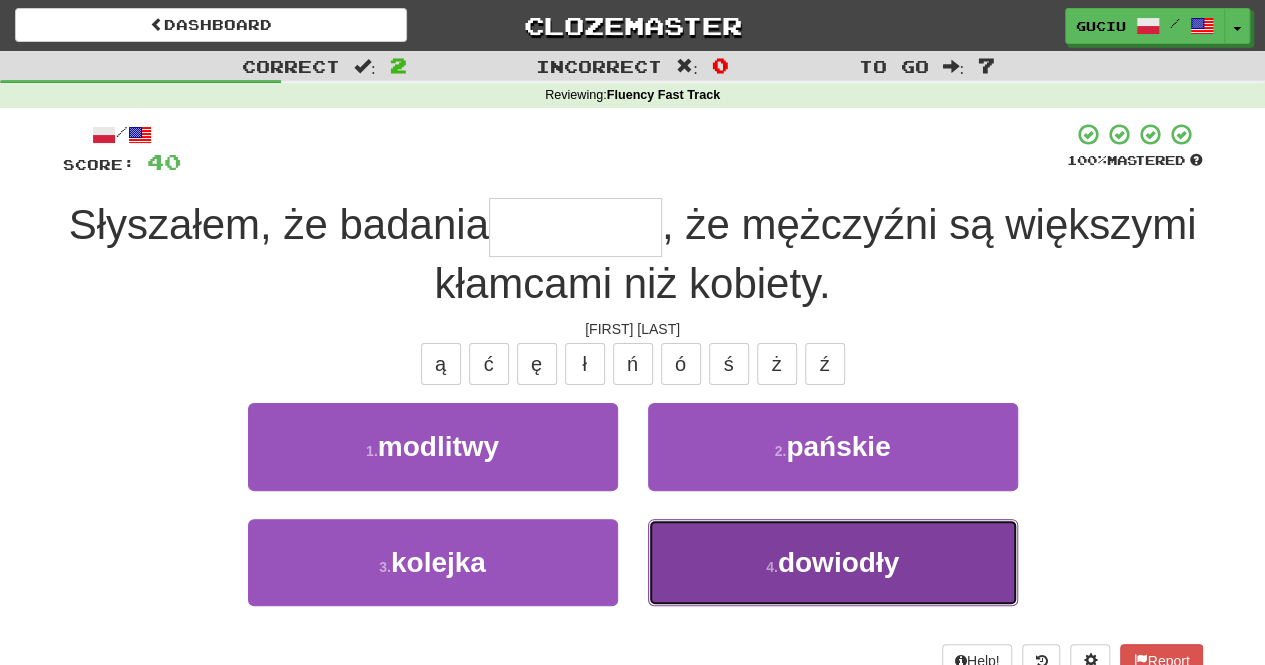 click on "4 .  dowiodły" at bounding box center (833, 562) 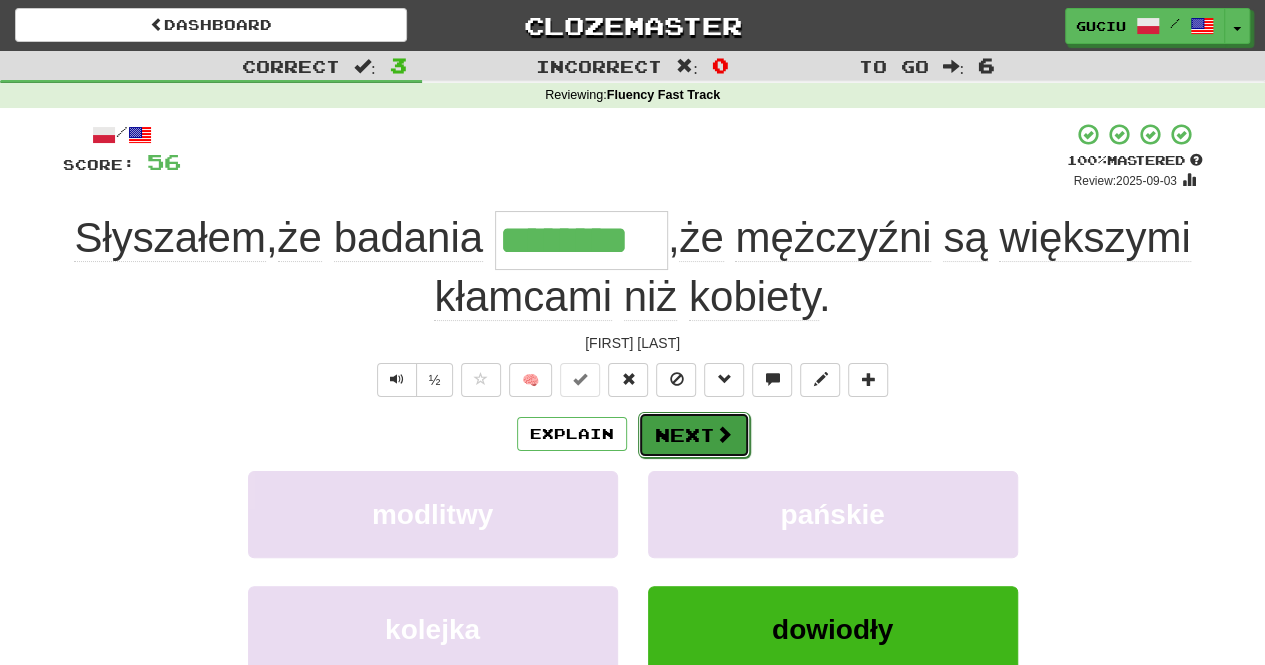 click on "Next" at bounding box center (694, 435) 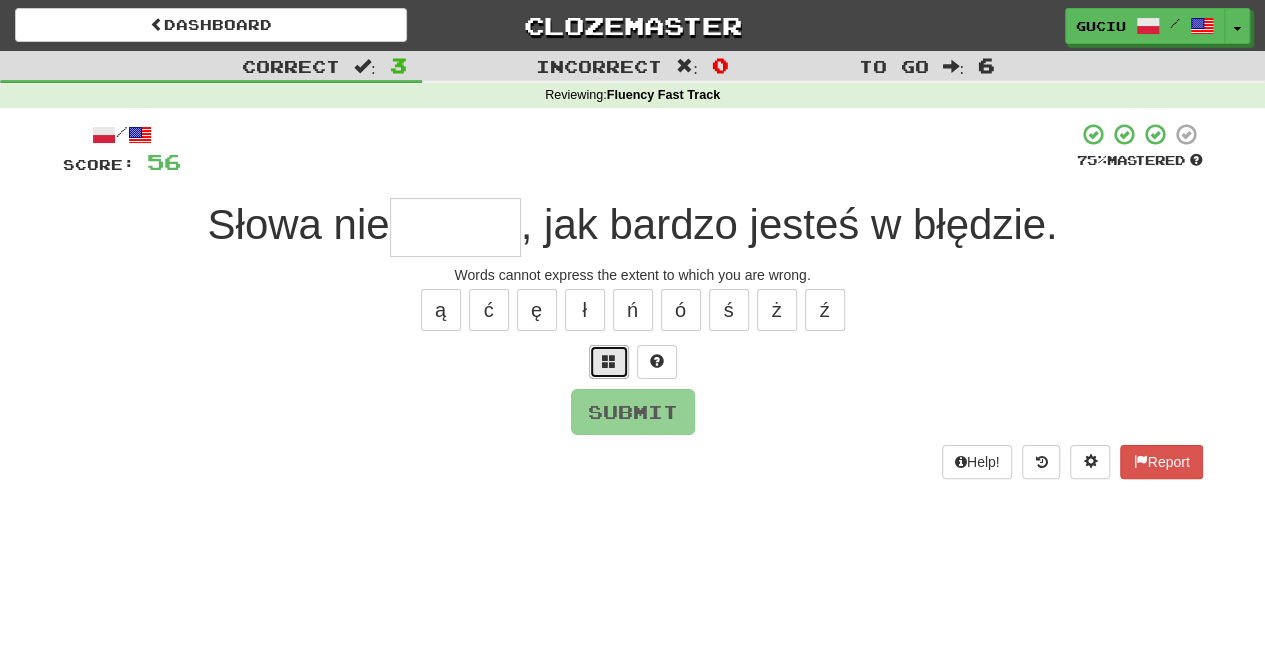 click at bounding box center (609, 361) 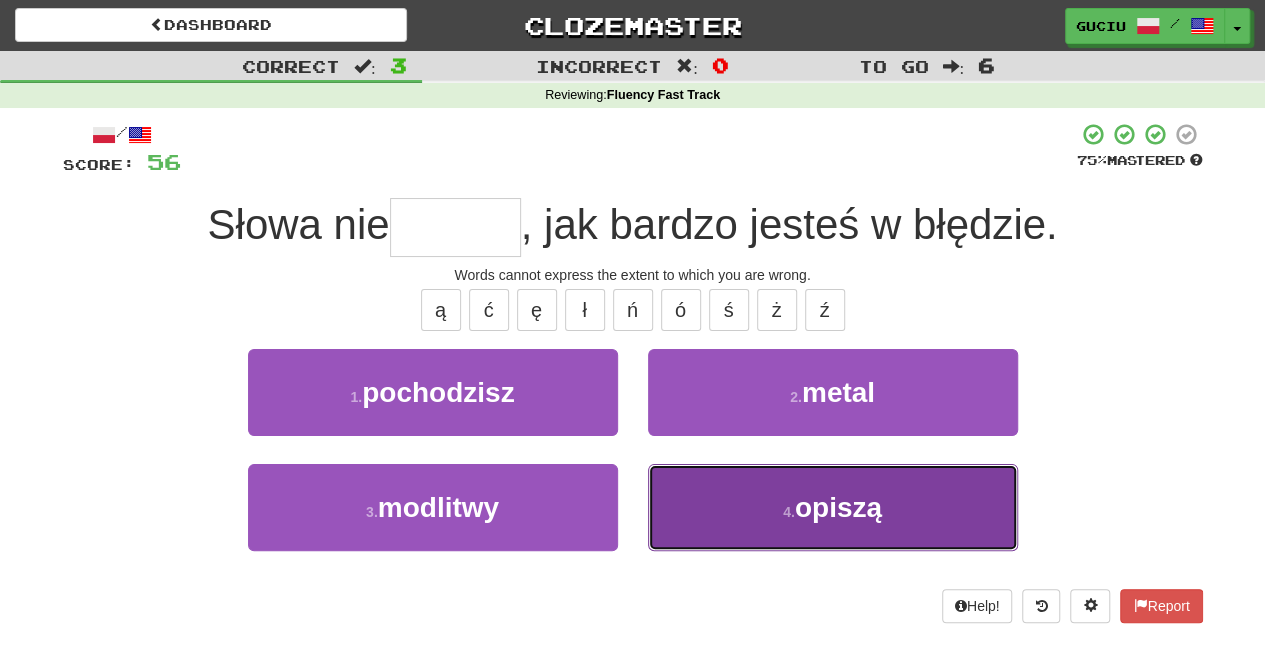 click on "4 .  opiszą" at bounding box center [833, 507] 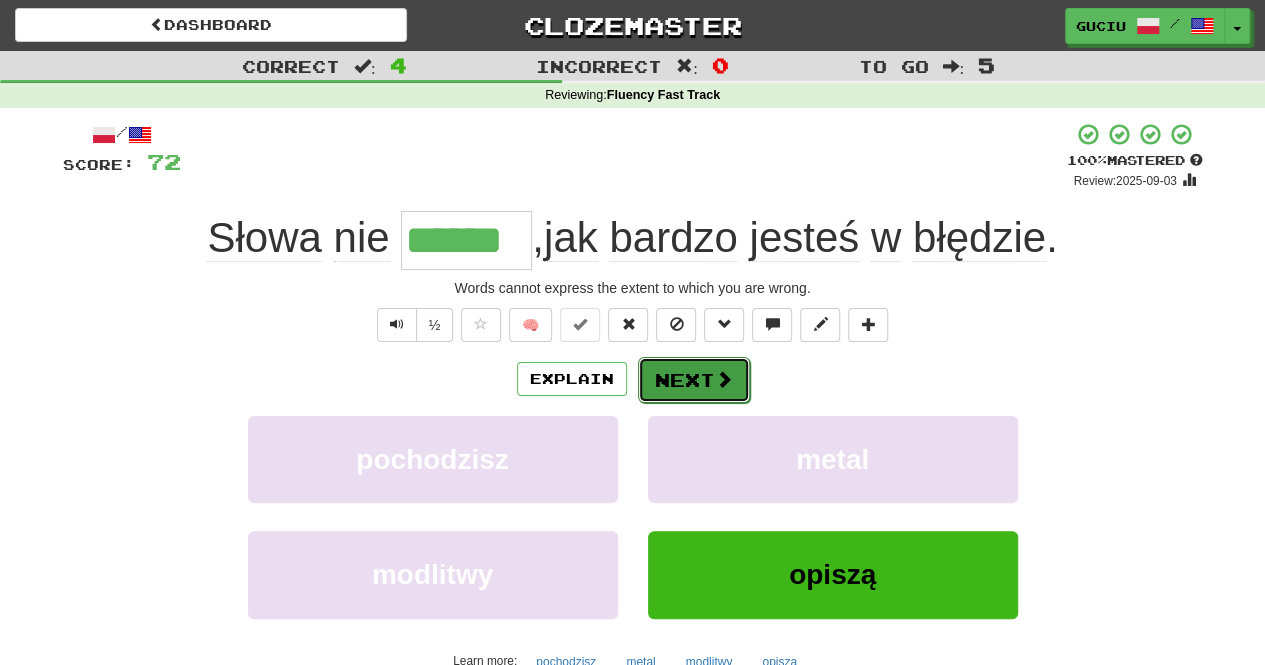 click on "Next" at bounding box center [694, 380] 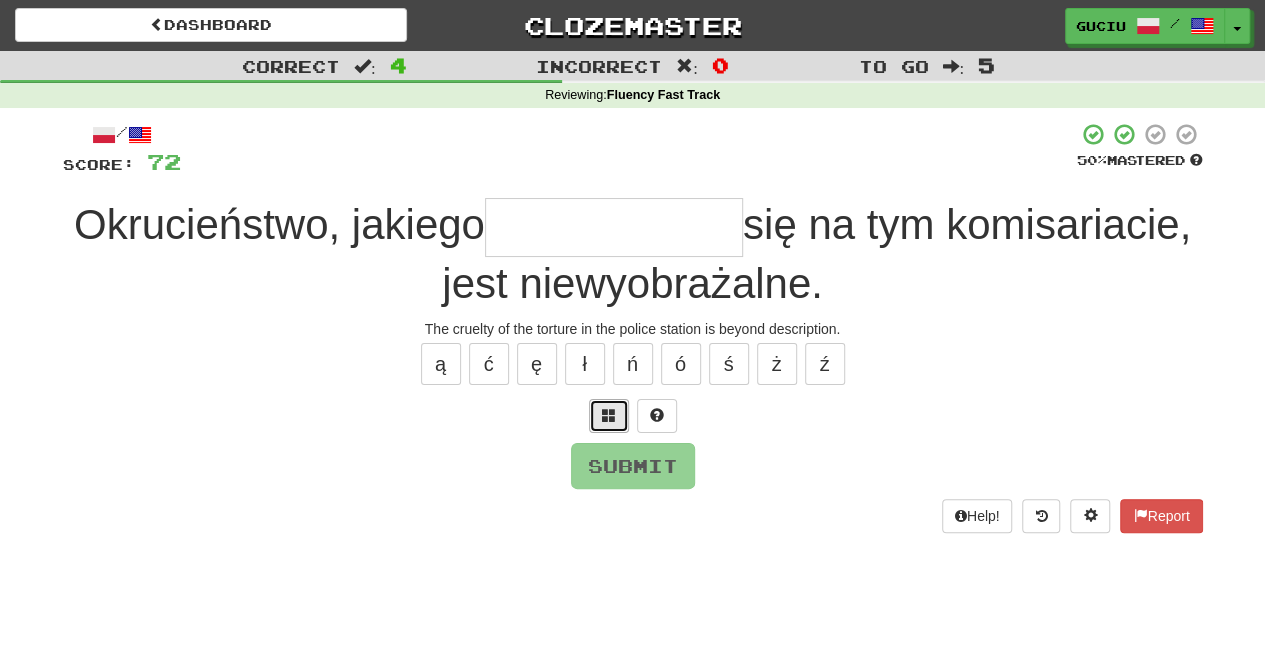 click at bounding box center [609, 415] 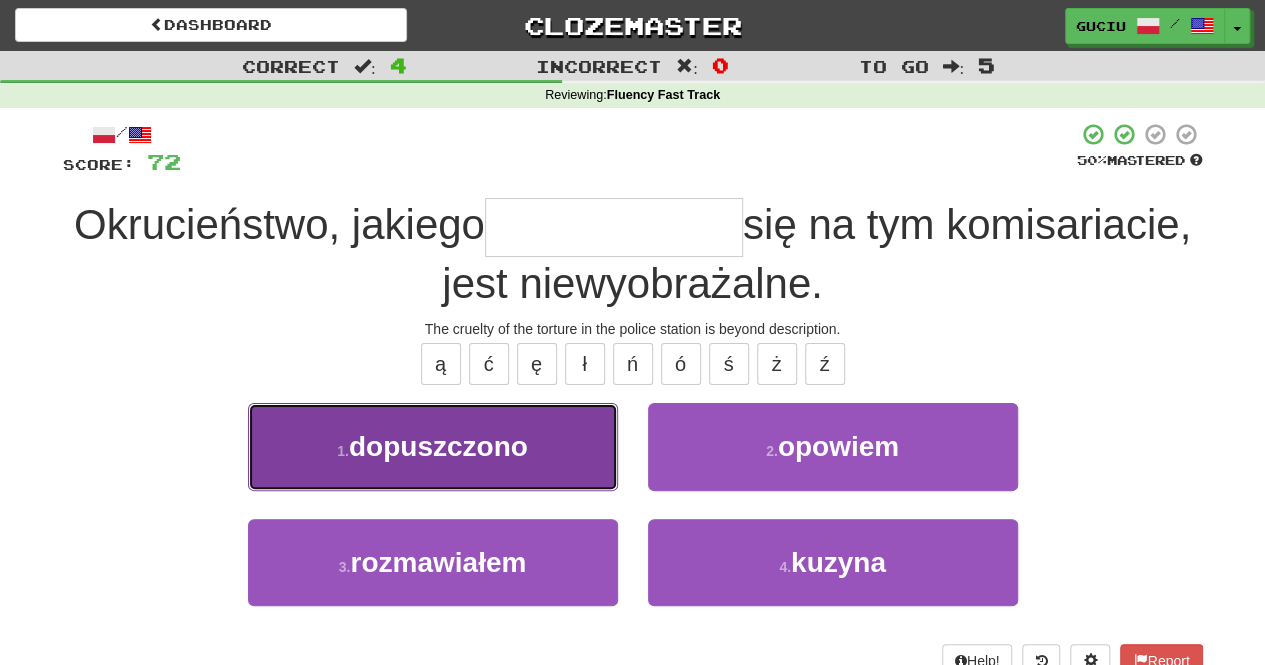 click on "1 .  dopuszczono" at bounding box center (433, 446) 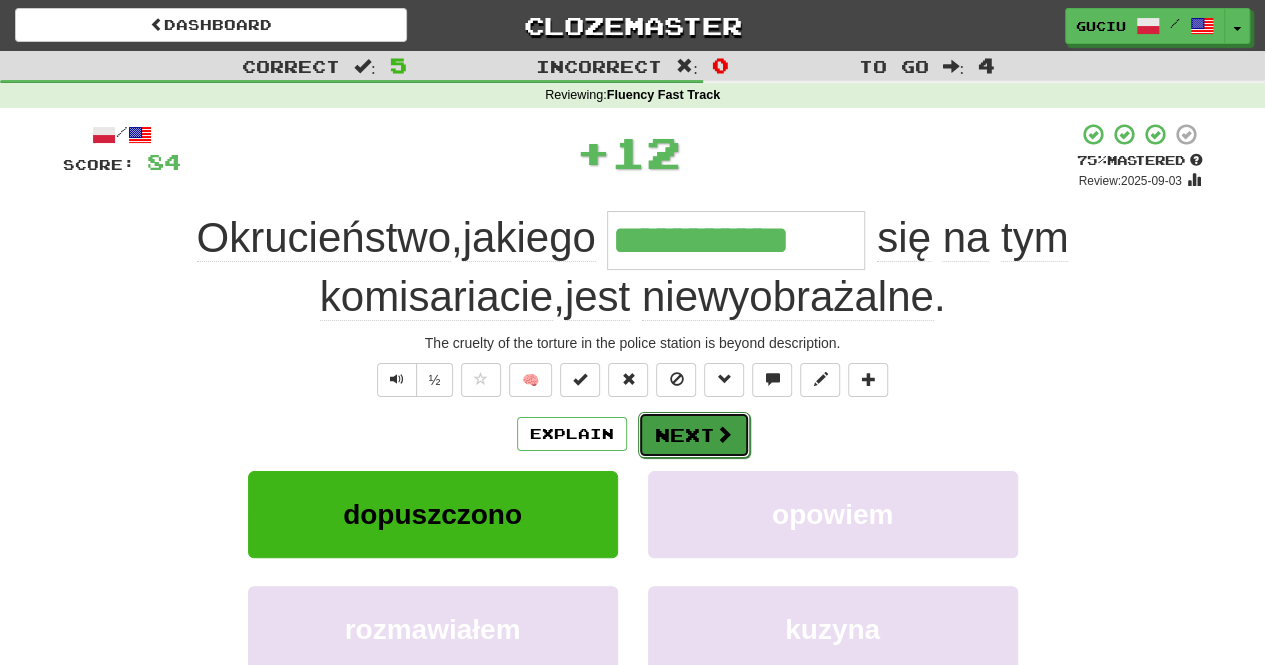 click on "Next" at bounding box center (694, 435) 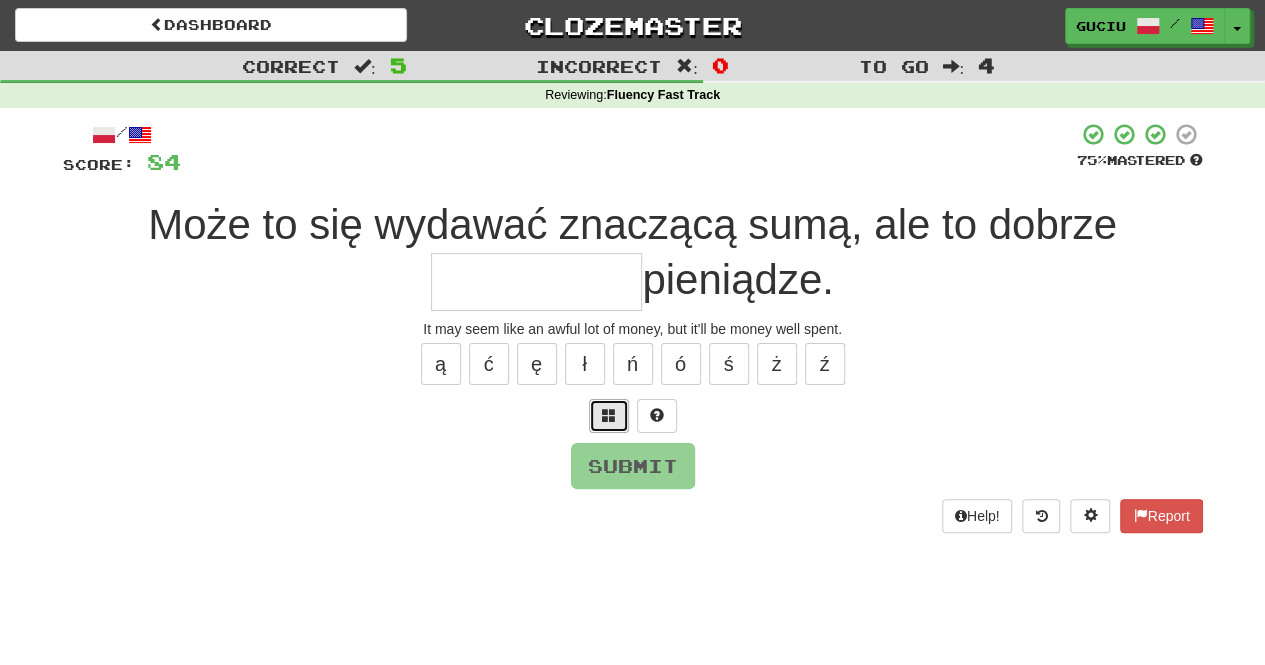click at bounding box center [609, 416] 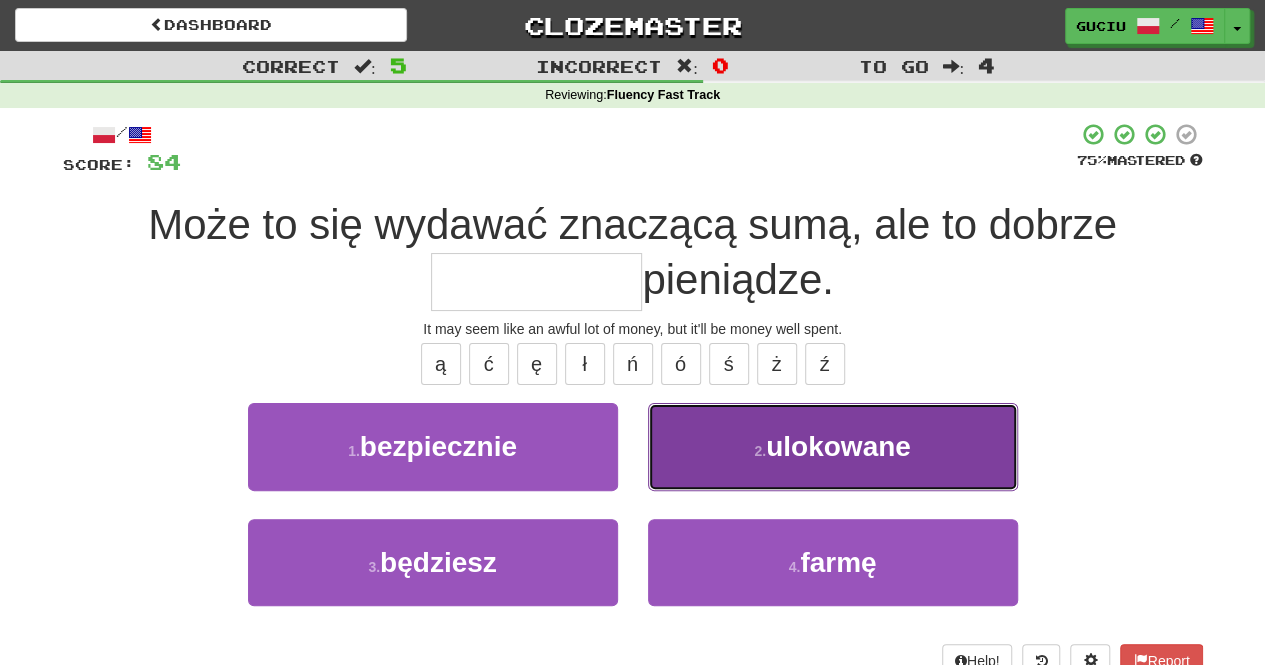 click on "2 .  ulokowane" at bounding box center [833, 446] 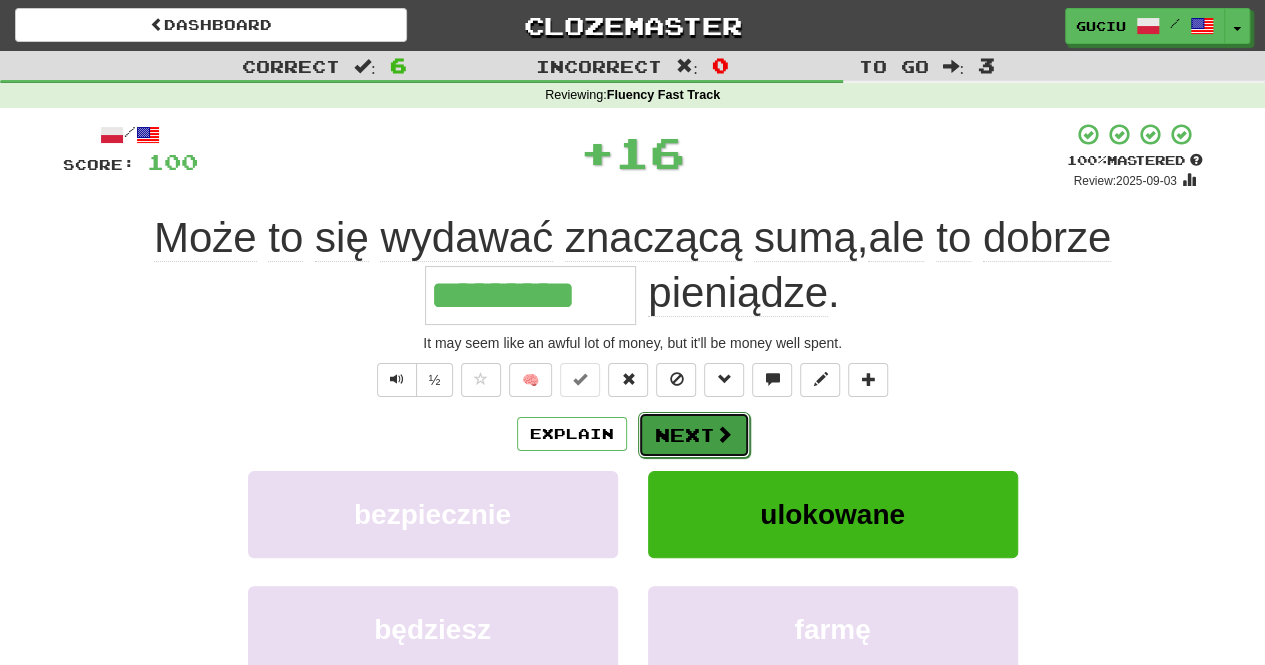 click on "Next" at bounding box center (694, 435) 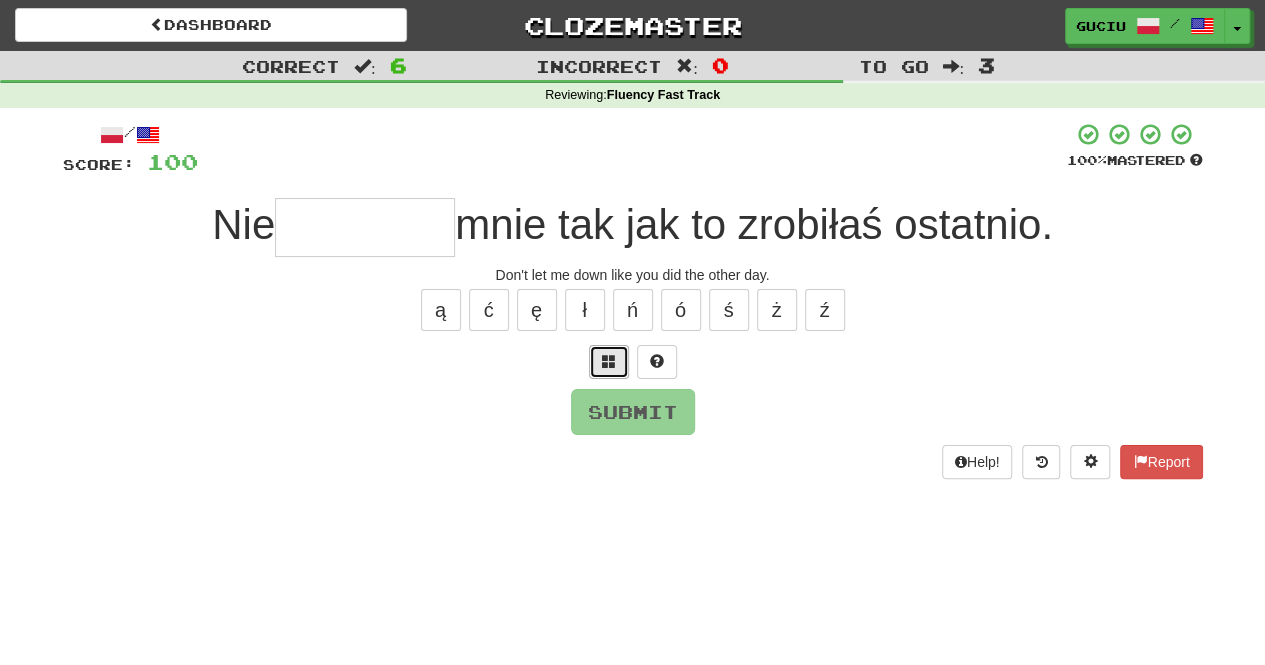 click at bounding box center (609, 362) 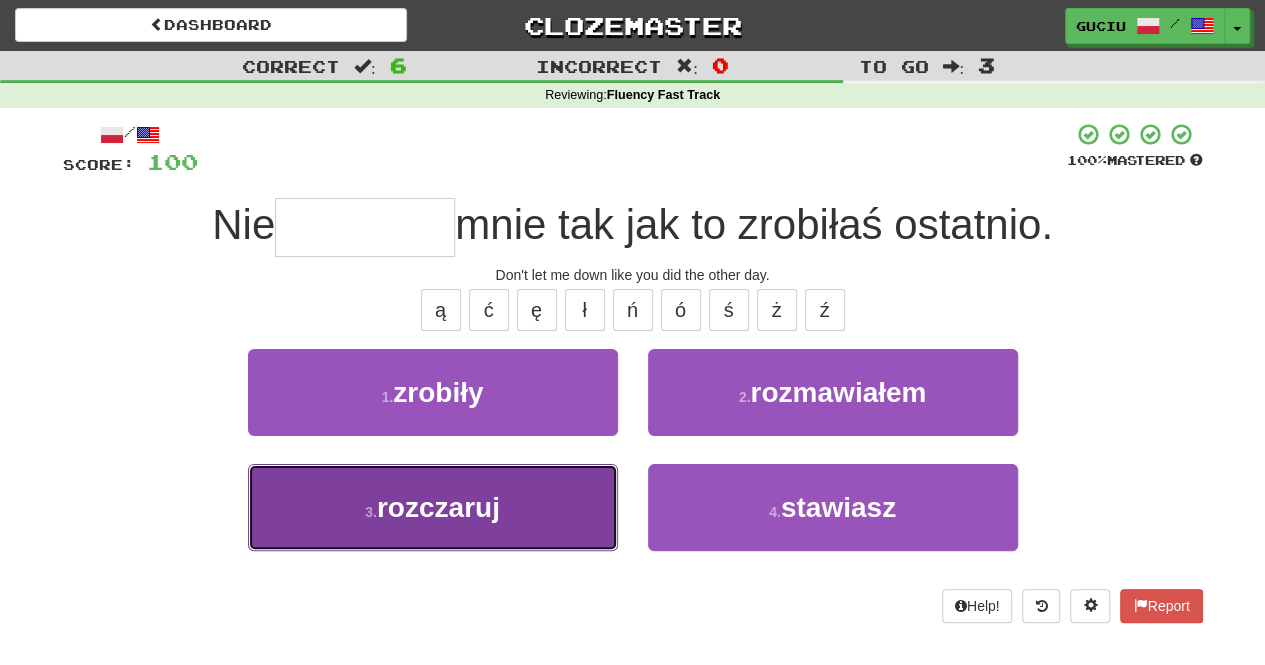 click on "3 .  rozczaruj" at bounding box center [433, 507] 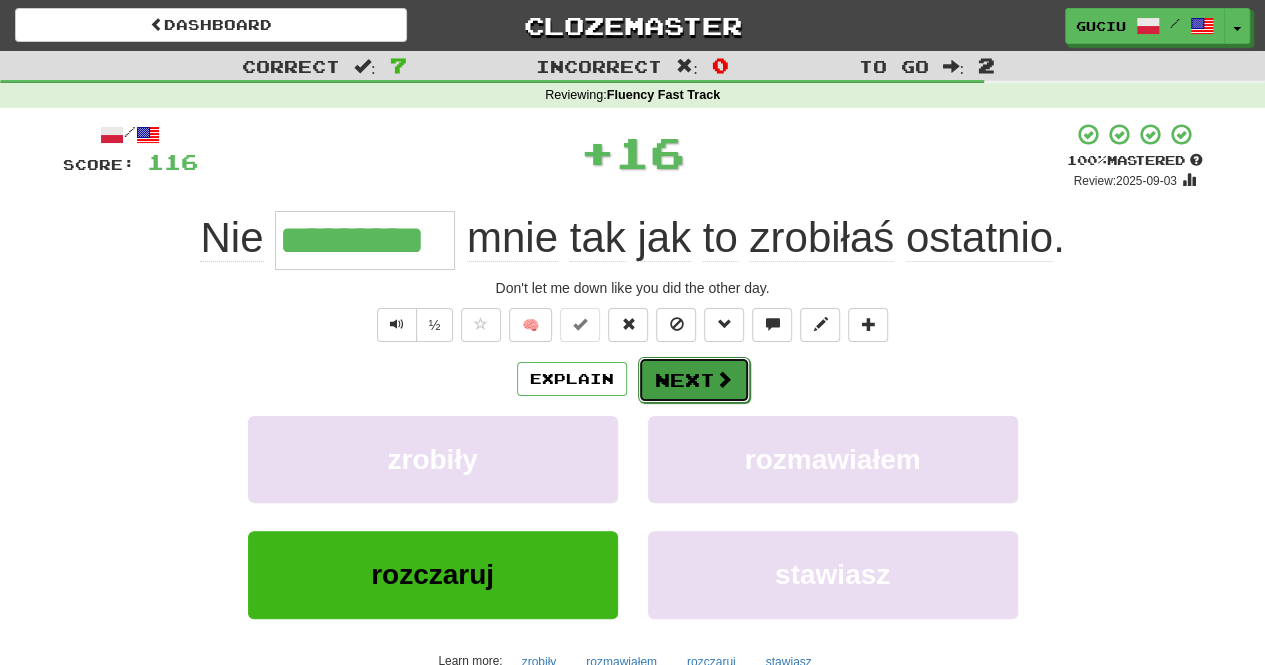click on "Next" at bounding box center [694, 380] 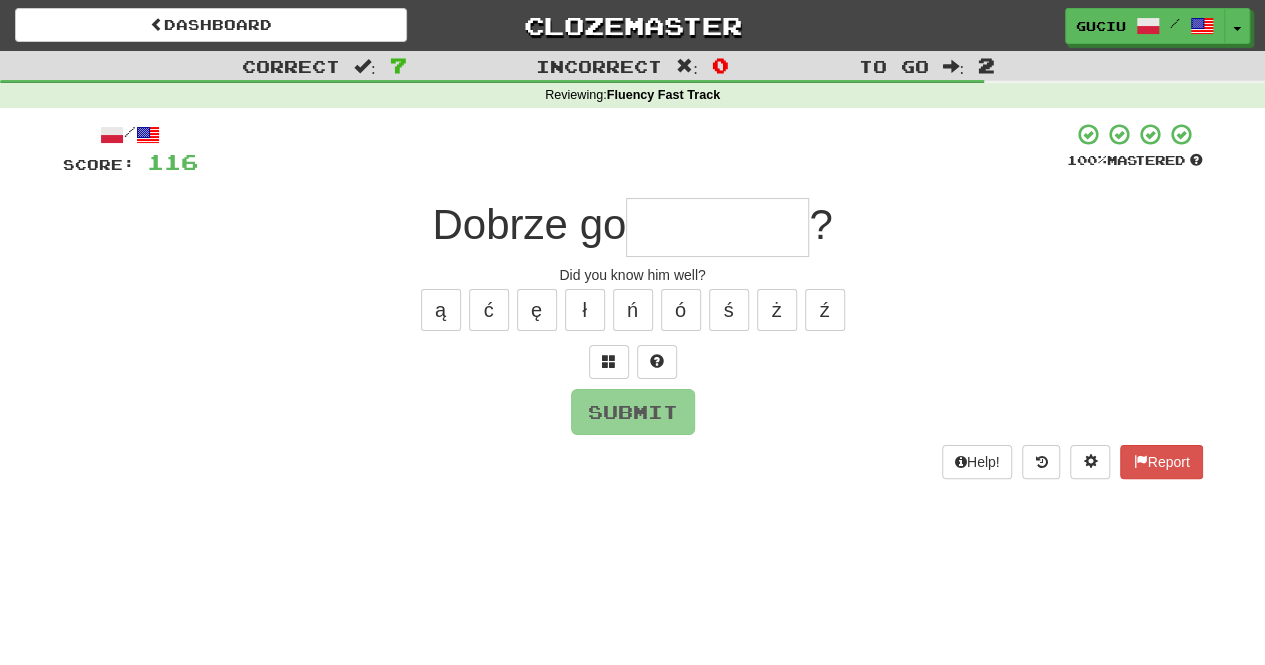 type on "*" 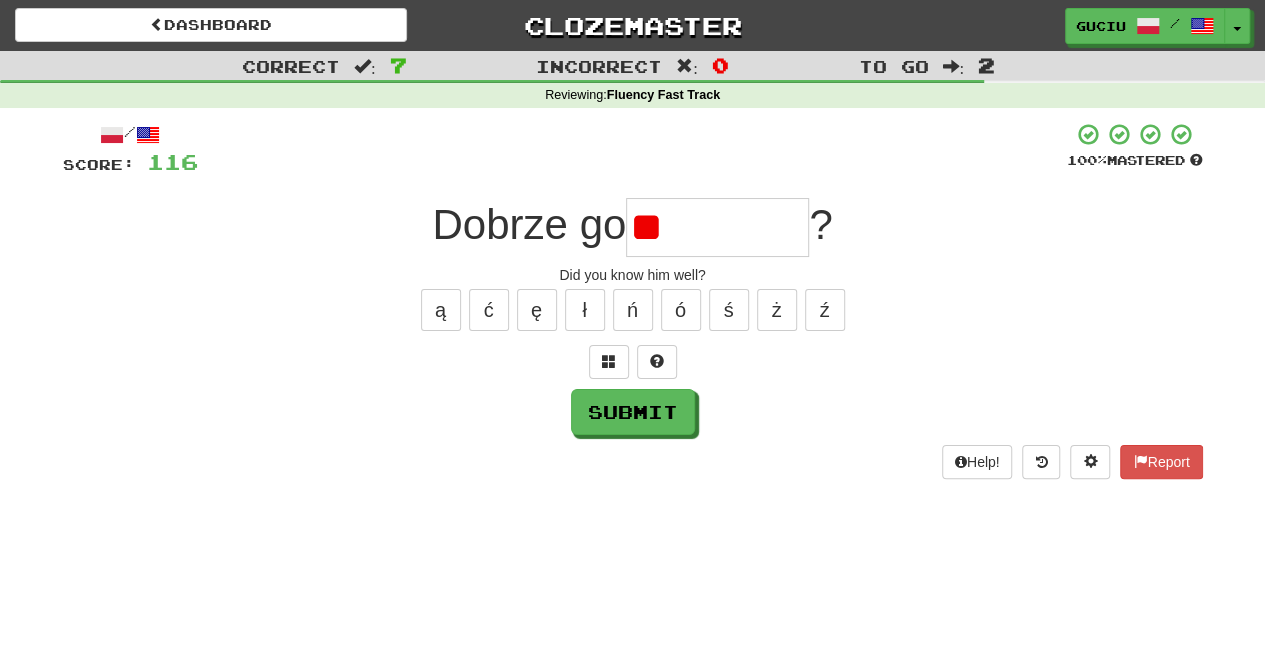 type on "*" 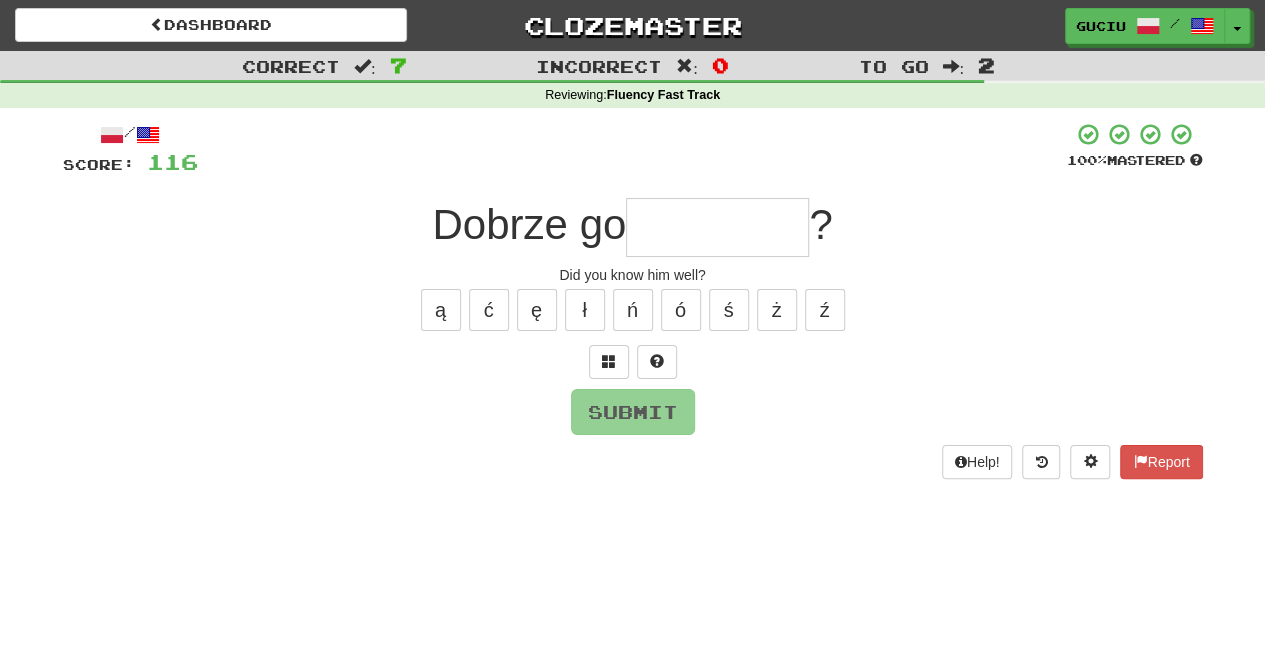 type on "*" 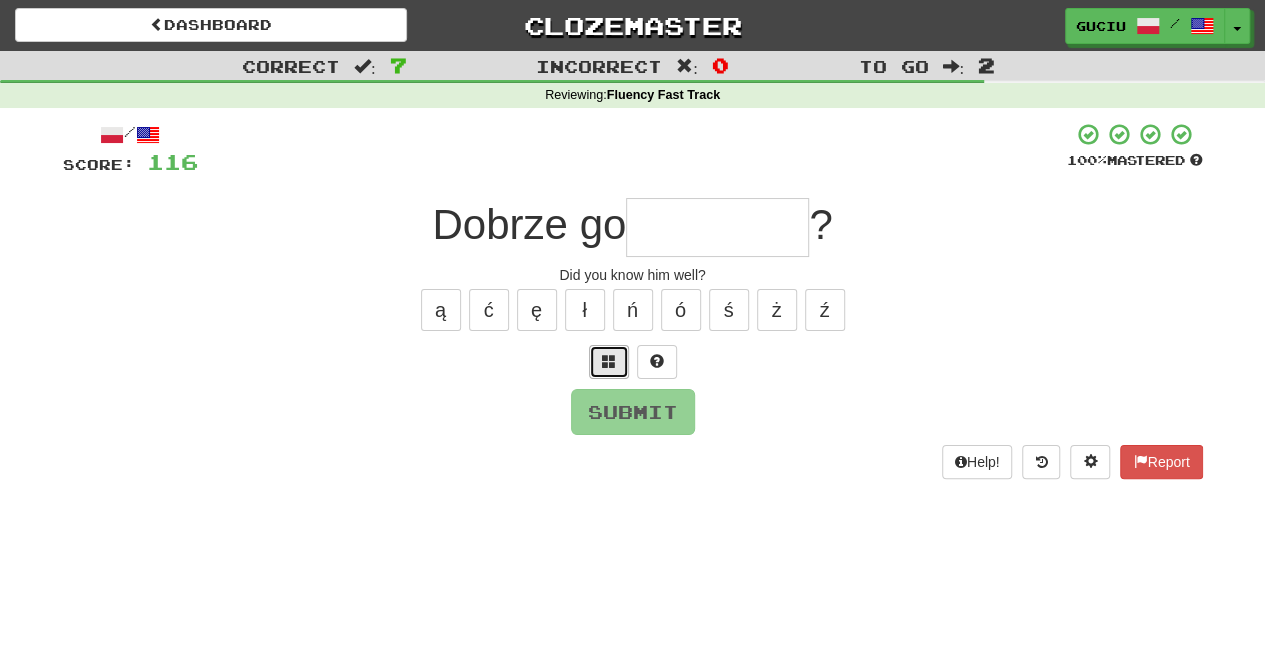 click at bounding box center (609, 362) 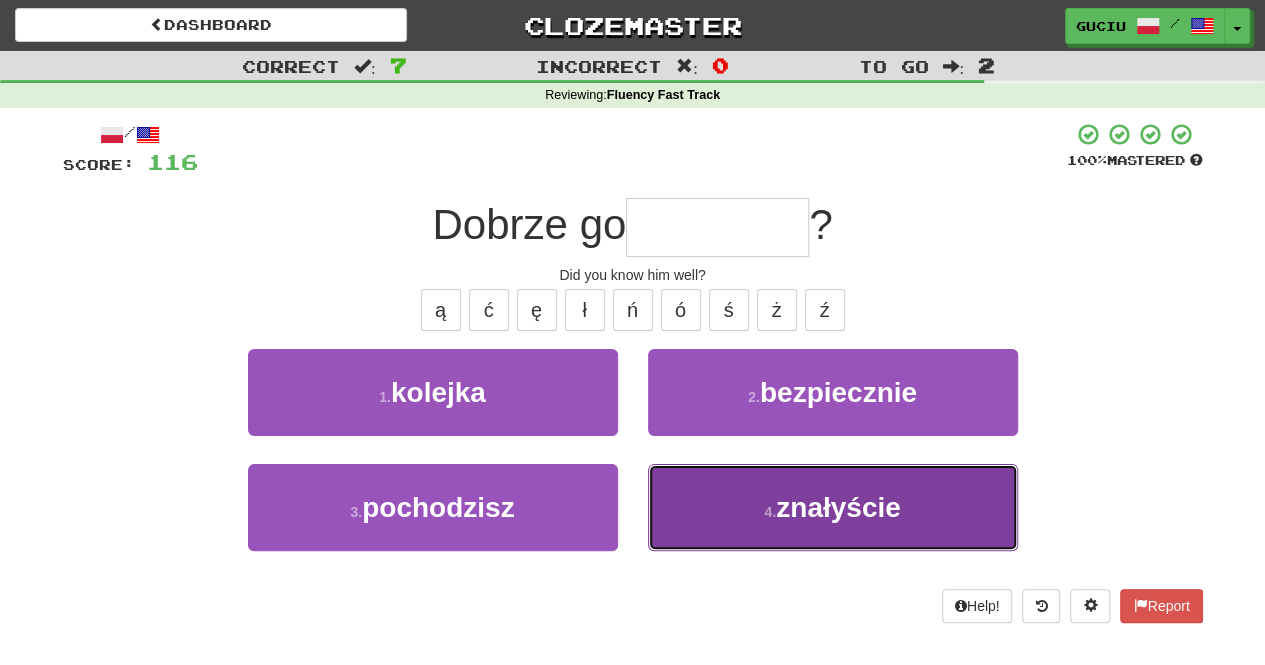 click on "4 .  znałyście" at bounding box center (833, 507) 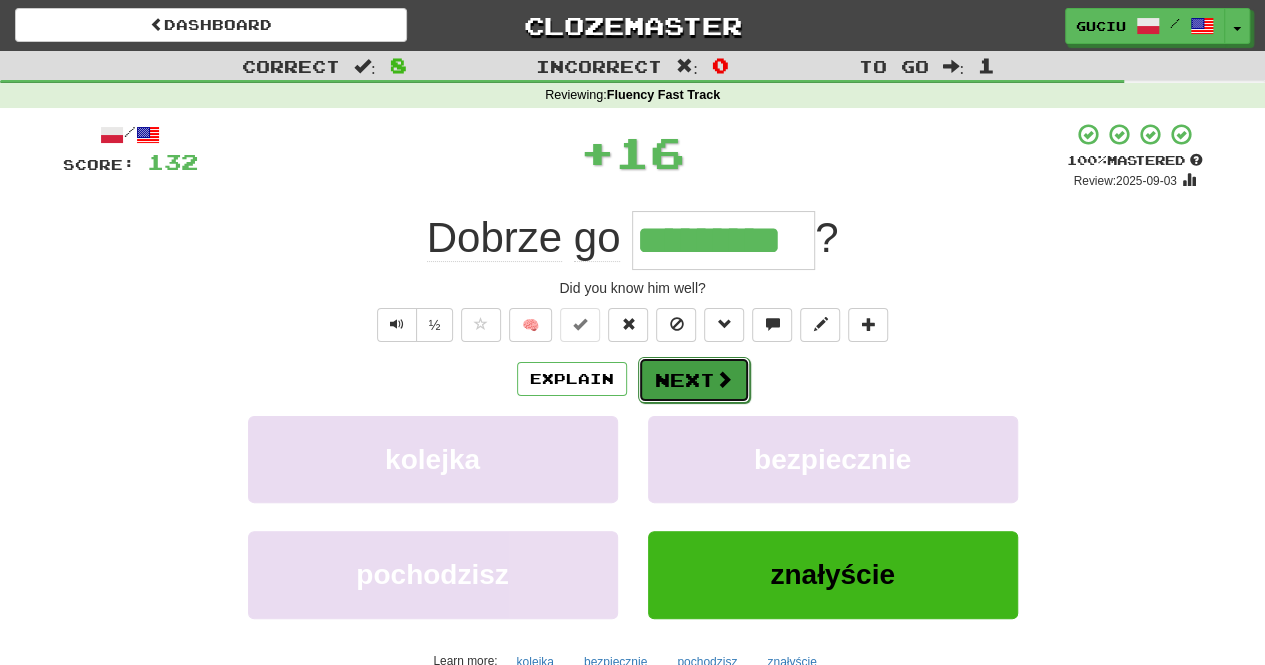 click on "Next" at bounding box center [694, 380] 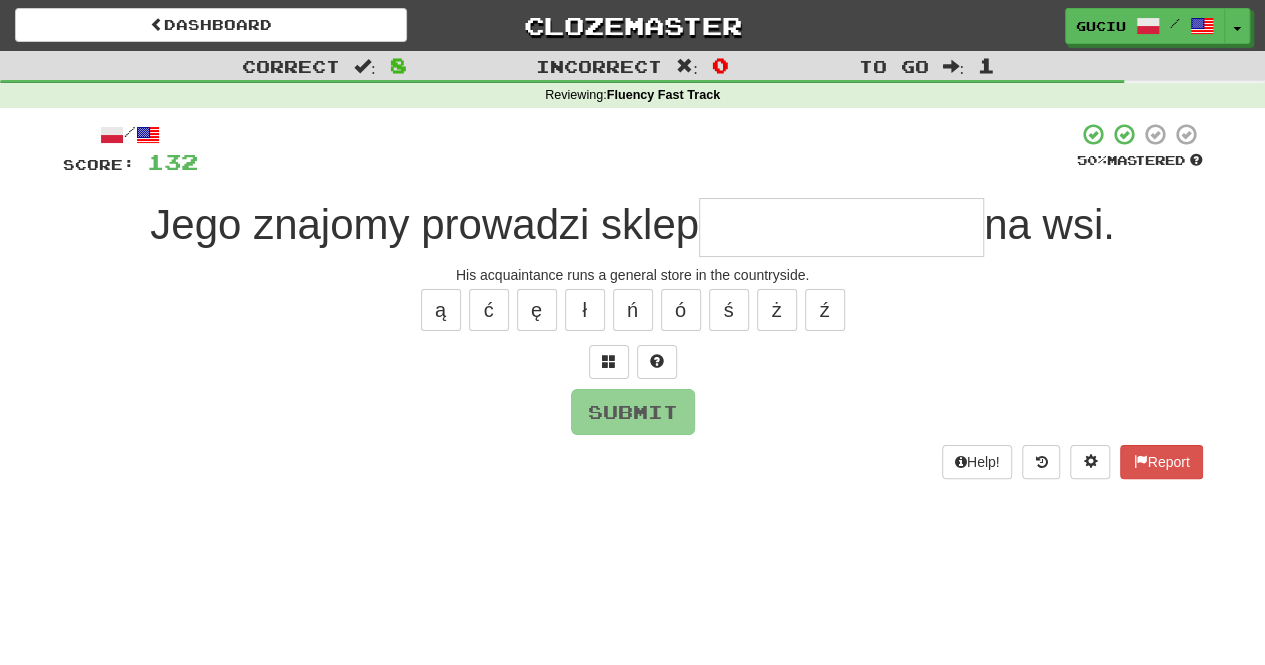click on "/  Score:   132 50 %  Mastered Jego znajomy prowadzi sklep   na wsi. His acquaintance runs a general store in the countryside. ą ć ę ł ń ó ś ż ź Submit  Help!  Report" at bounding box center [633, 300] 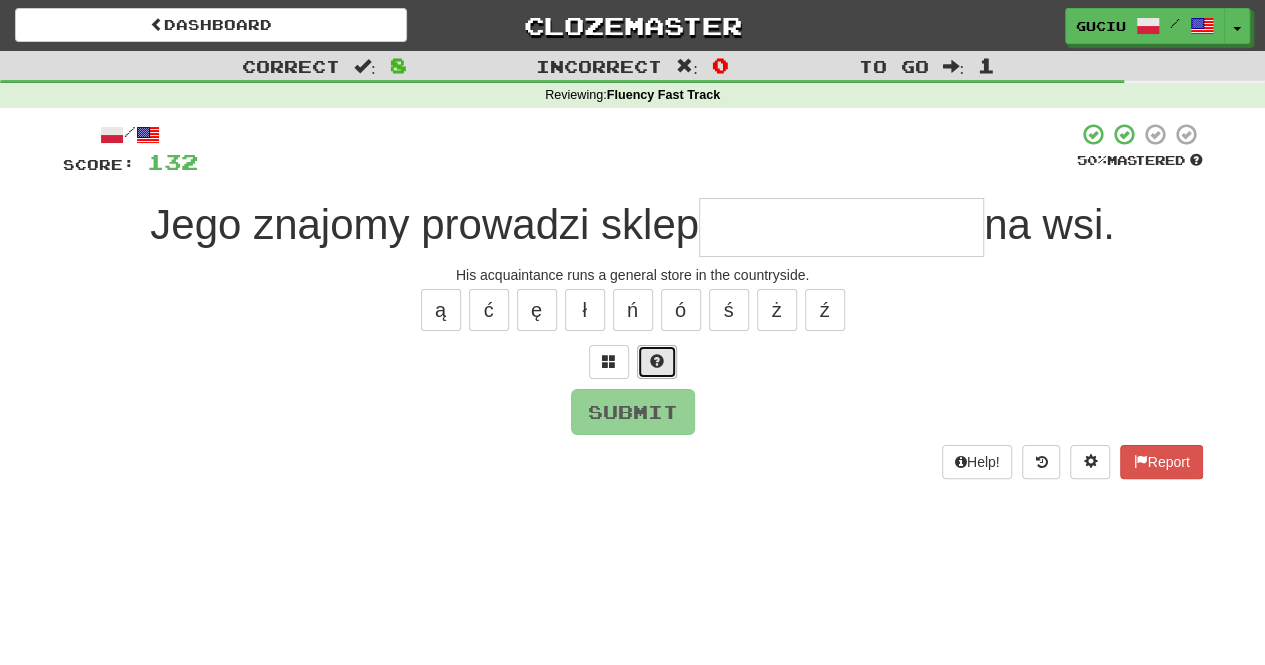 click at bounding box center [657, 362] 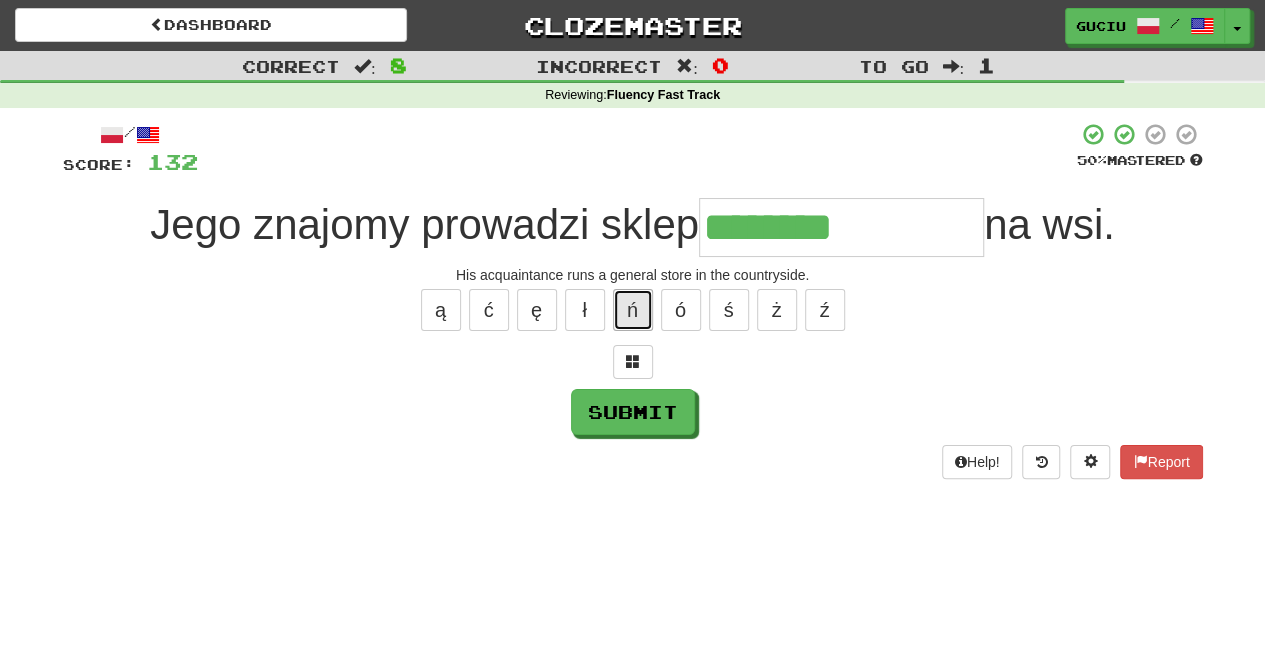 click on "ń" at bounding box center (633, 310) 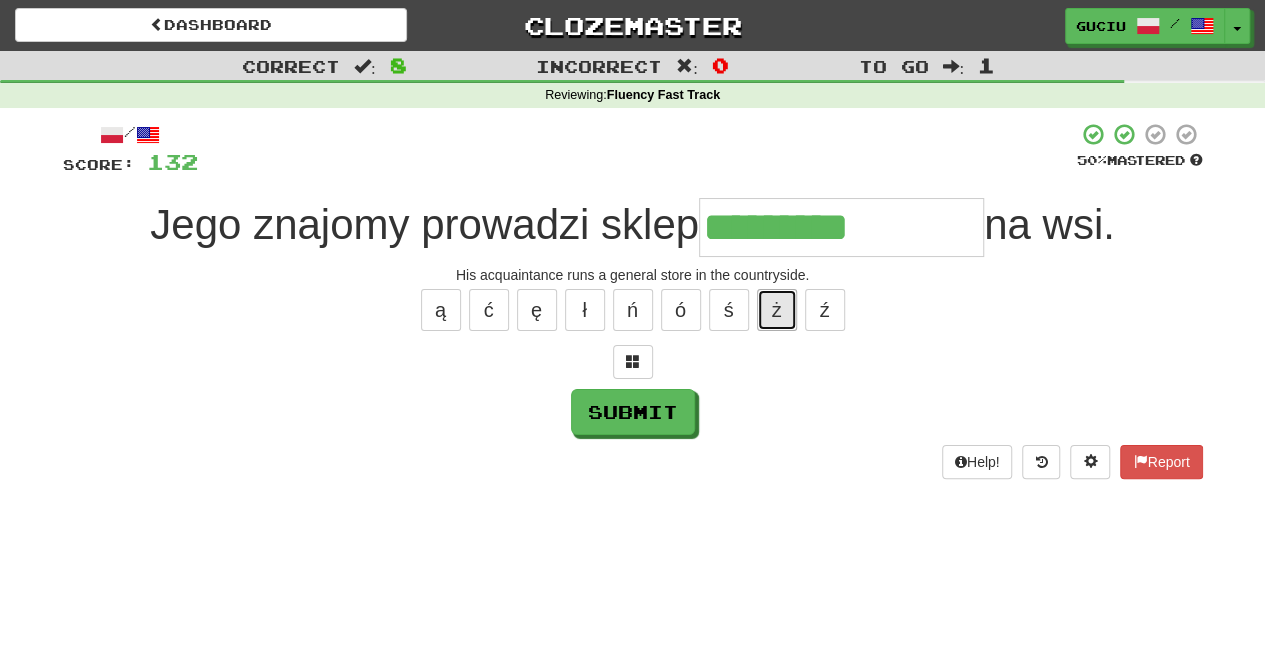 click on "ż" at bounding box center [777, 310] 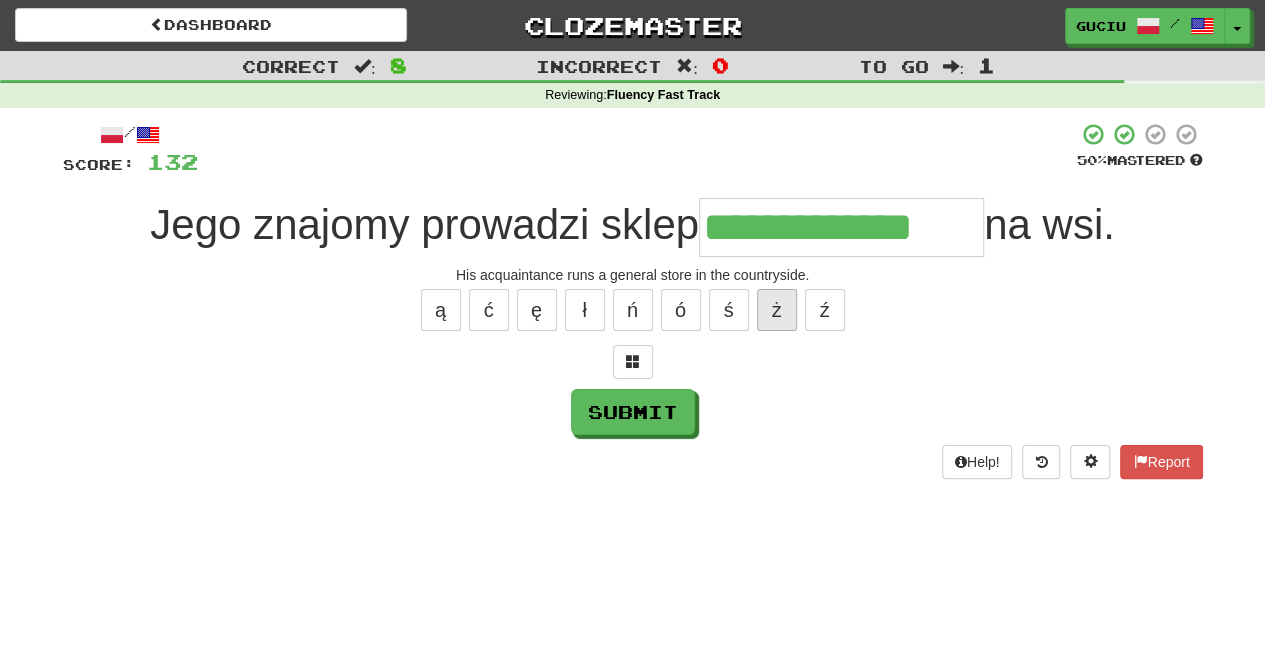 type on "**********" 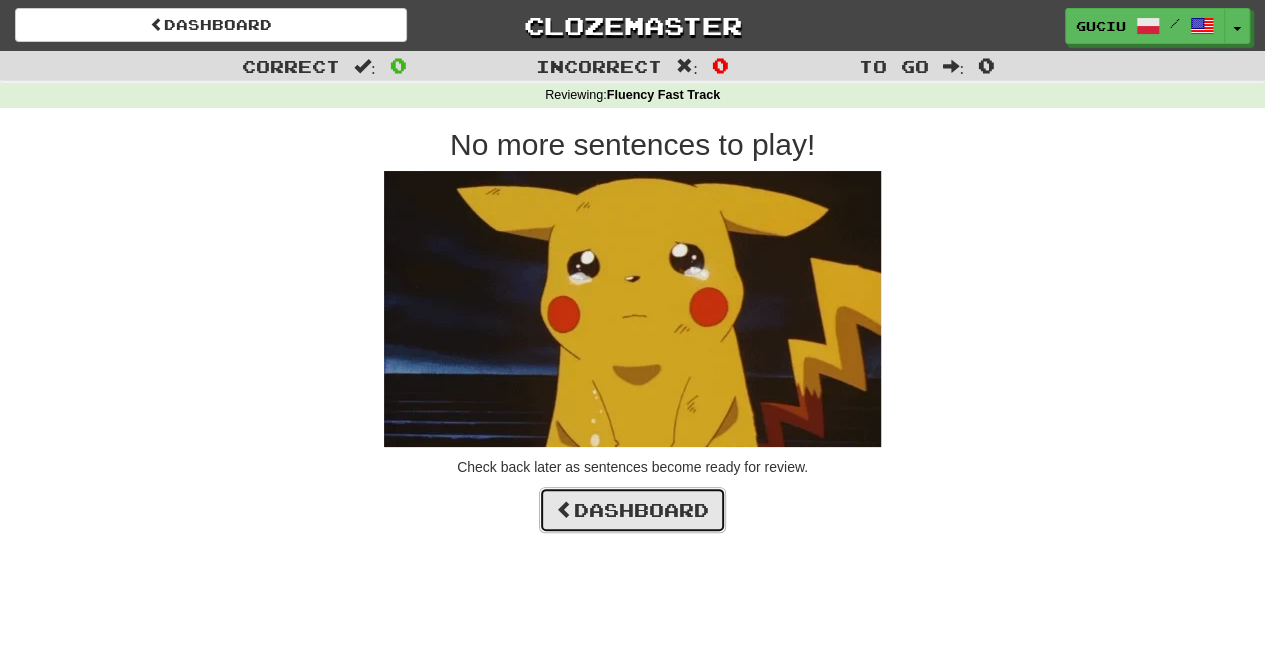 click on "Dashboard" at bounding box center [632, 510] 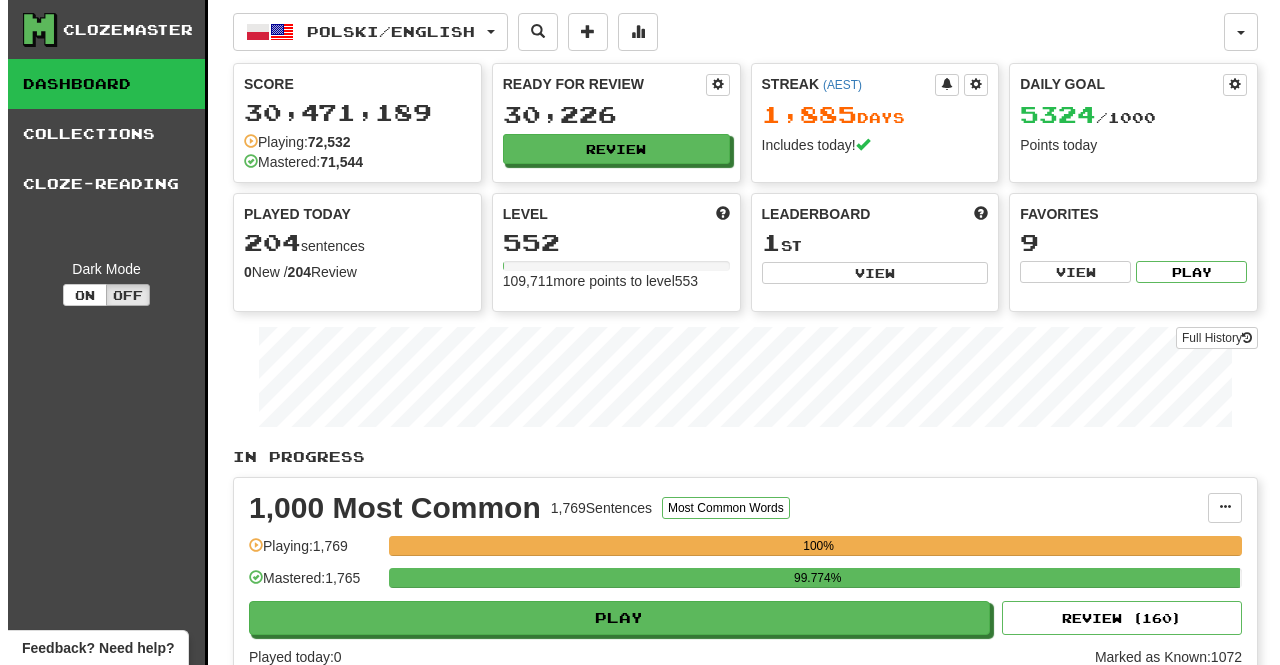 scroll, scrollTop: 0, scrollLeft: 0, axis: both 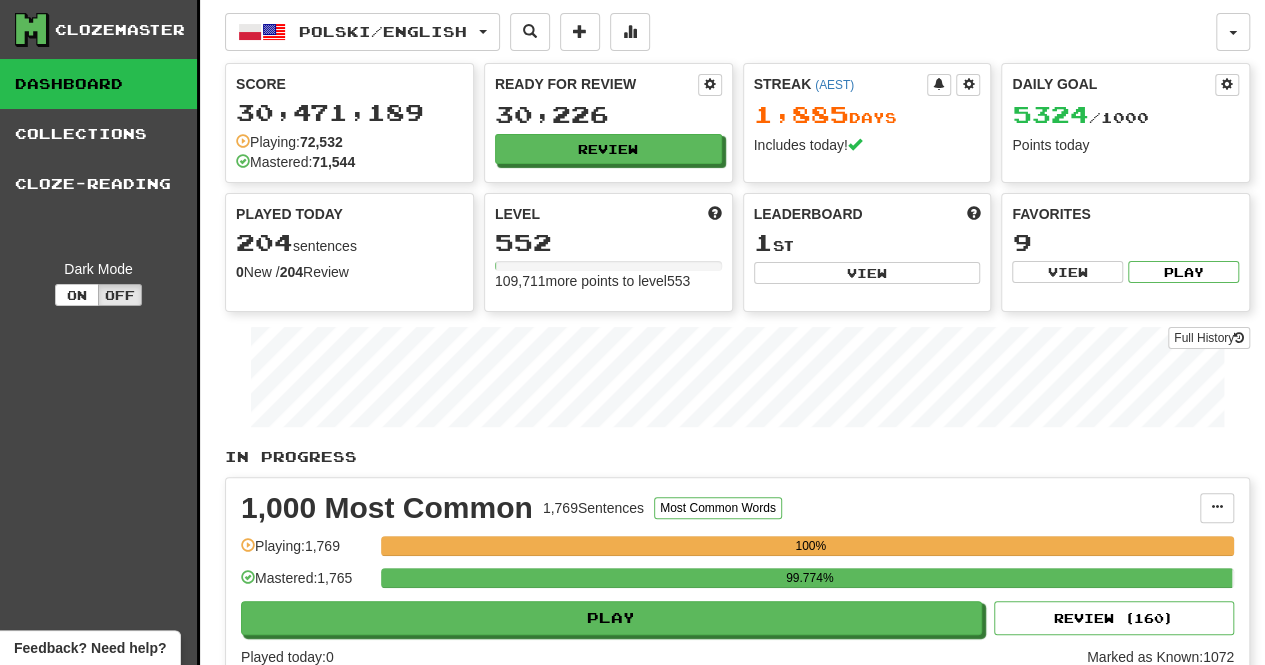 click on "Leaderboard 1 st View" at bounding box center [867, 244] 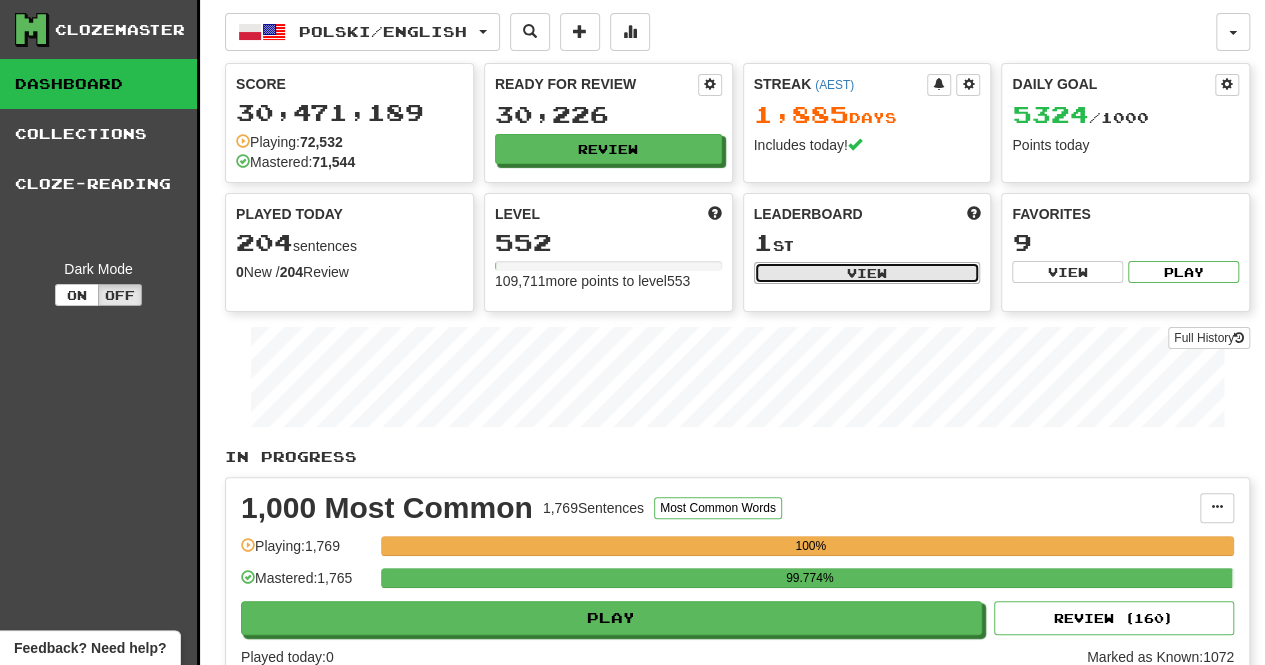 click on "View" at bounding box center [867, 273] 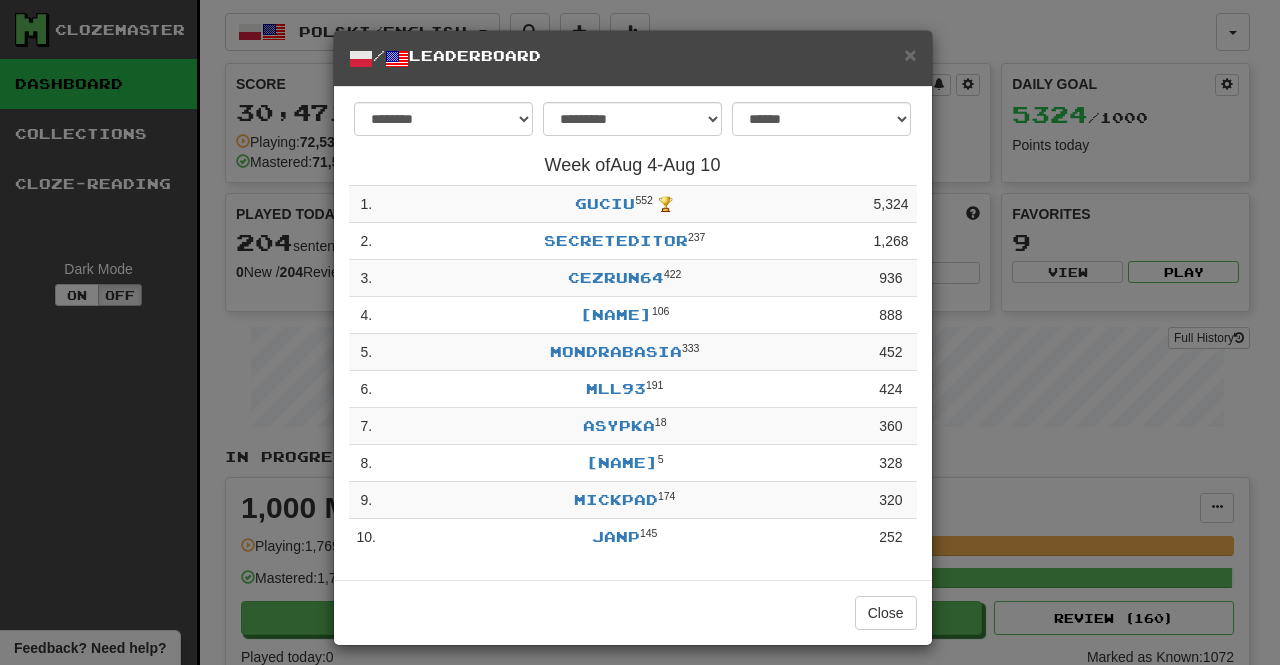 click on "**********" at bounding box center (640, 332) 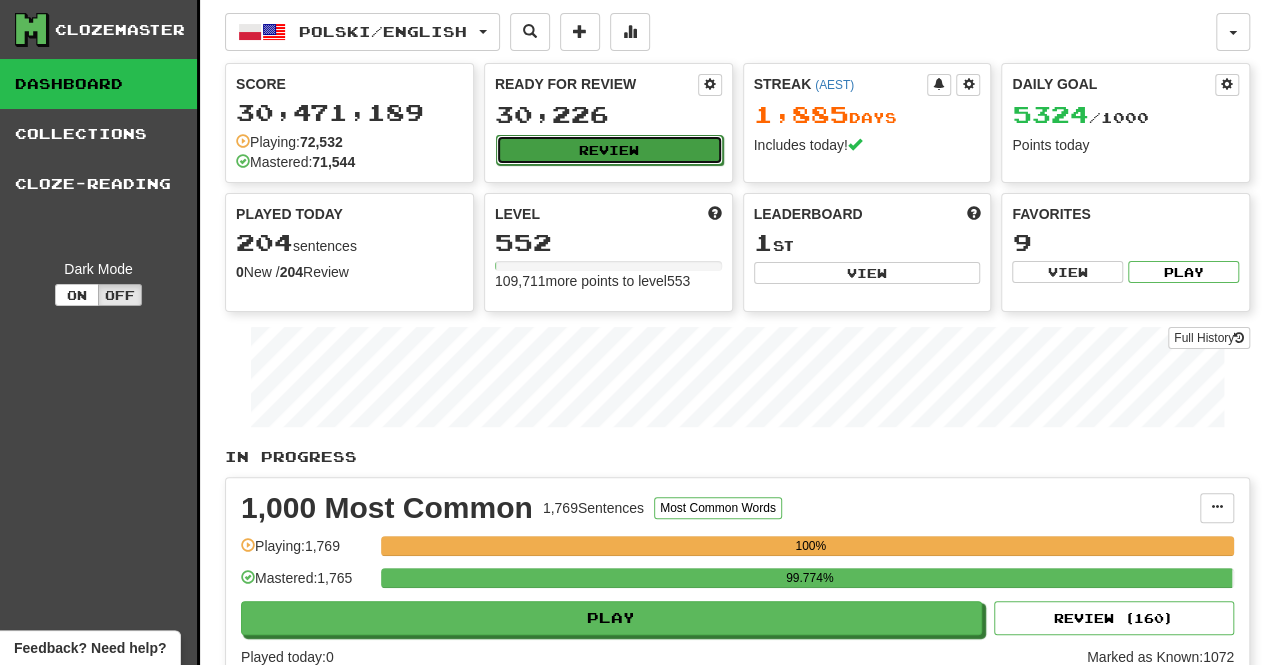 click on "Review" at bounding box center [609, 150] 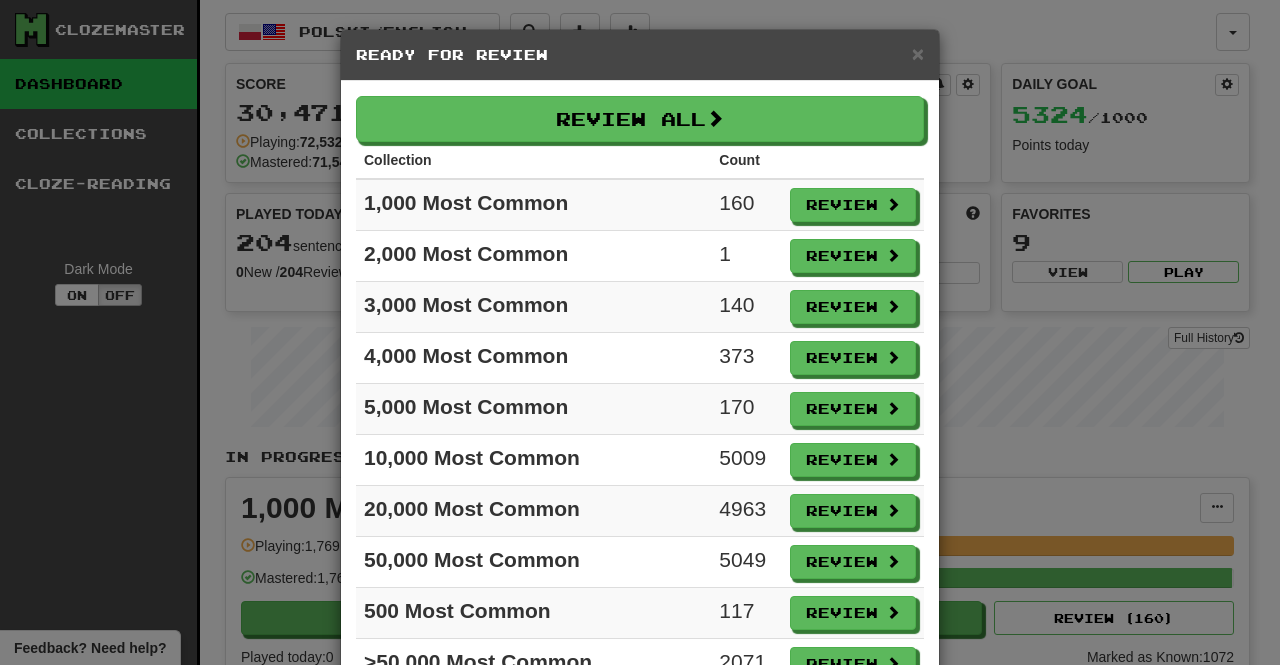 scroll, scrollTop: 0, scrollLeft: 0, axis: both 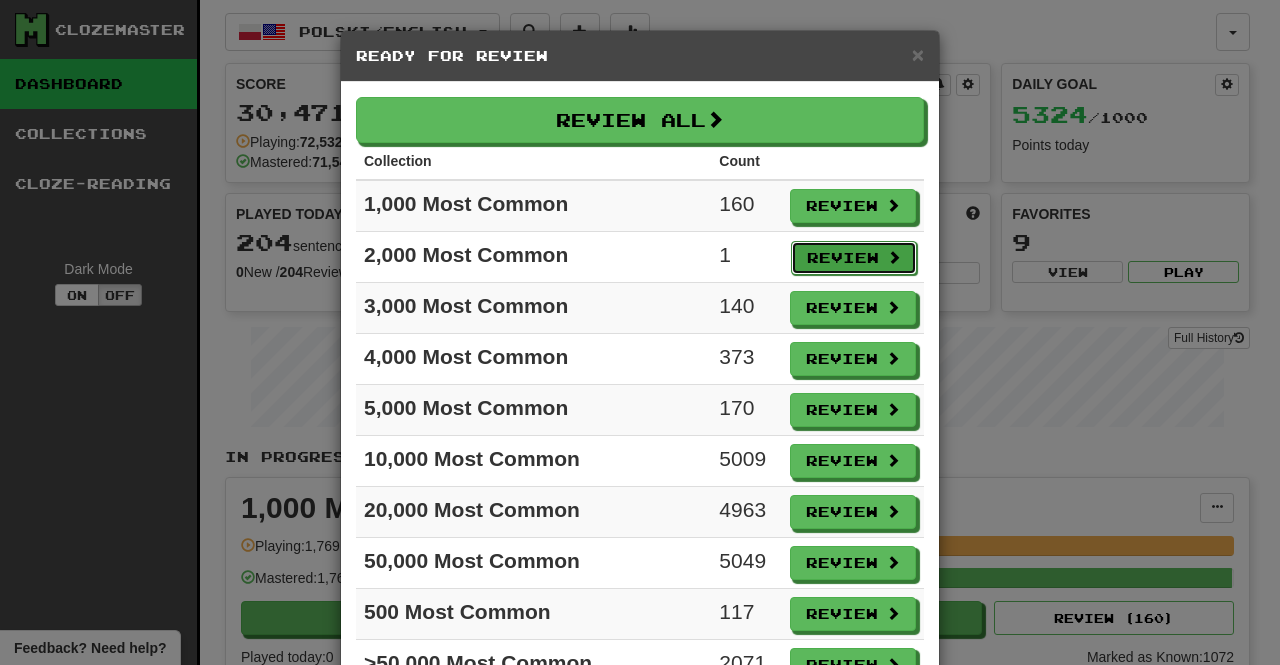 click on "Review" at bounding box center [854, 258] 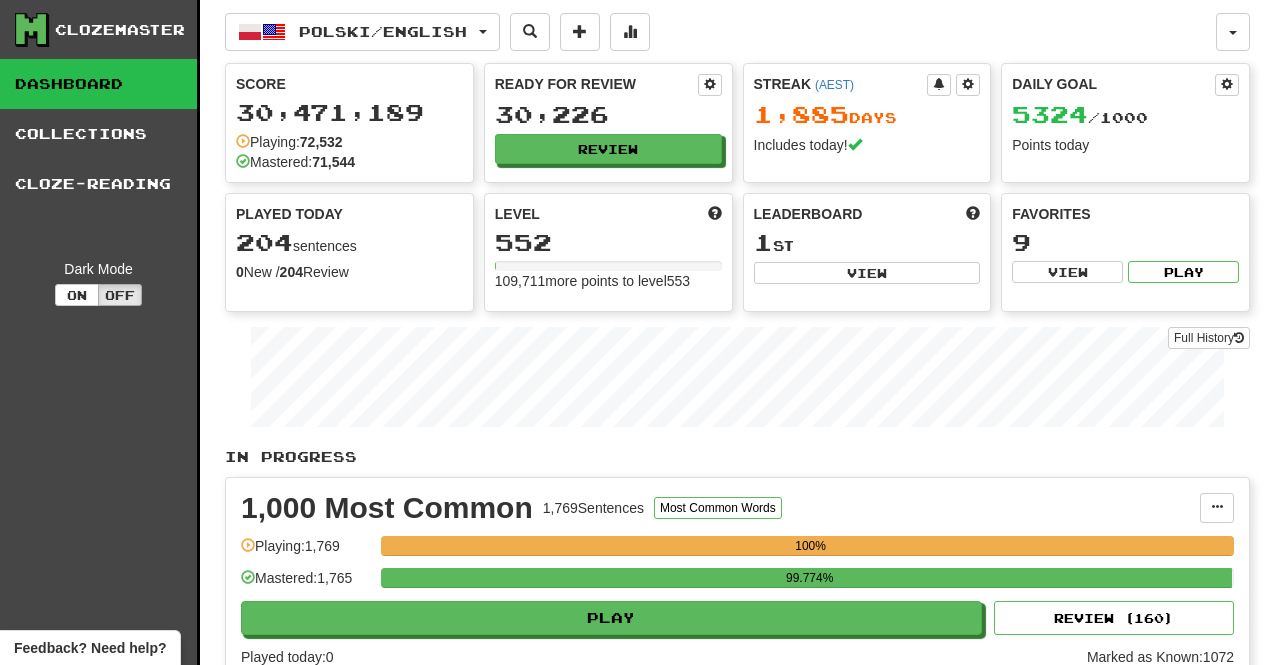 select on "**" 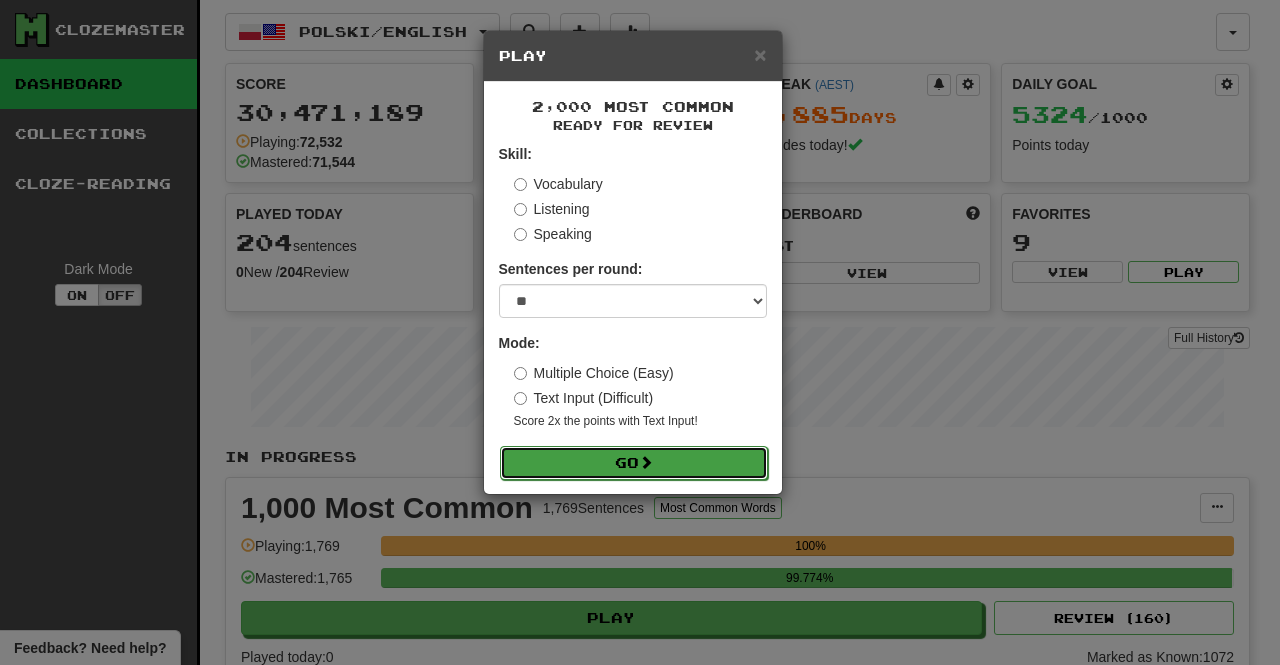 click on "Go" at bounding box center [634, 463] 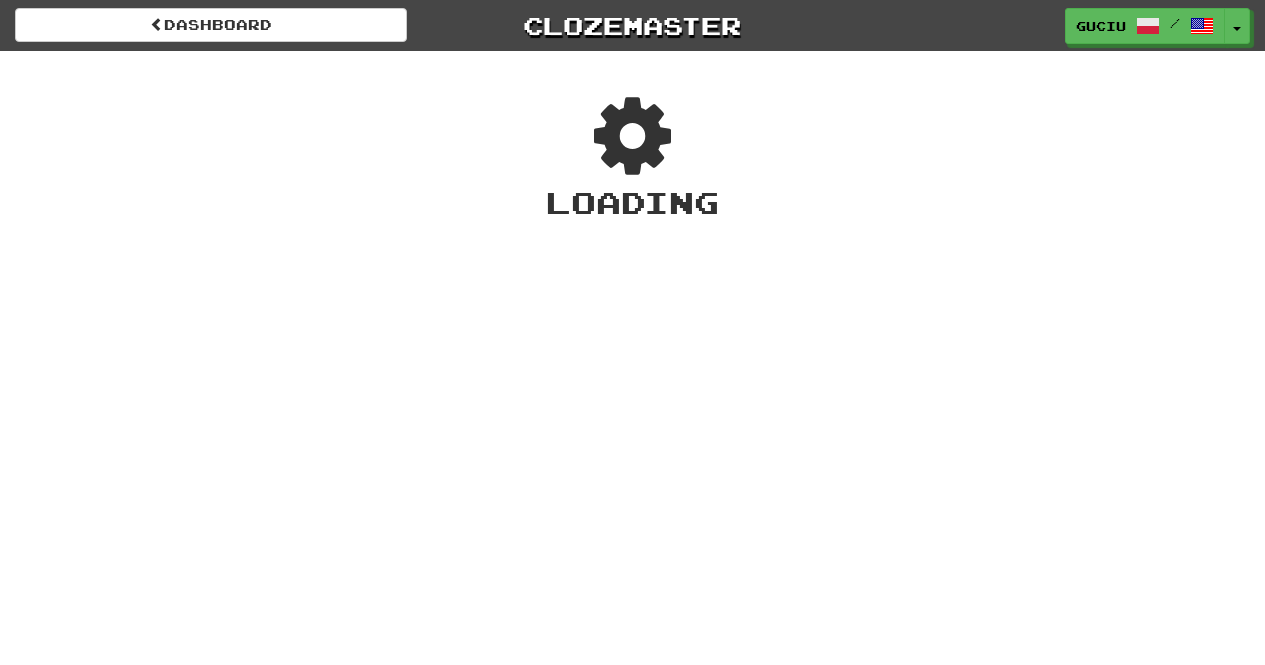 scroll, scrollTop: 0, scrollLeft: 0, axis: both 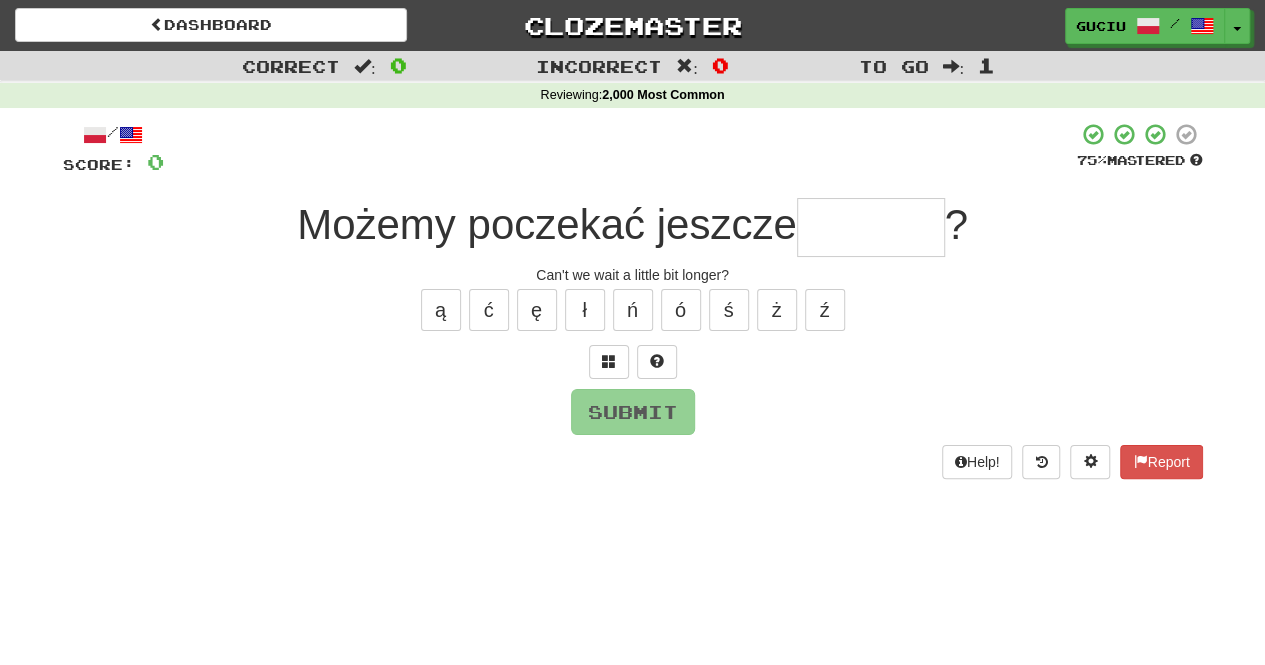 type on "*" 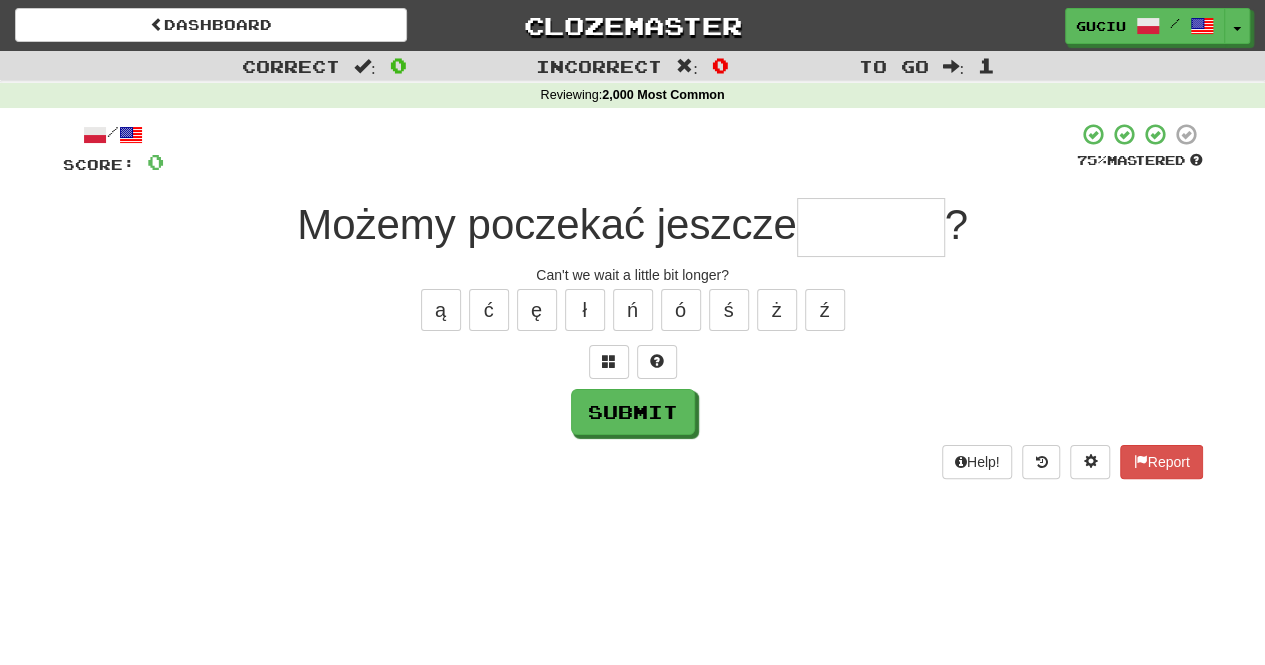 type on "*" 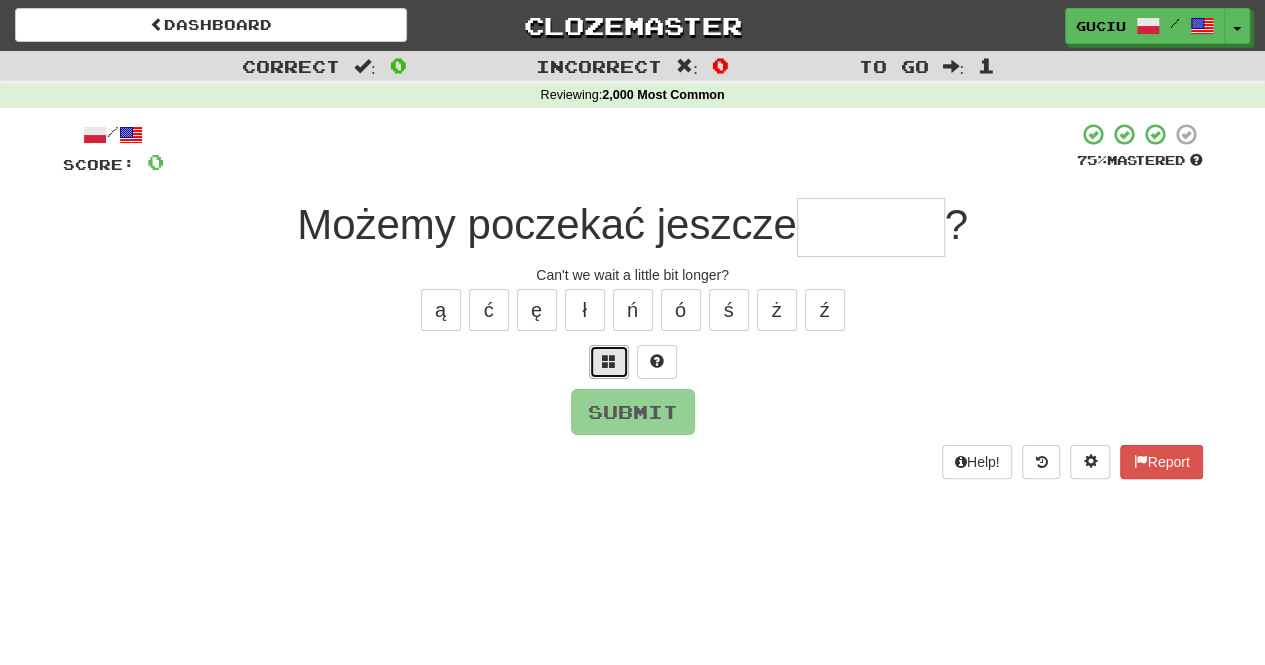 click at bounding box center (609, 362) 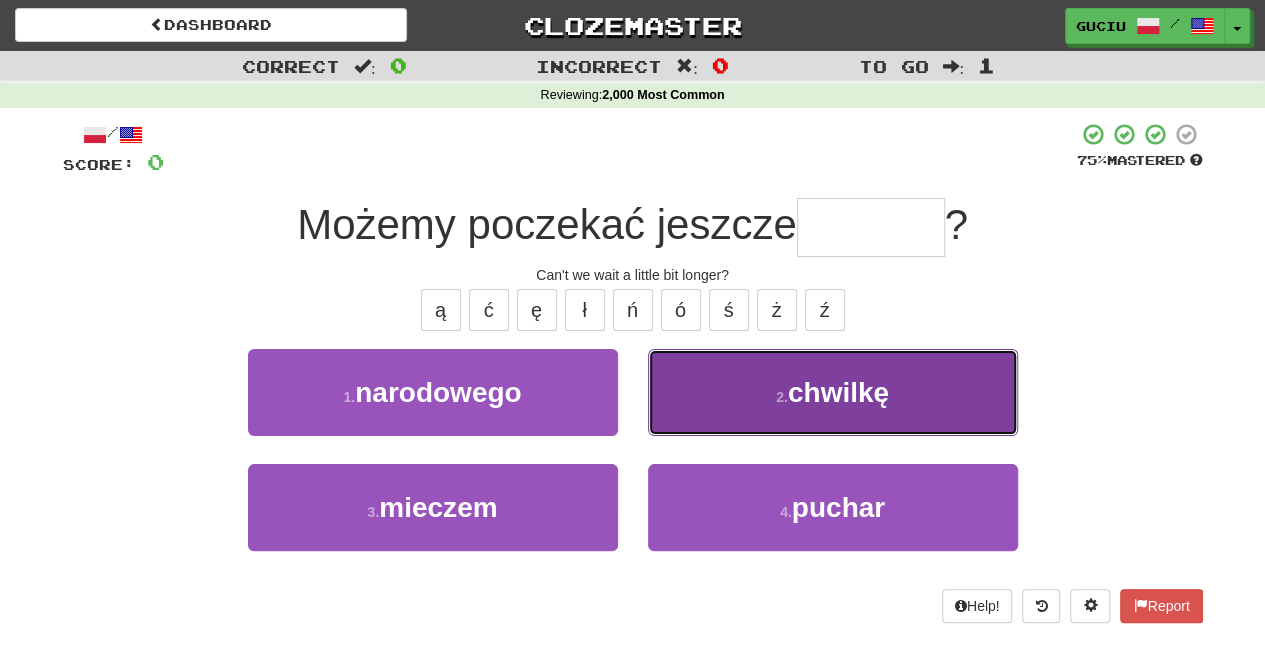 click on "2 .  chwilkę" at bounding box center [833, 392] 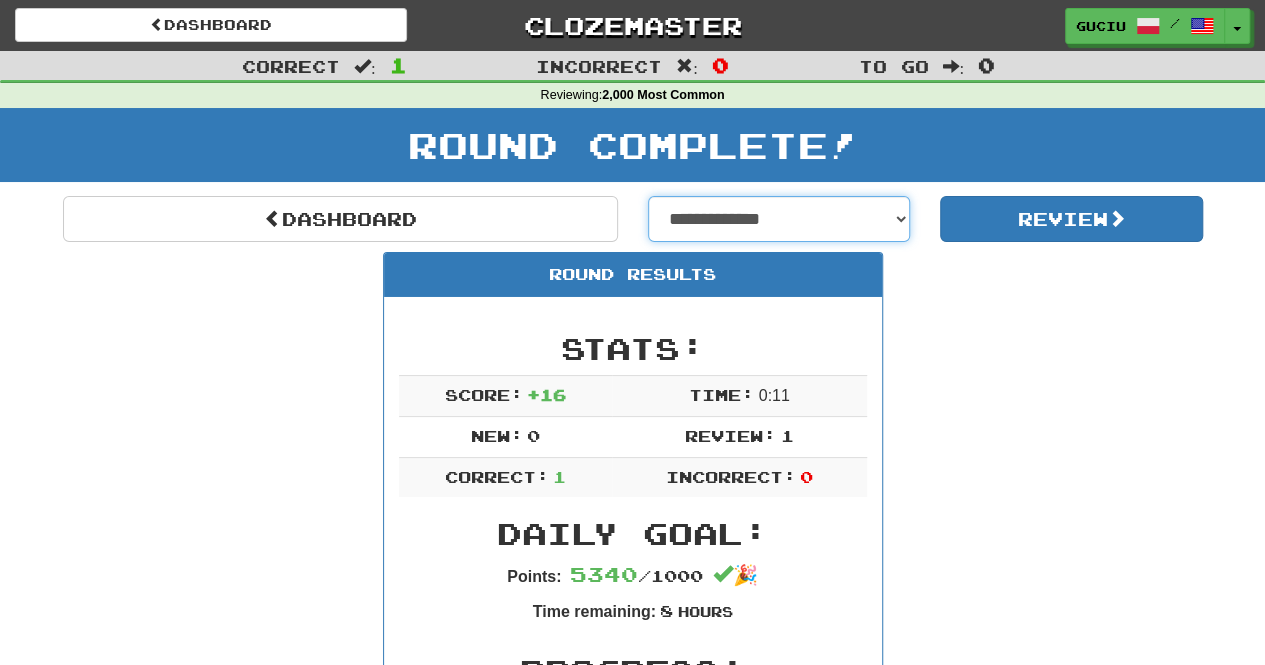 click on "**********" at bounding box center [779, 219] 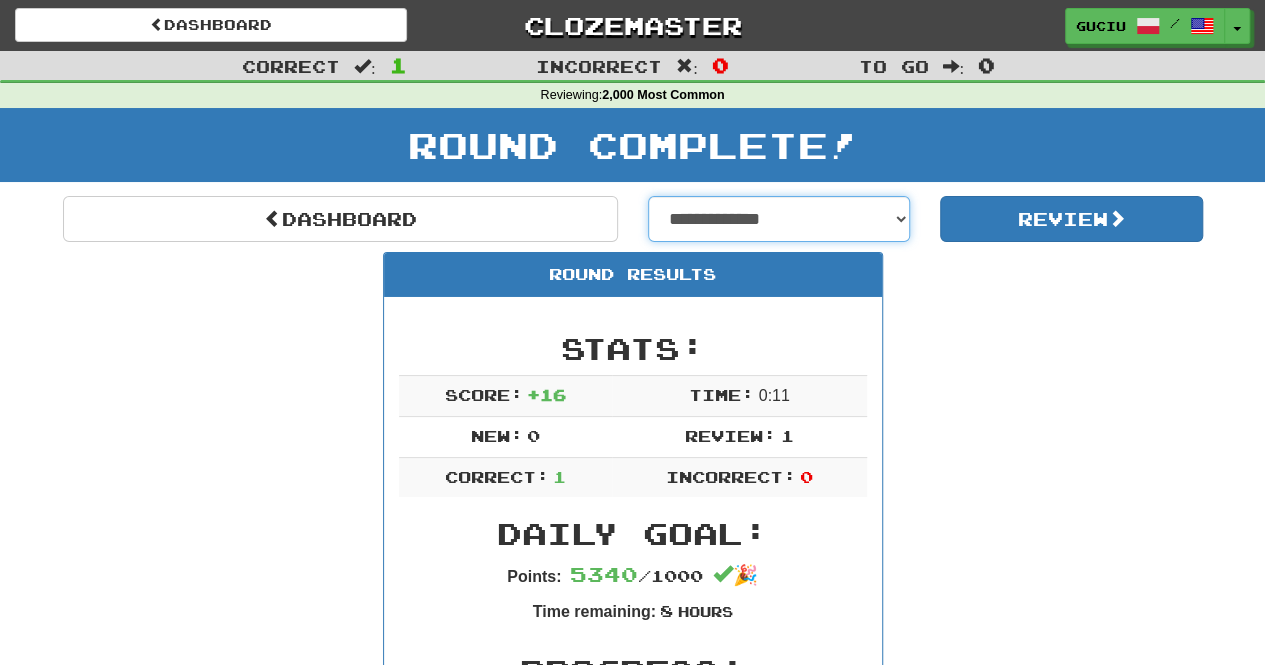 select on "**********" 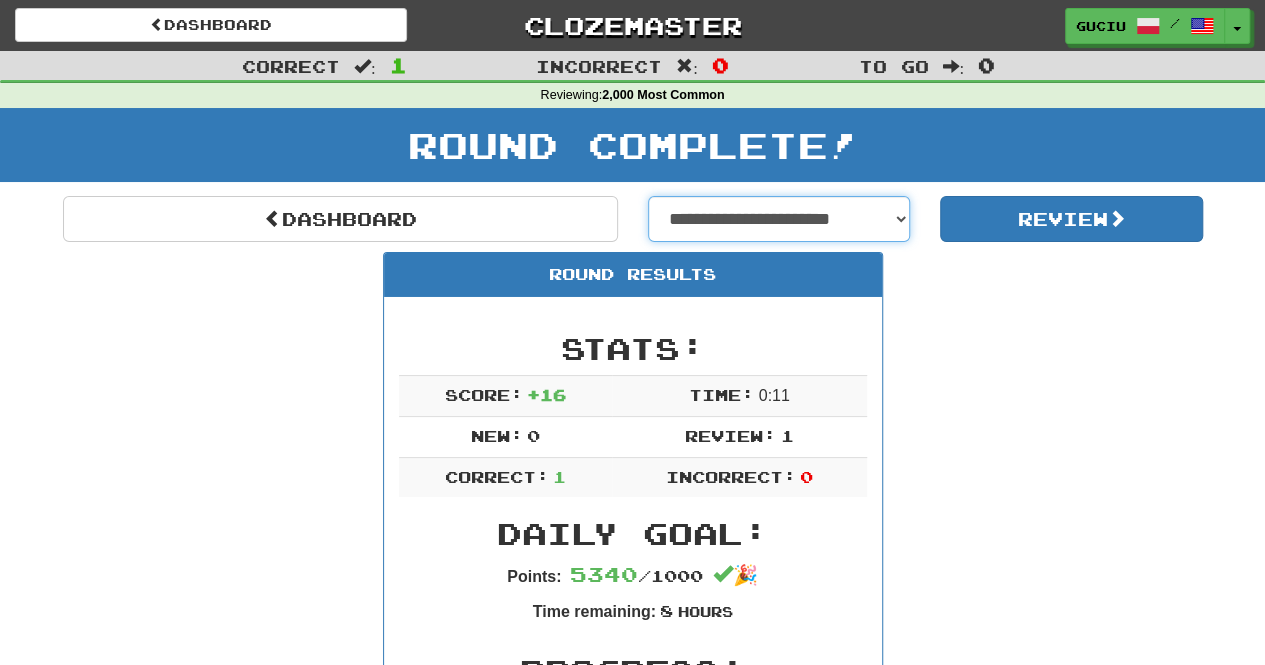 click on "**********" at bounding box center [779, 219] 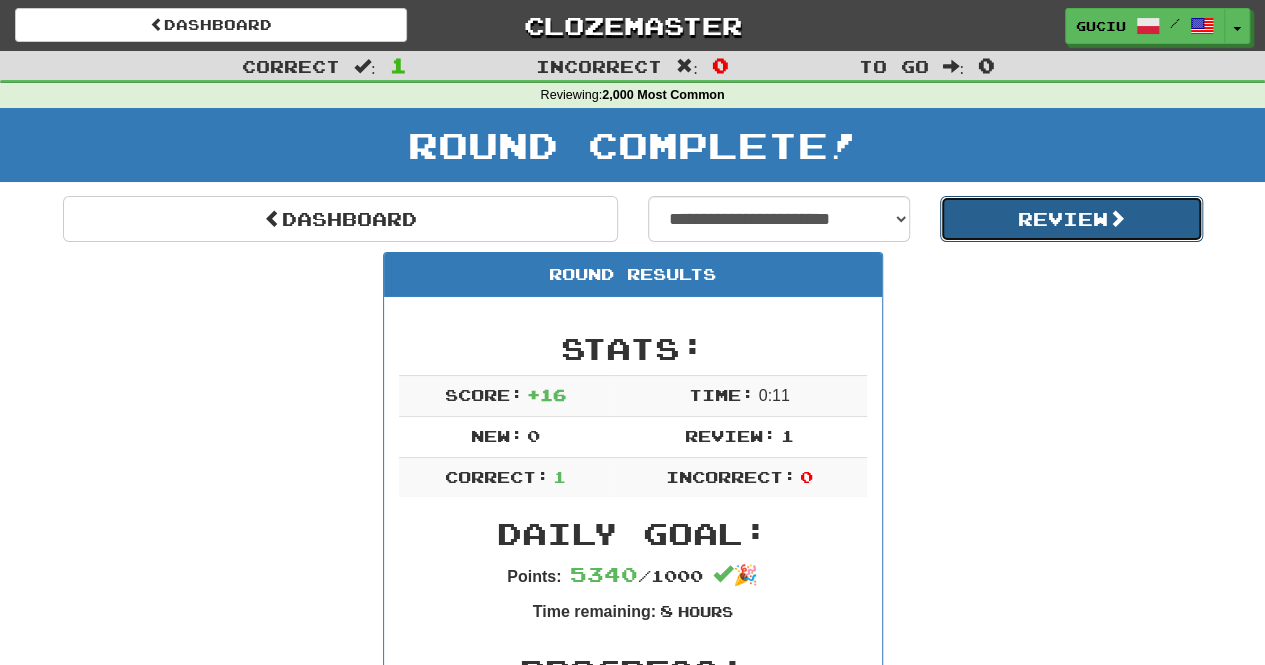click on "Review" at bounding box center [1071, 219] 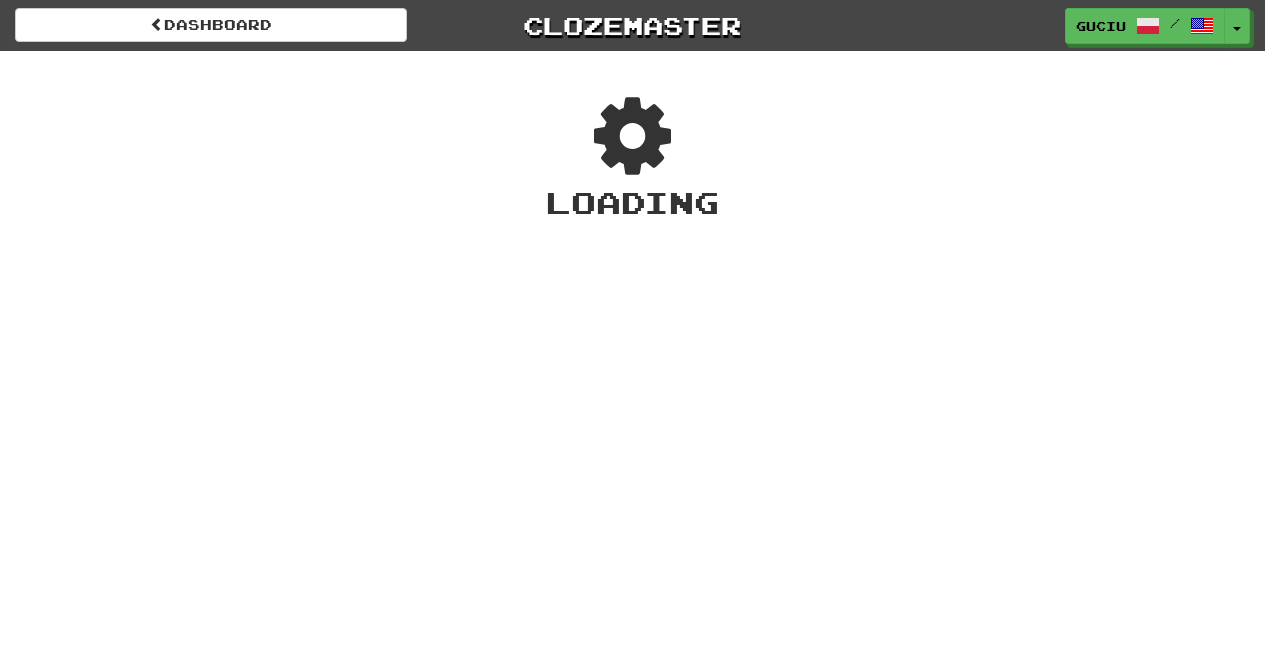 scroll, scrollTop: 0, scrollLeft: 0, axis: both 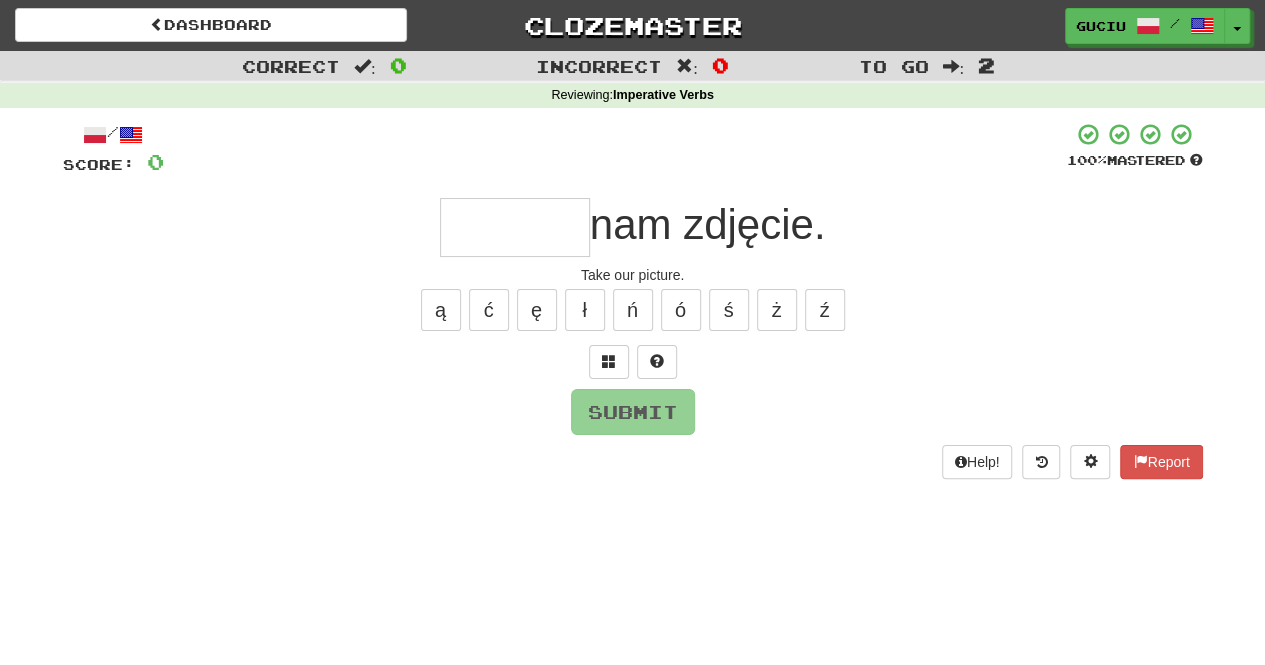 type on "*" 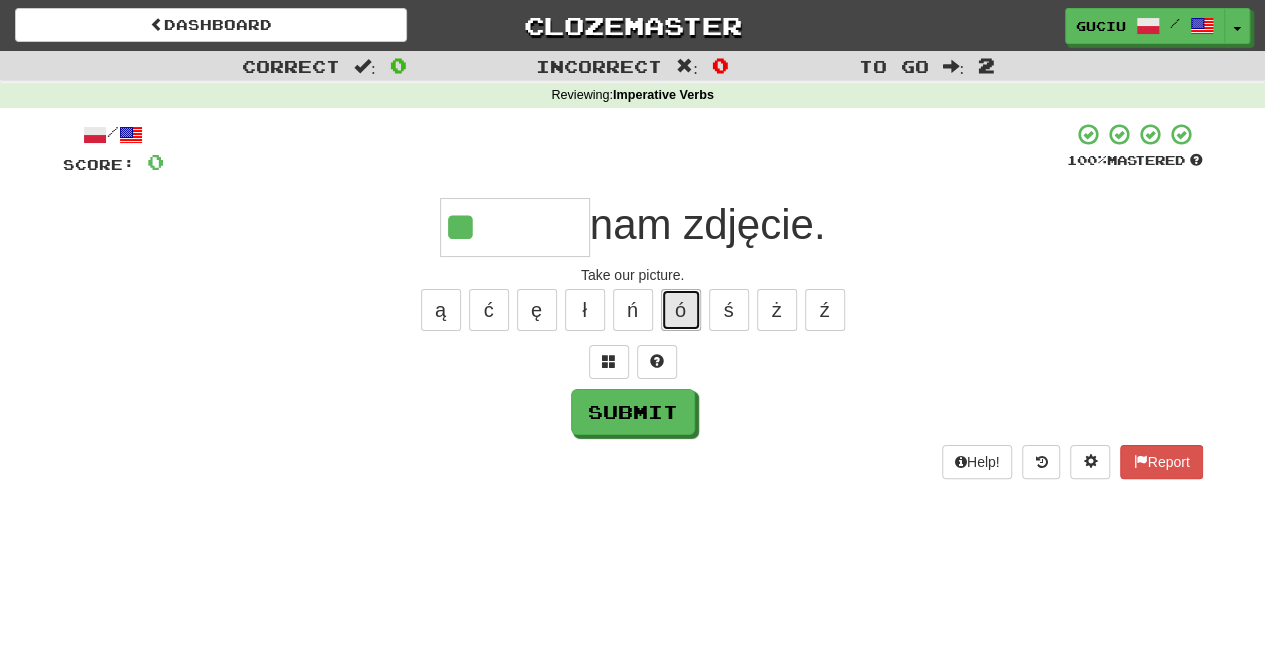 click on "ó" at bounding box center (681, 310) 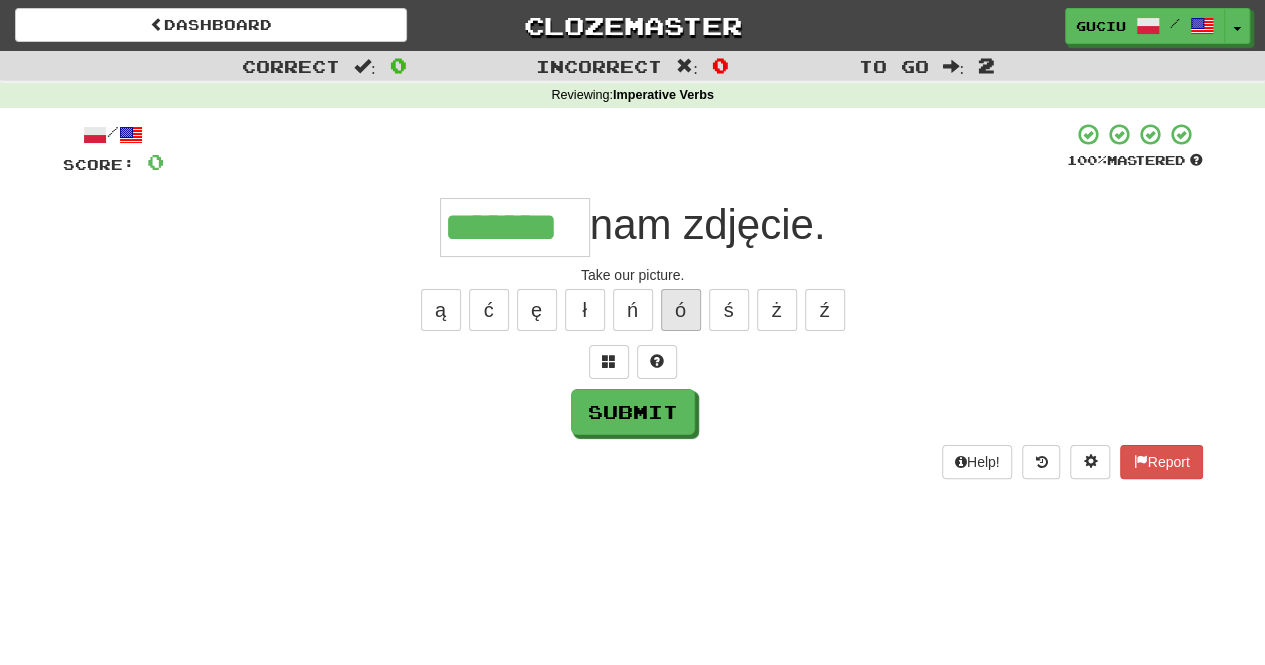 type on "*******" 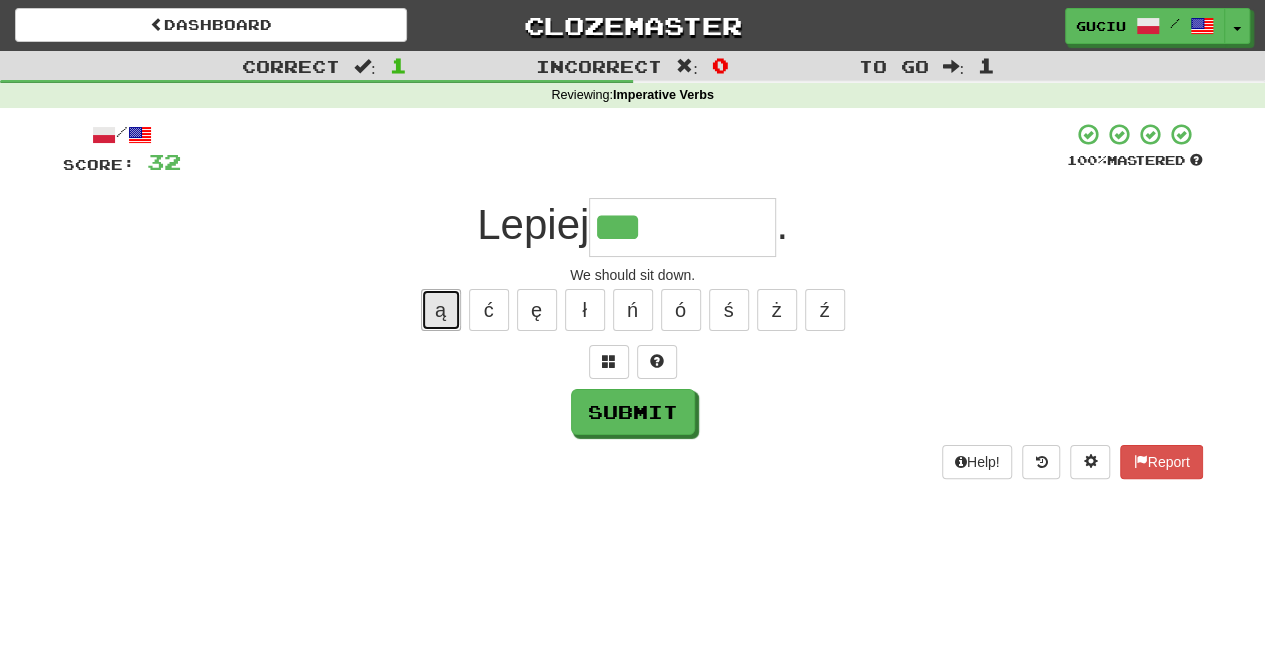 click on "ą" at bounding box center (441, 310) 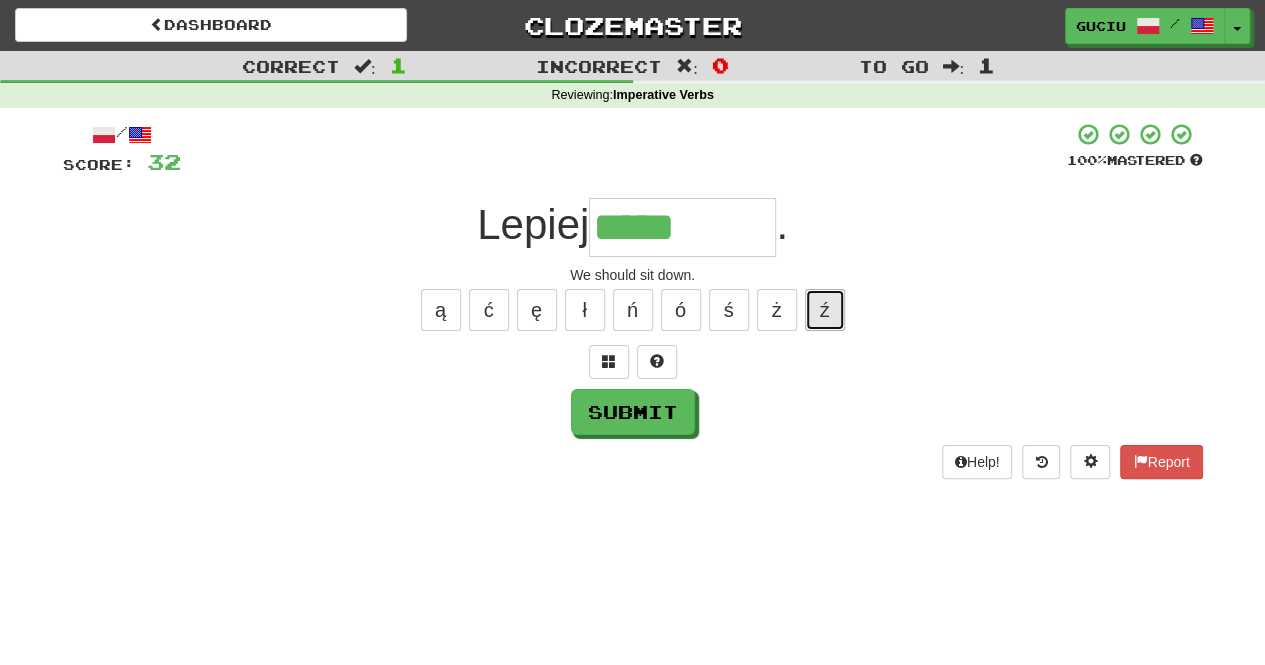 click on "ź" at bounding box center [825, 310] 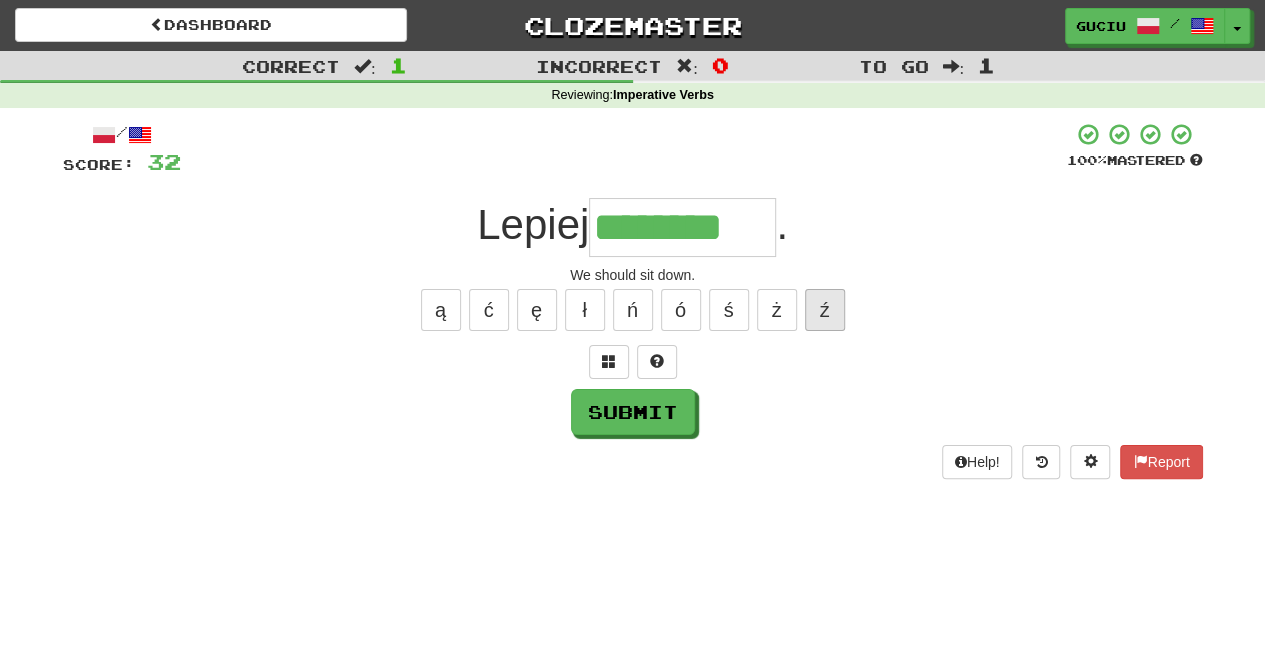 type on "********" 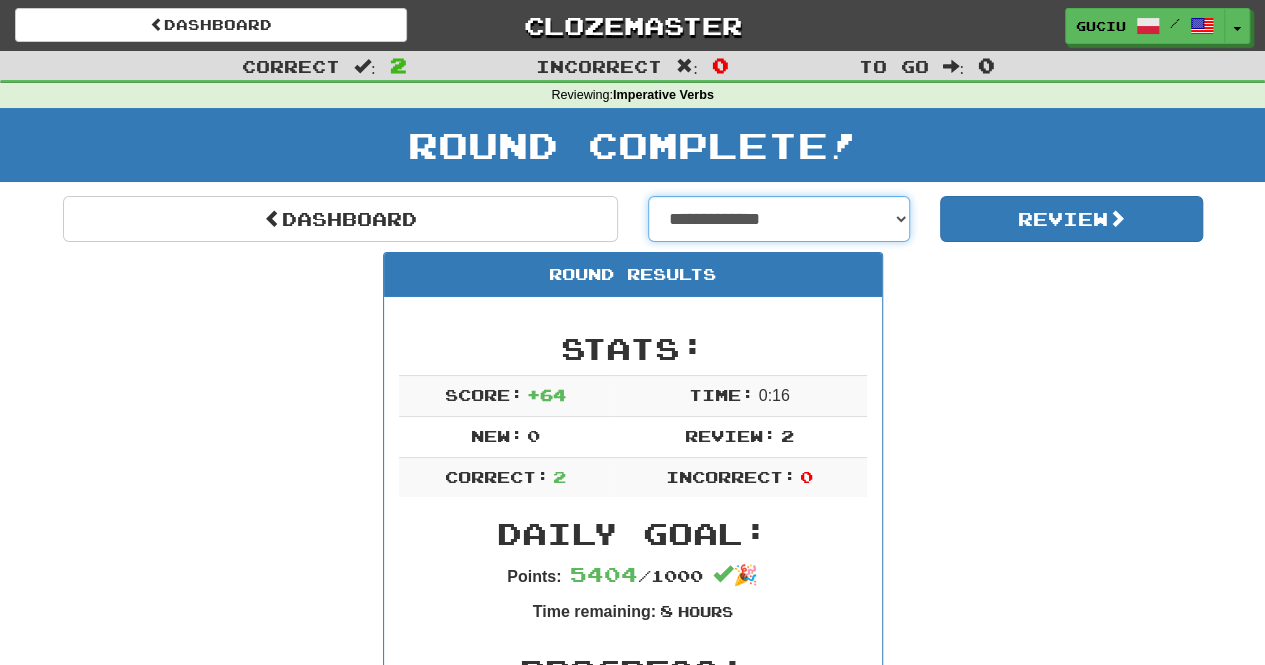 click on "**********" at bounding box center [779, 219] 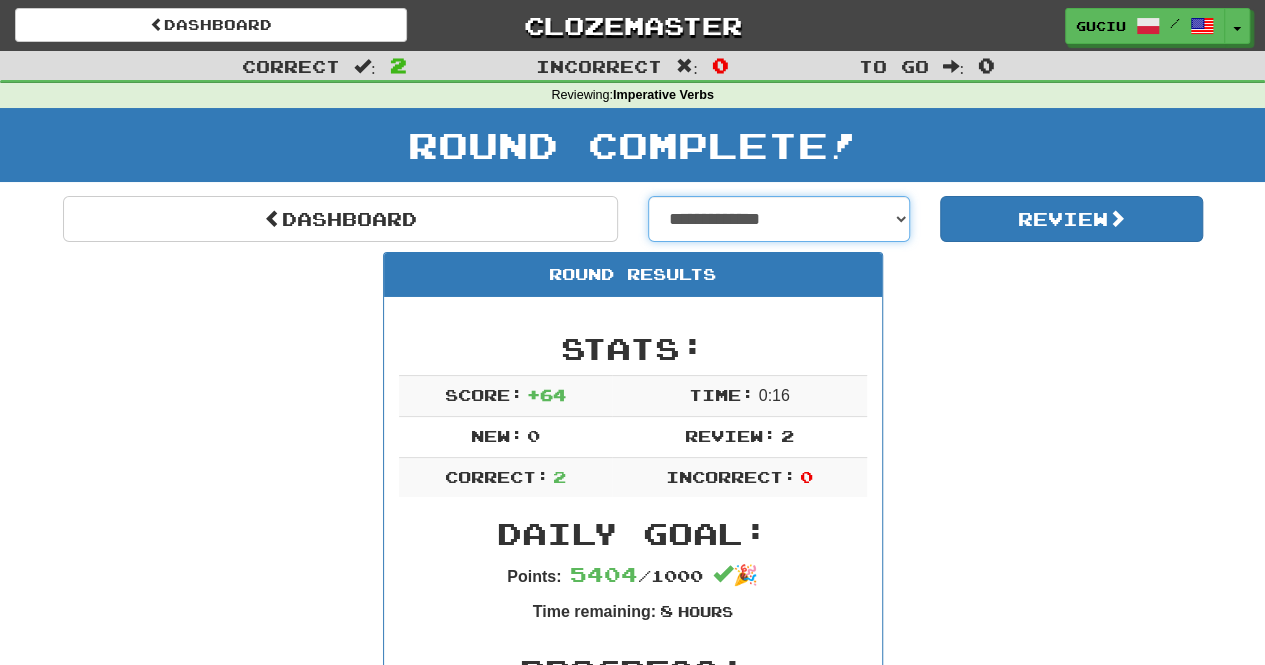 click on "**********" at bounding box center [779, 219] 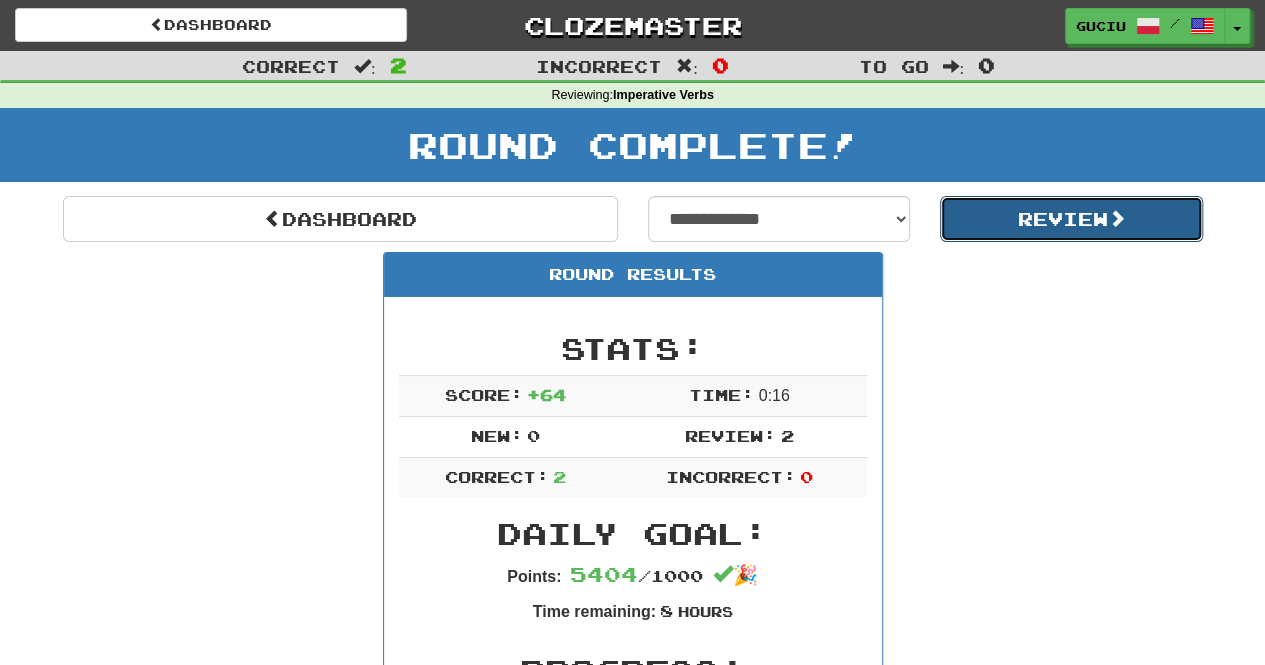 click on "Review" at bounding box center (1071, 219) 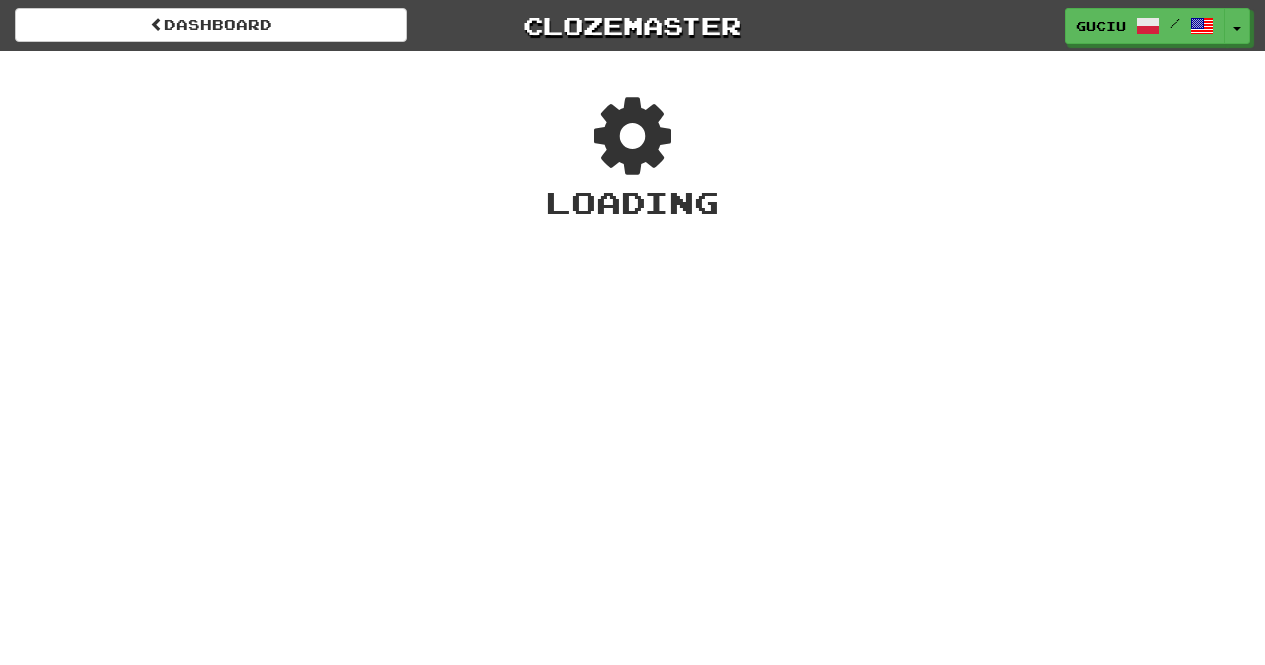 scroll, scrollTop: 0, scrollLeft: 0, axis: both 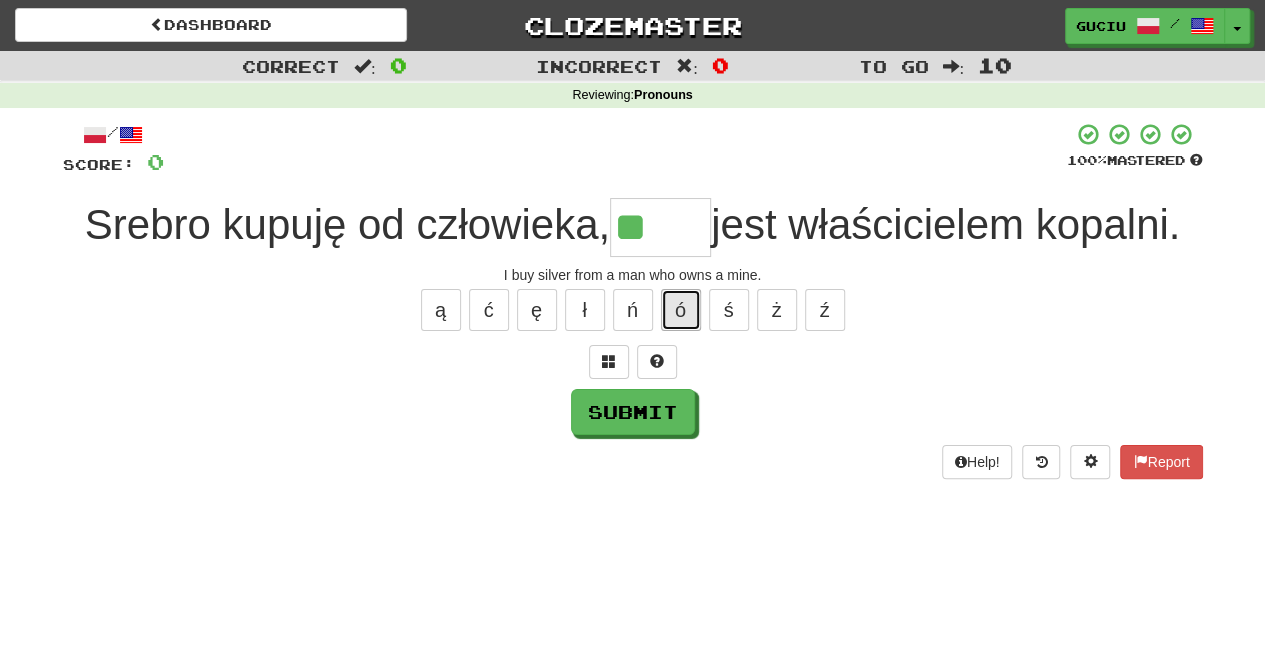 click on "ó" at bounding box center [681, 310] 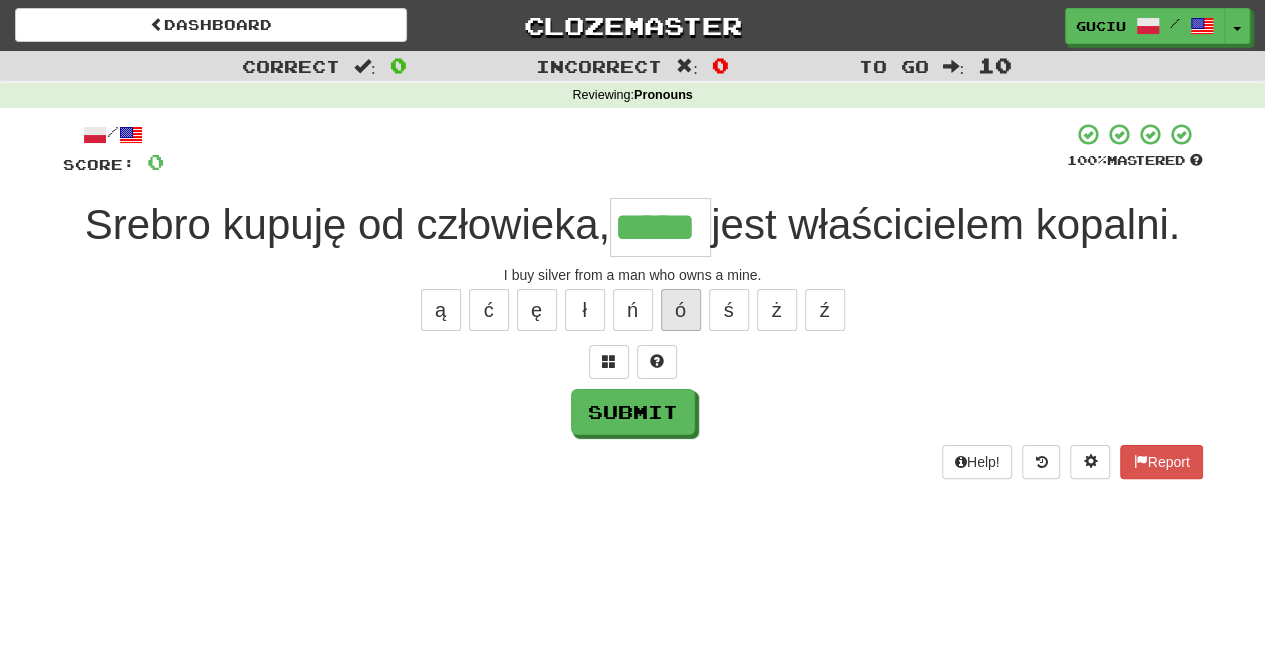 type on "*****" 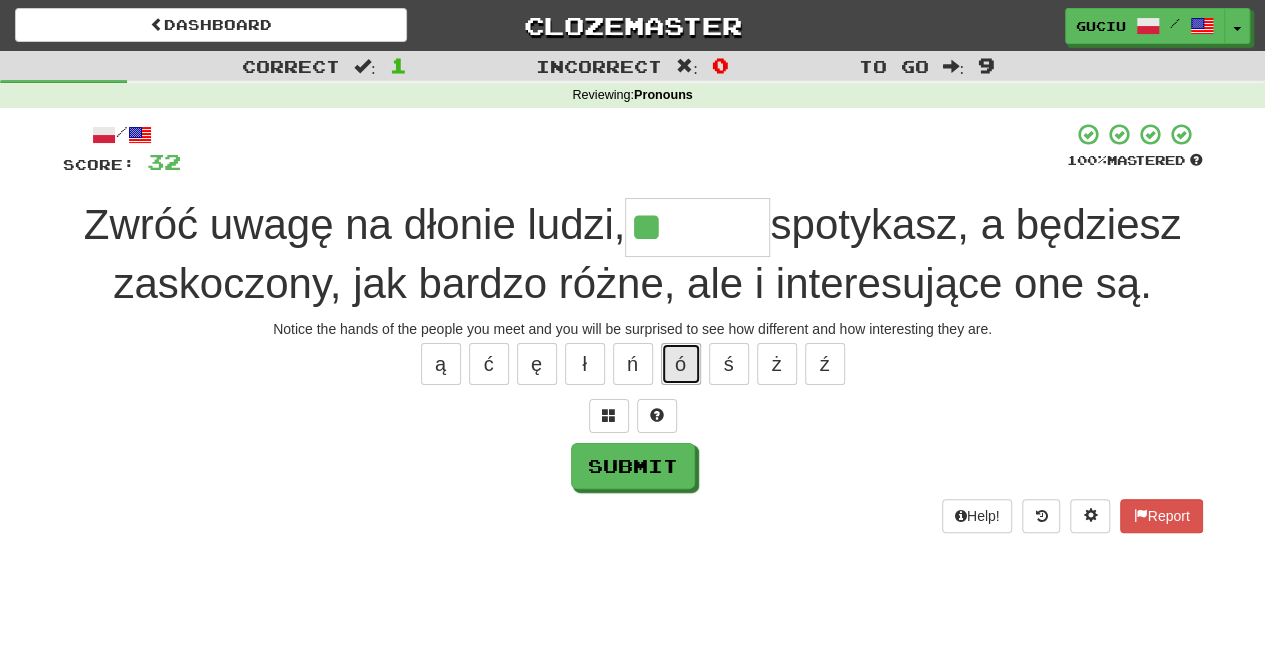 click on "ó" at bounding box center [681, 364] 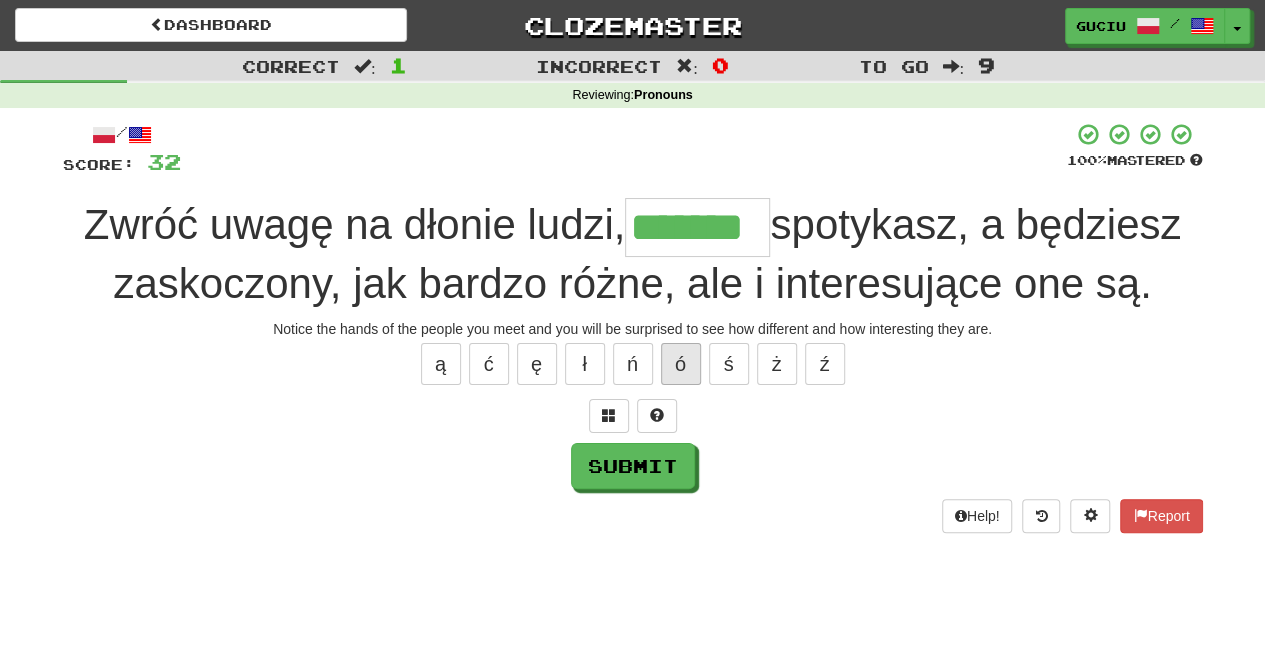 type on "*******" 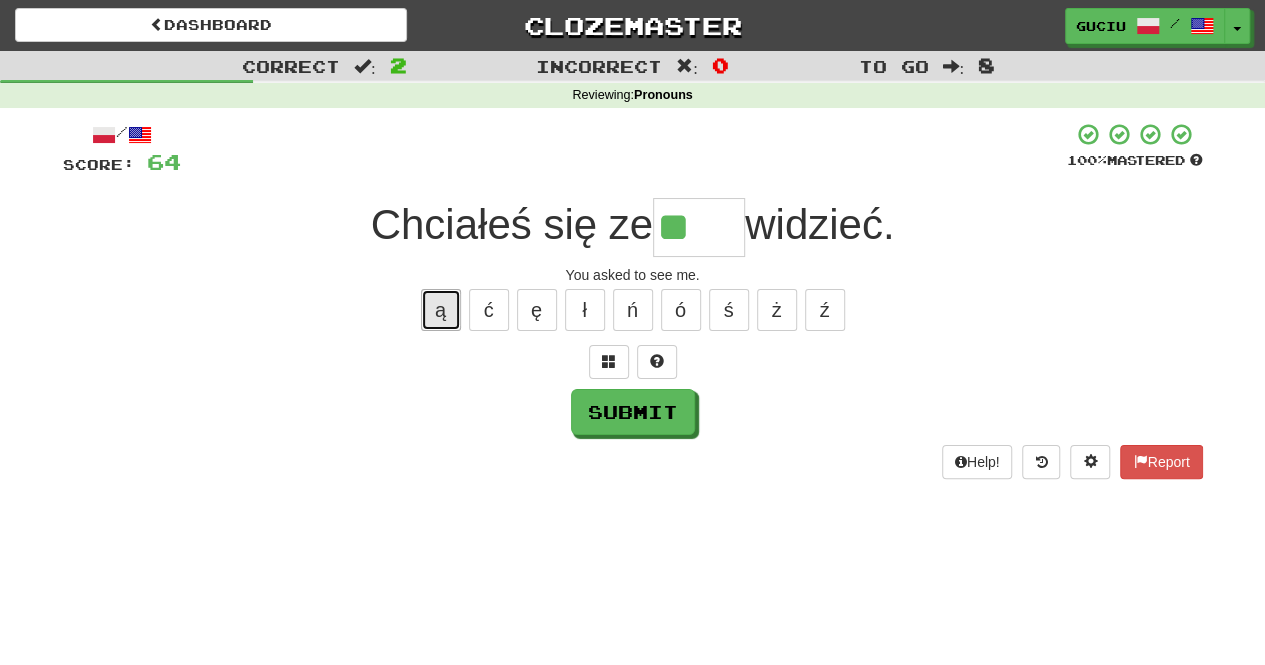 click on "ą" at bounding box center (441, 310) 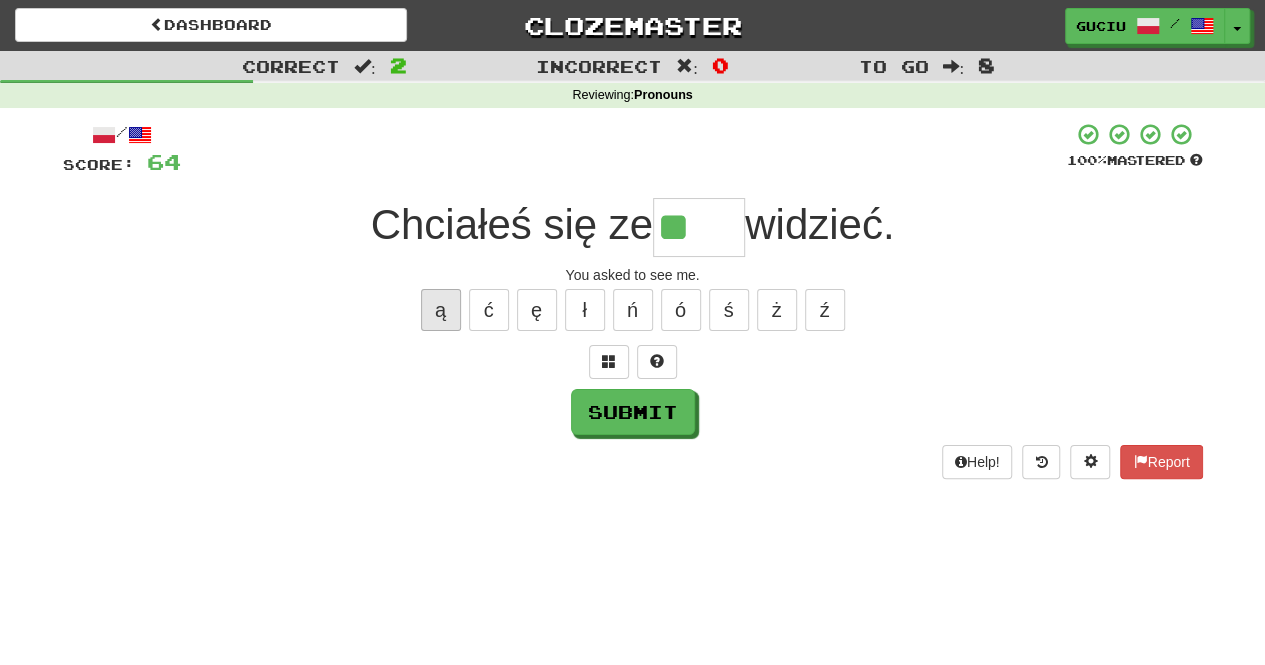 type on "***" 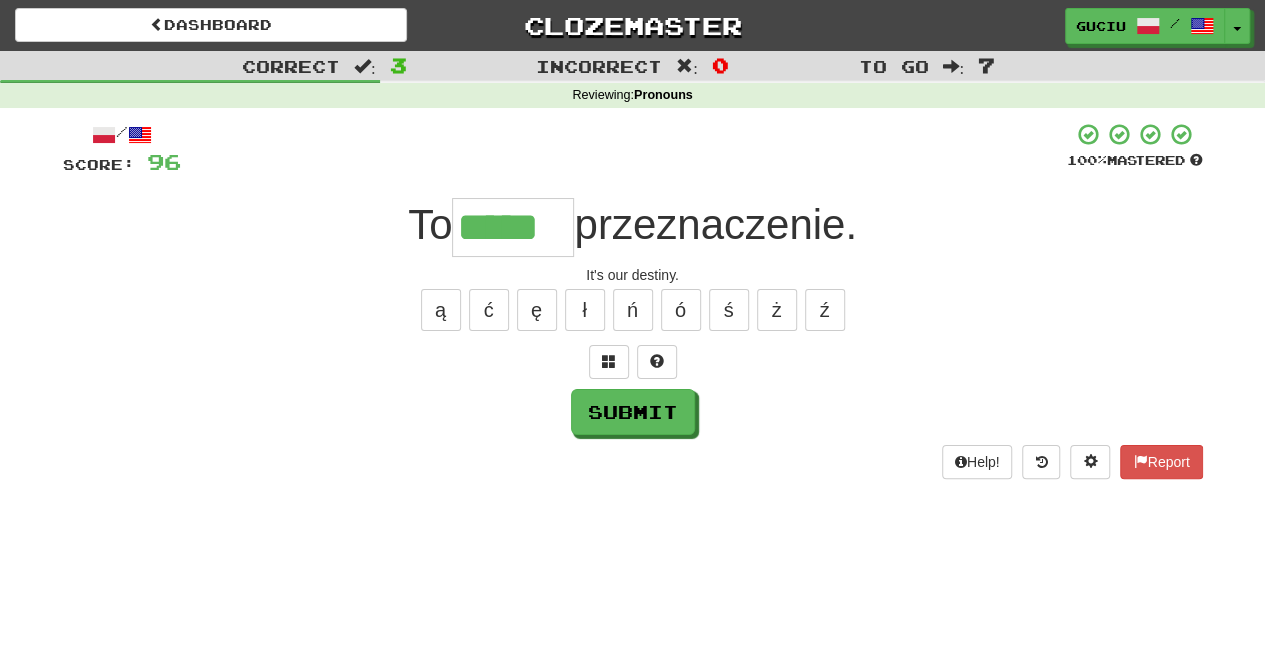 type on "*****" 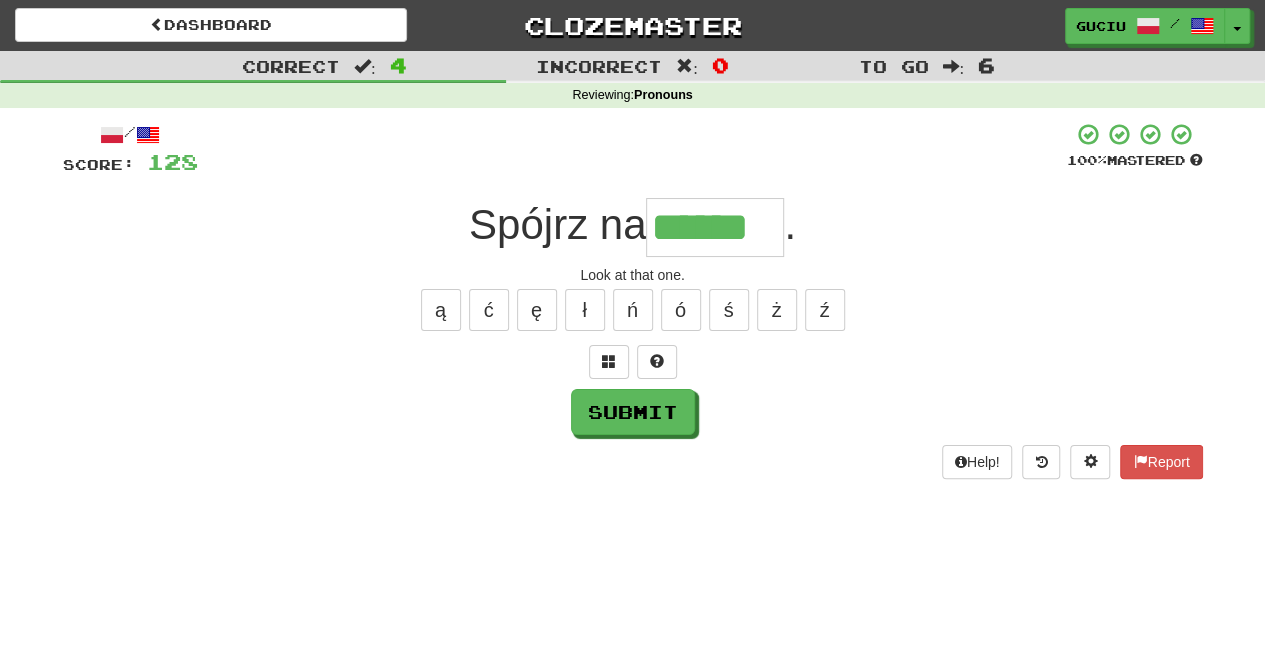 type on "******" 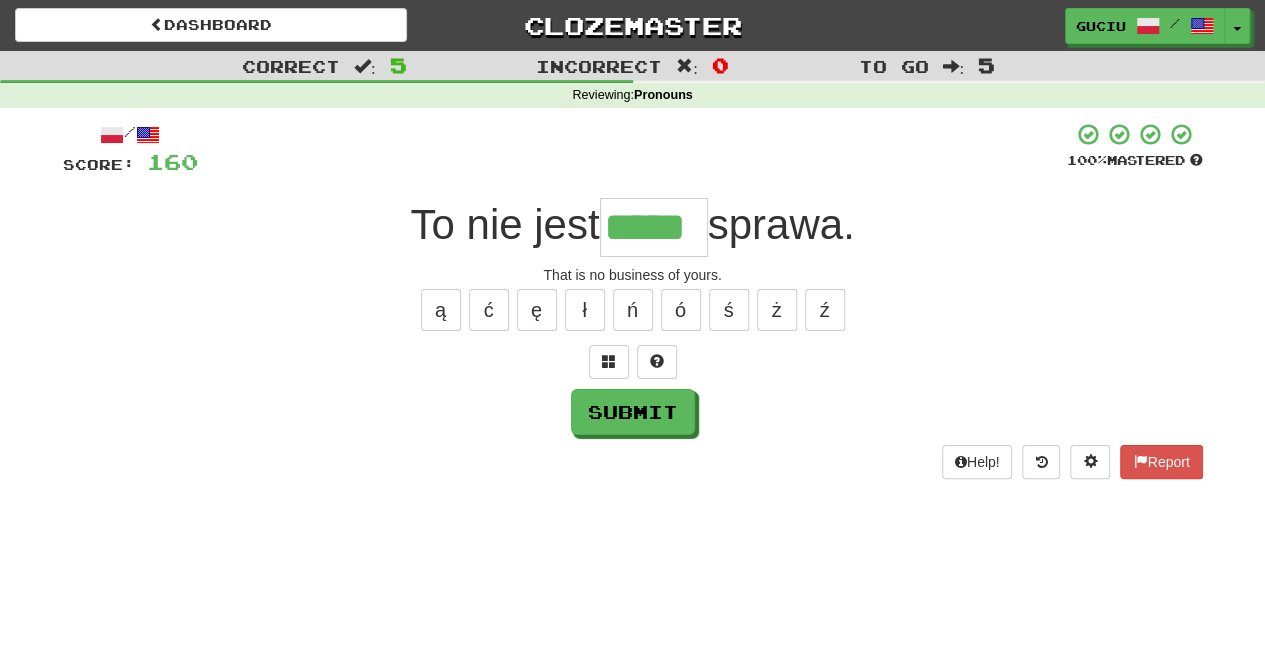 type on "*****" 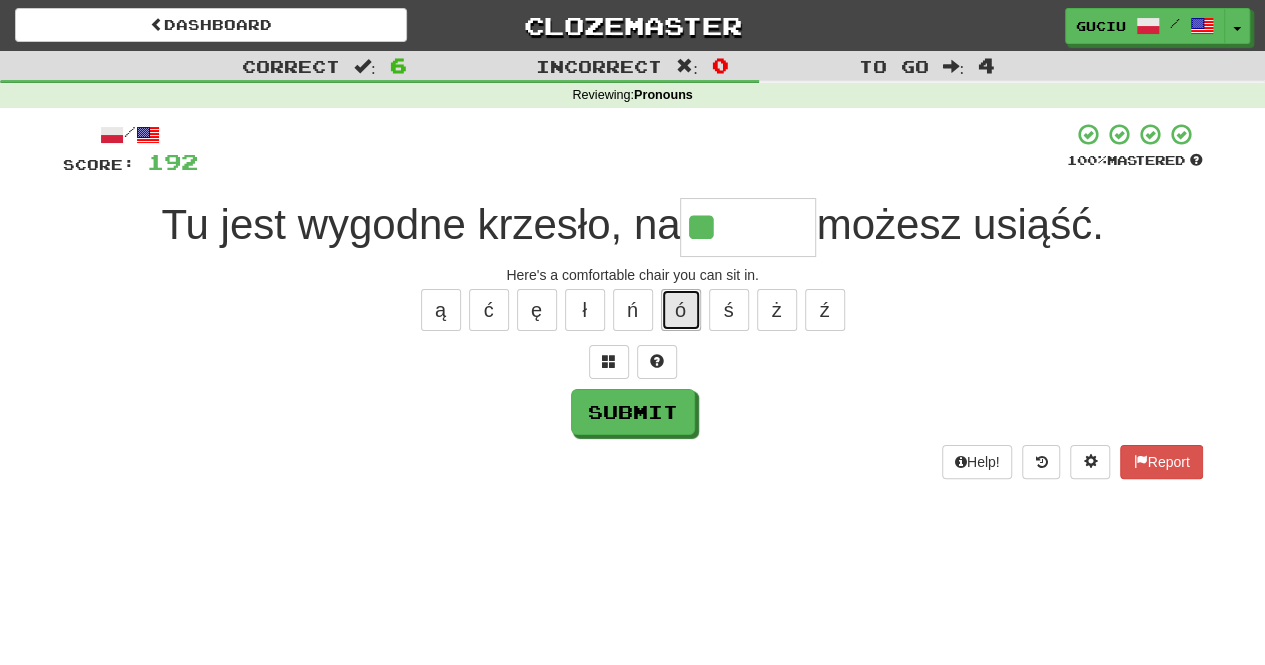 click on "ó" at bounding box center [681, 310] 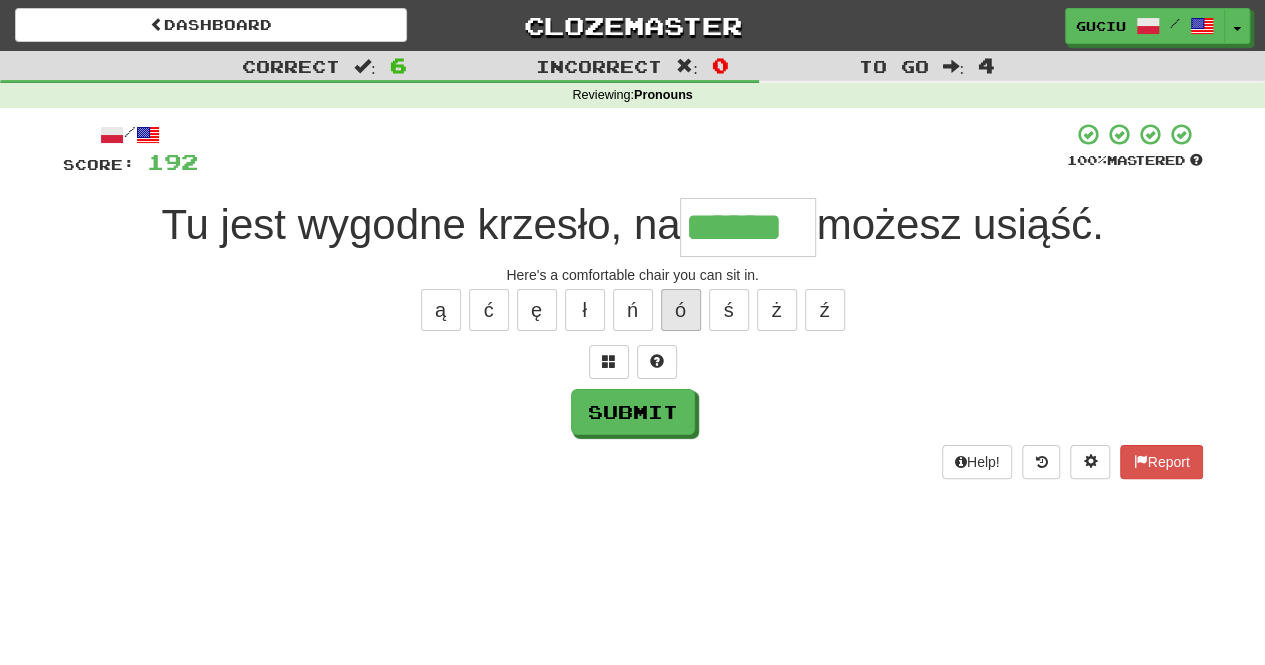 type on "******" 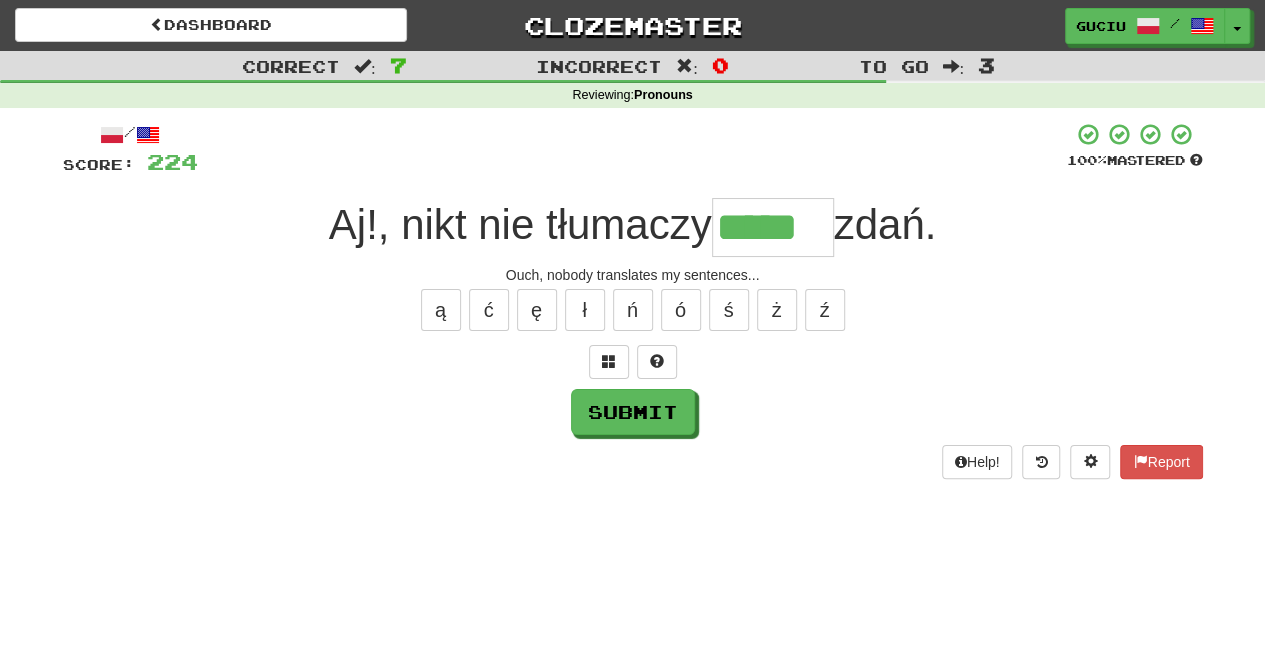 type on "*****" 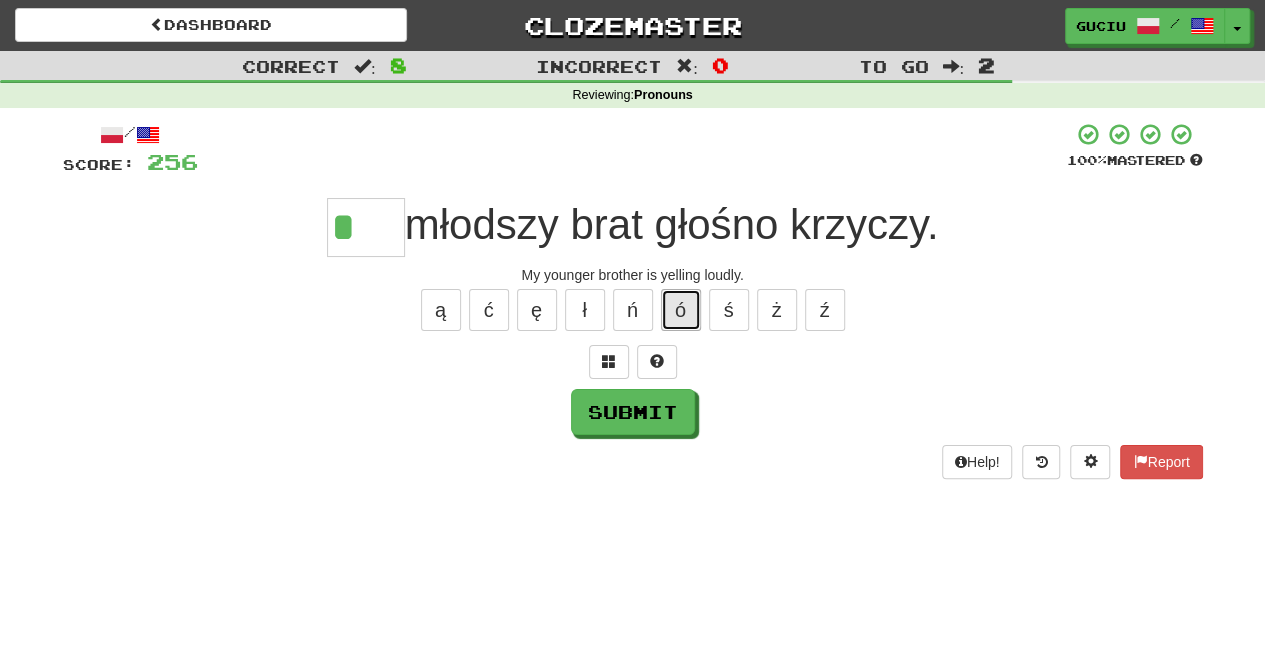 click on "ó" at bounding box center [681, 310] 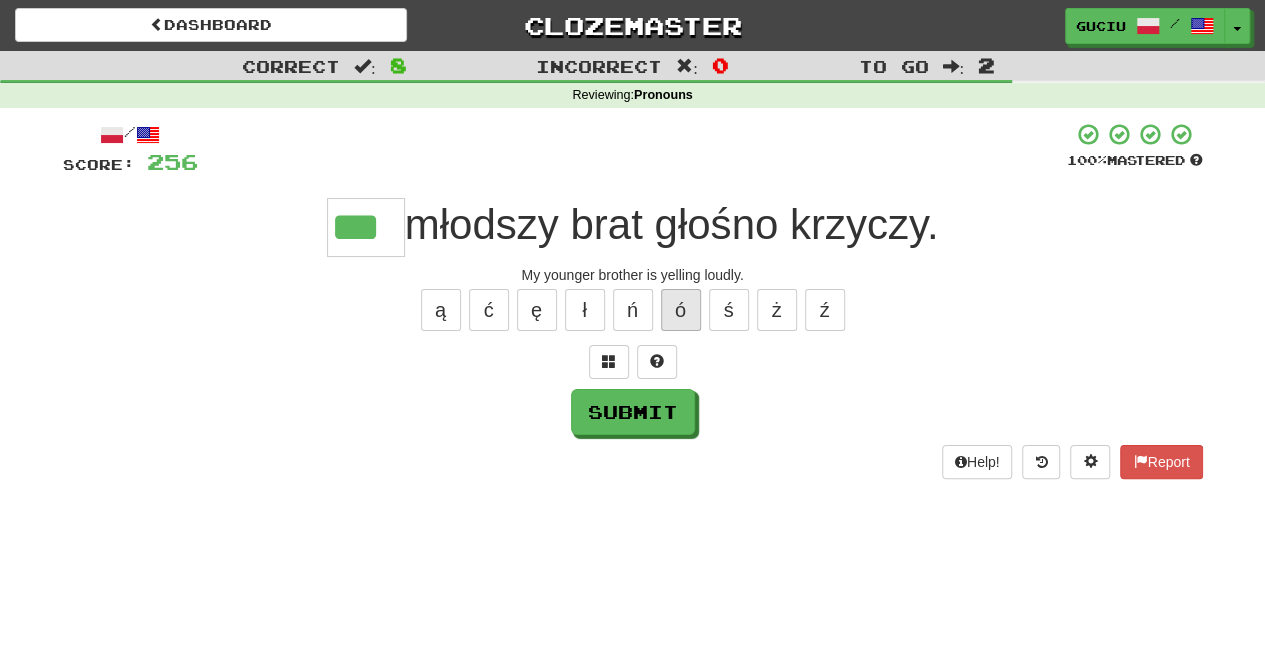 type on "***" 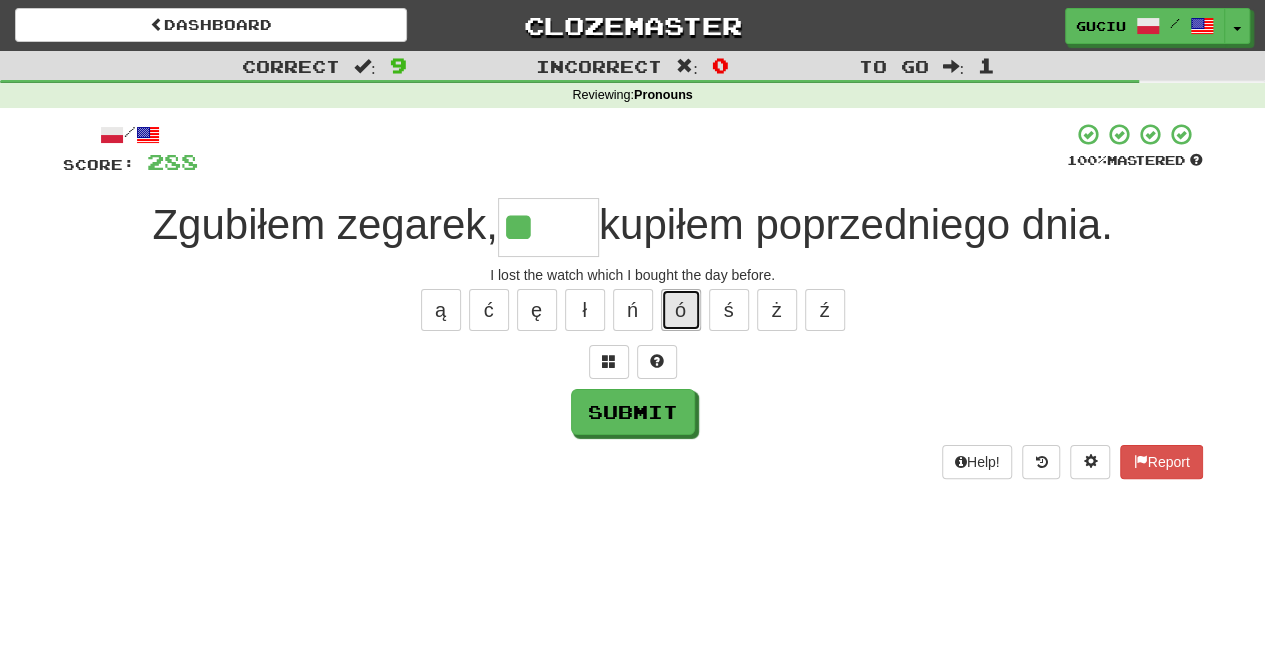 click on "ó" at bounding box center [681, 310] 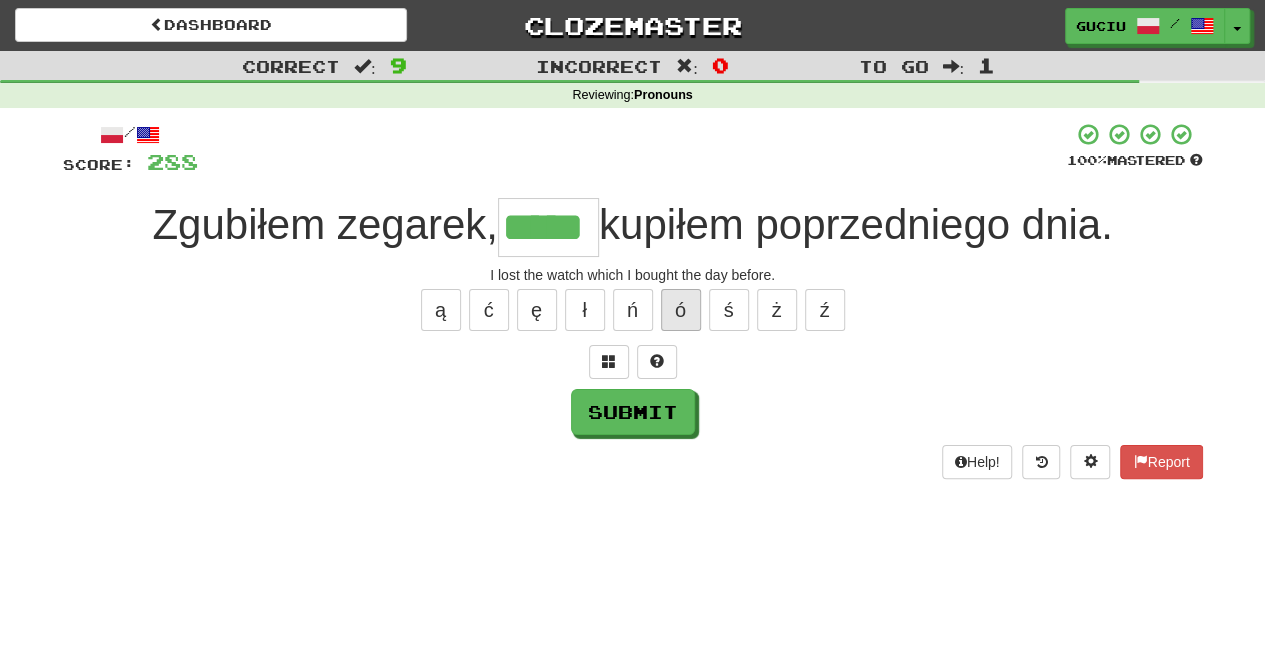 type on "*****" 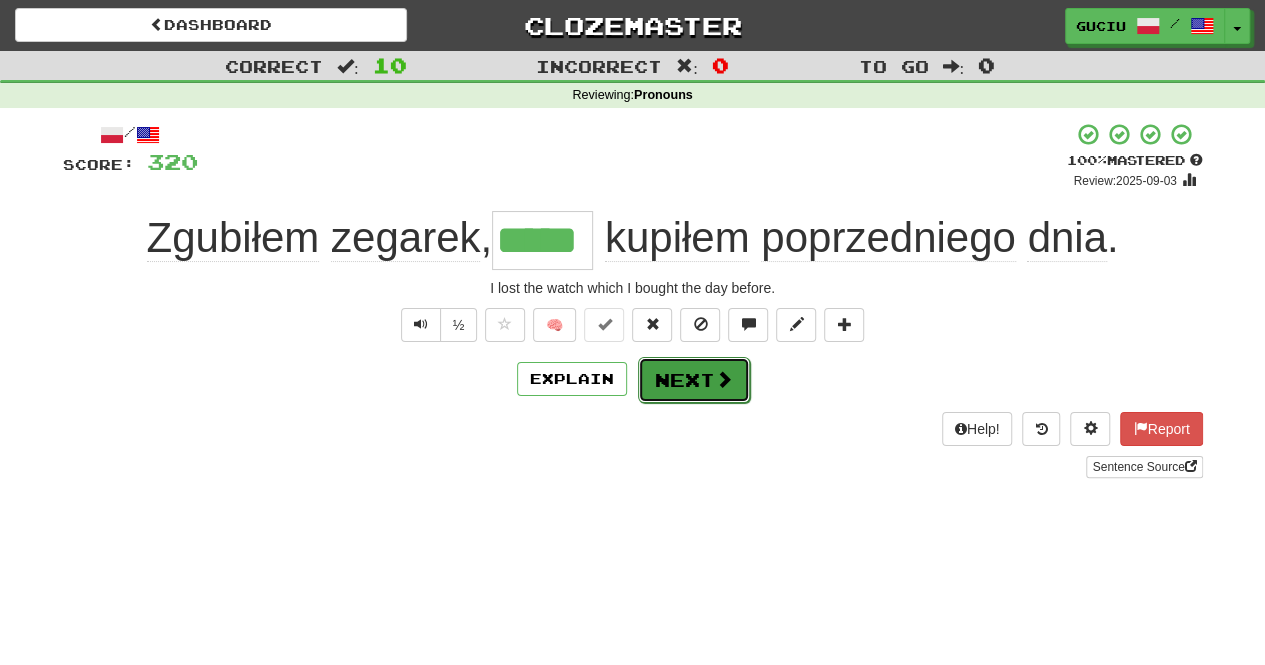 click on "Next" at bounding box center (694, 380) 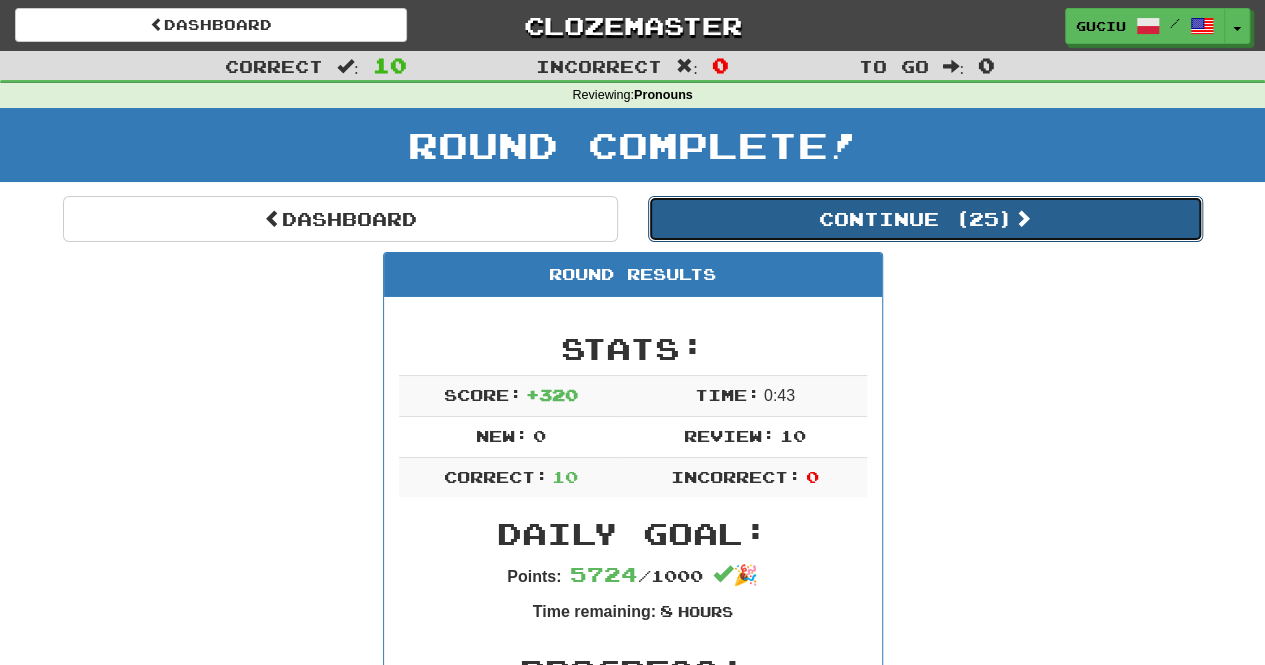 click on "Continue ( 25 )" at bounding box center (925, 219) 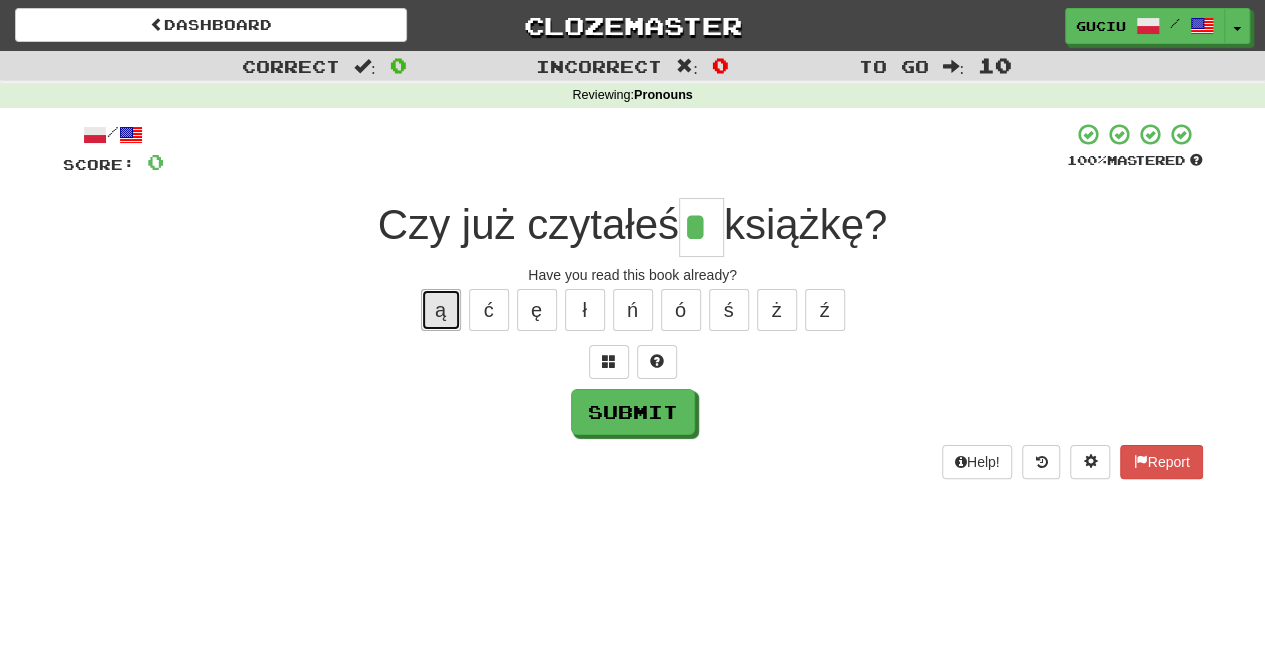 click on "ą" at bounding box center [441, 310] 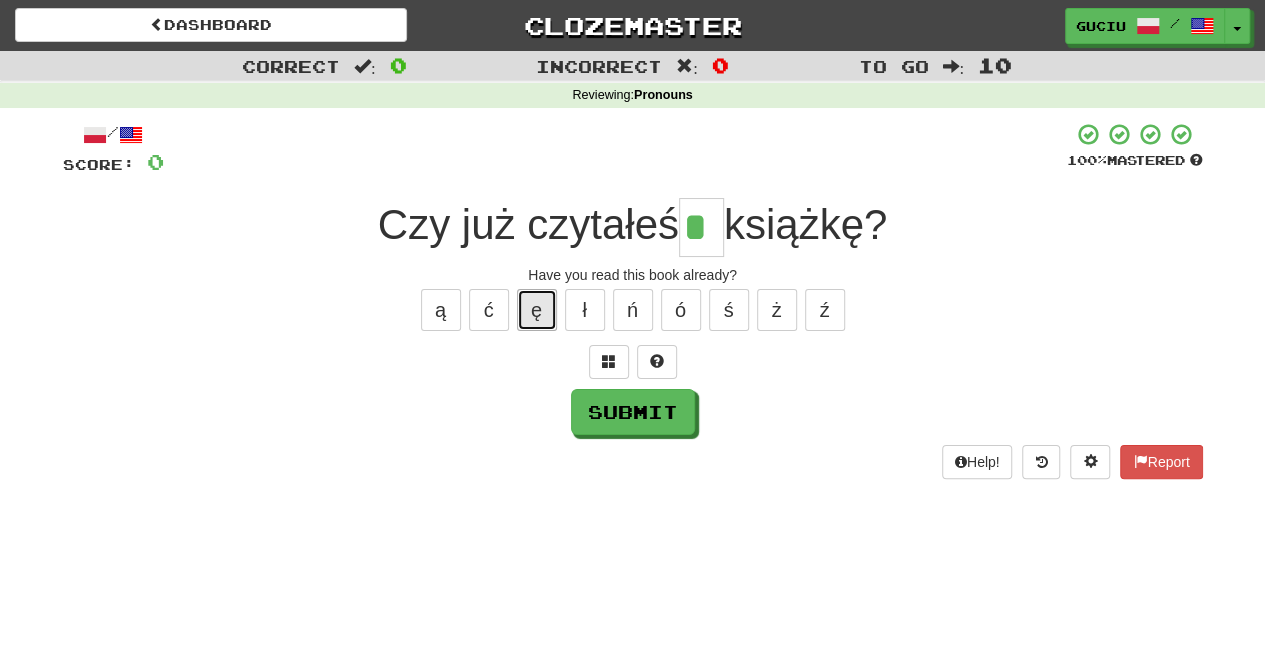 click on "ę" at bounding box center (537, 310) 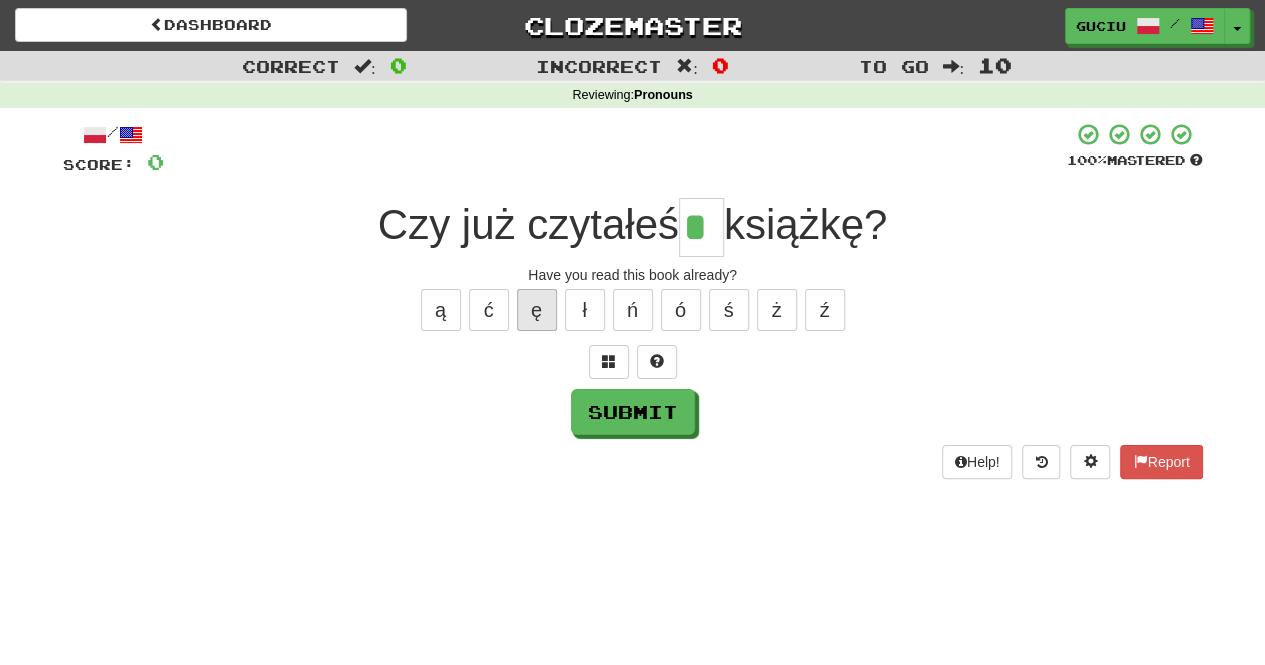 type on "**" 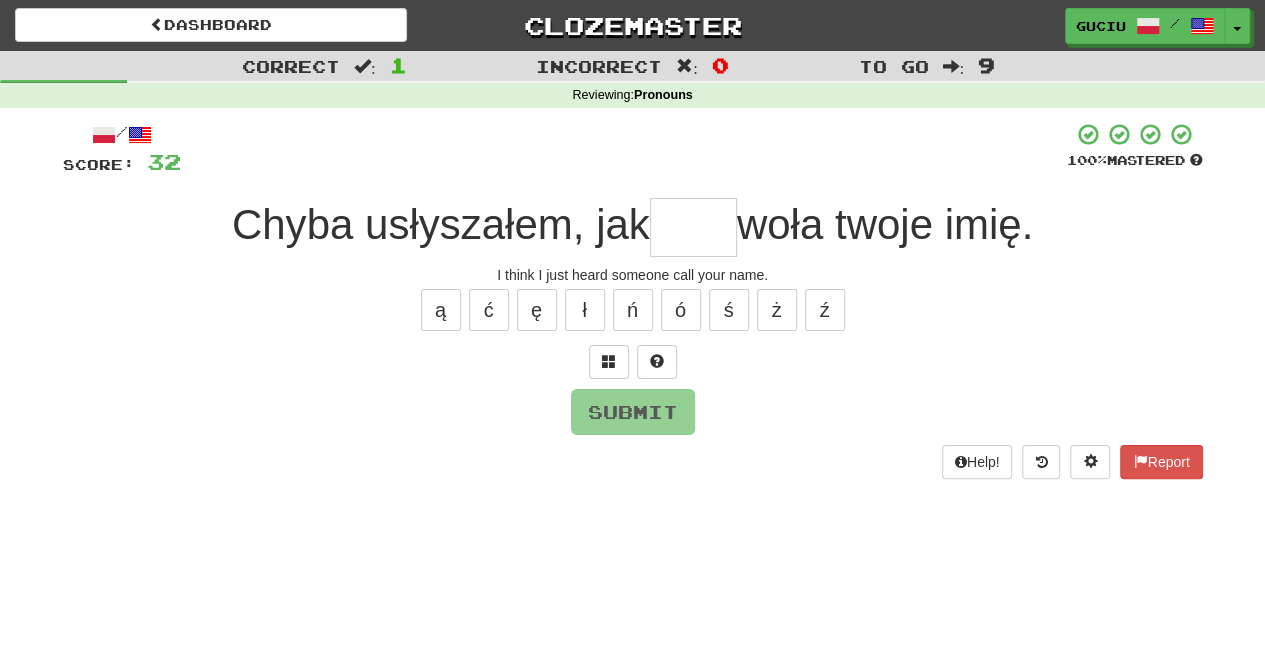 click at bounding box center (693, 227) 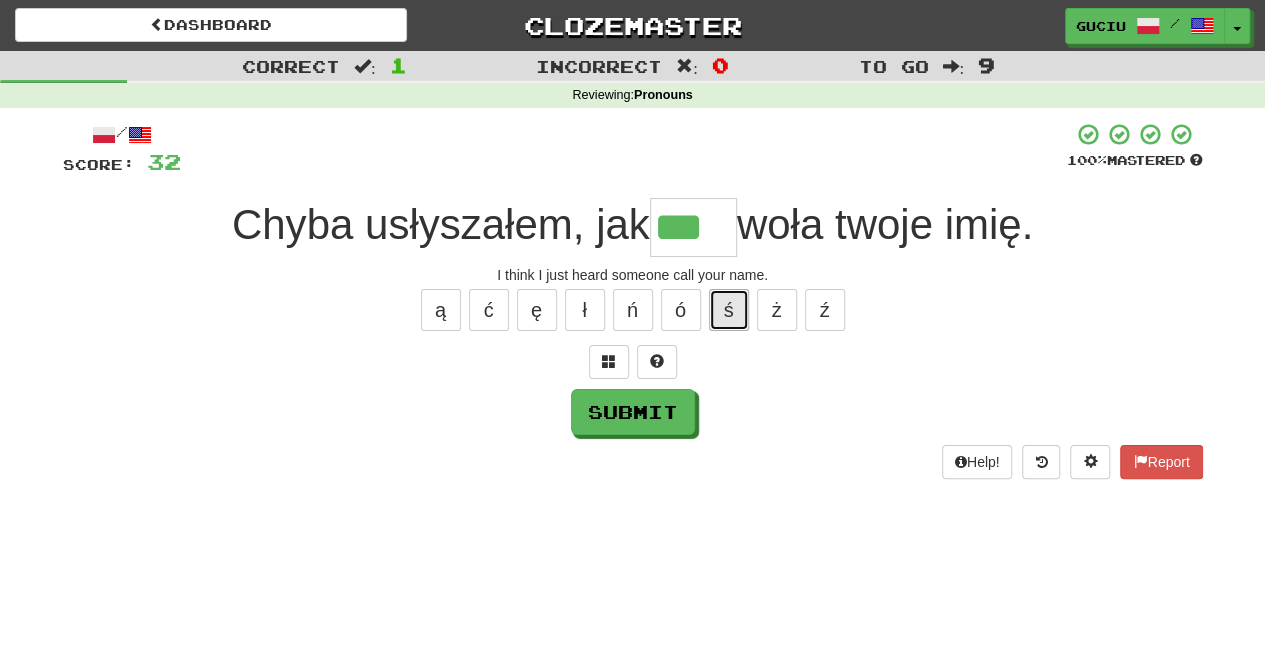 click on "ś" at bounding box center (729, 310) 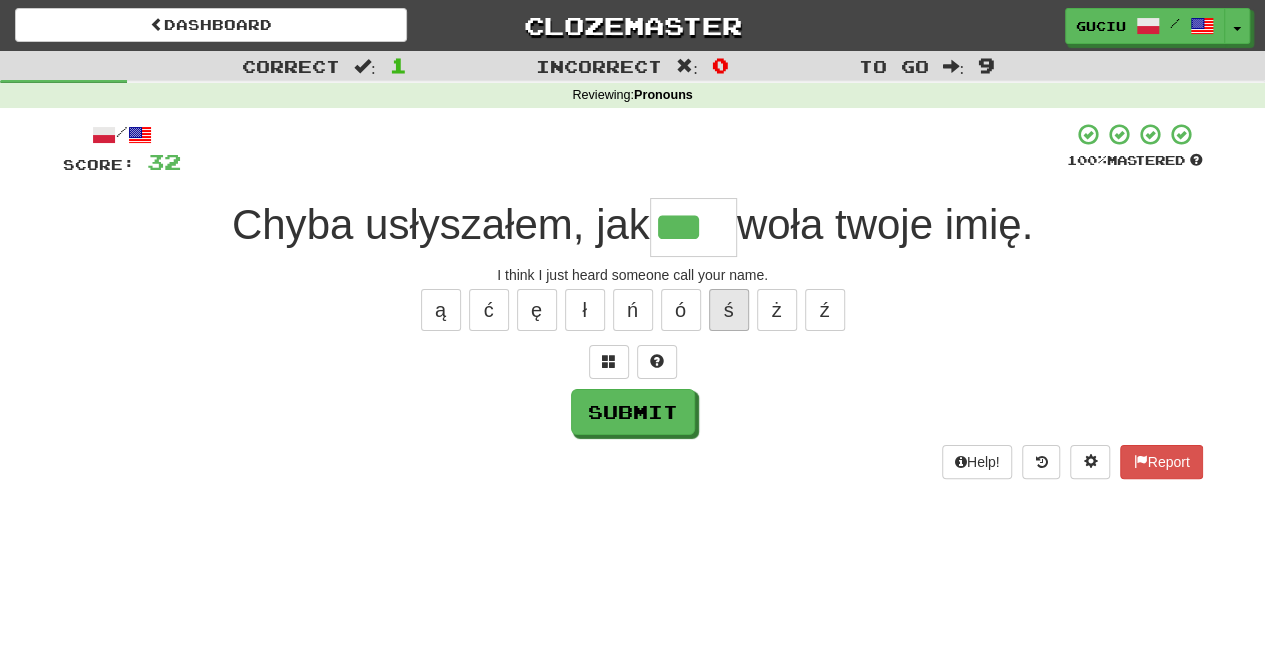 type on "****" 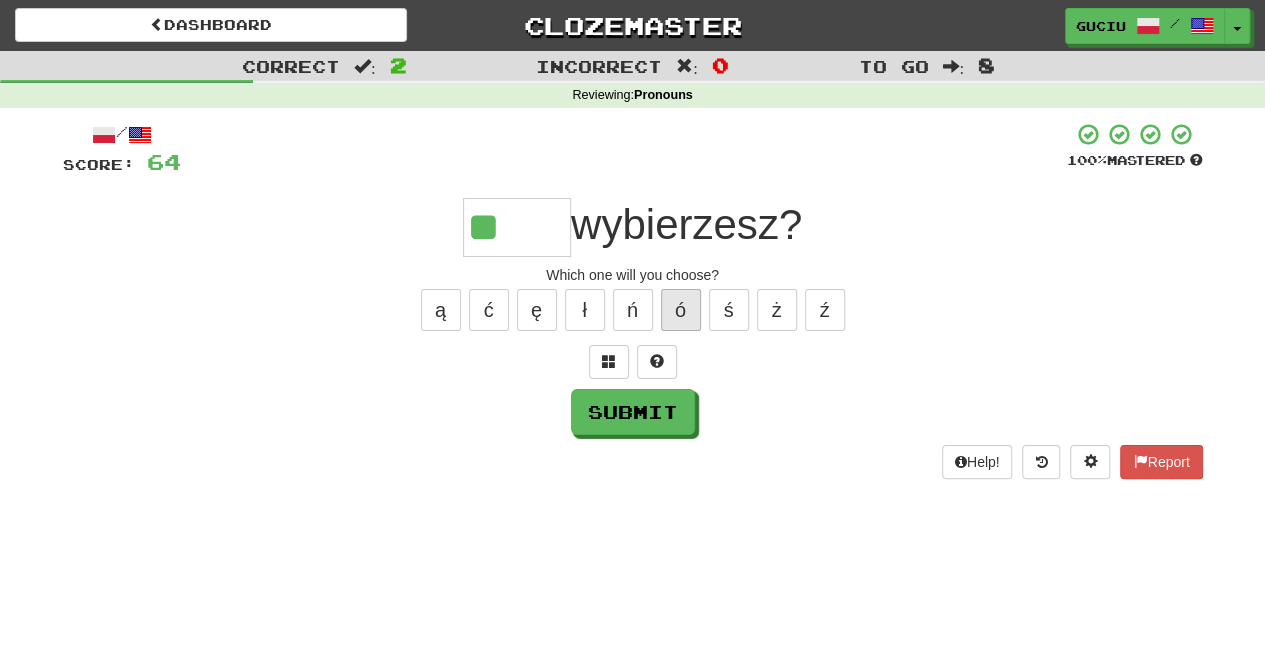 type on "**" 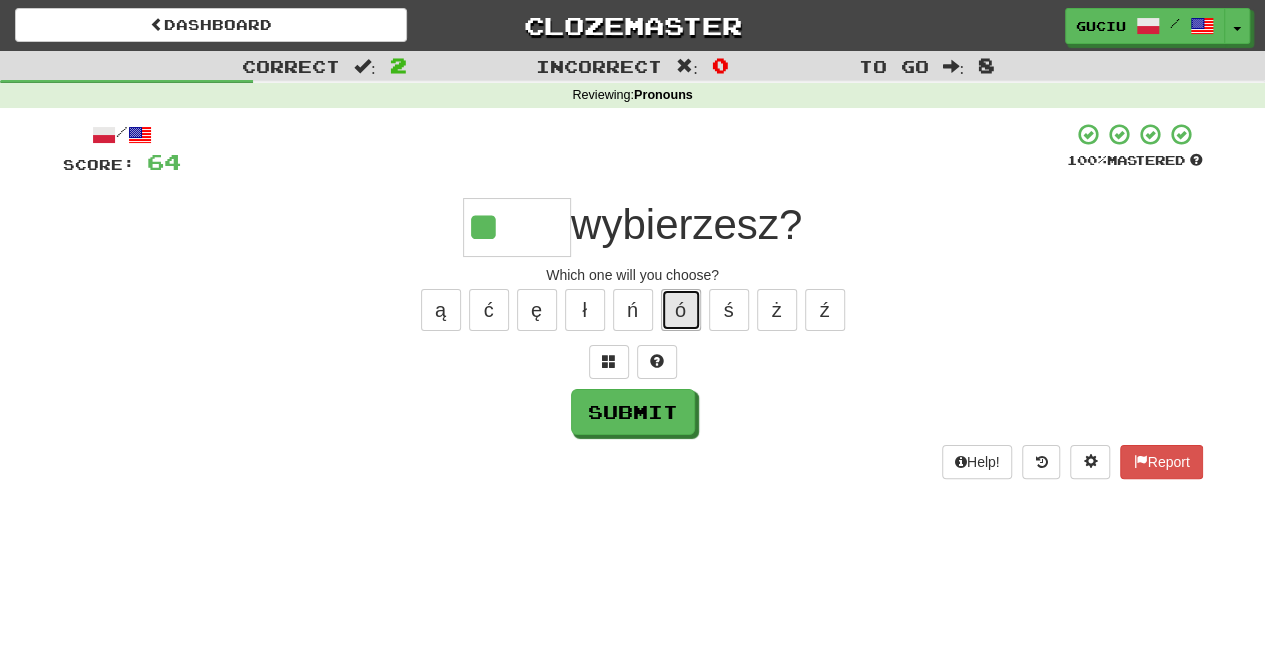 type 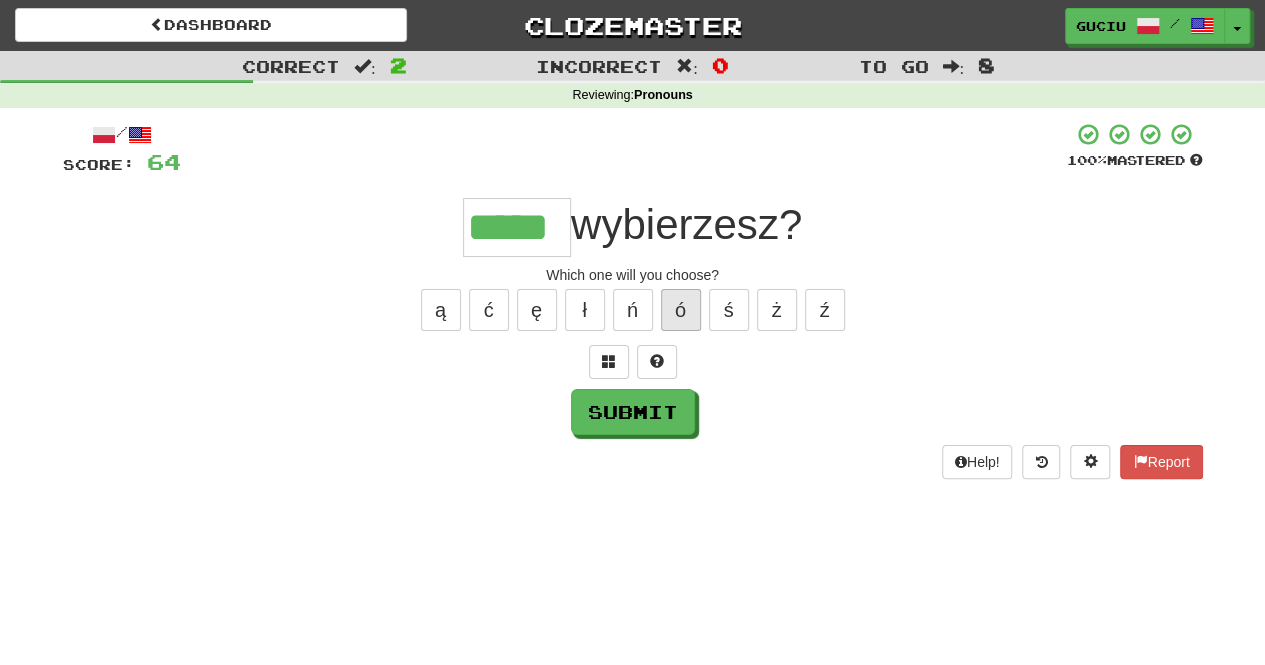 type on "*****" 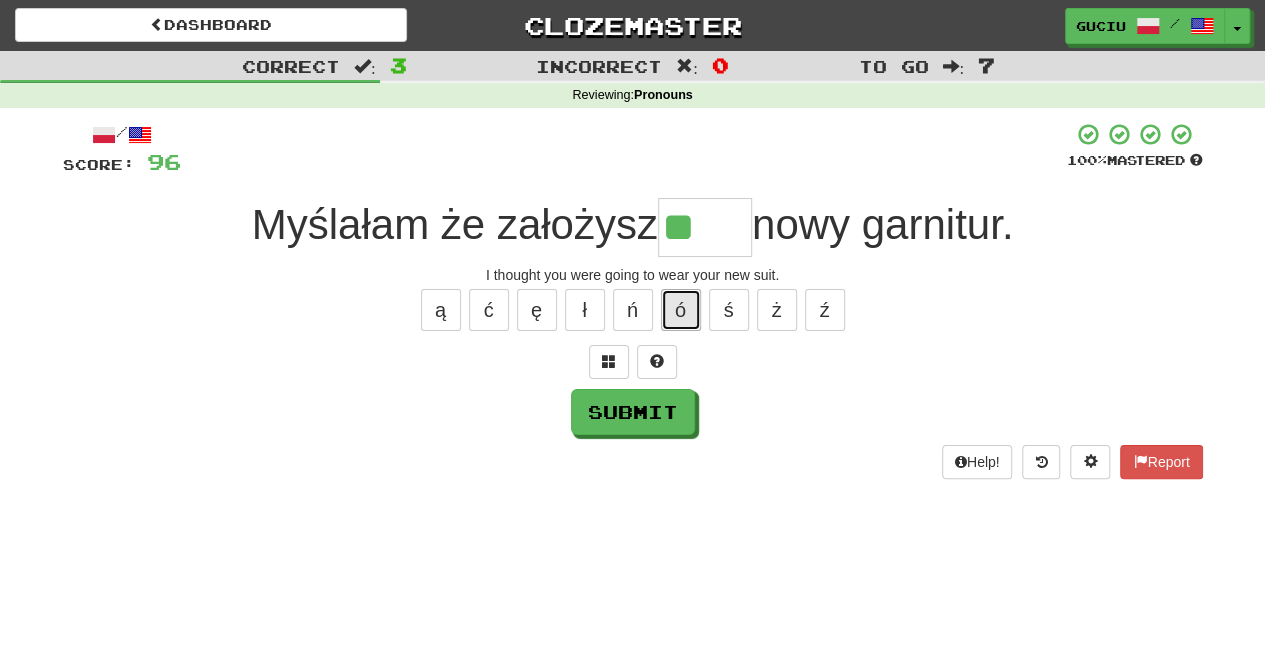 click on "ó" at bounding box center [681, 310] 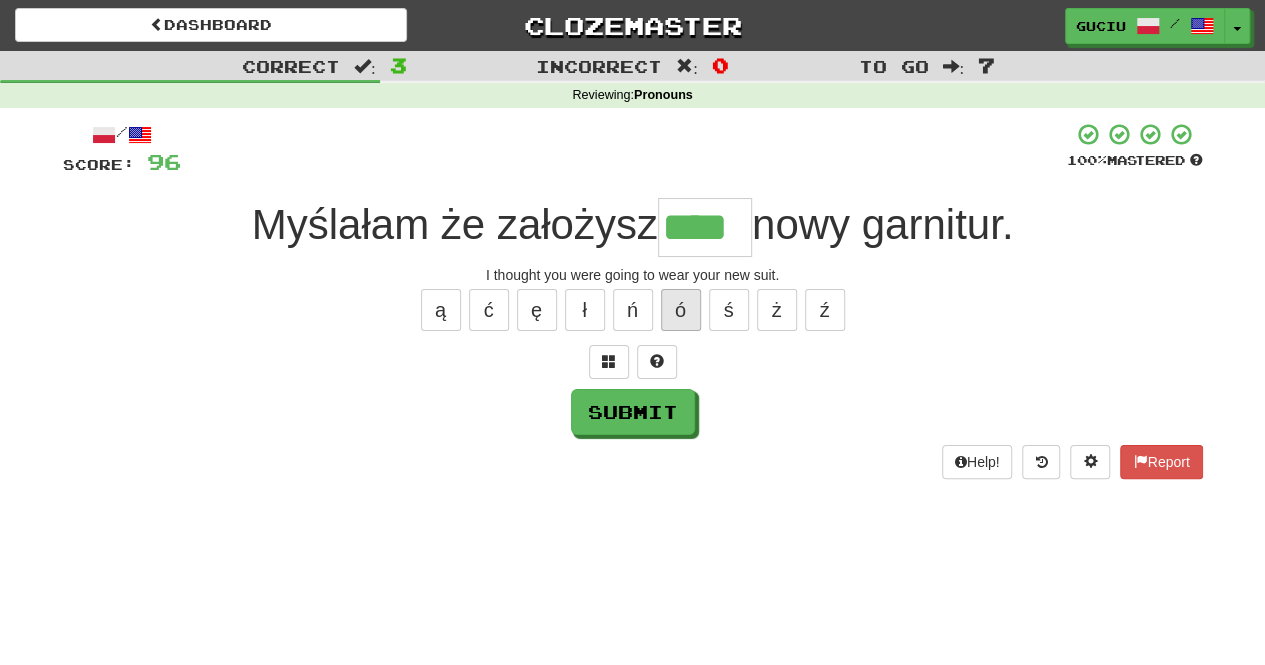type on "****" 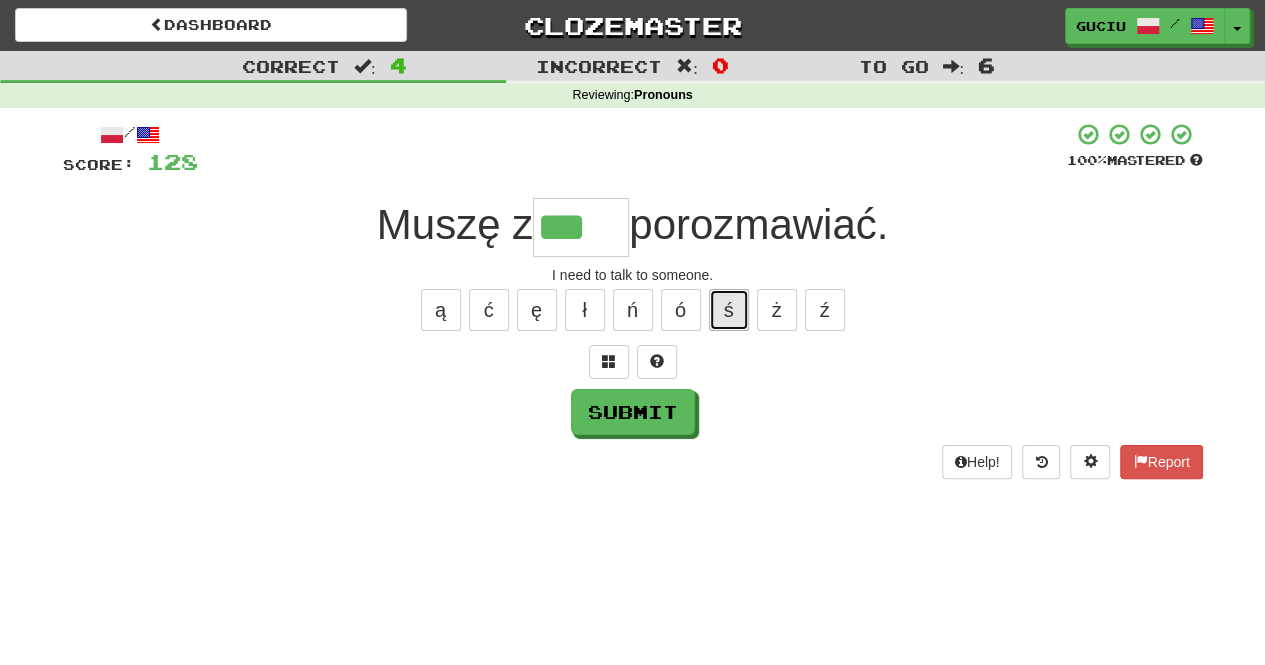 click on "ś" at bounding box center [729, 310] 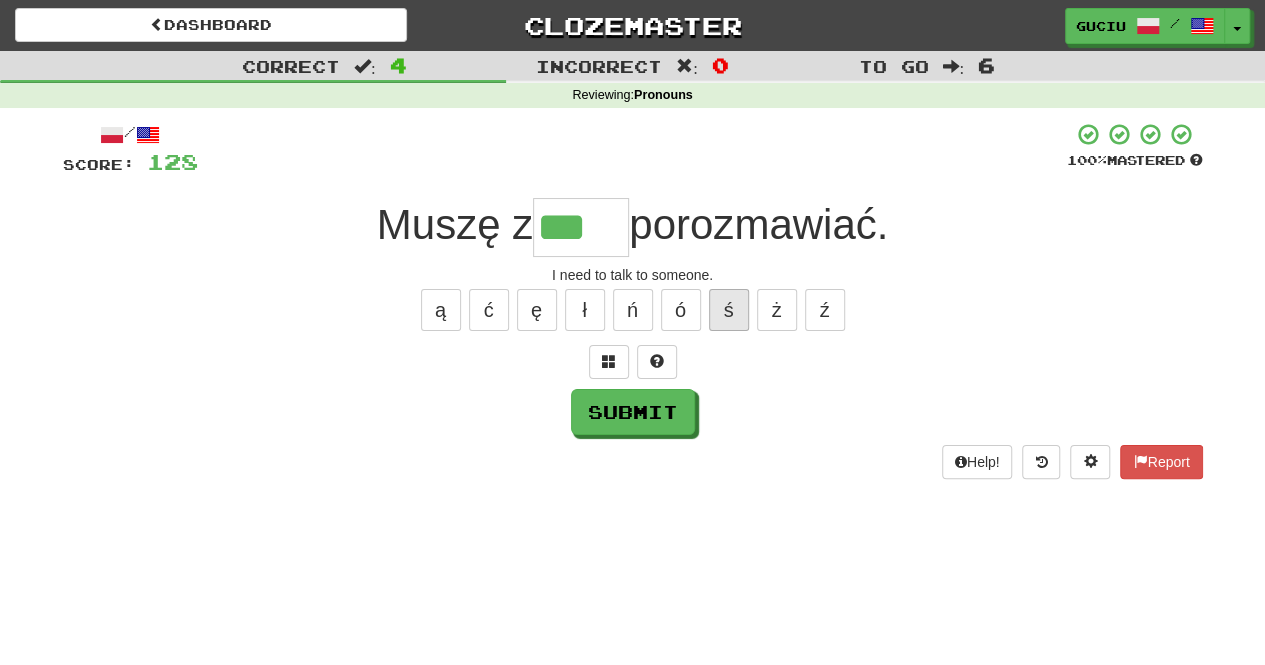 type on "****" 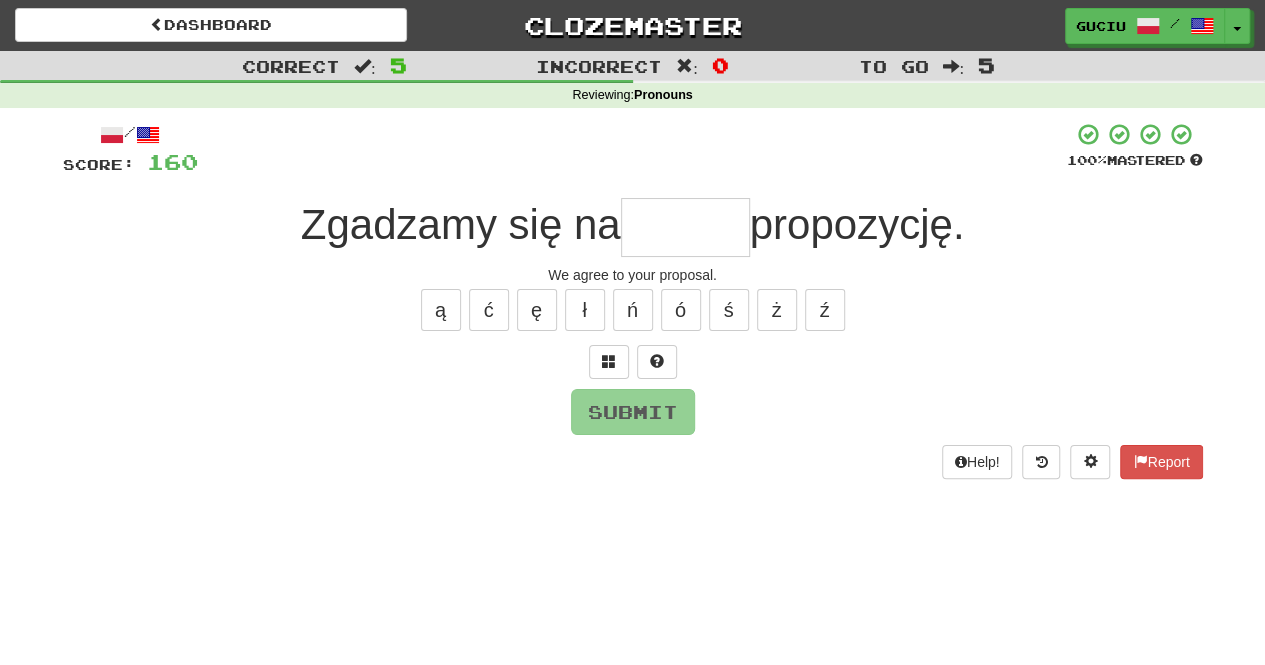 type on "*" 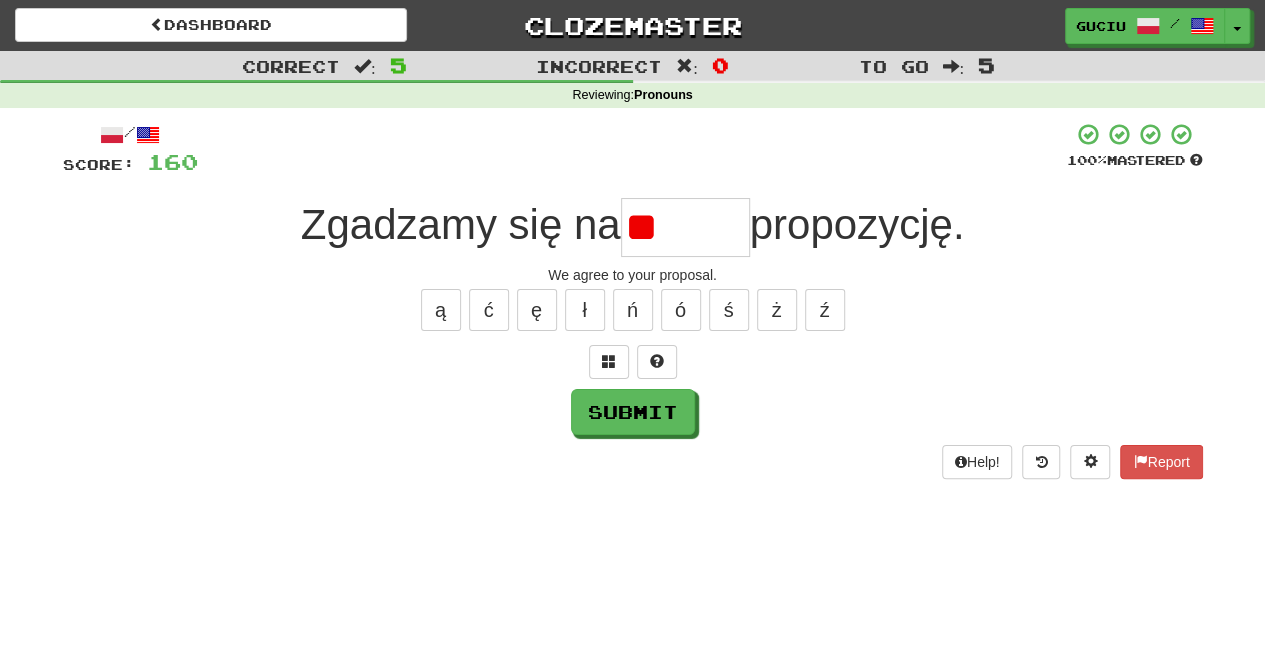 type on "*" 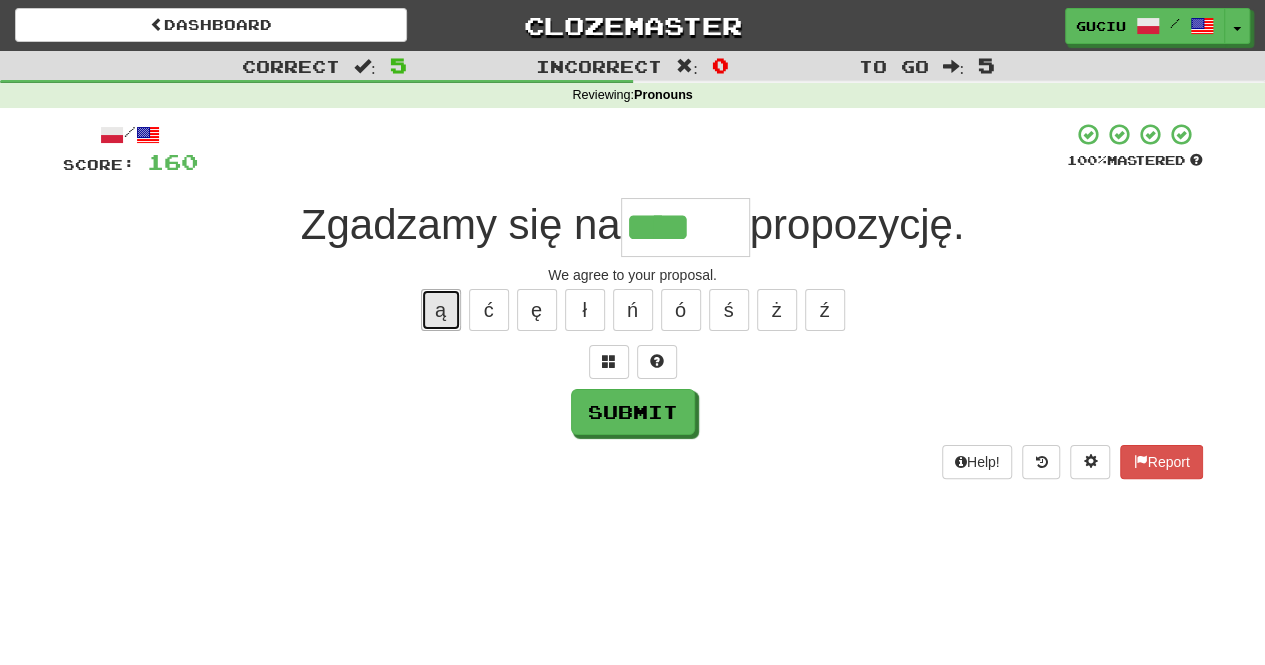 click on "ą" at bounding box center (441, 310) 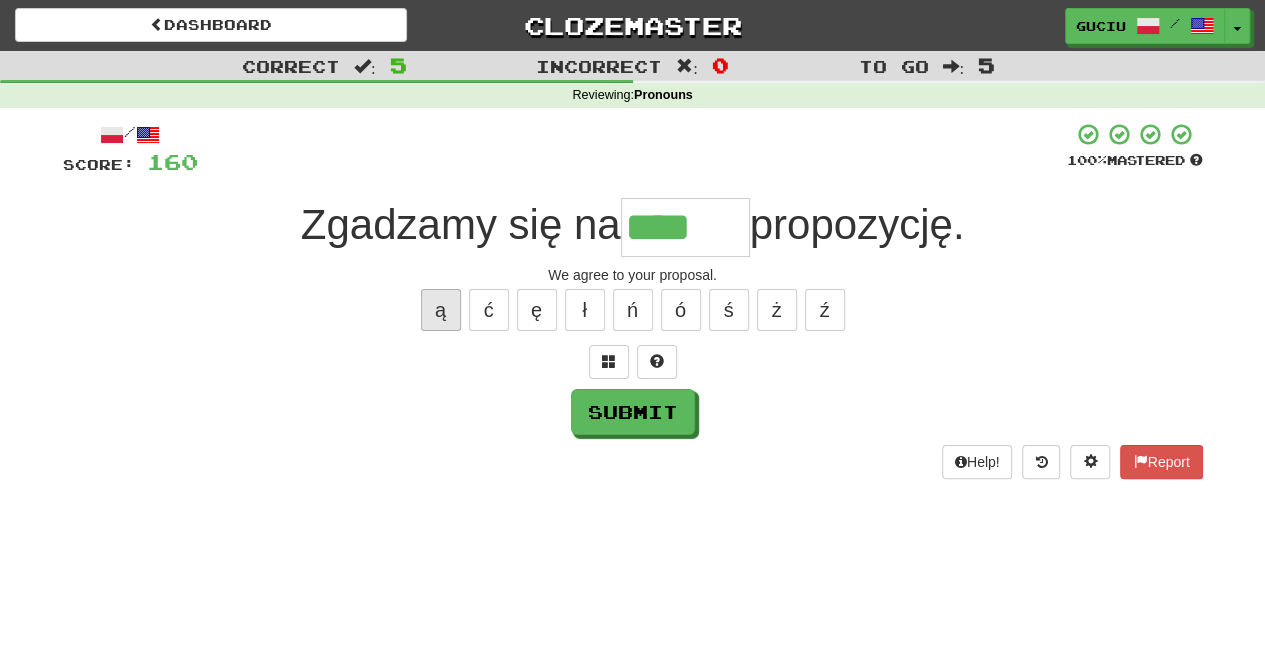 type on "*****" 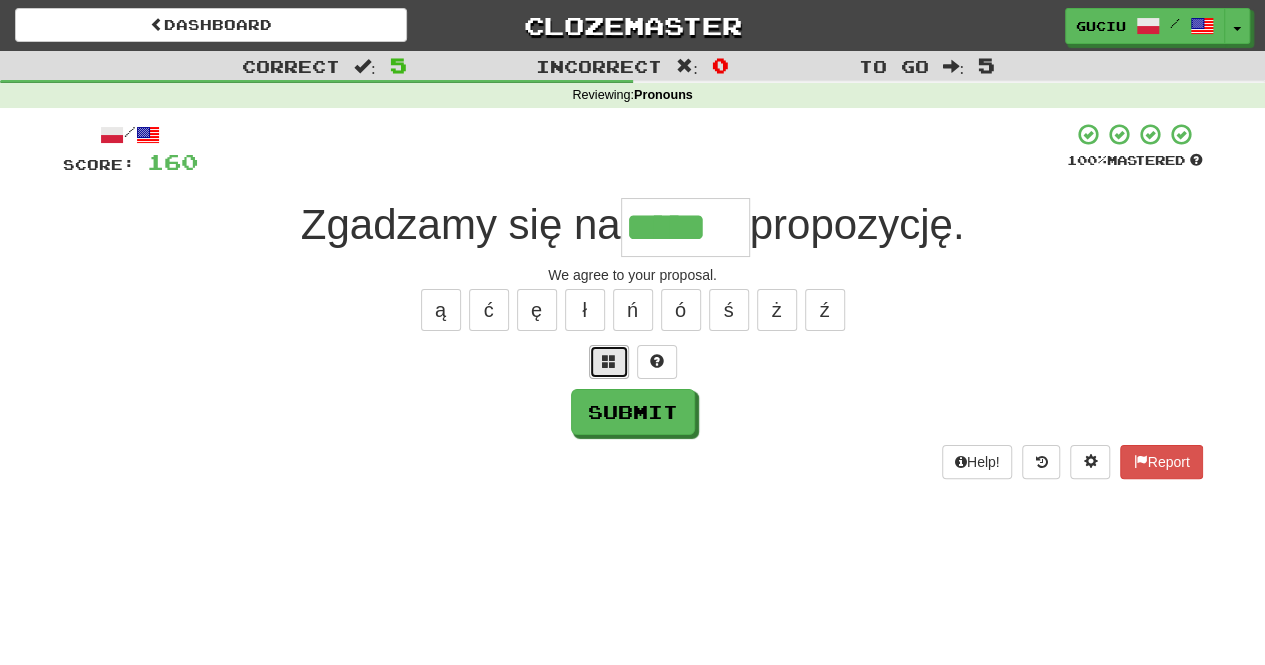 click at bounding box center [609, 362] 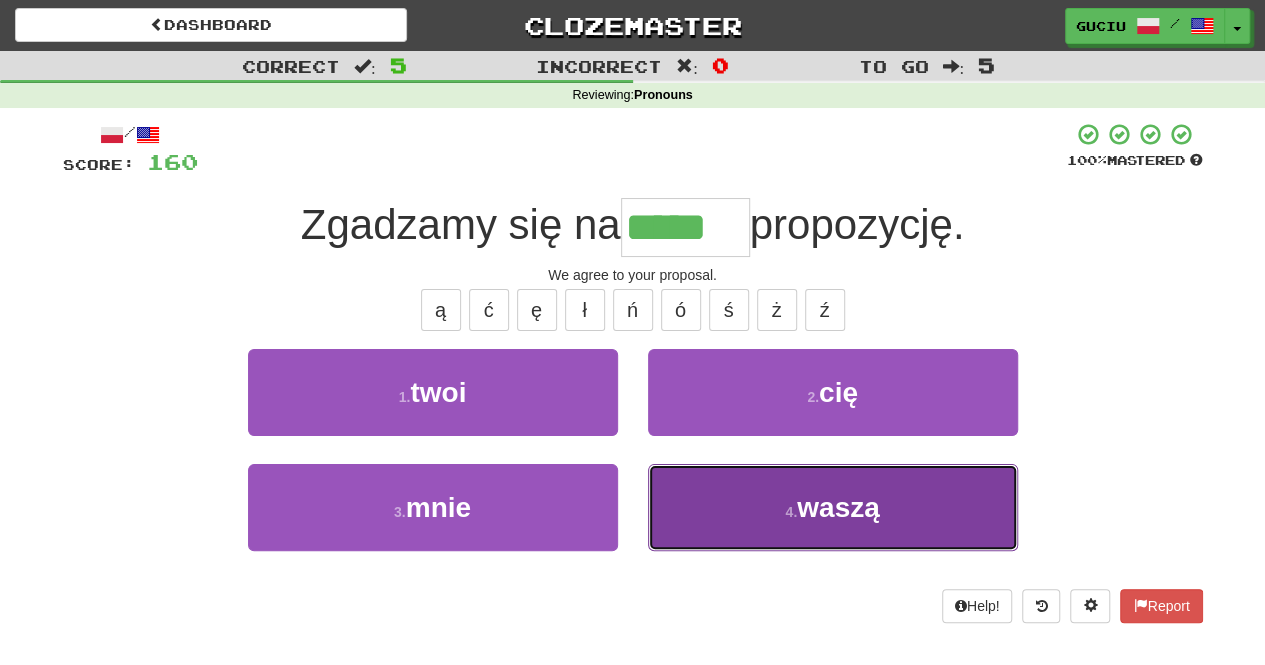 click on "4 .  waszą" at bounding box center (833, 507) 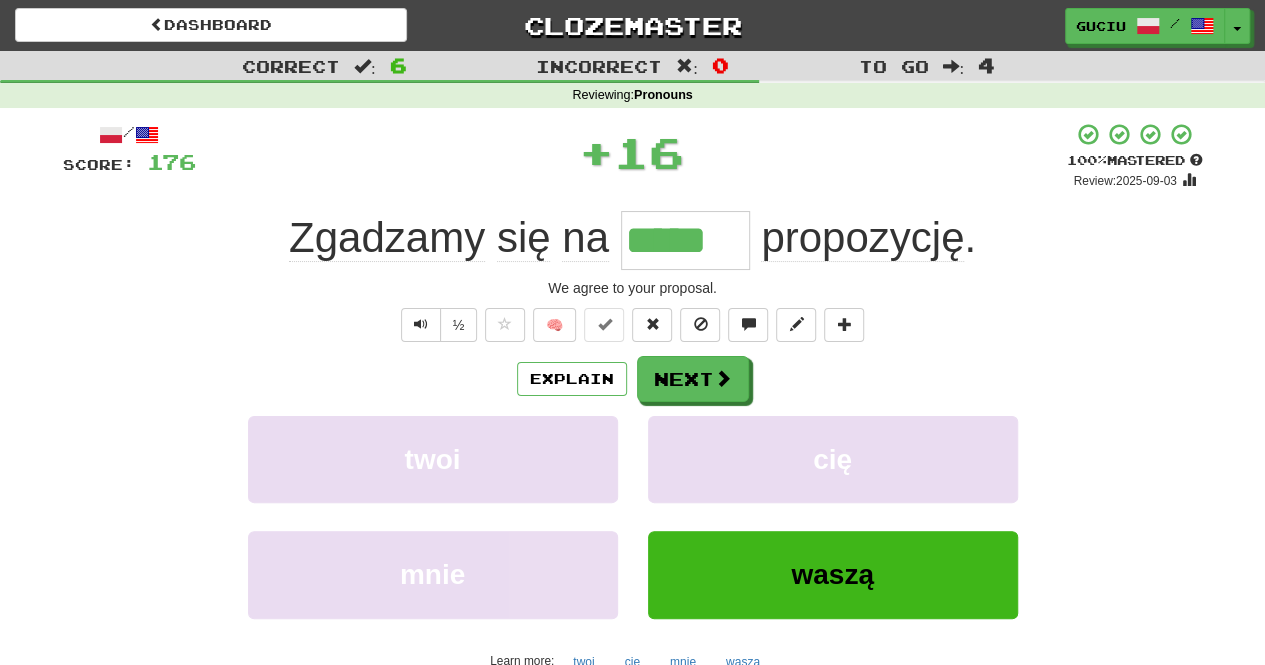 click on "/  Score:   176 + 16 100 %  Mastered Review:  2025-09-03 Zgadzamy   się   na   *****   propozycję . We agree to your proposal. ½ 🧠 Explain Next twoi cię mnie waszą Learn more: twoi cię mnie waszą  Help!  Report Sentence Source" at bounding box center [633, 437] 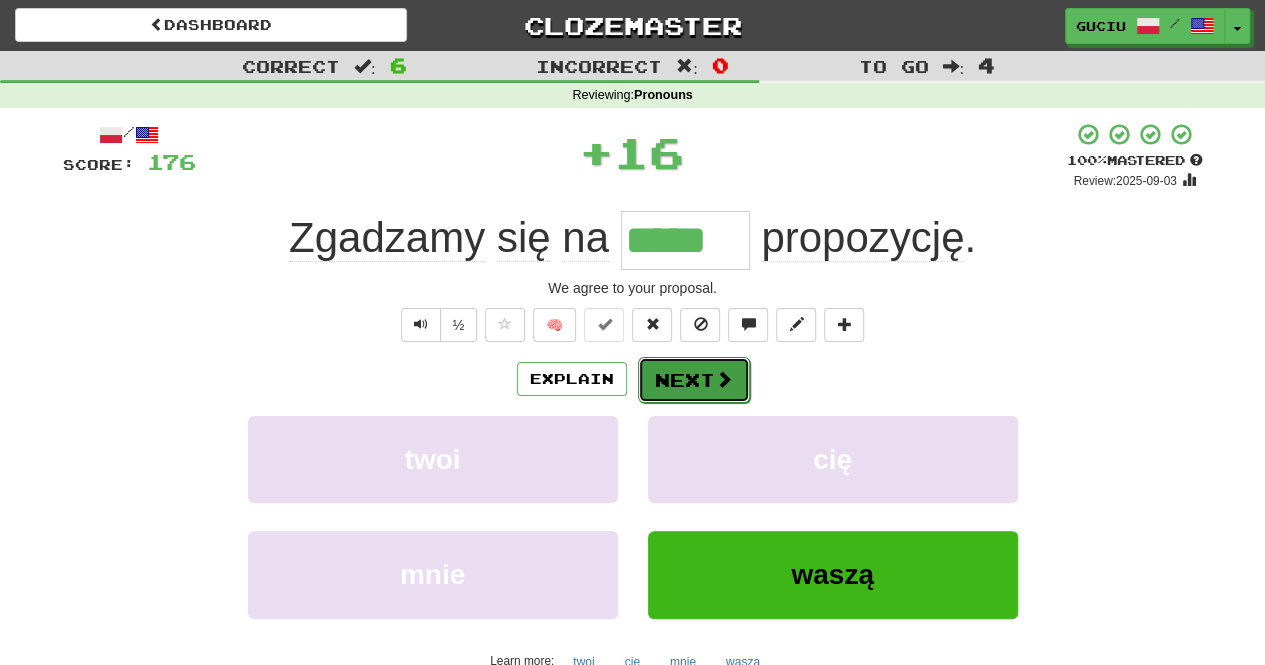 click on "Next" at bounding box center (694, 380) 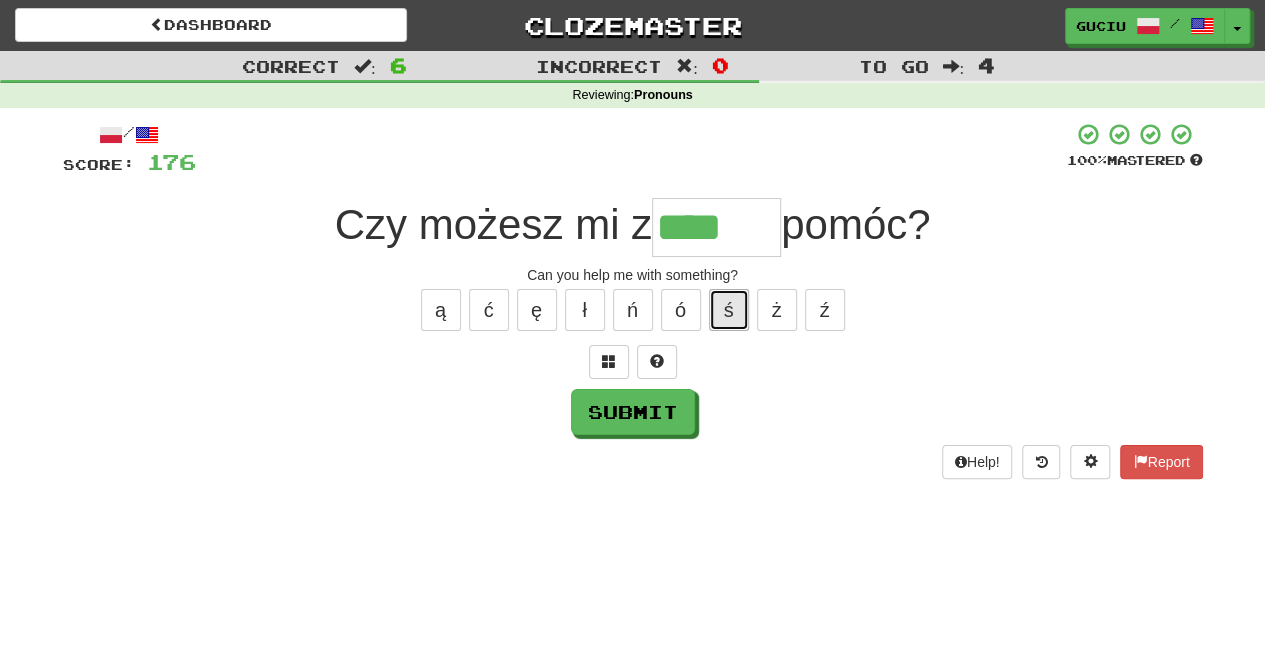 click on "ś" at bounding box center [729, 310] 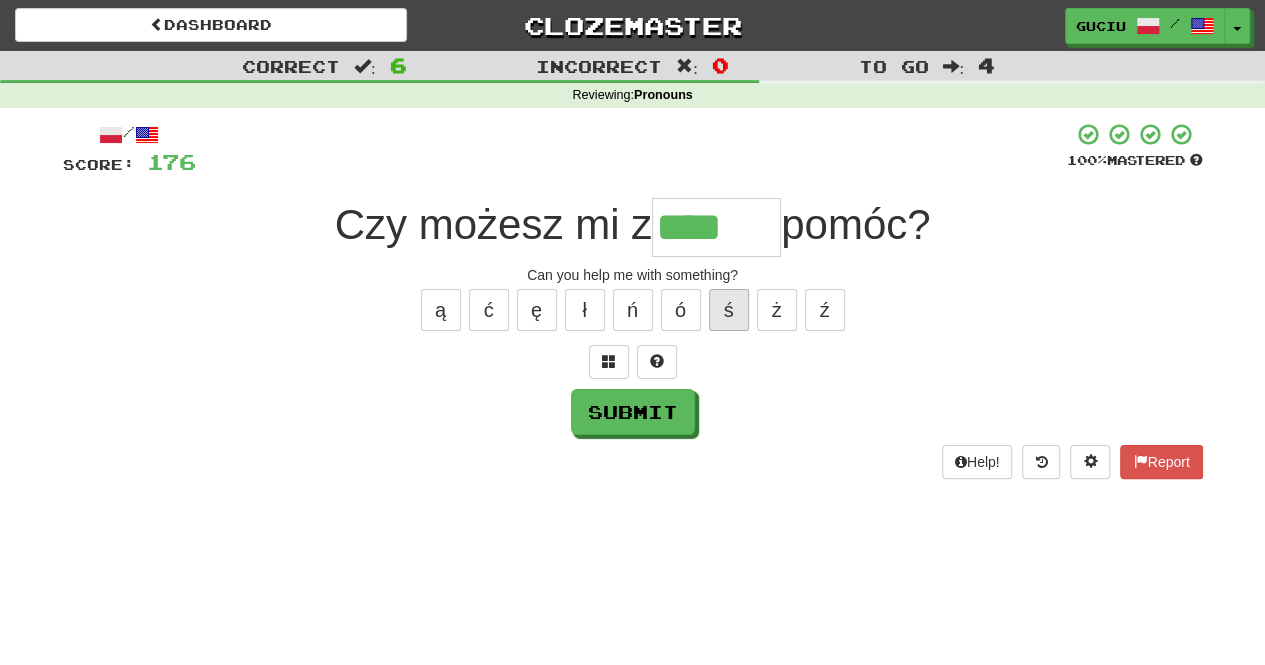 type on "*****" 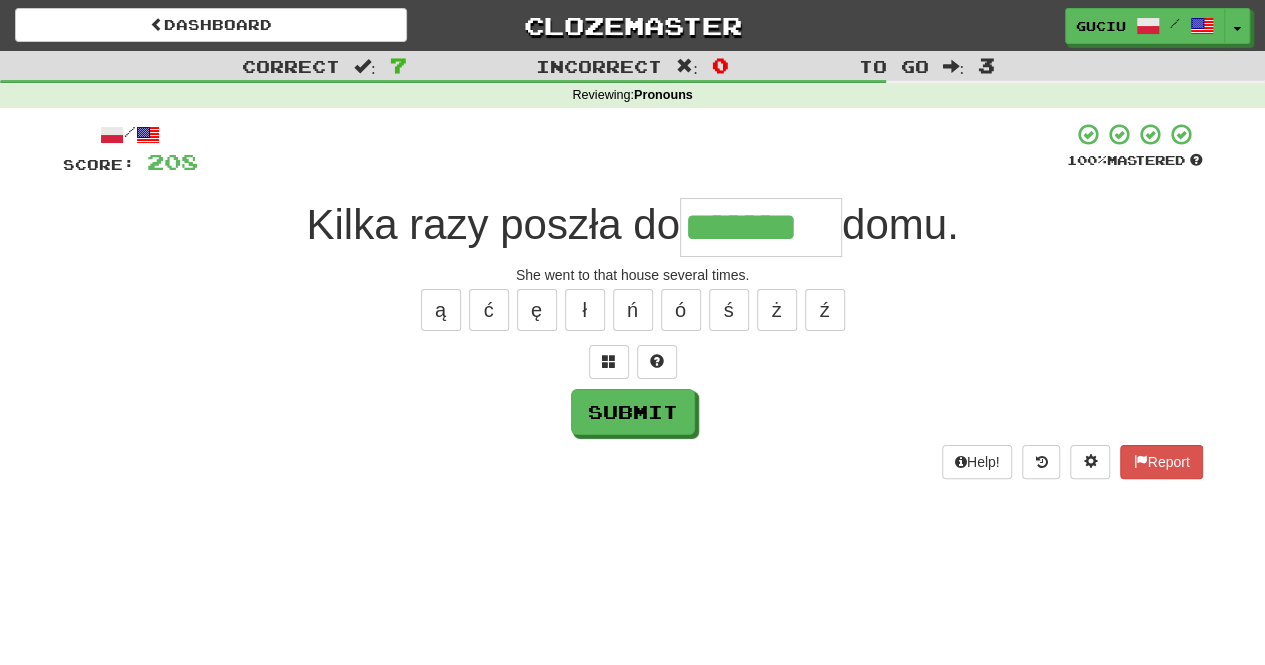 type on "*******" 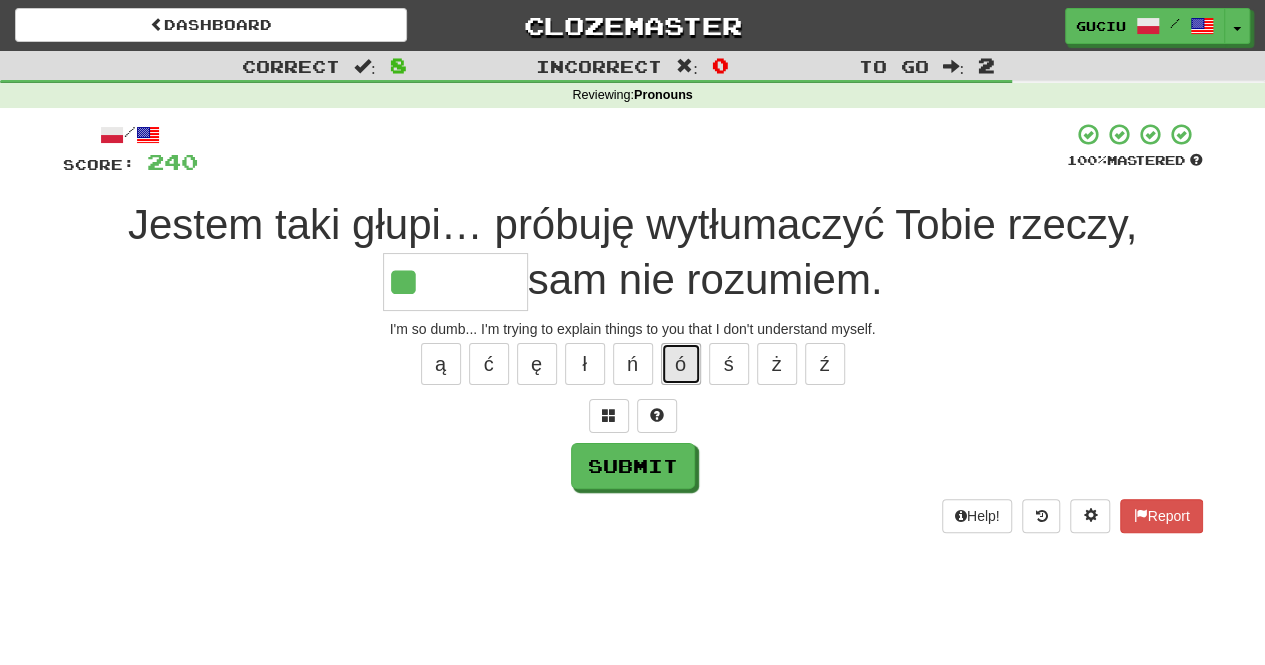 click on "ó" at bounding box center [681, 364] 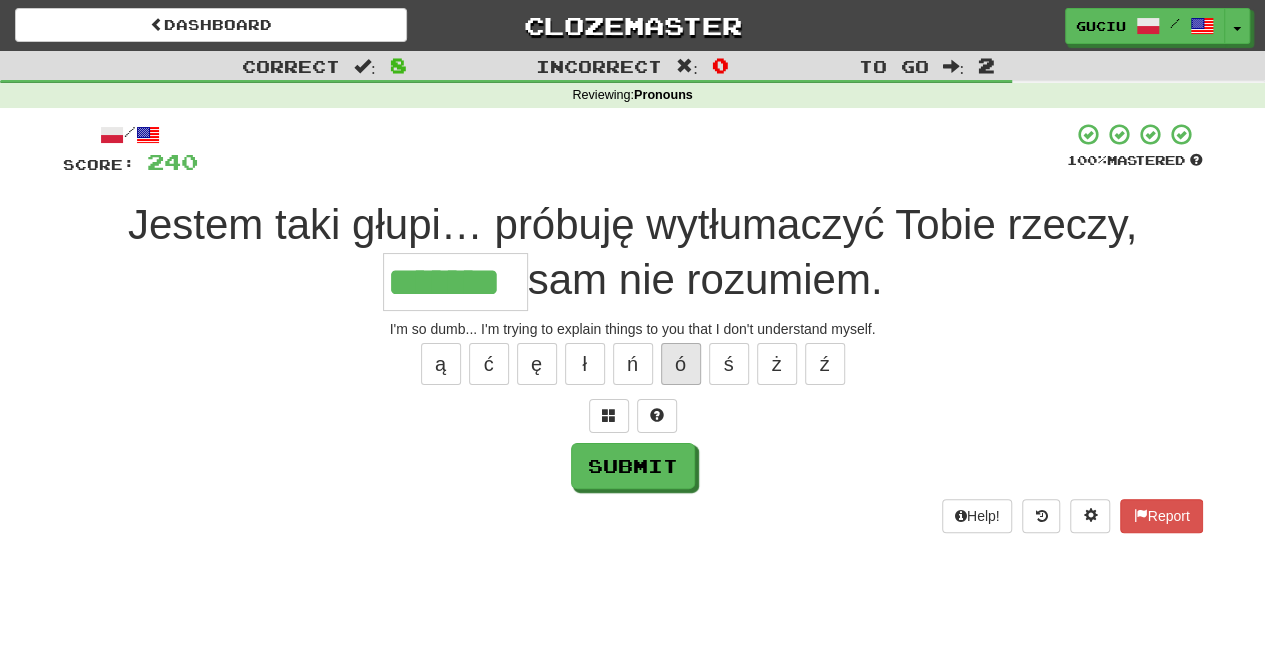 type on "*******" 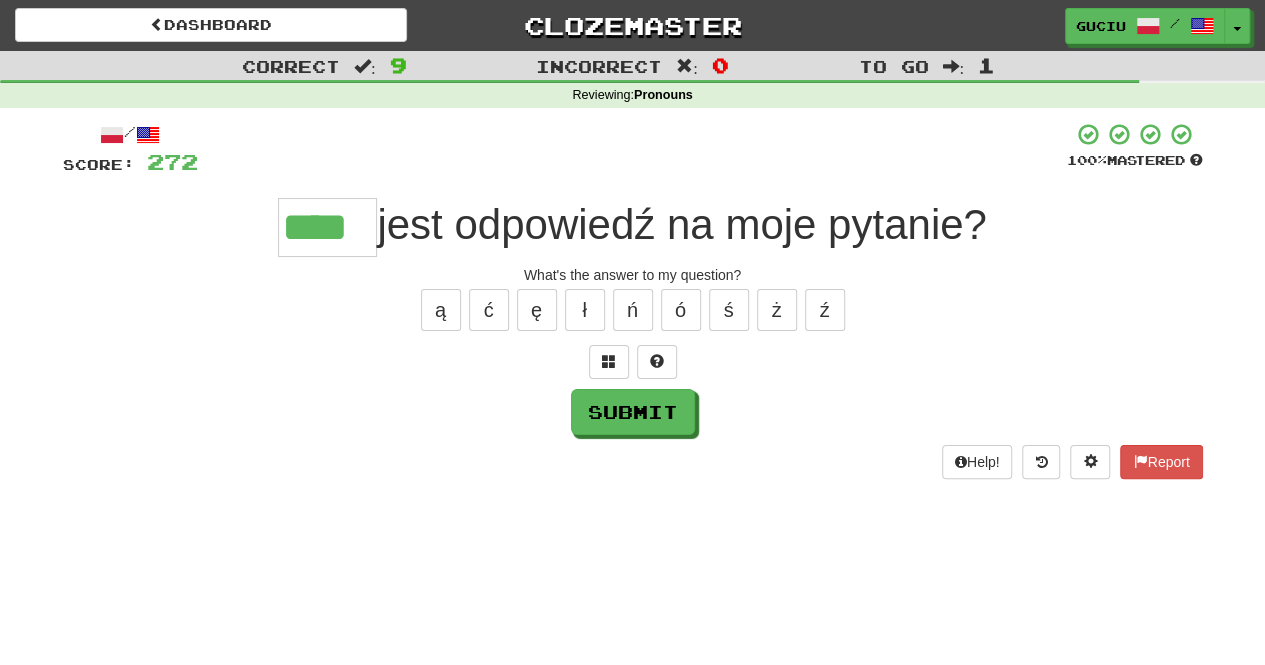 type on "****" 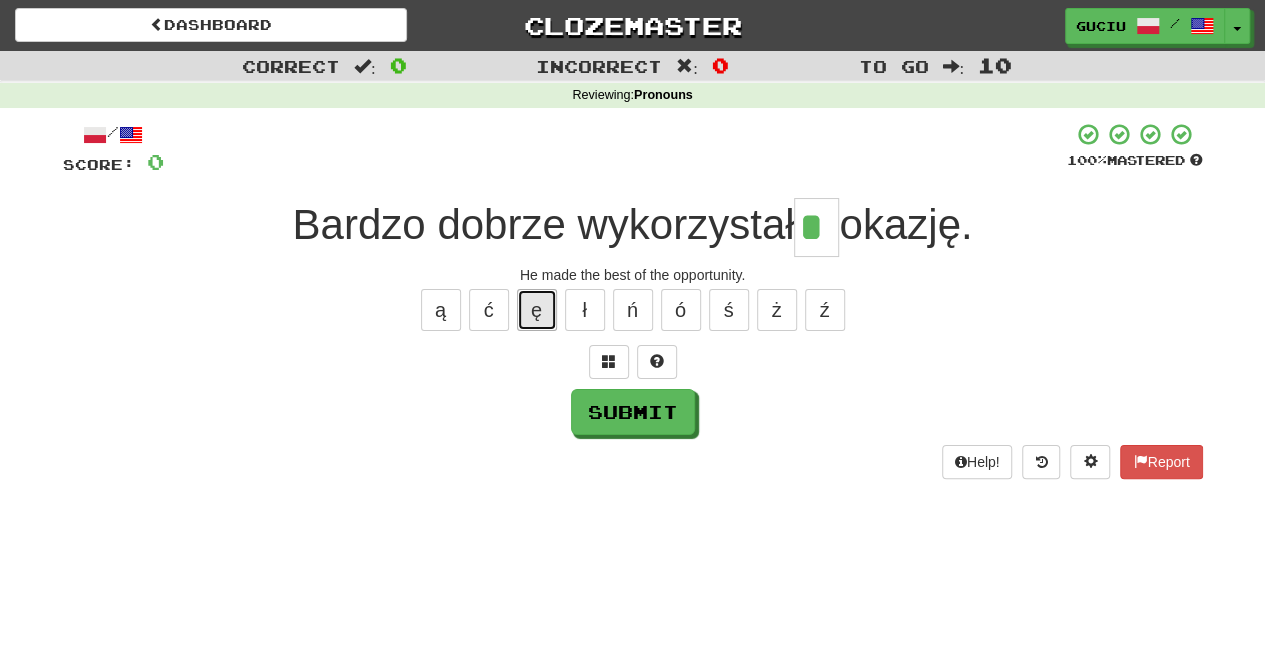 click on "ę" at bounding box center (537, 310) 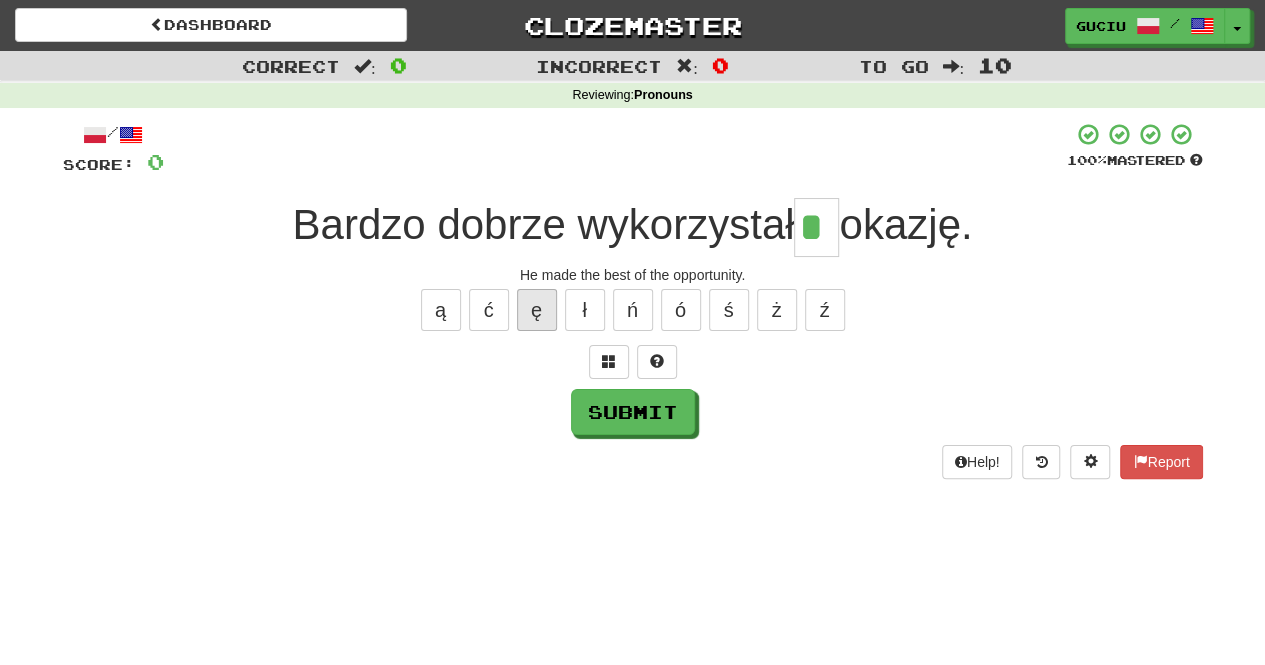 type on "**" 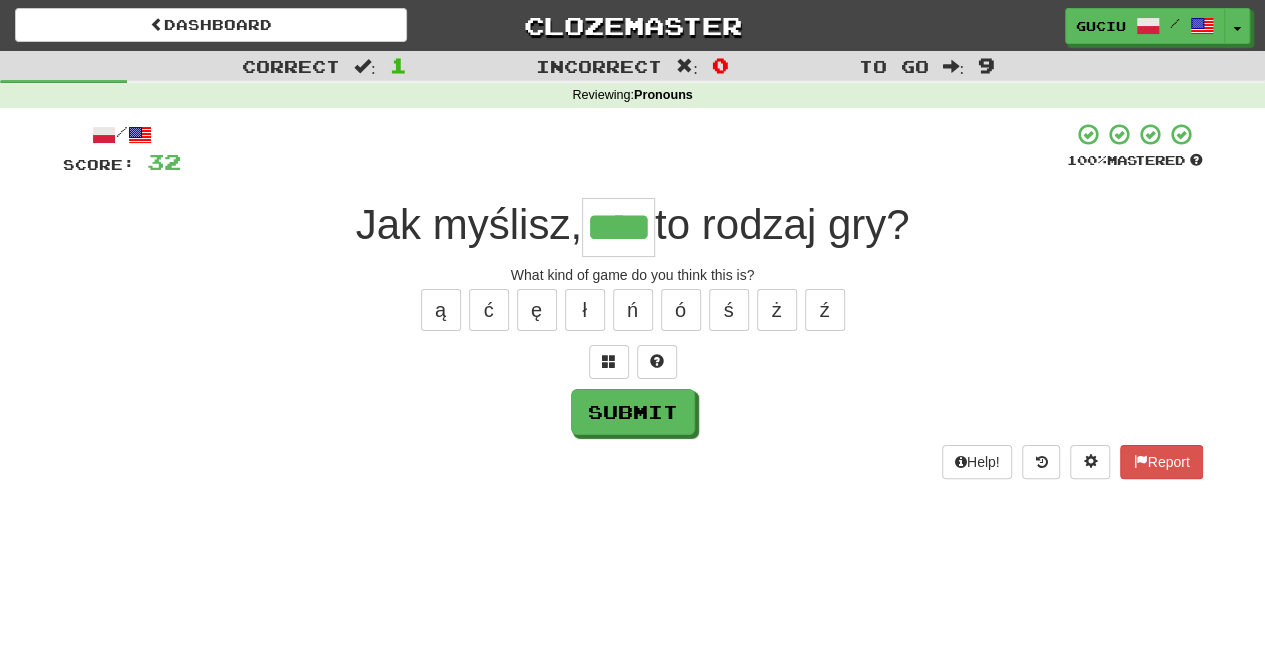 type on "****" 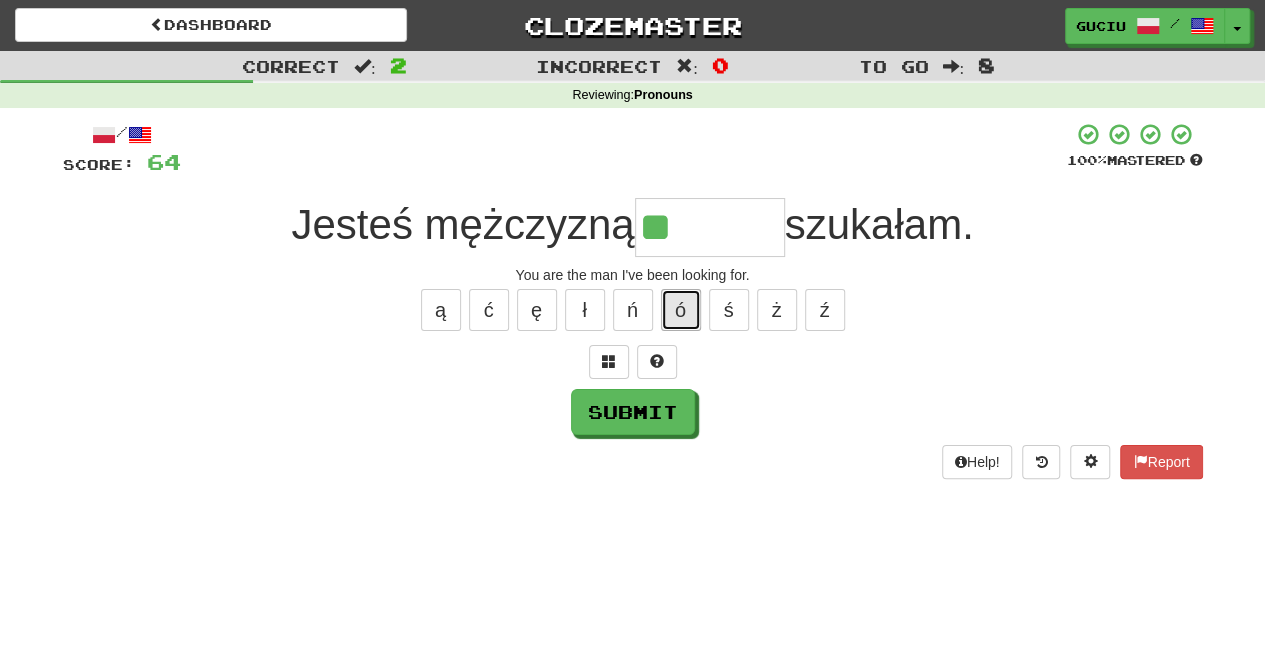 click on "ó" at bounding box center [681, 310] 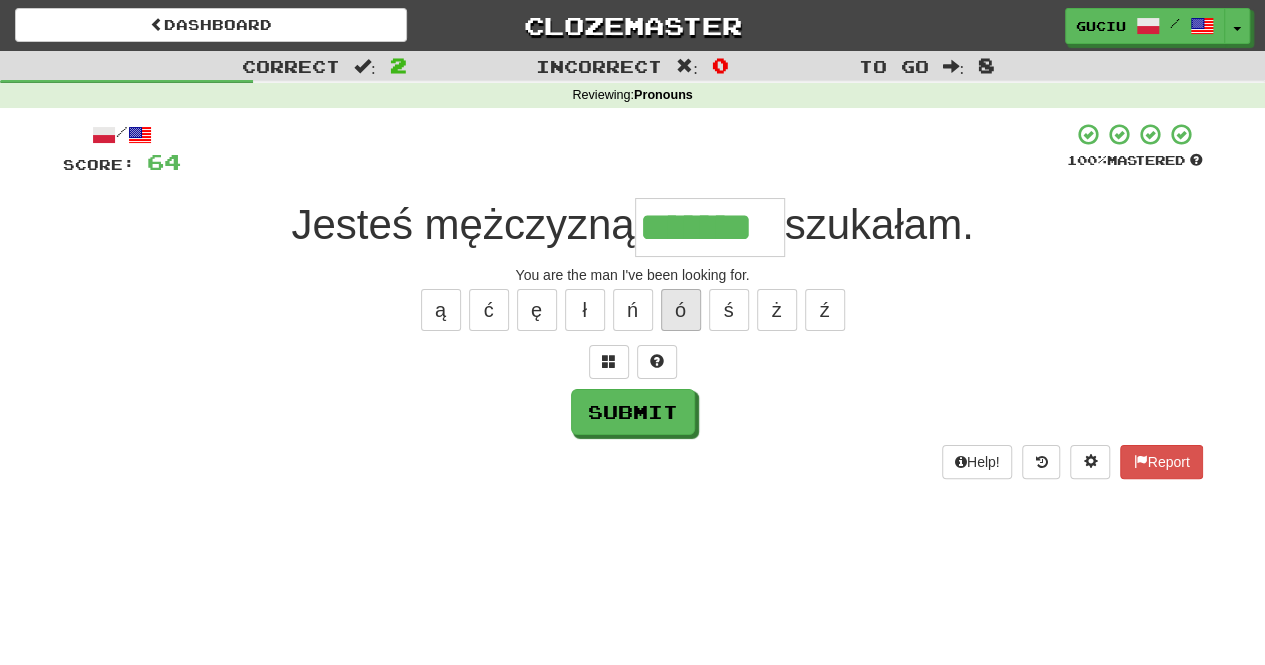 type on "*******" 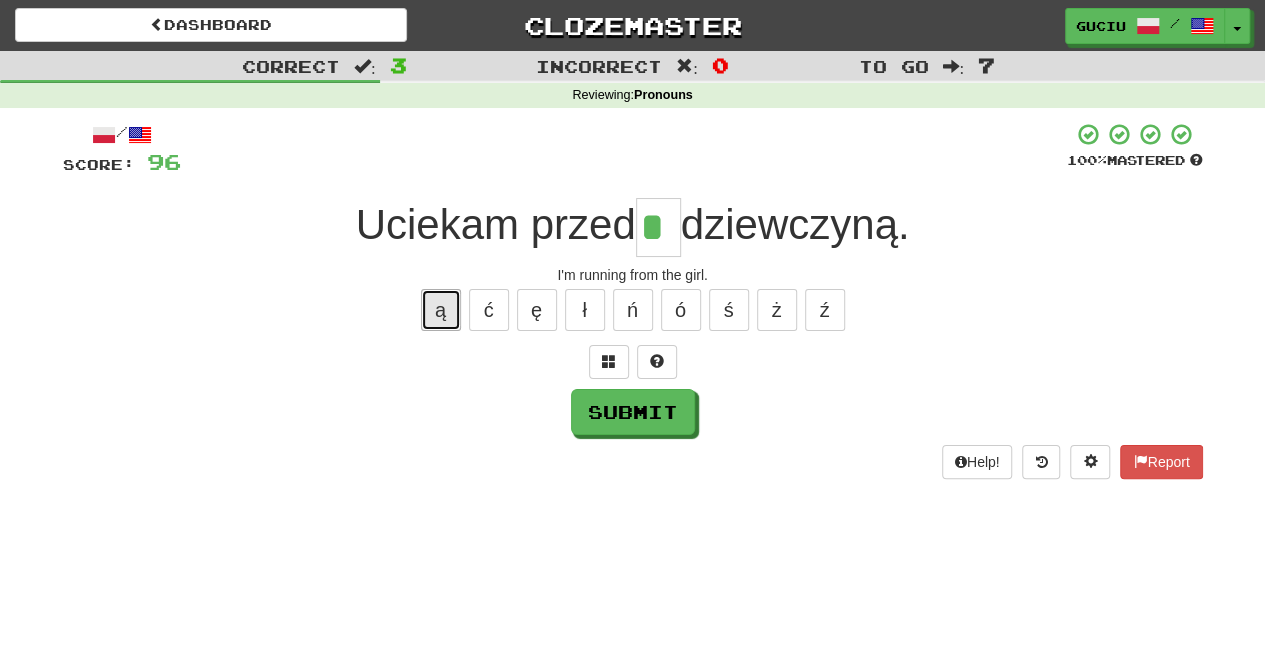 click on "ą" at bounding box center (441, 310) 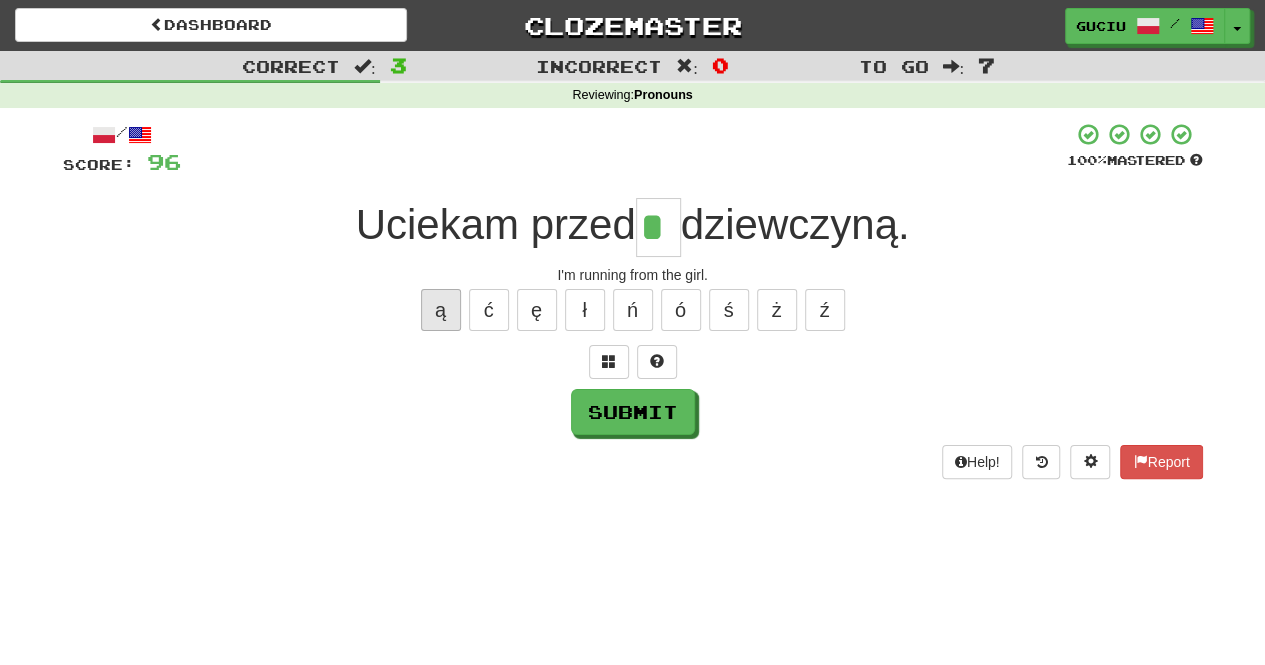 type on "**" 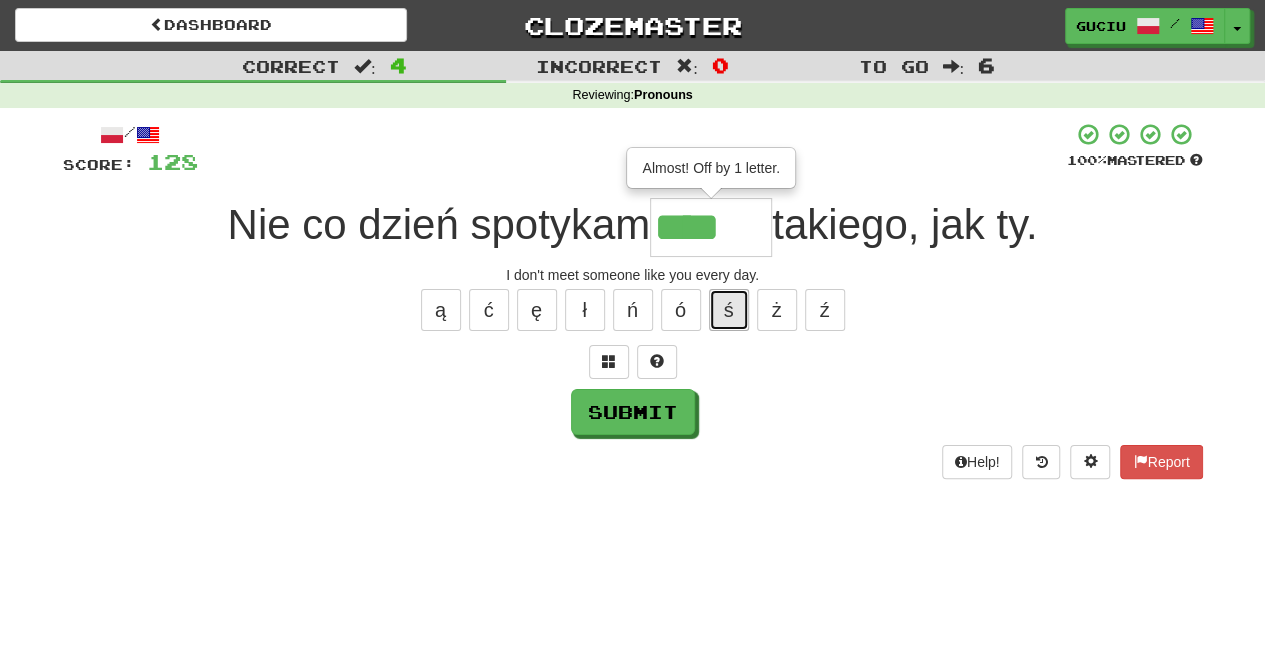click on "ś" at bounding box center [729, 310] 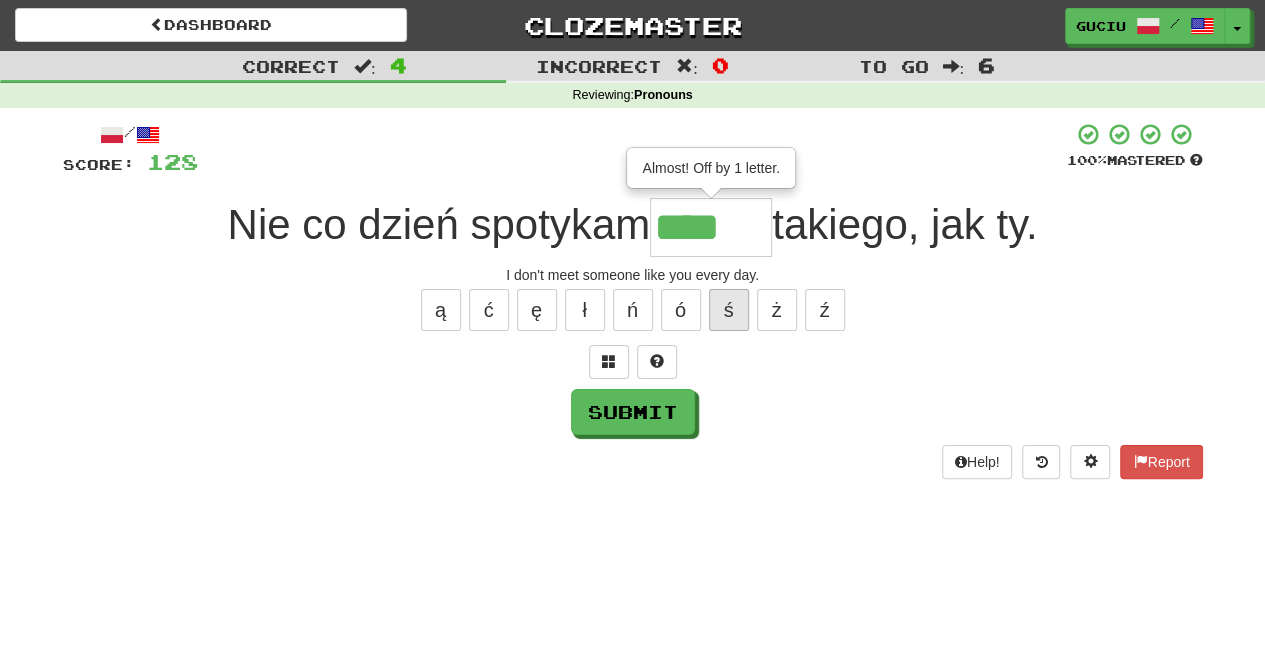 type on "*****" 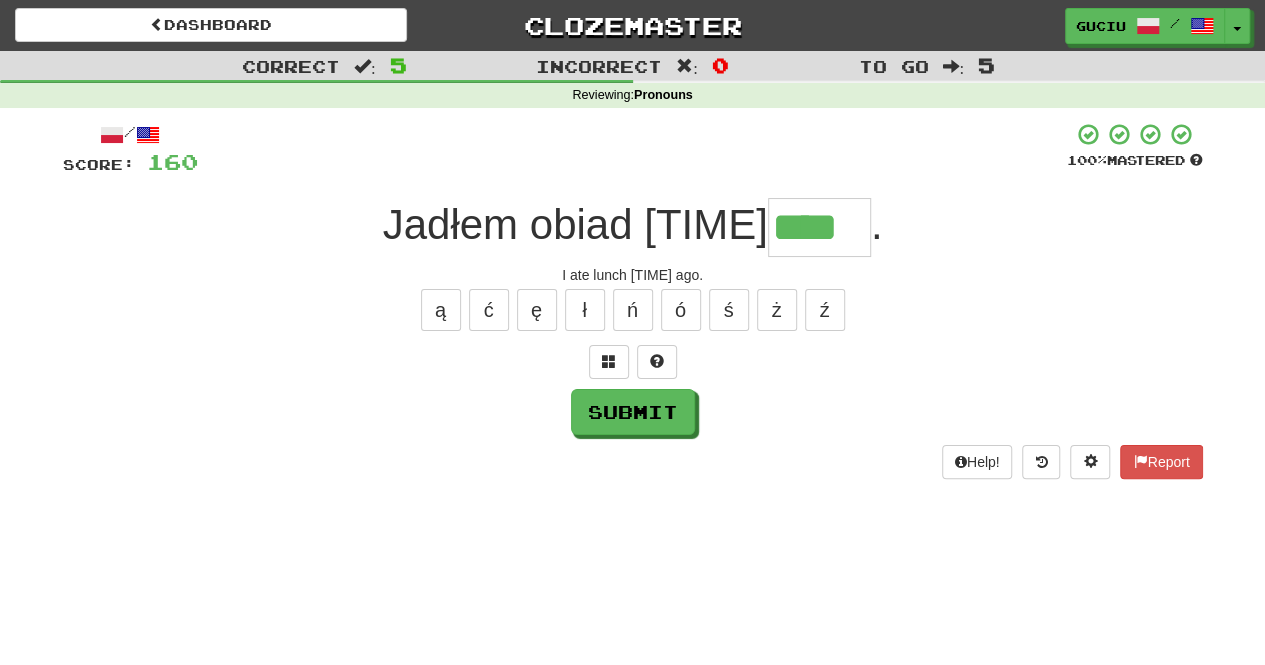 type on "****" 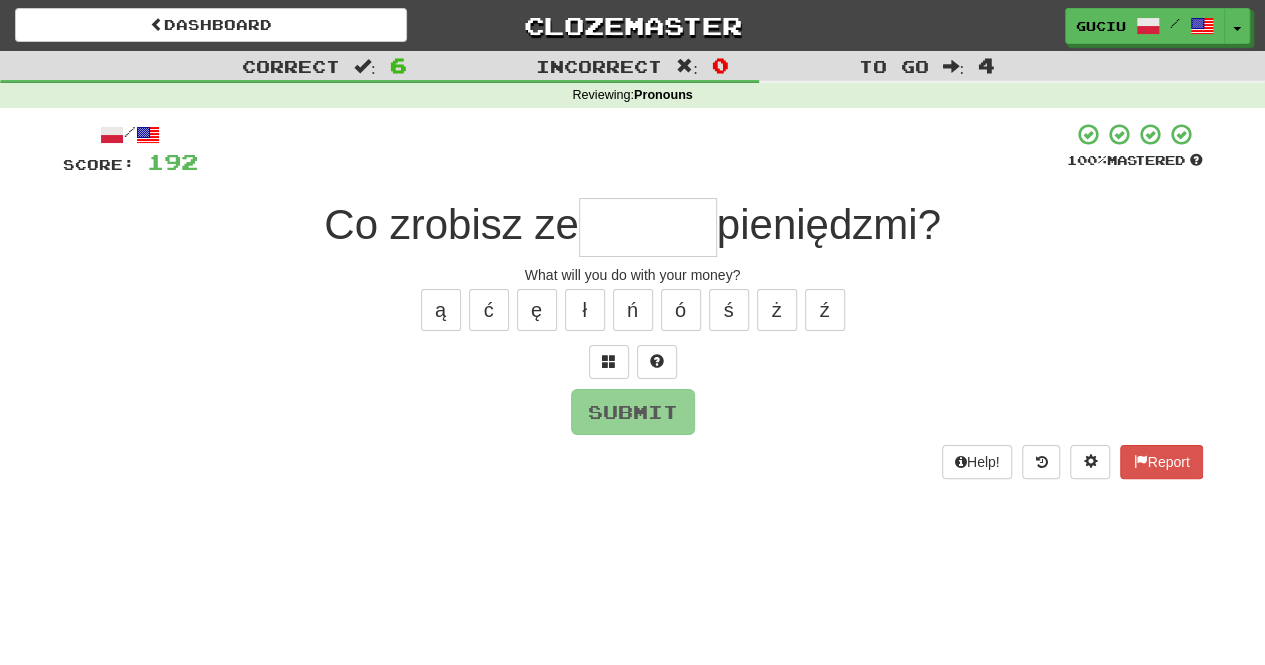 type on "*" 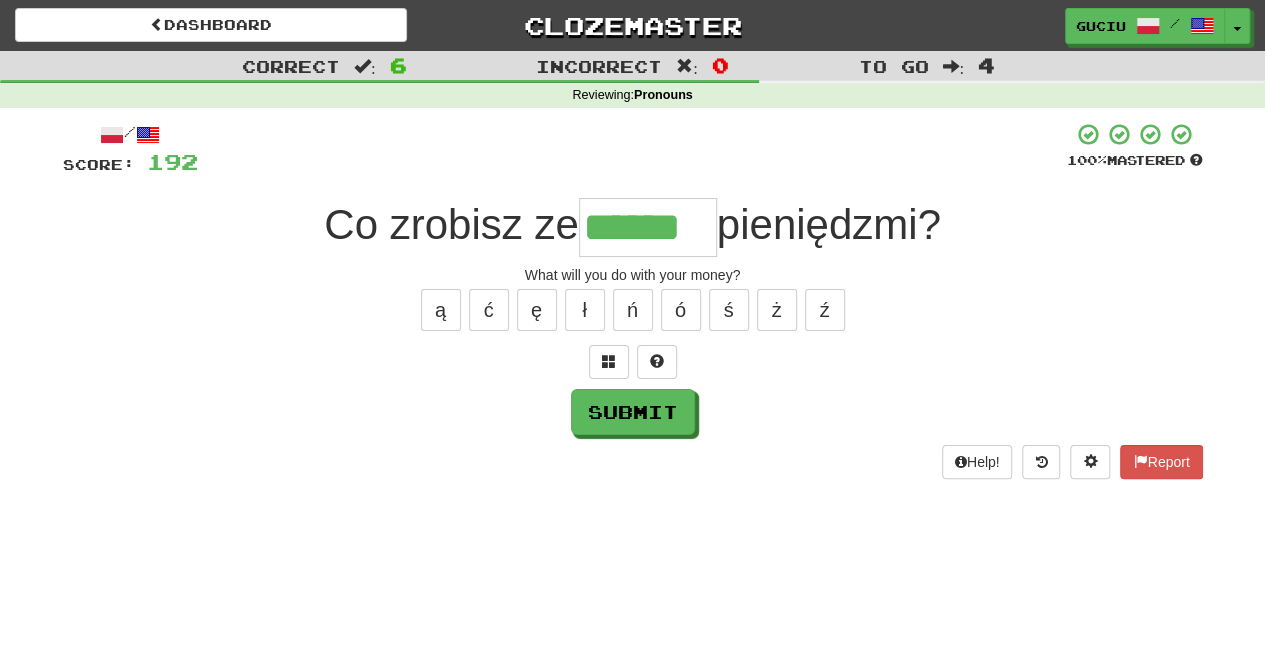 type on "******" 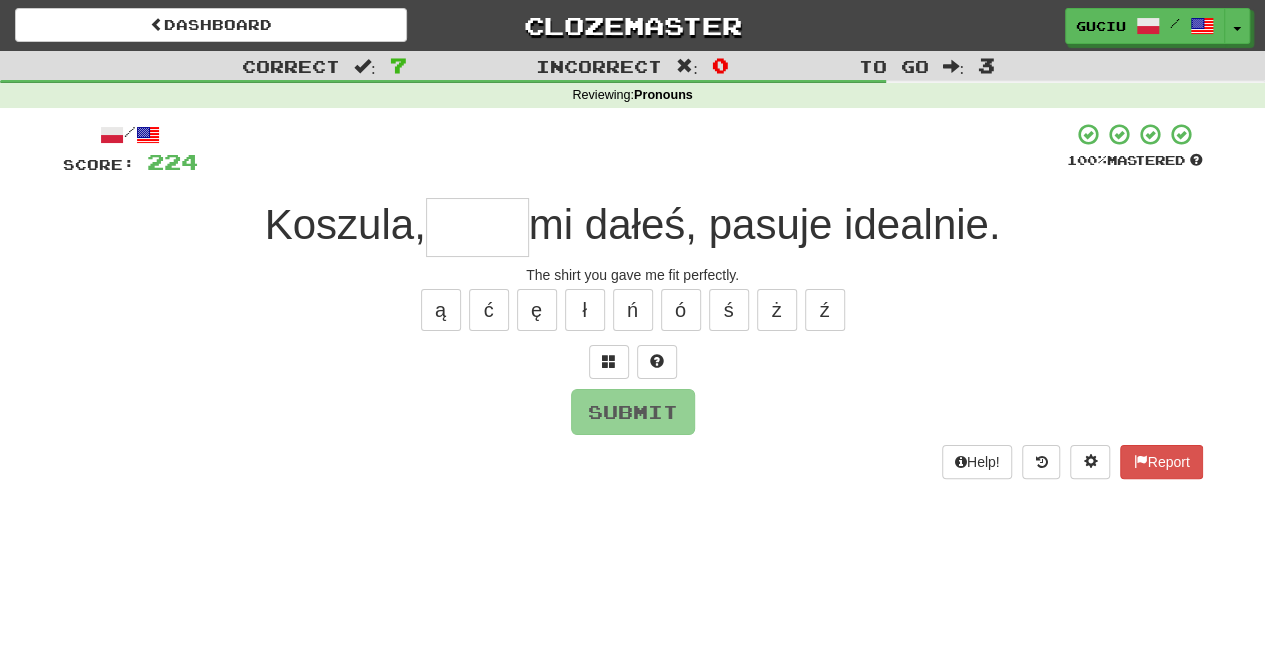 type on "*" 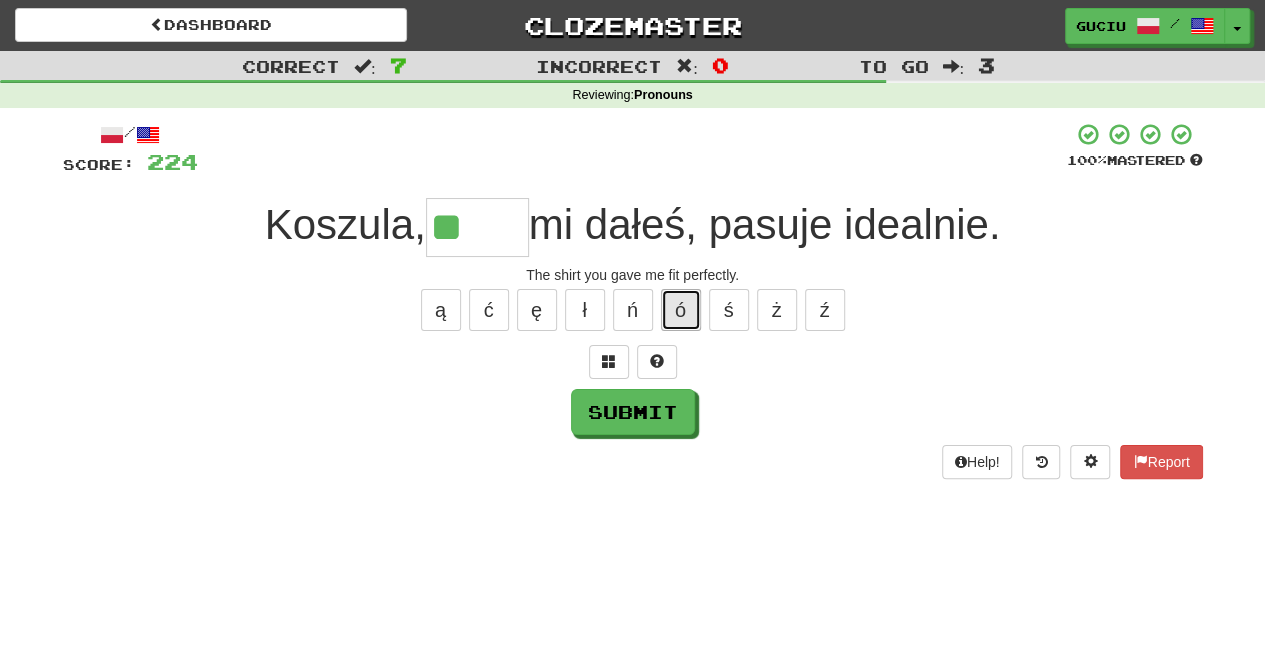 click on "ó" at bounding box center (681, 310) 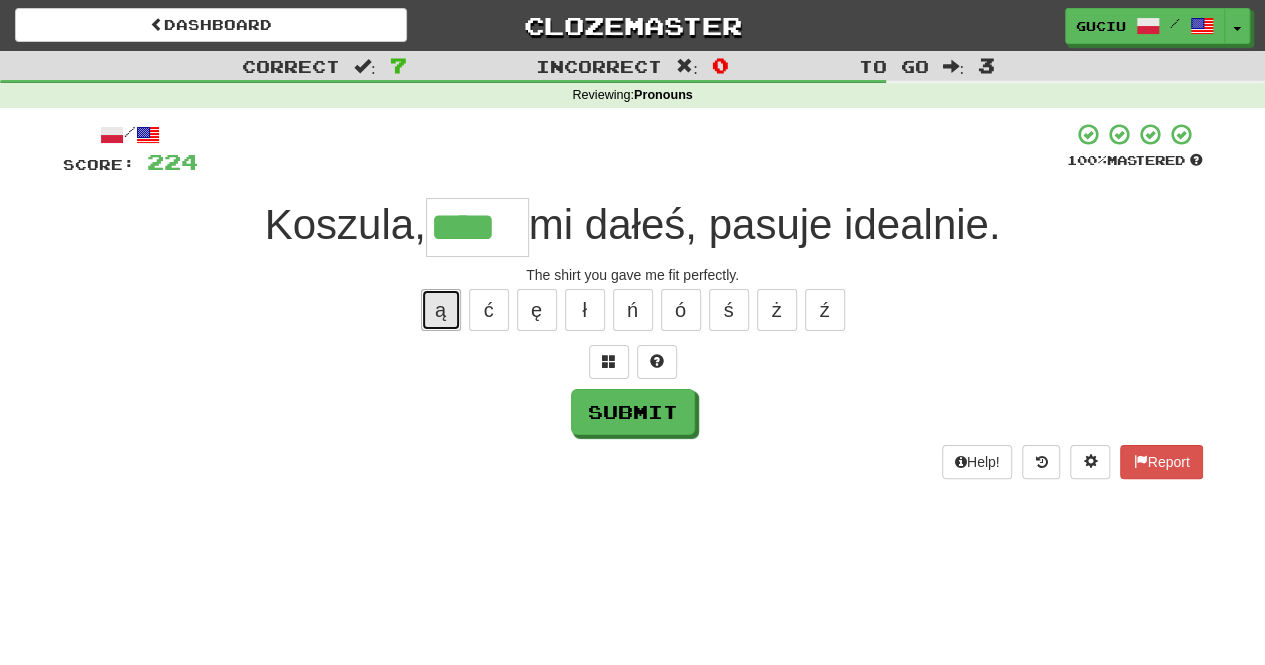 click on "ą" at bounding box center (441, 310) 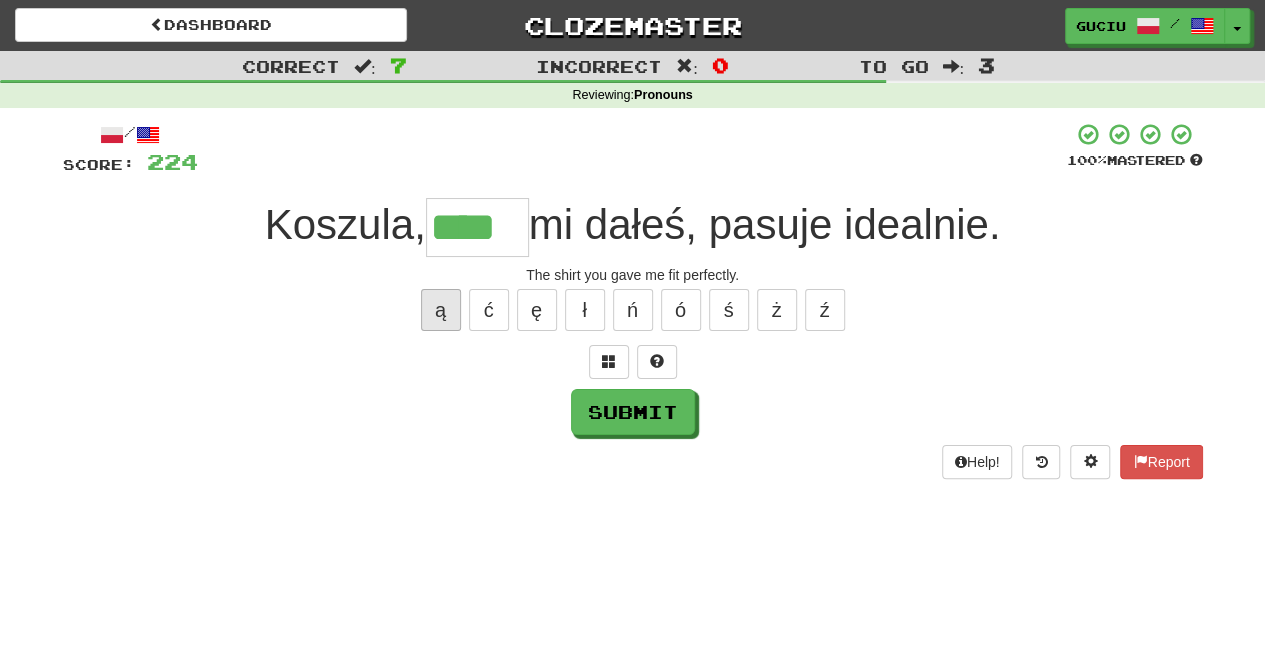 type on "*****" 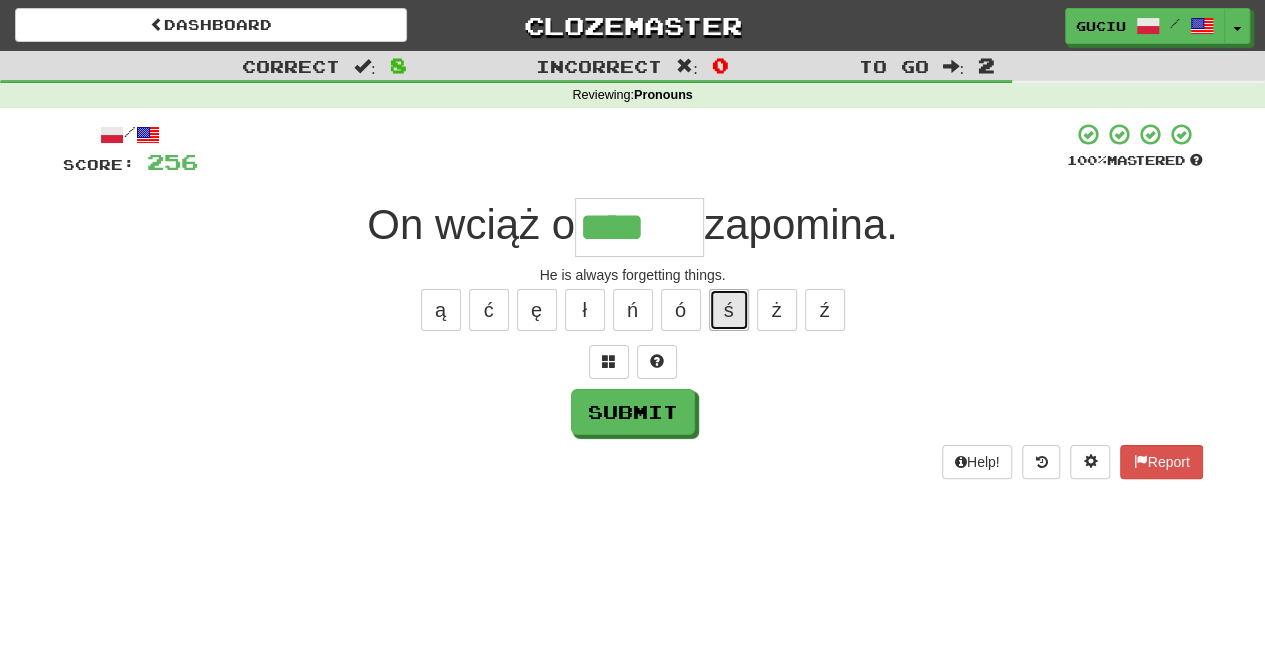 click on "ś" at bounding box center [729, 310] 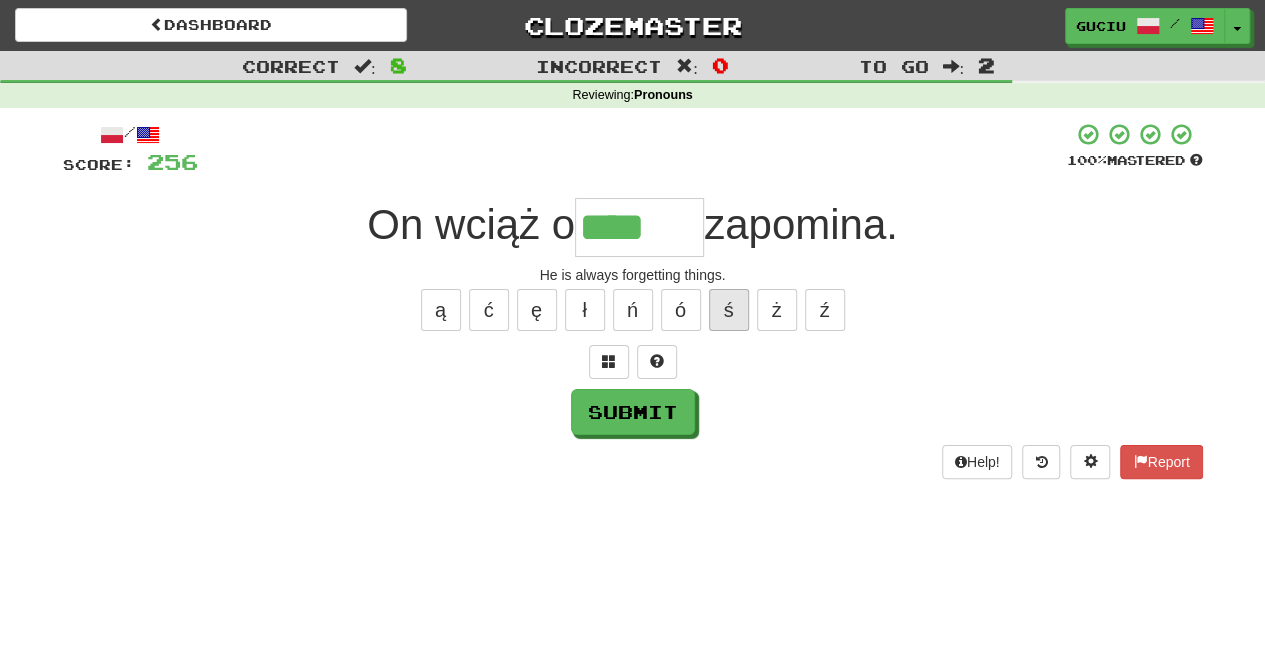 type on "*****" 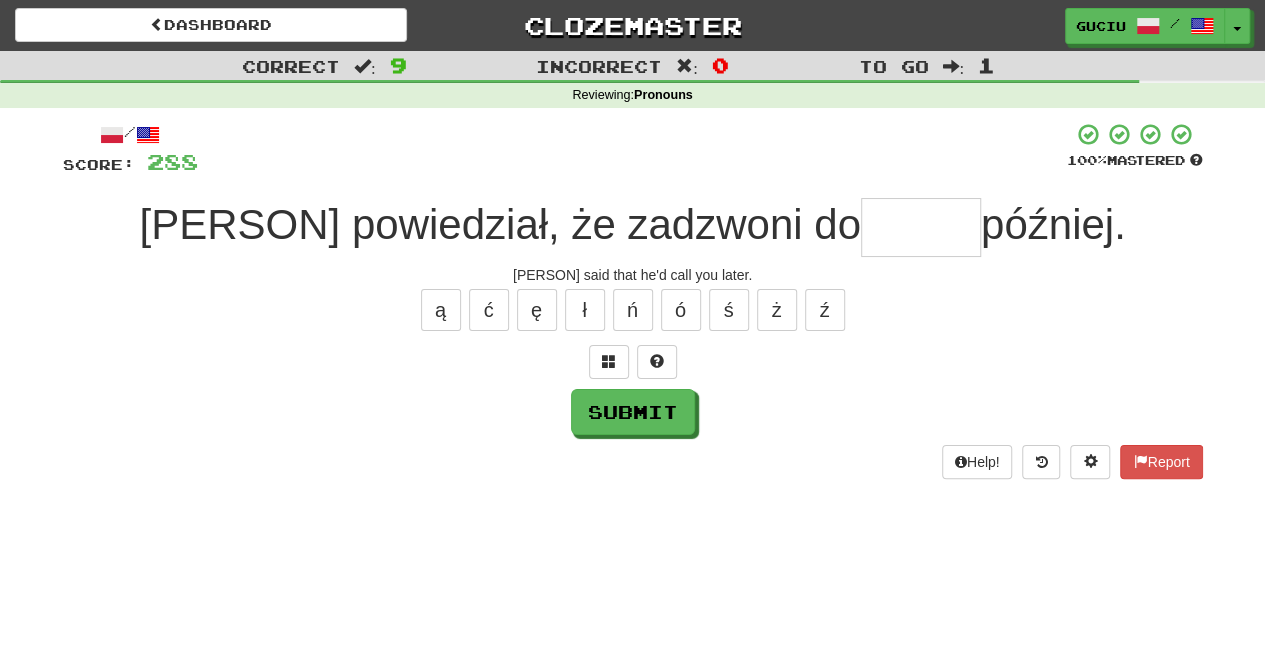 type on "*" 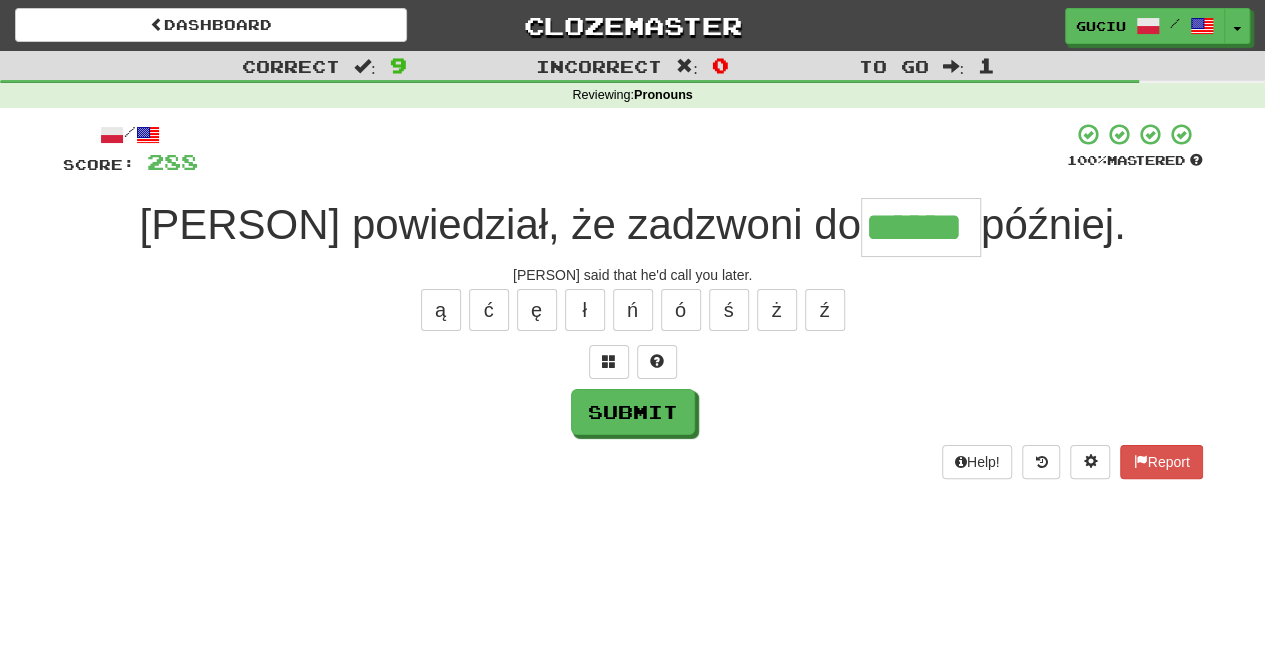 type on "******" 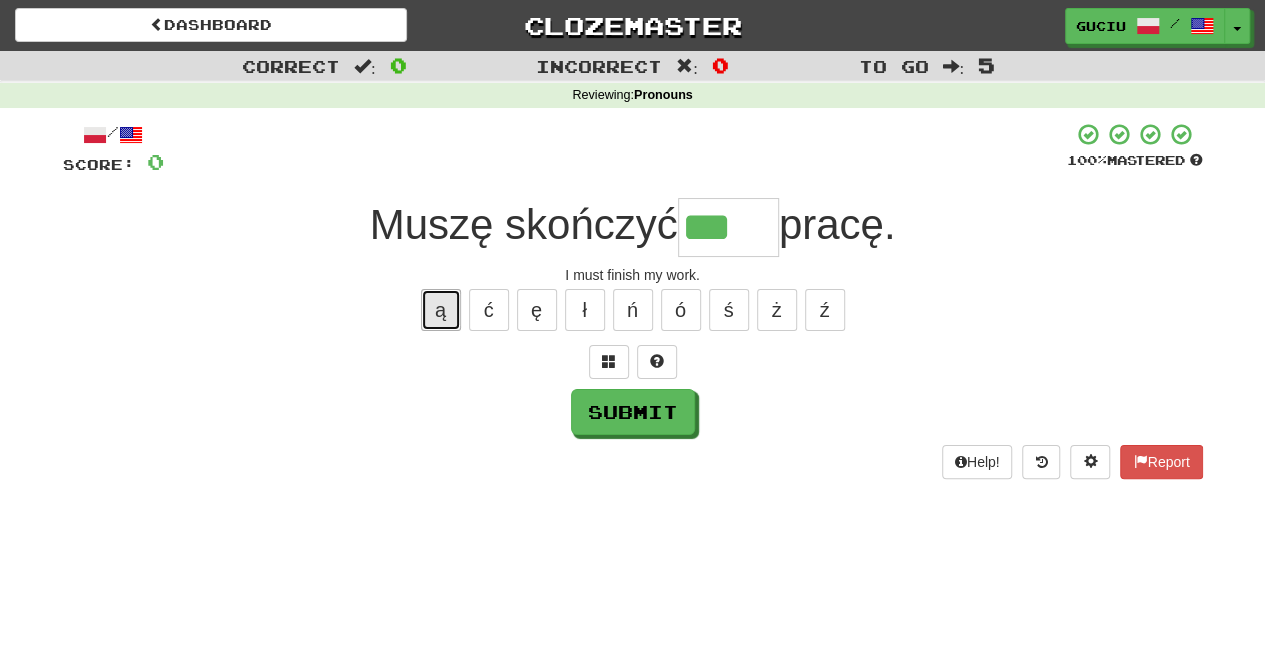 click on "ą" at bounding box center (441, 310) 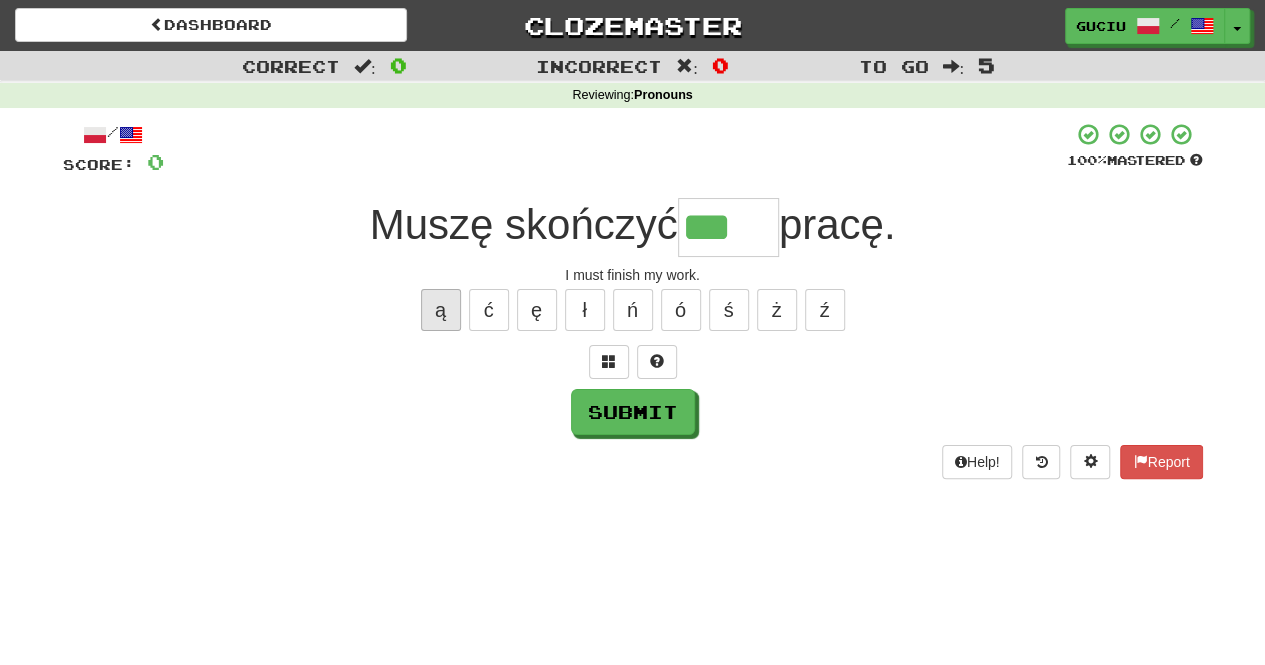 type on "****" 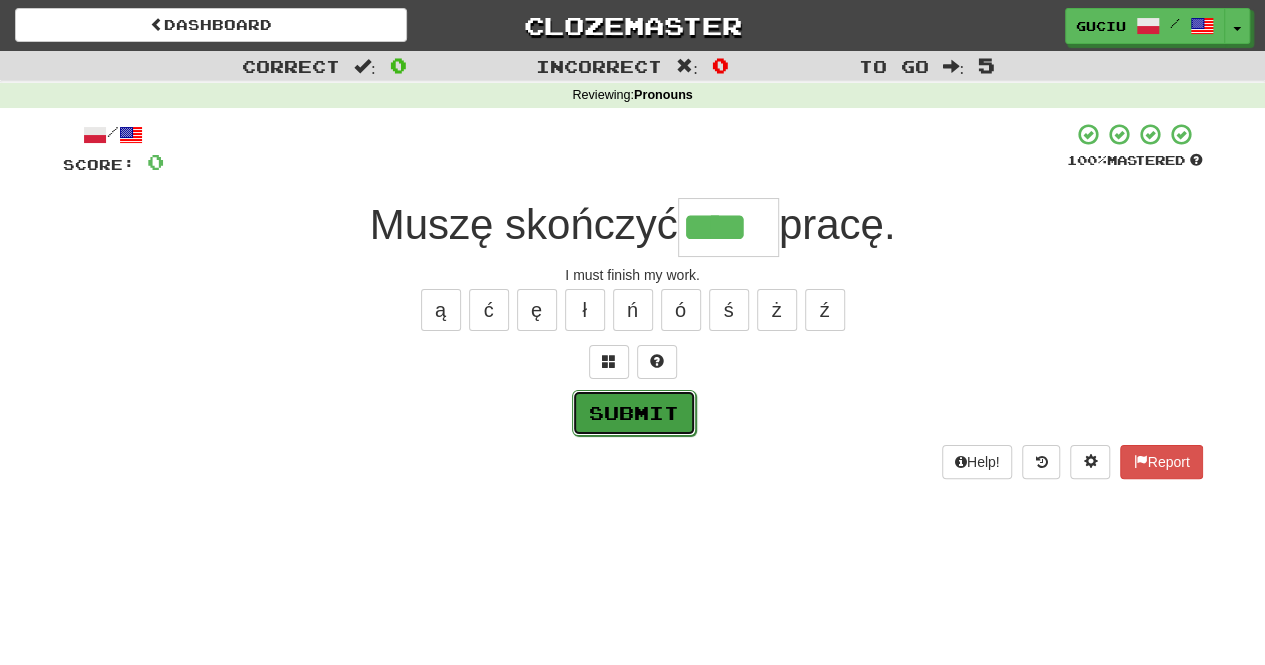 click on "Submit" at bounding box center [634, 413] 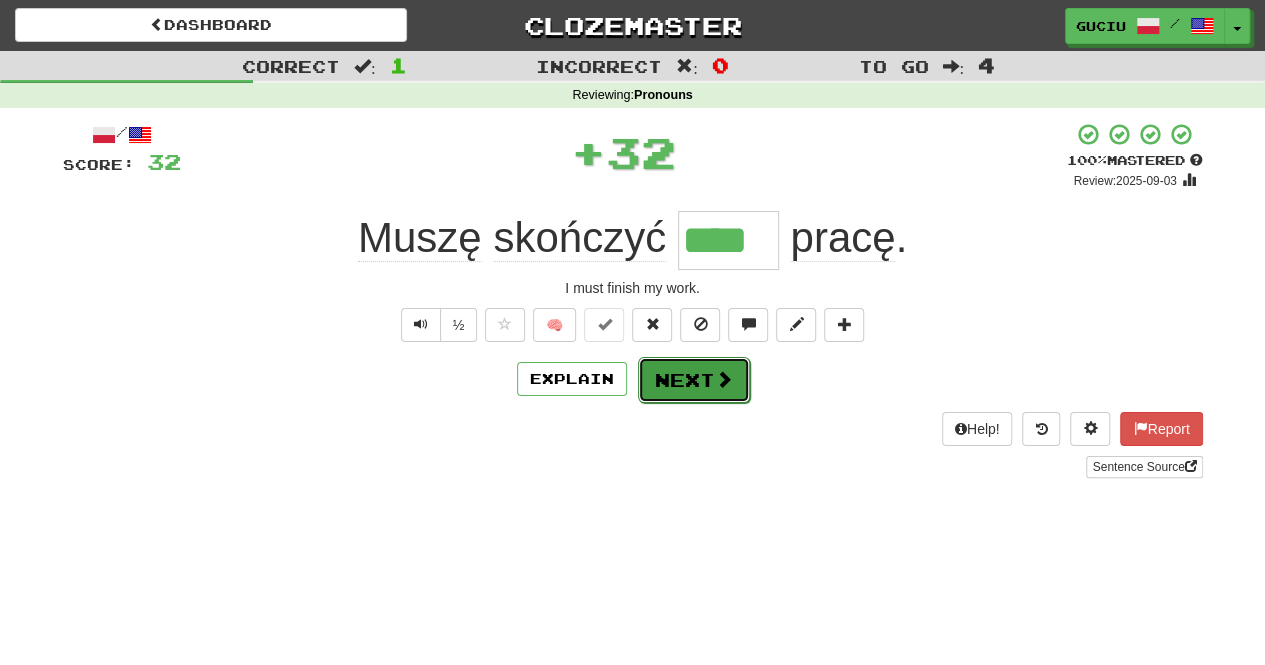 click on "Next" at bounding box center (694, 380) 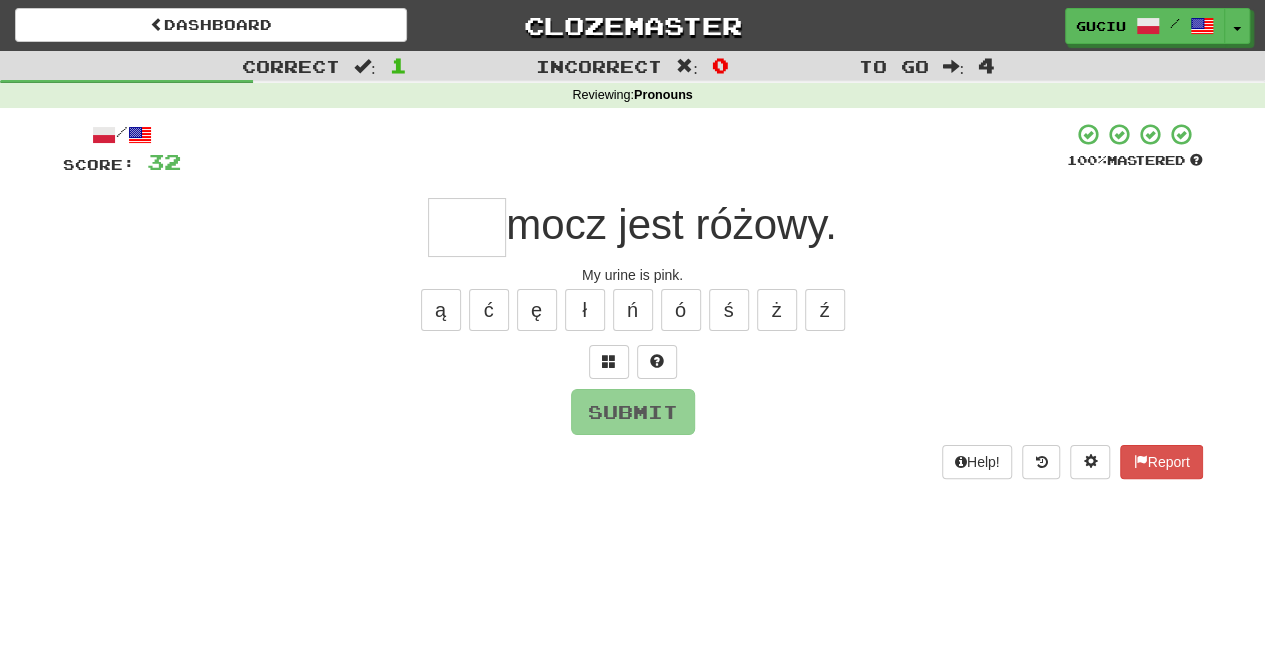 type on "*" 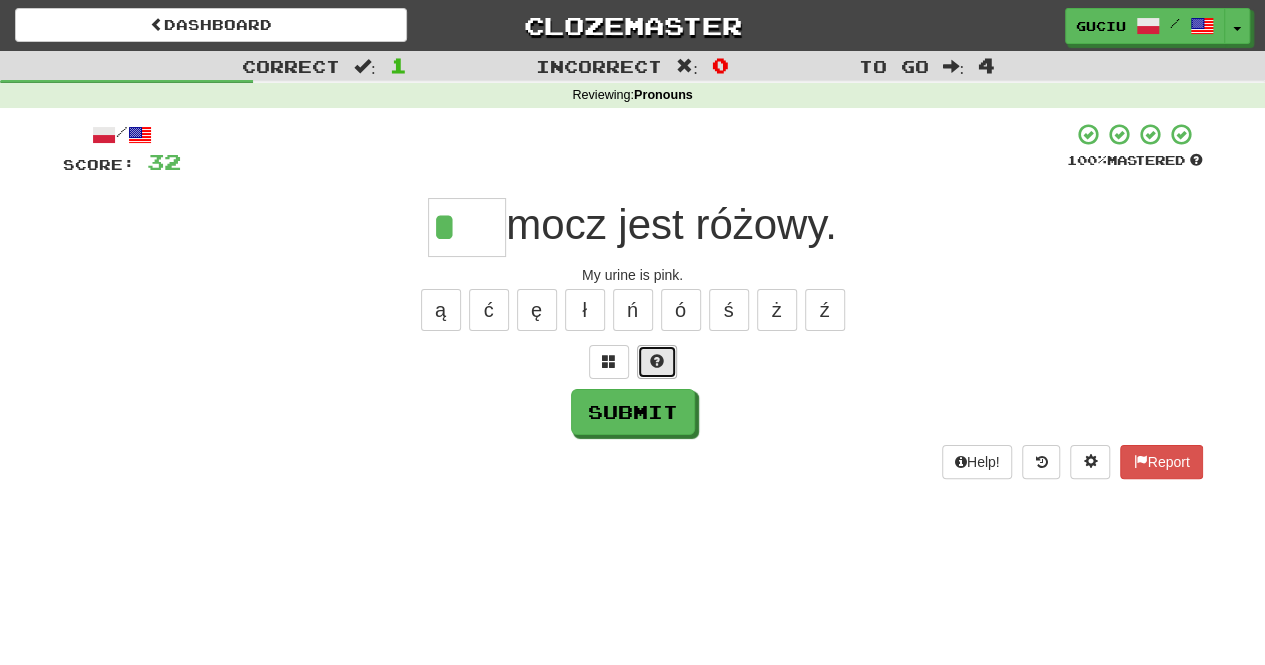 click at bounding box center (657, 361) 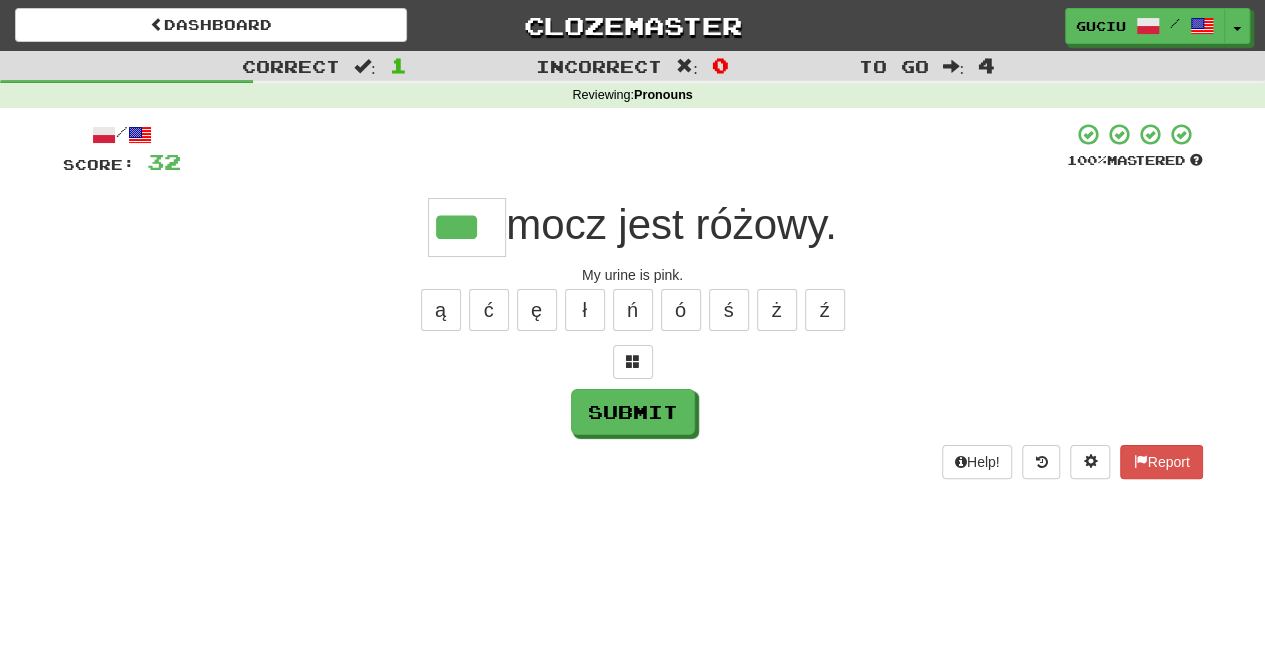 type on "***" 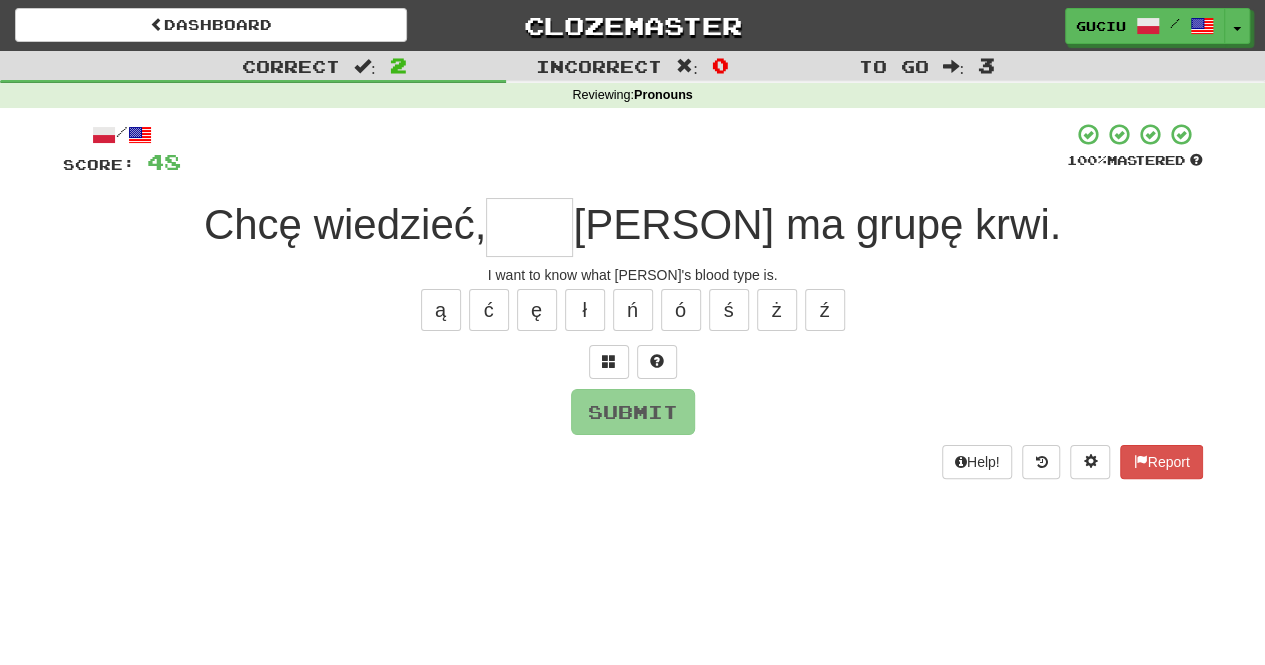 type on "*" 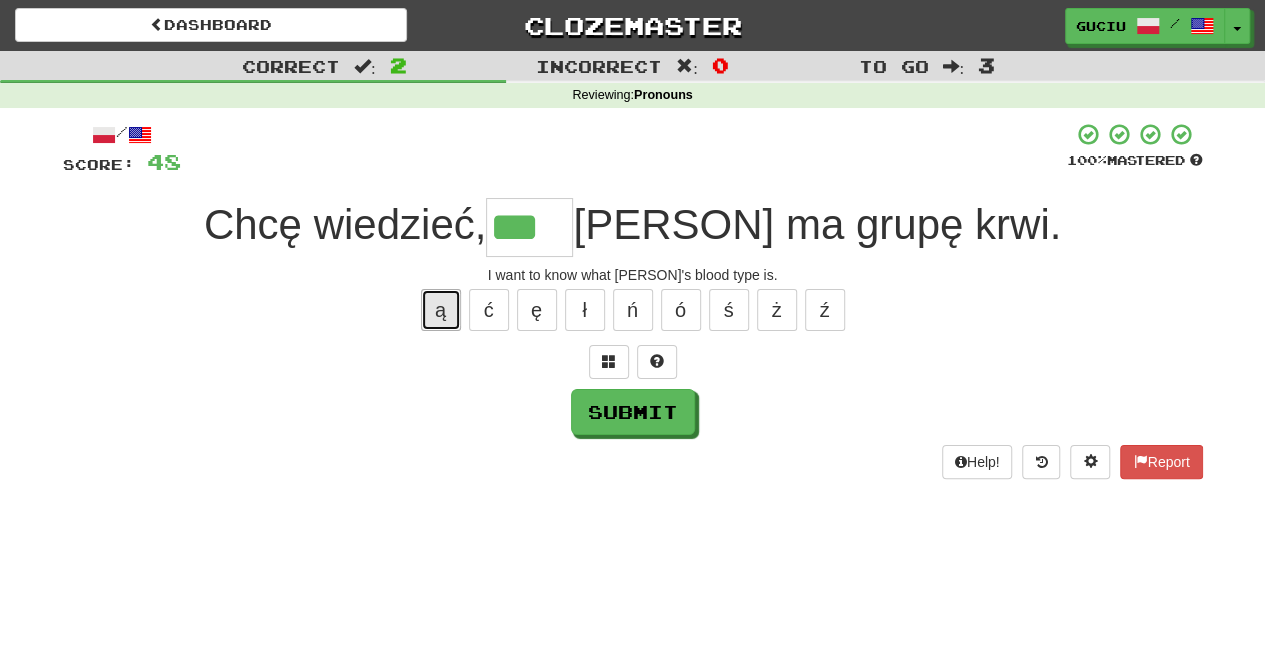 click on "ą" at bounding box center (441, 310) 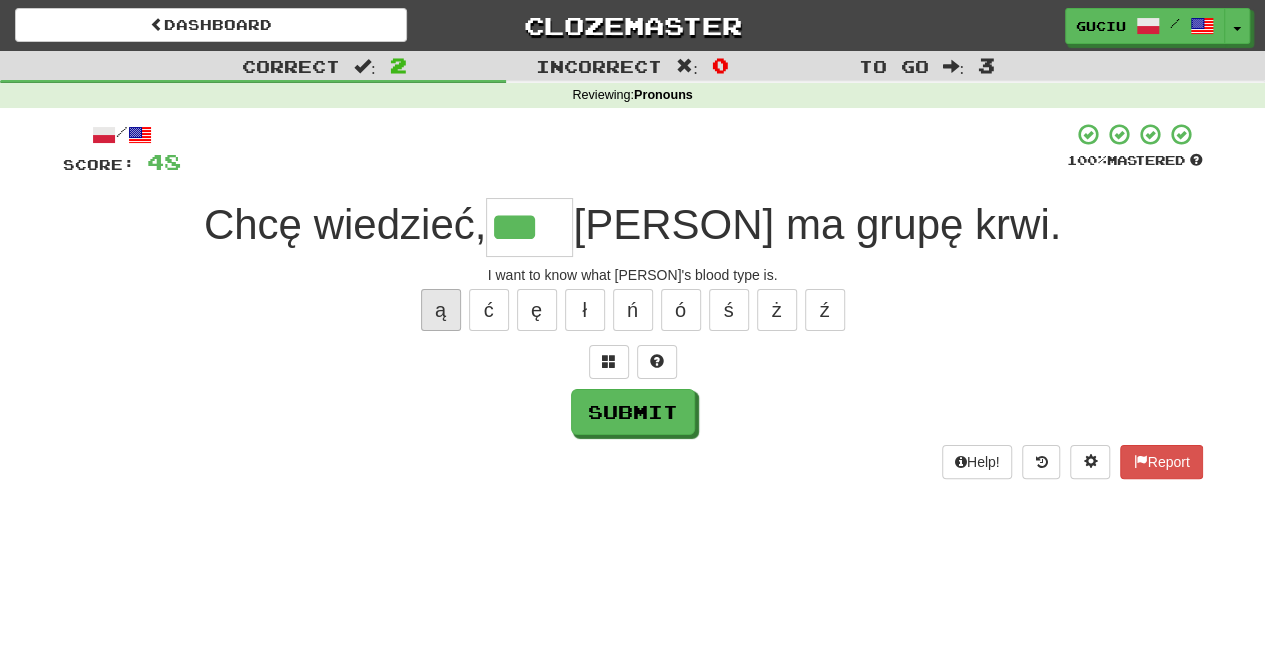 type on "****" 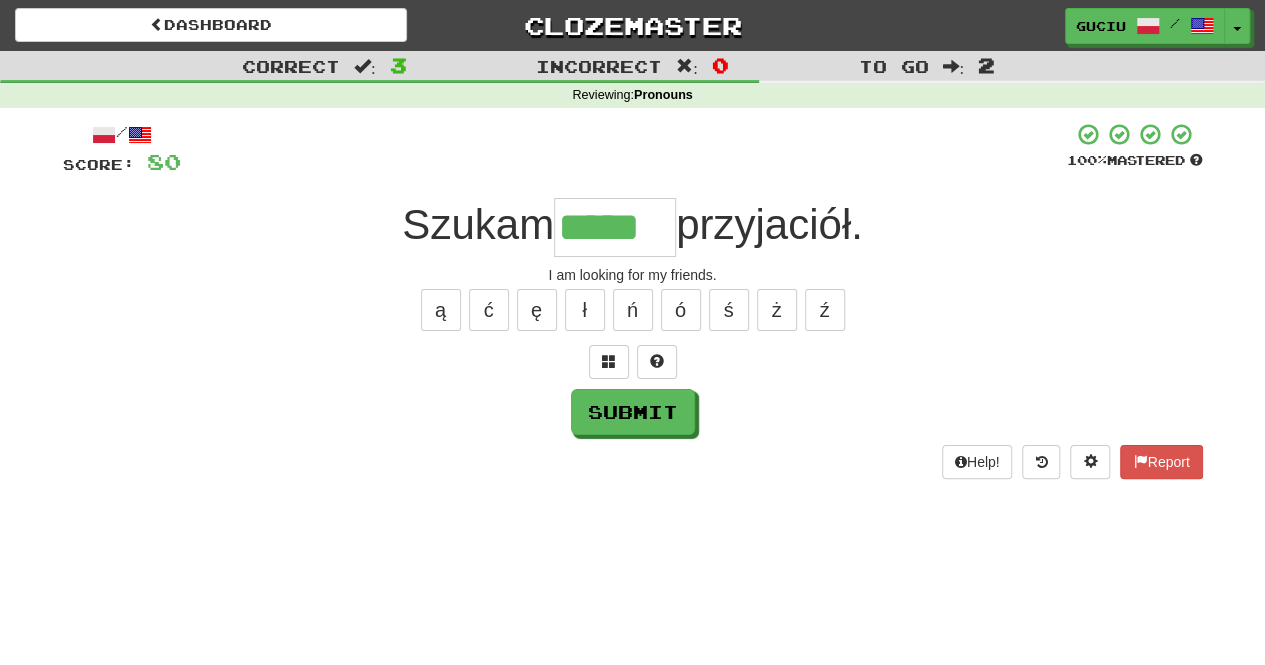 type on "*****" 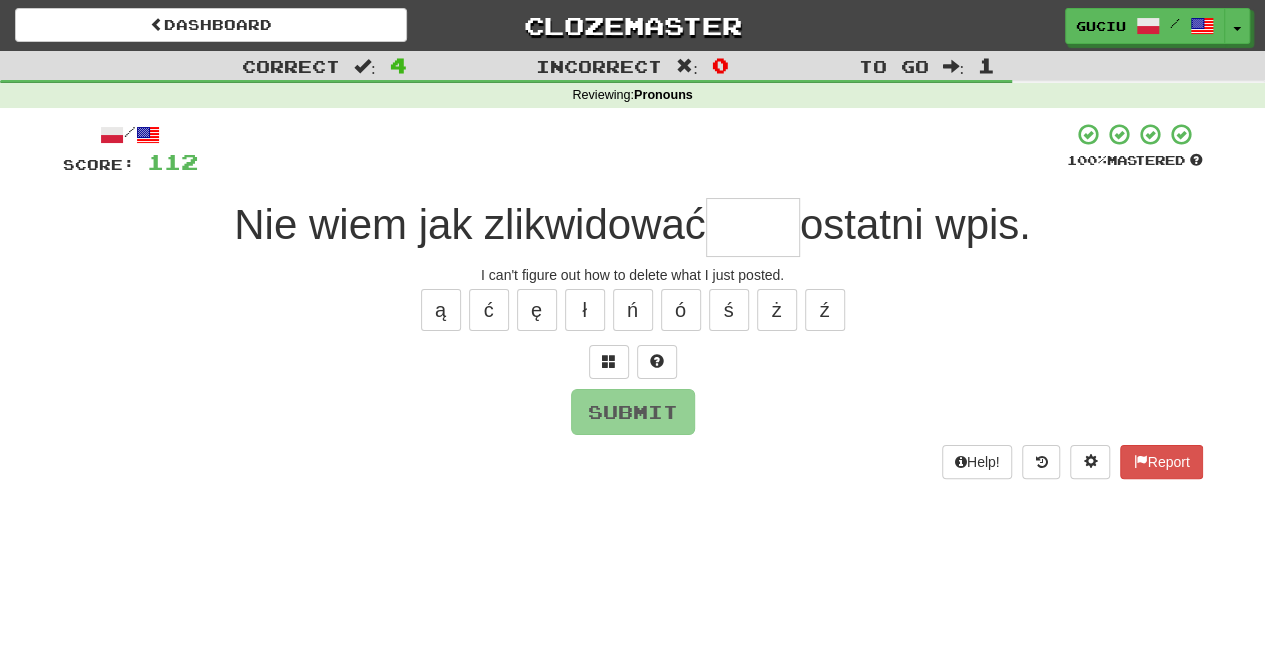 type on "*" 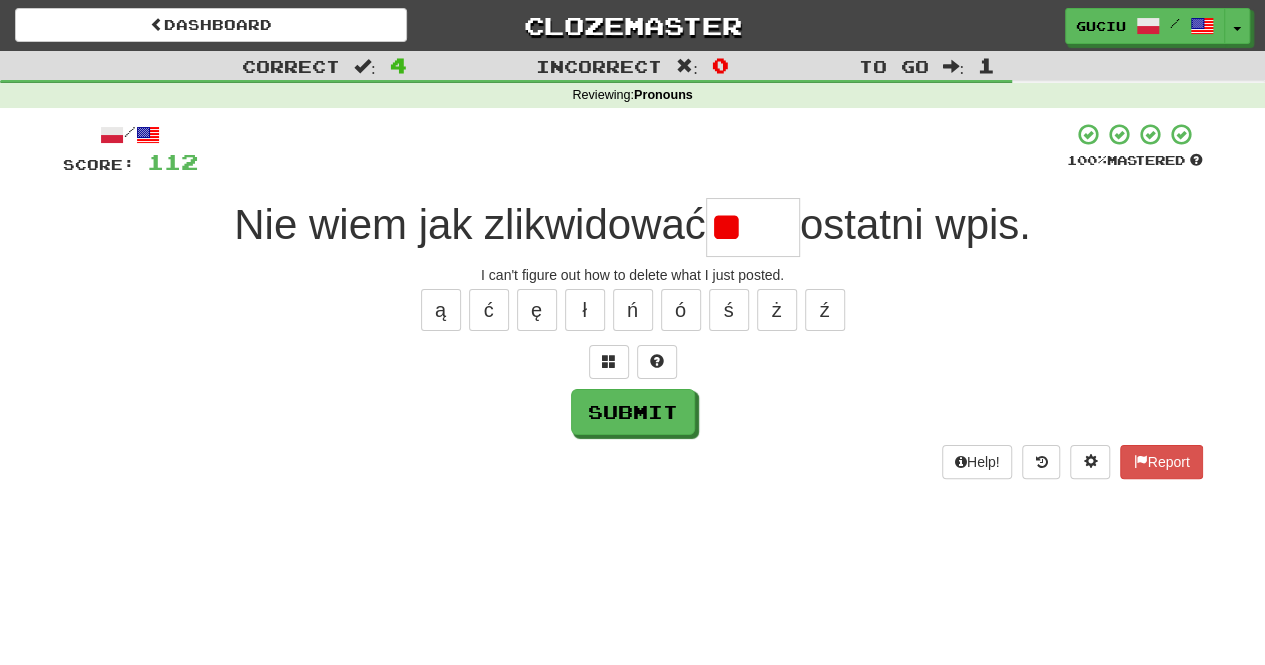 type on "*" 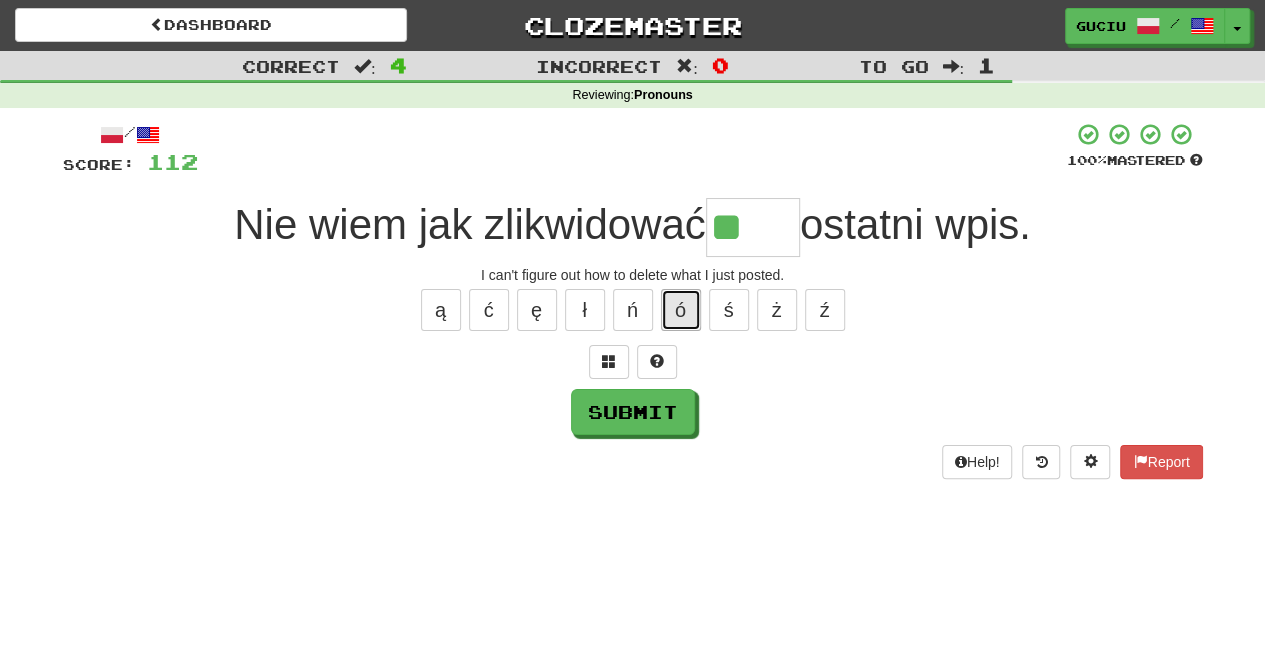 click on "ó" at bounding box center [681, 310] 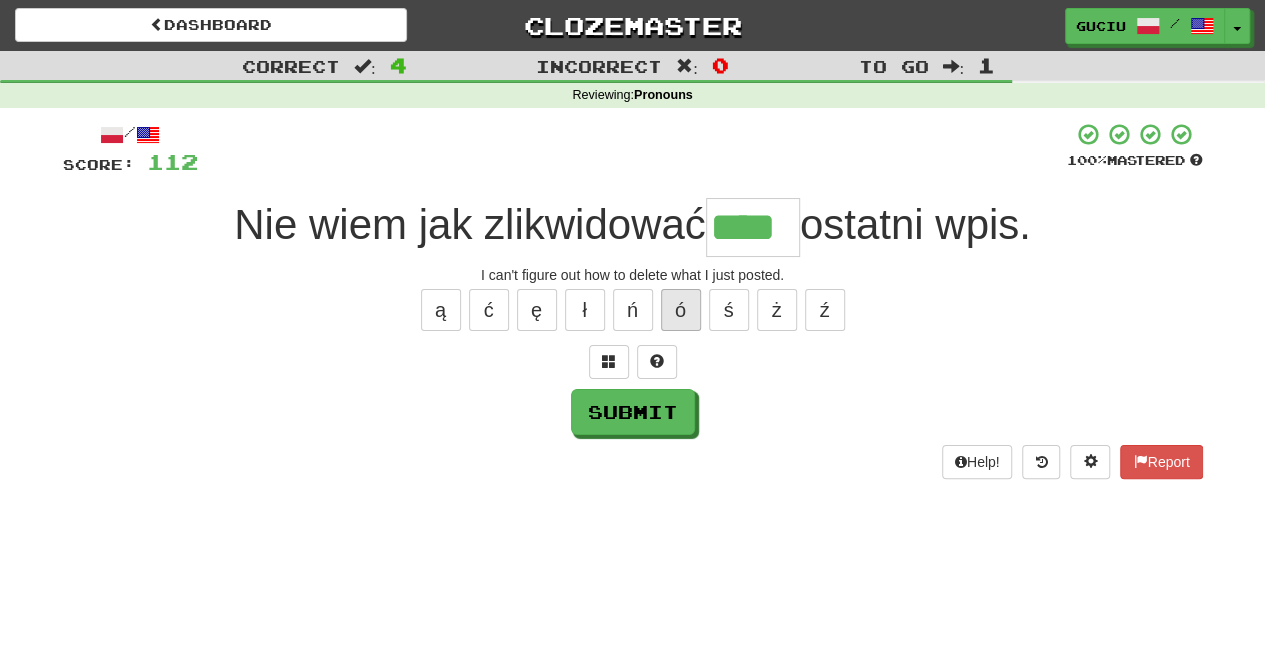 type on "****" 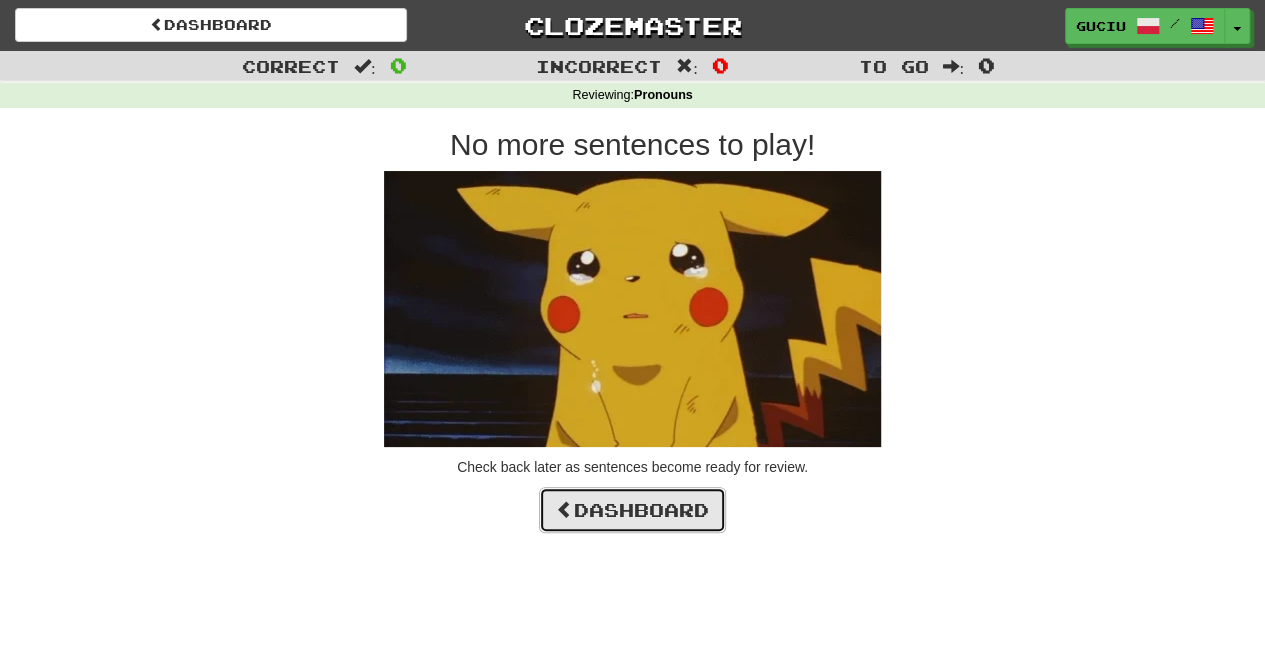 click on "Dashboard" at bounding box center [632, 510] 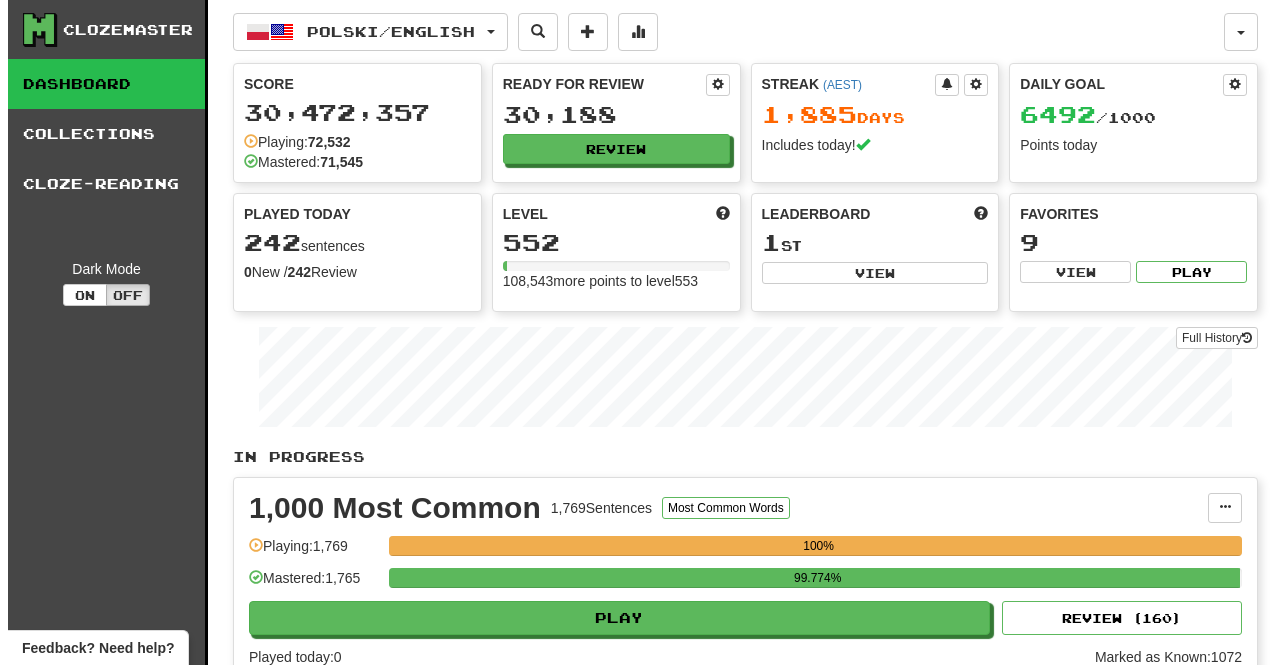 scroll, scrollTop: 0, scrollLeft: 0, axis: both 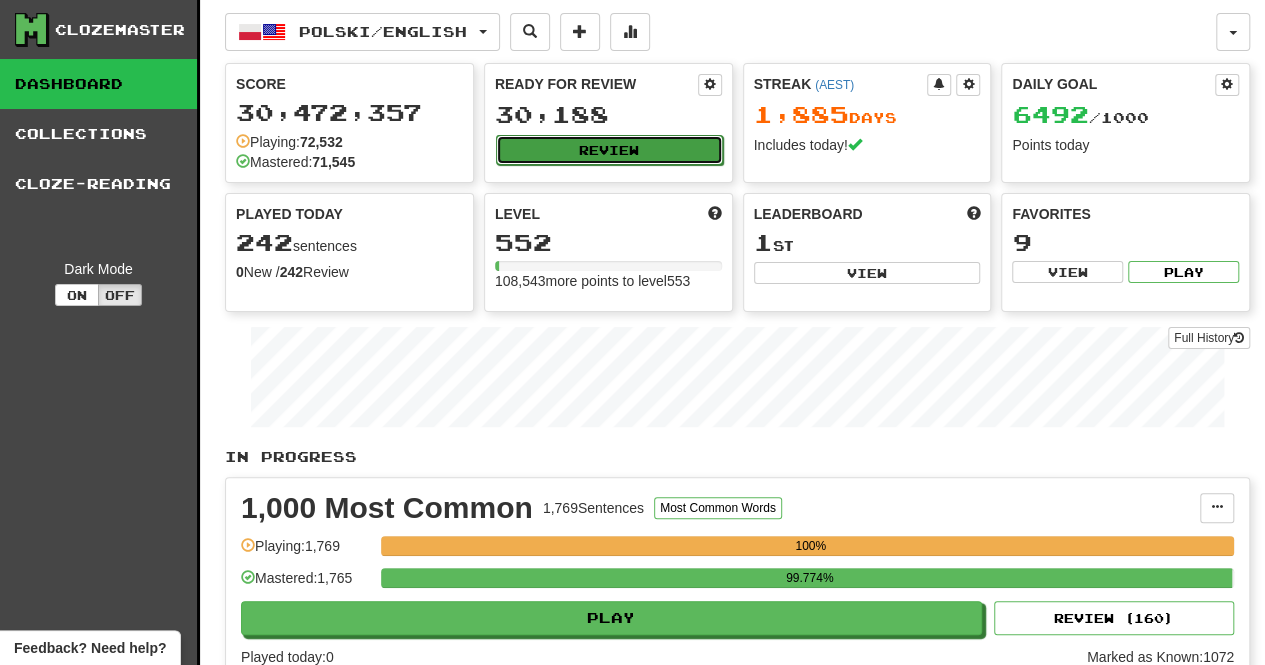 click on "Review" at bounding box center [609, 150] 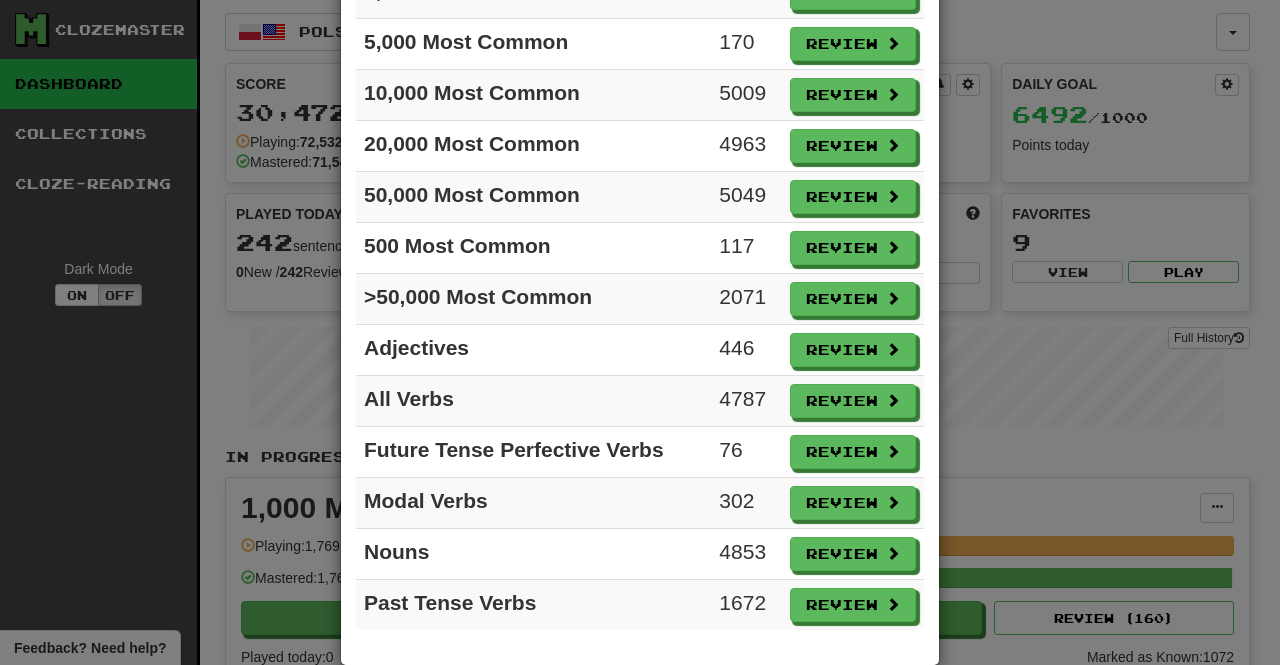 scroll, scrollTop: 329, scrollLeft: 0, axis: vertical 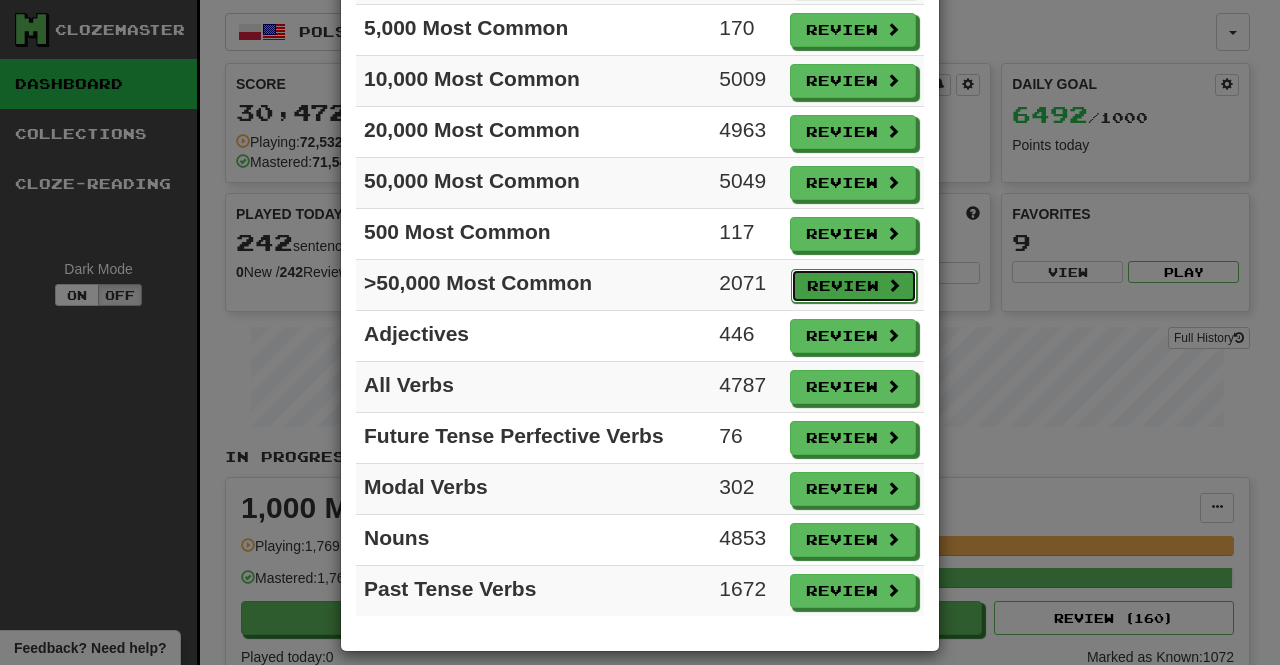 click on "Review" at bounding box center (854, 286) 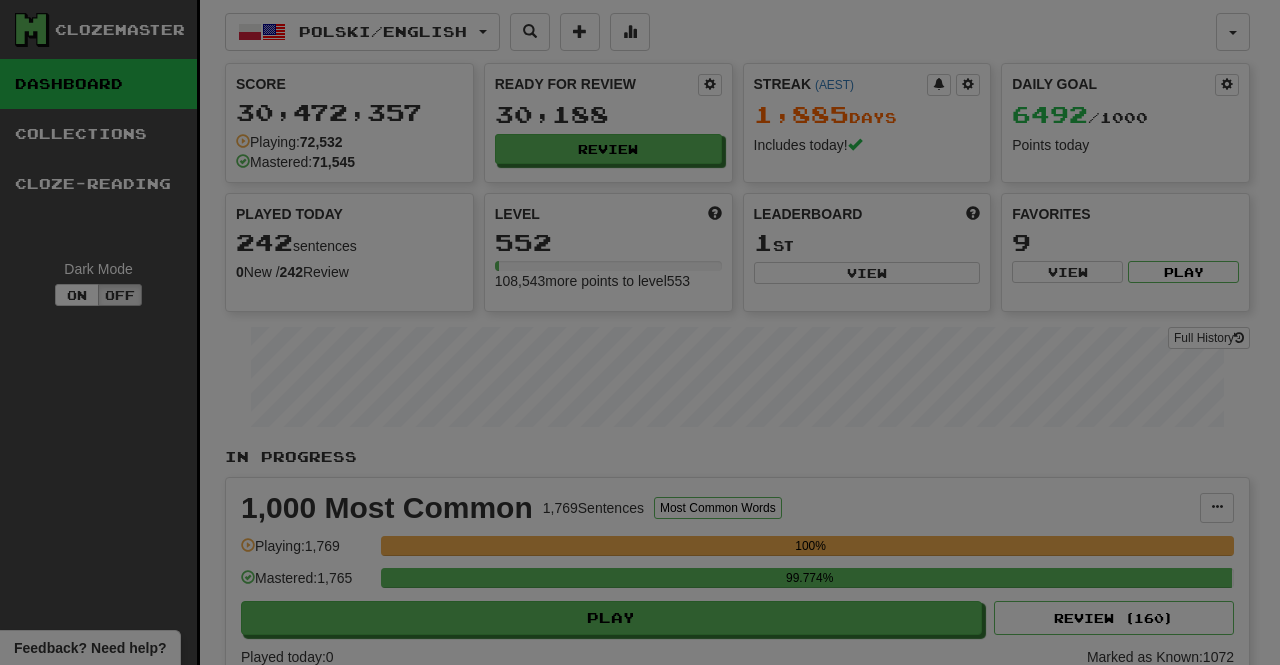 select on "**" 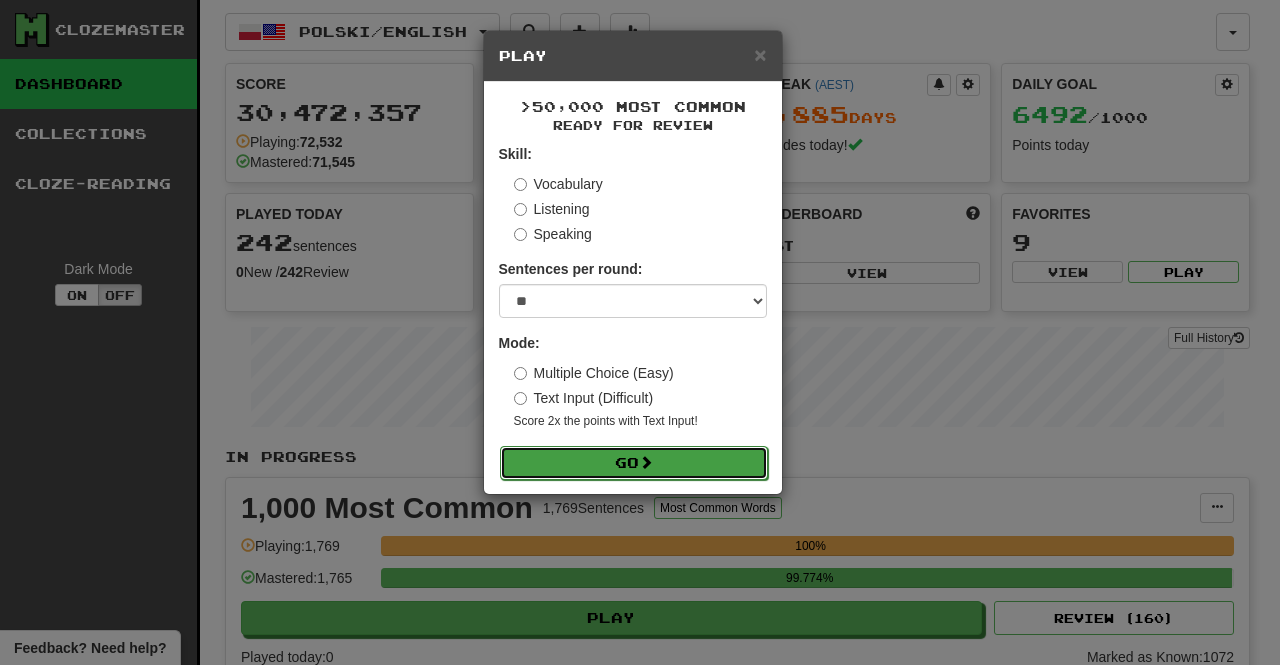click on "Go" at bounding box center [634, 463] 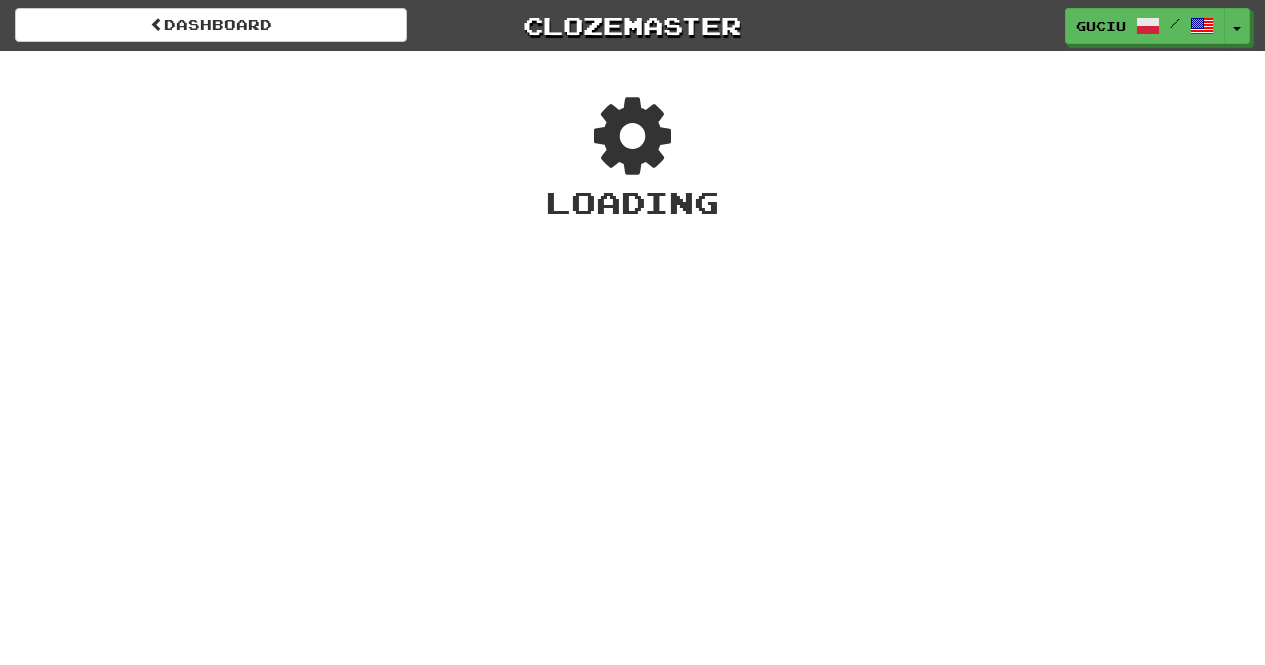scroll, scrollTop: 0, scrollLeft: 0, axis: both 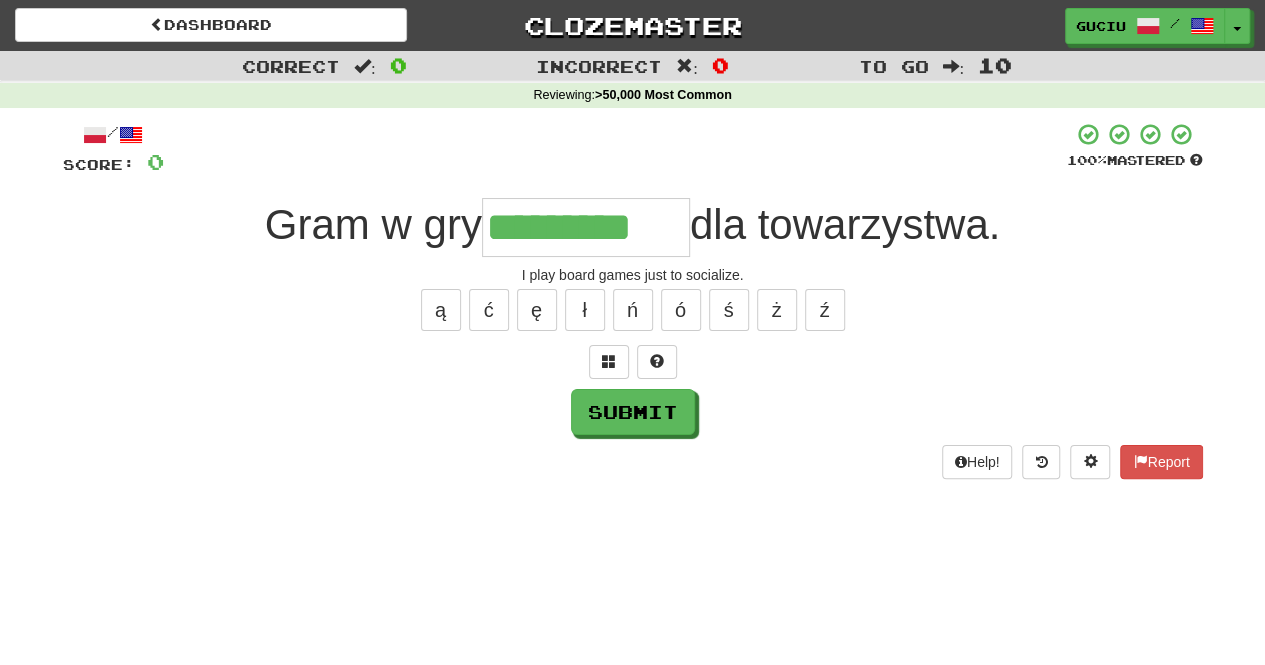 type on "*********" 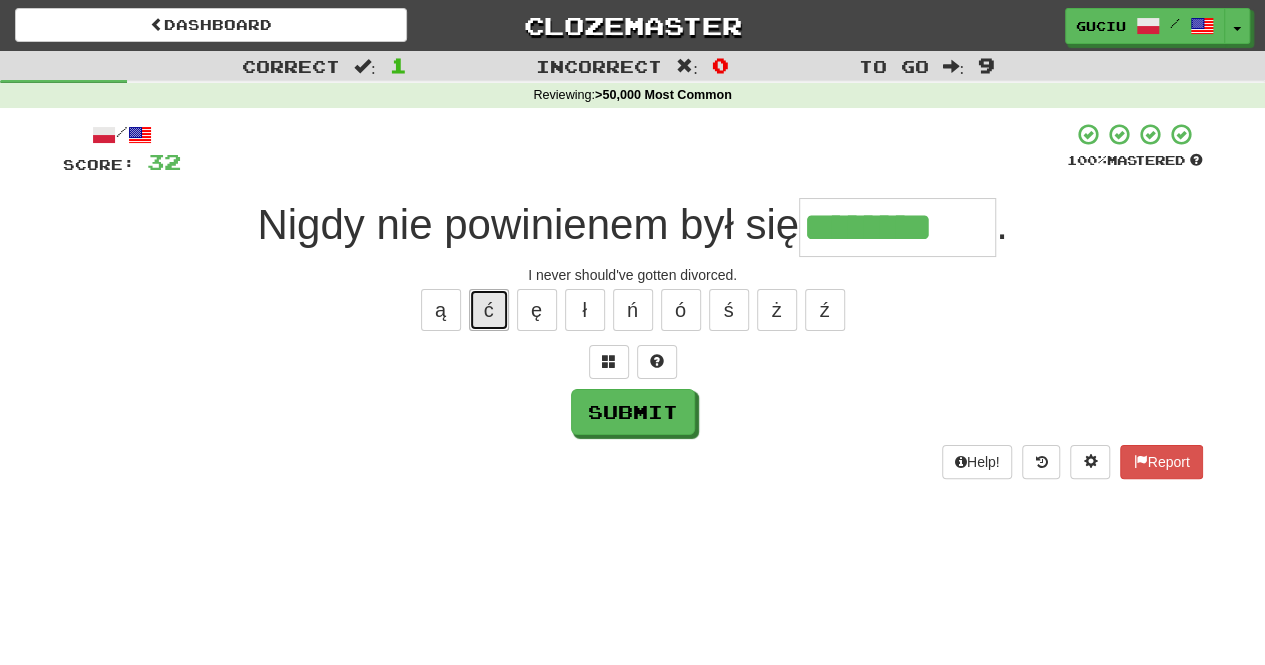 click on "ć" at bounding box center (489, 310) 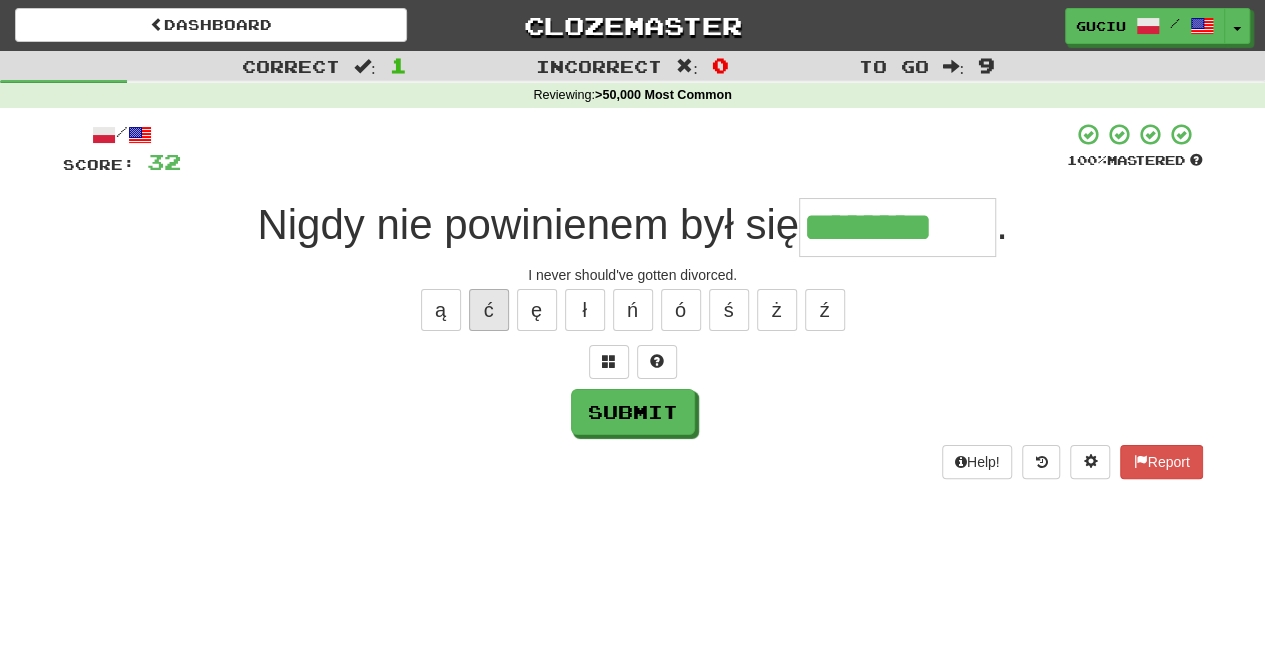 type on "*********" 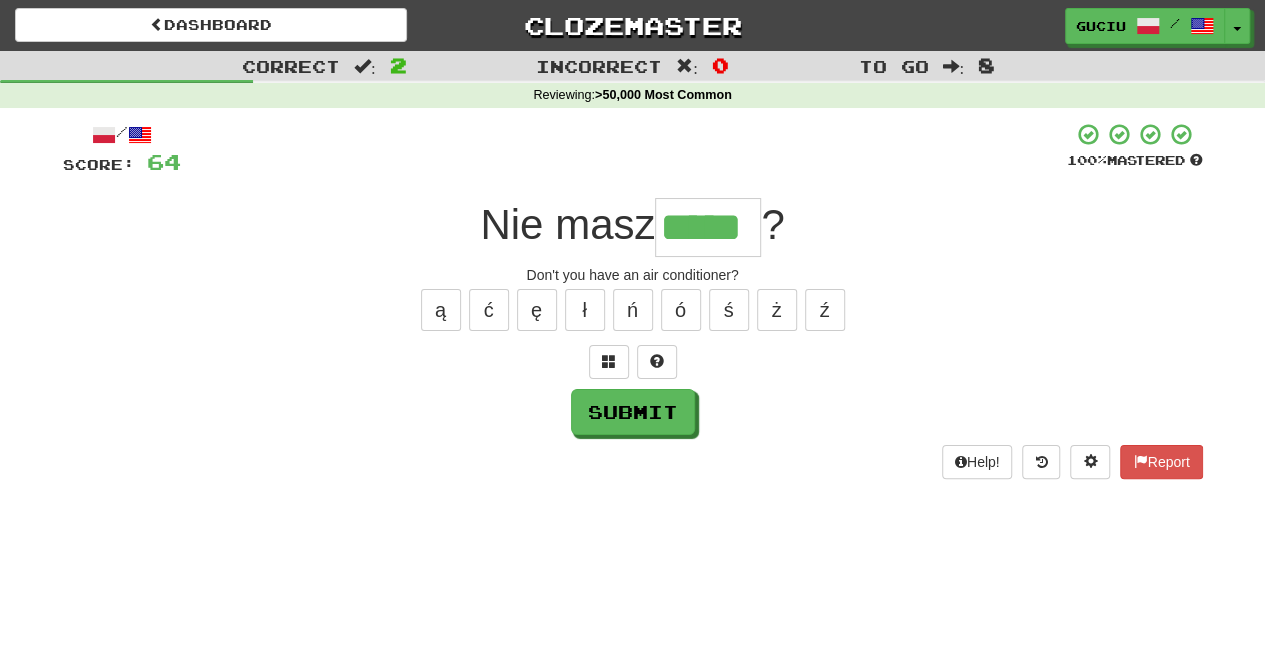 type on "*****" 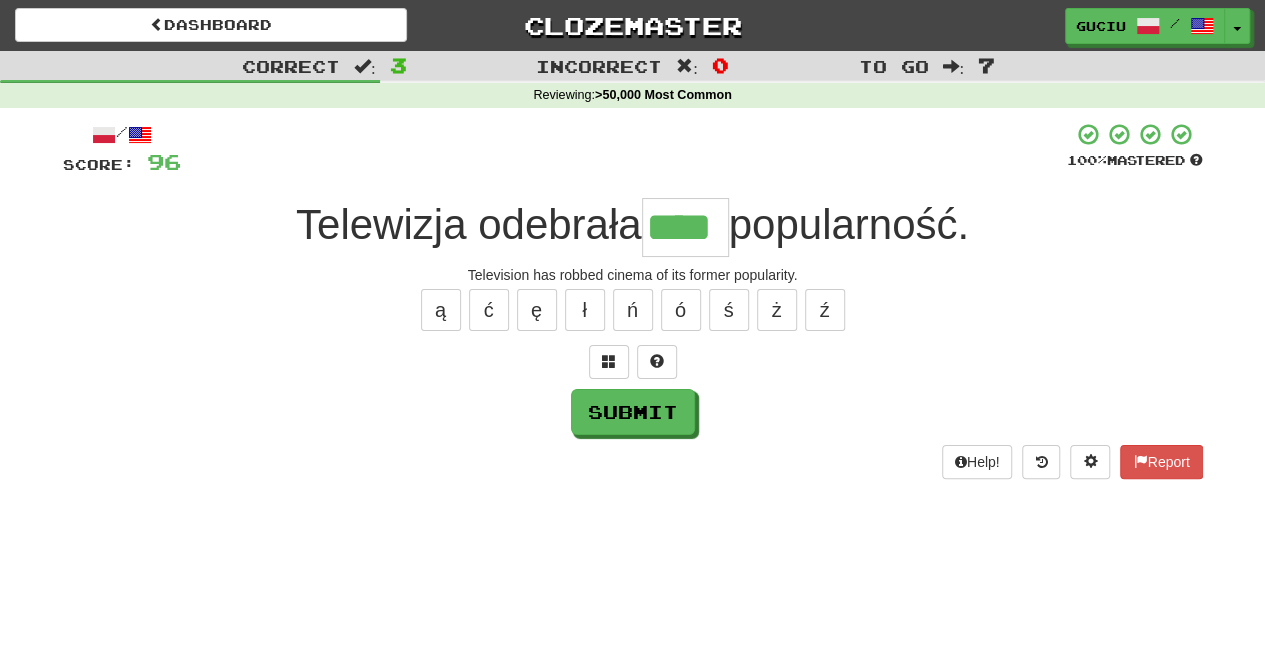 type on "****" 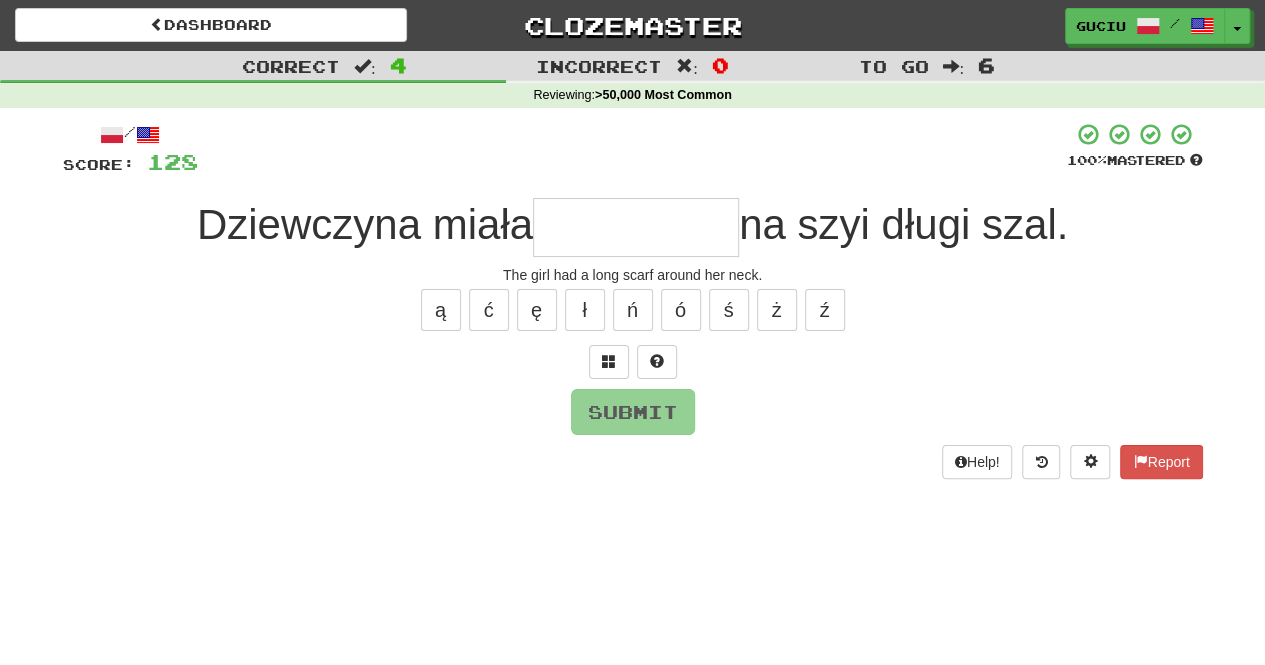 type on "*" 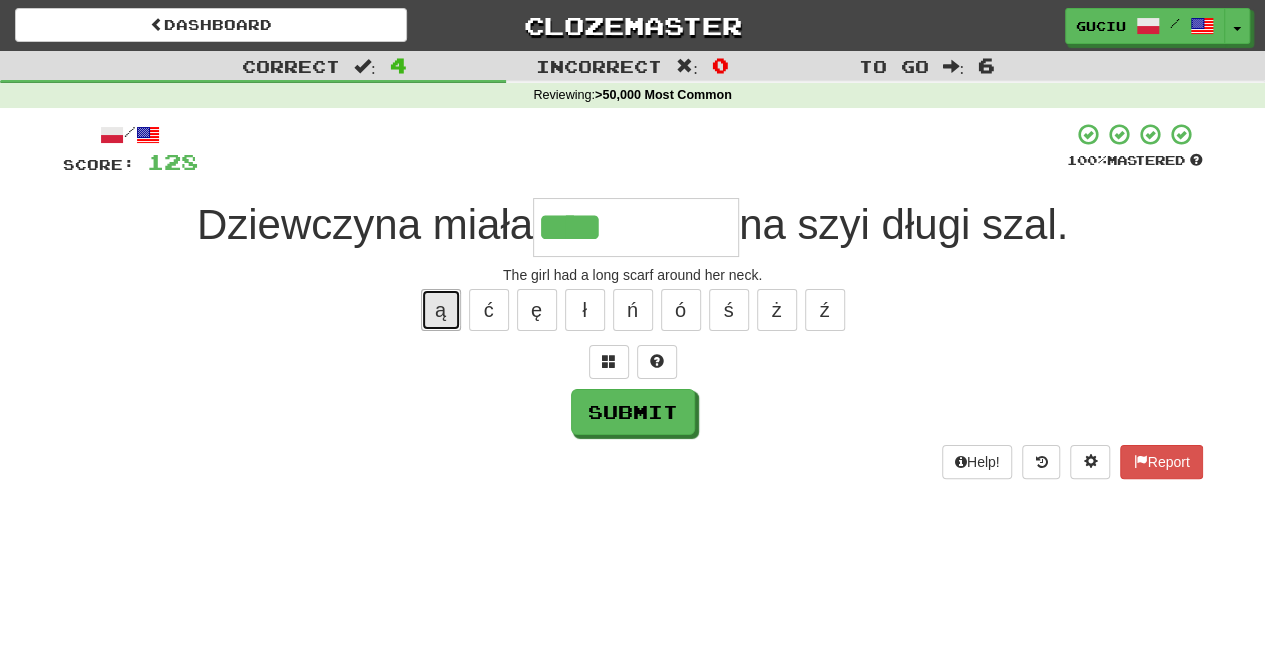 click on "ą" at bounding box center (441, 310) 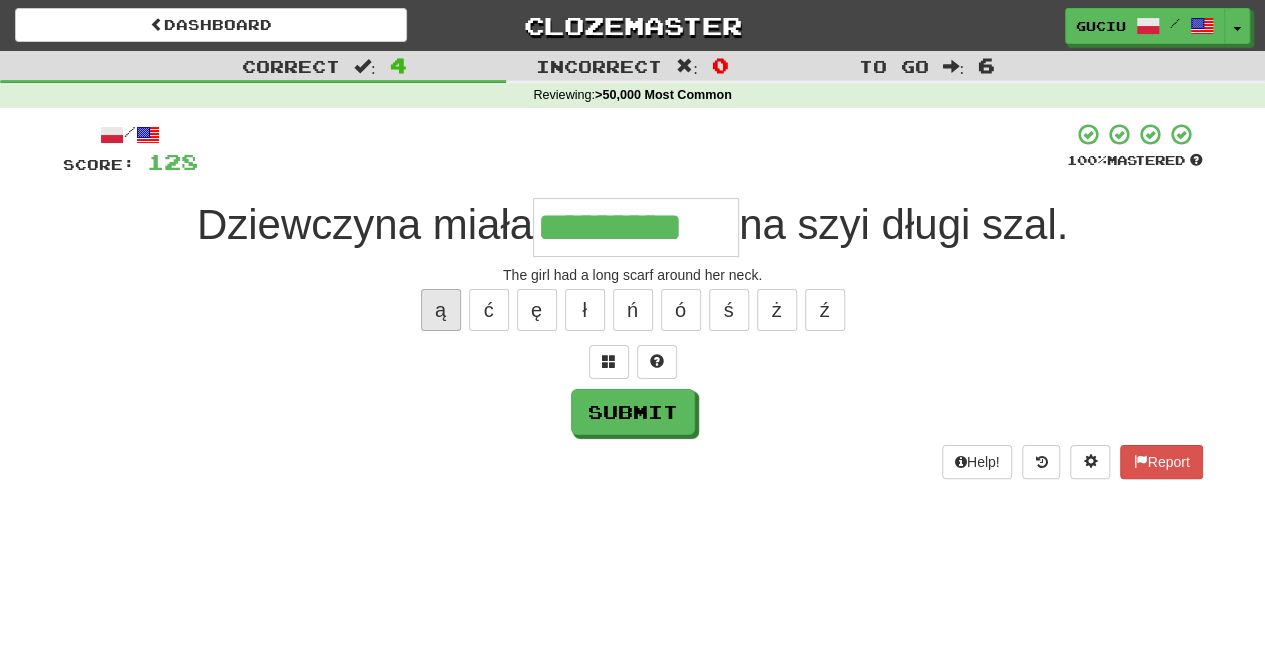 type on "*********" 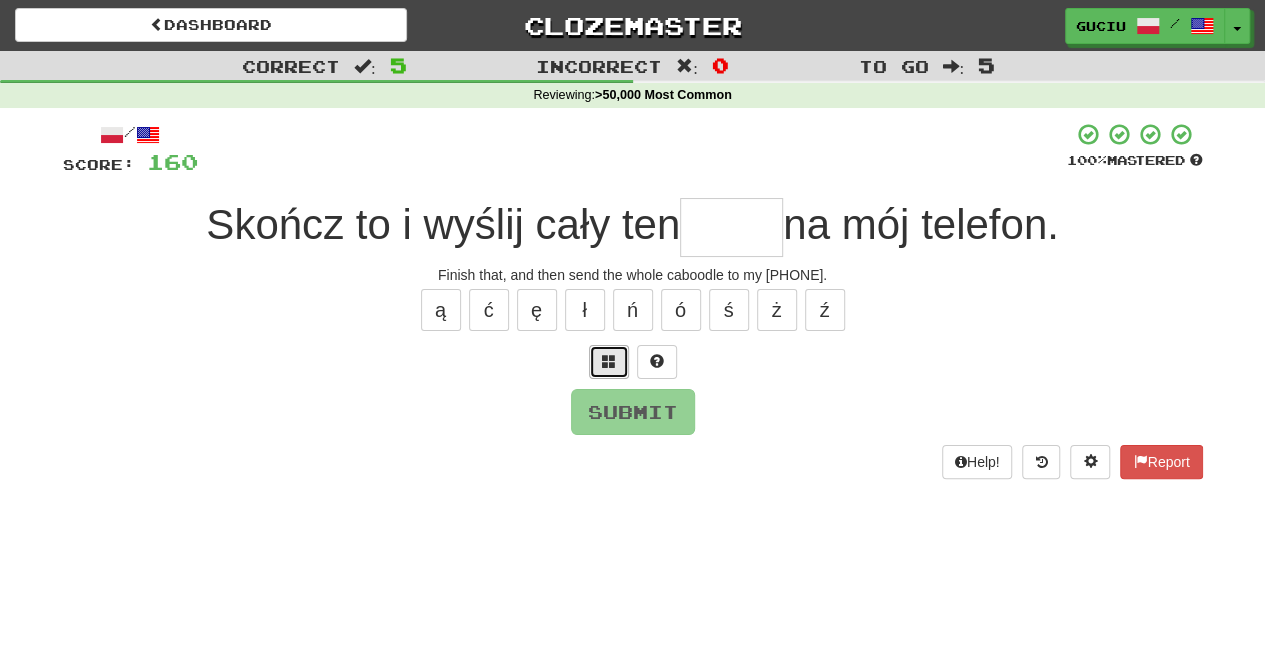 click at bounding box center (609, 361) 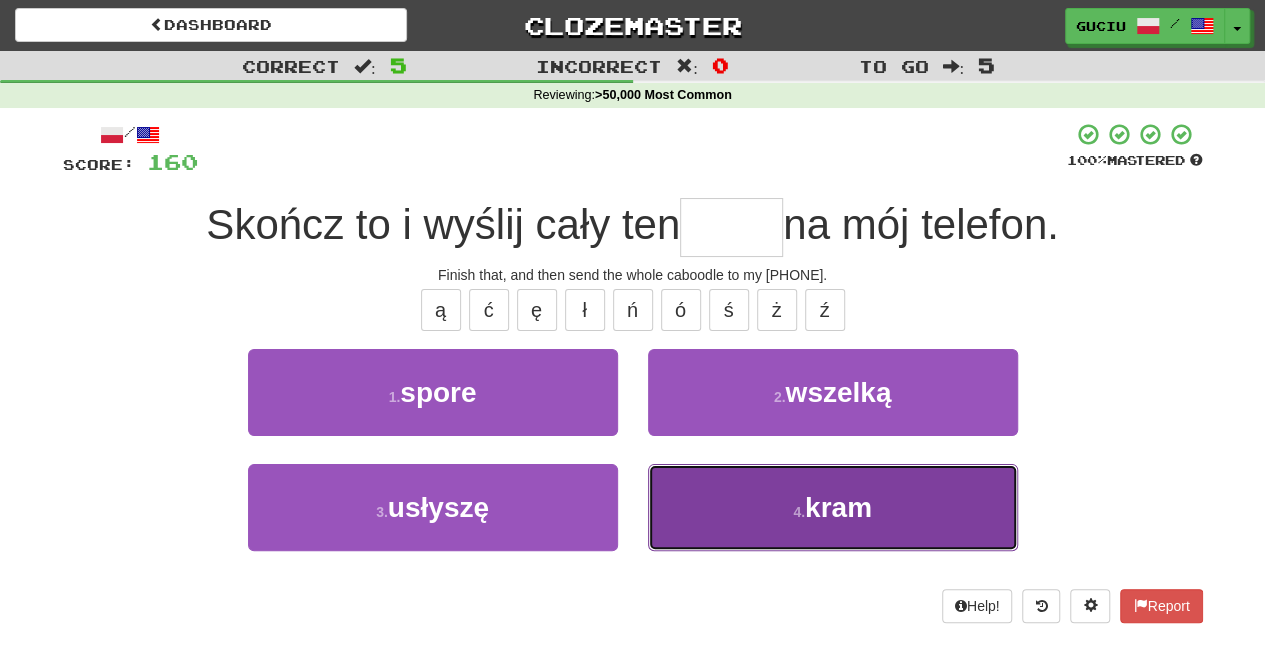 click on "4 .  kram" at bounding box center (833, 507) 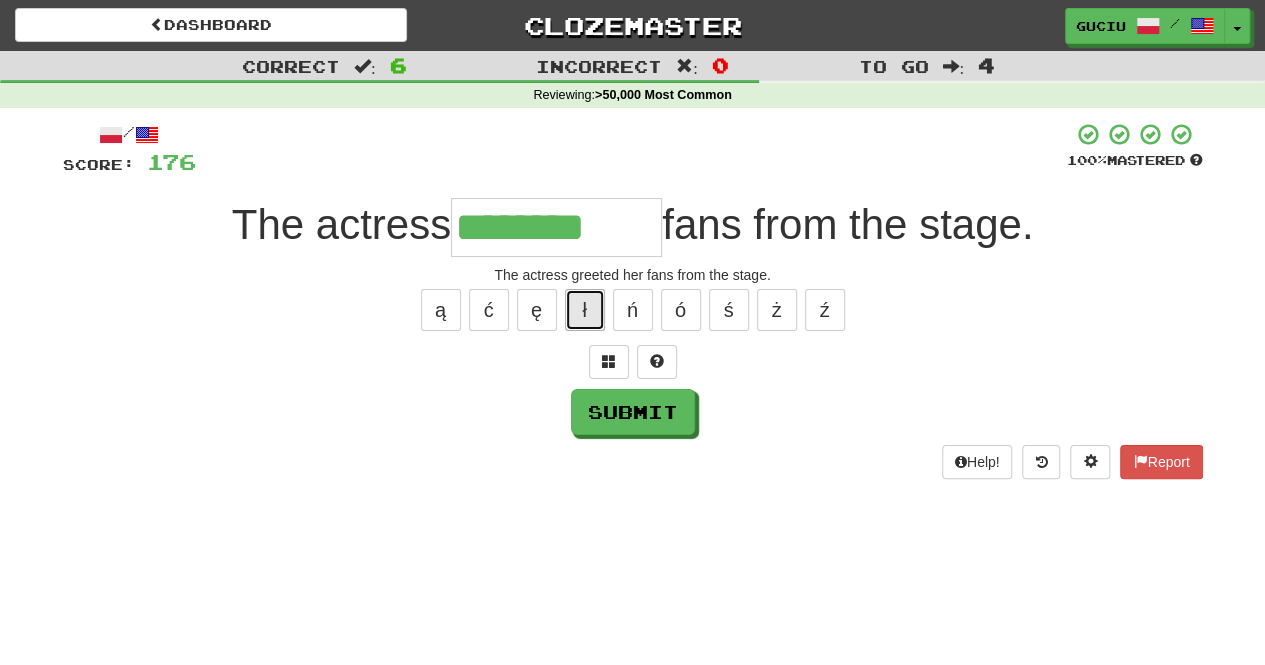 click on "ł" at bounding box center (585, 310) 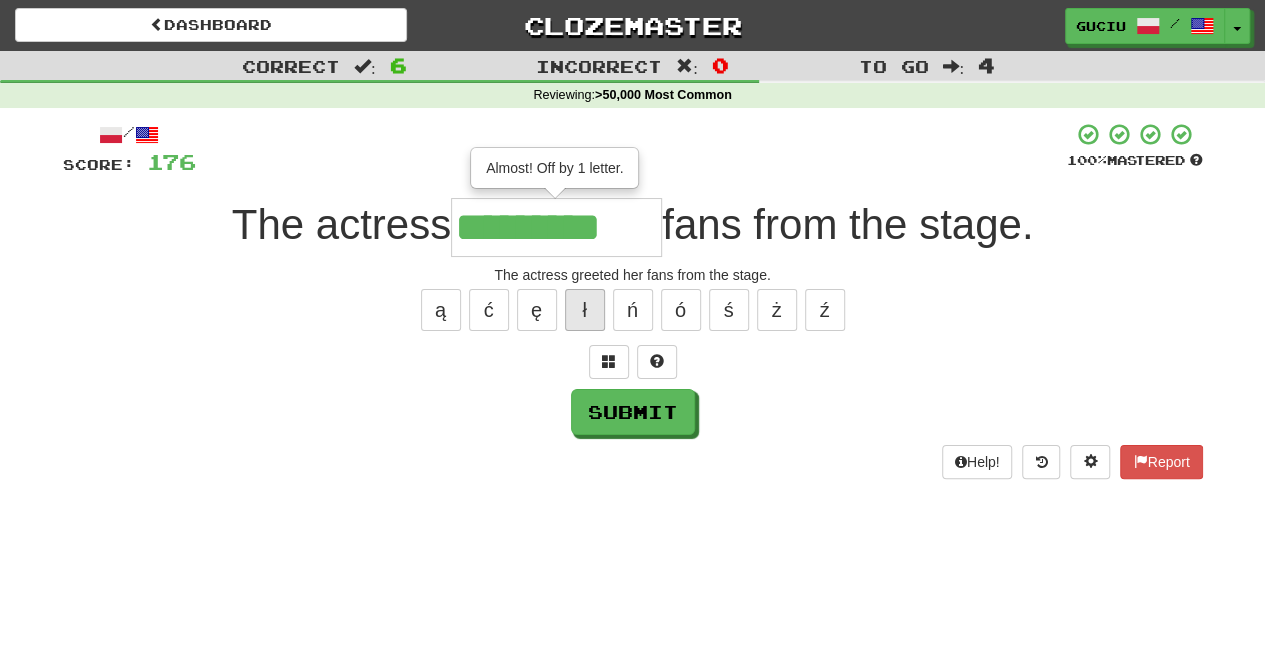 type on "**********" 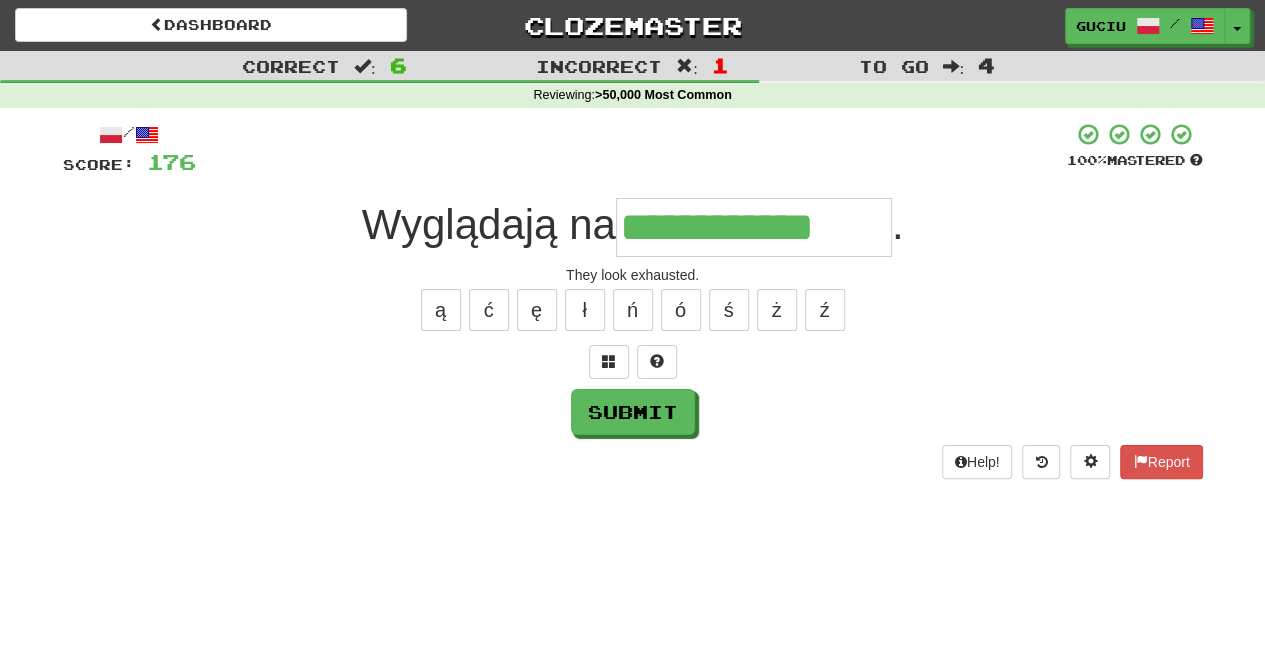 type on "**********" 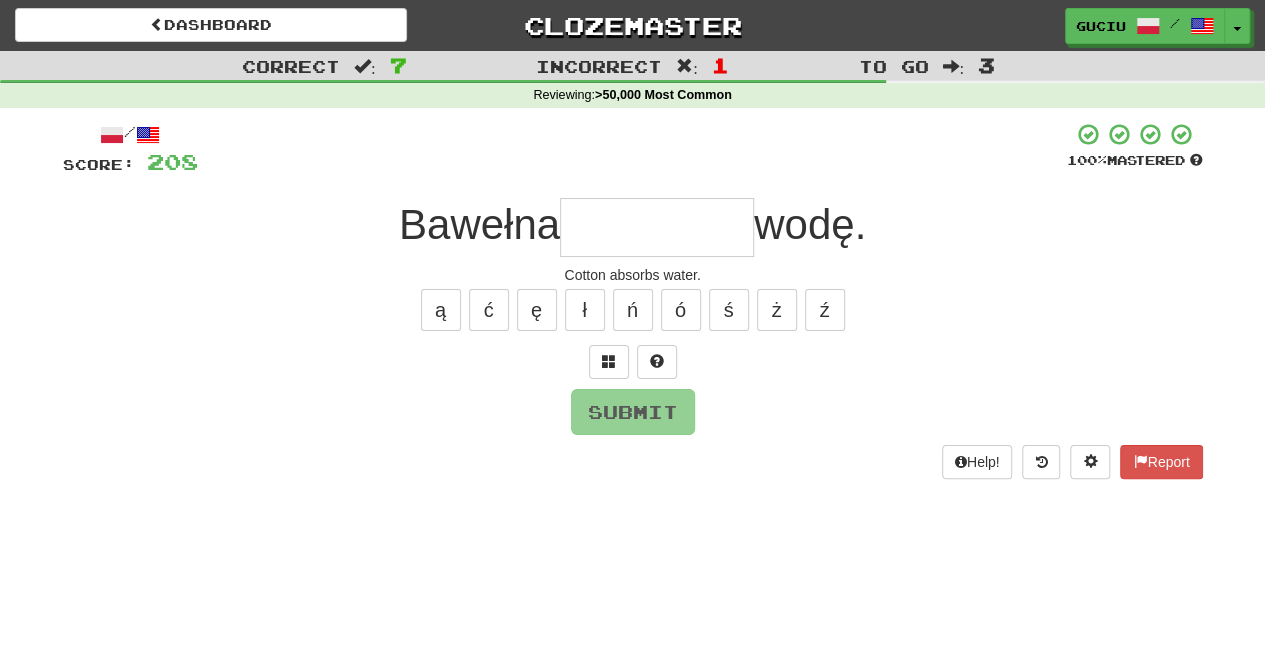 type on "*" 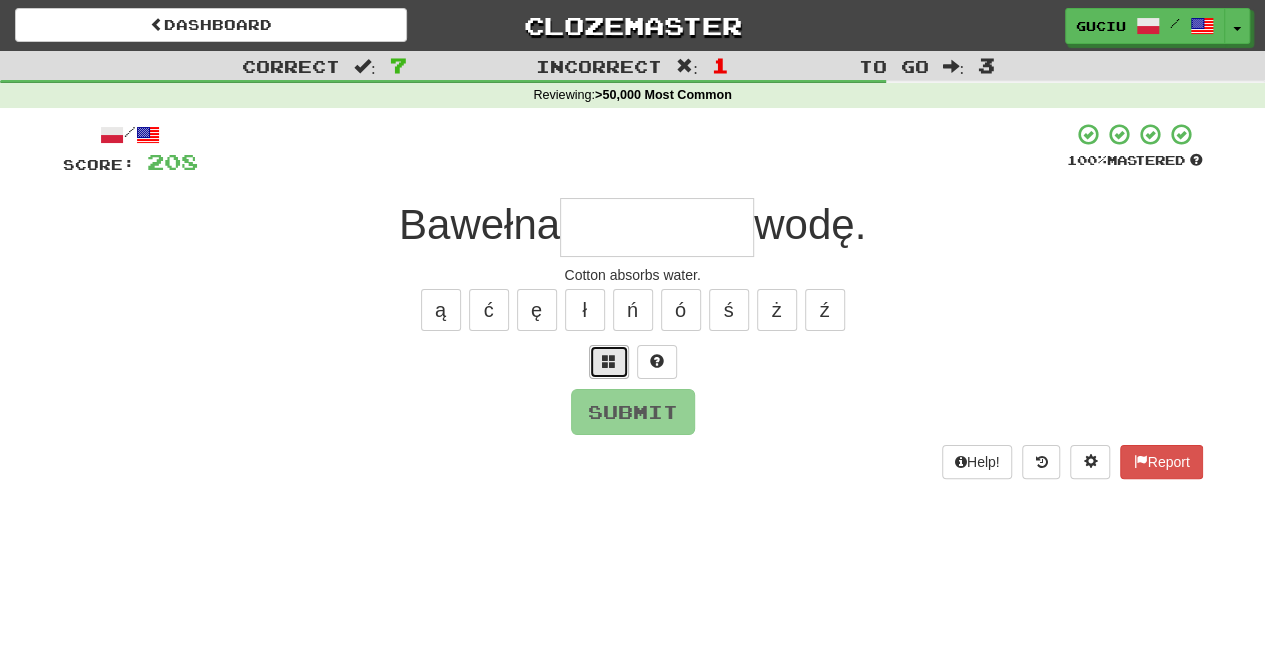 click at bounding box center (609, 362) 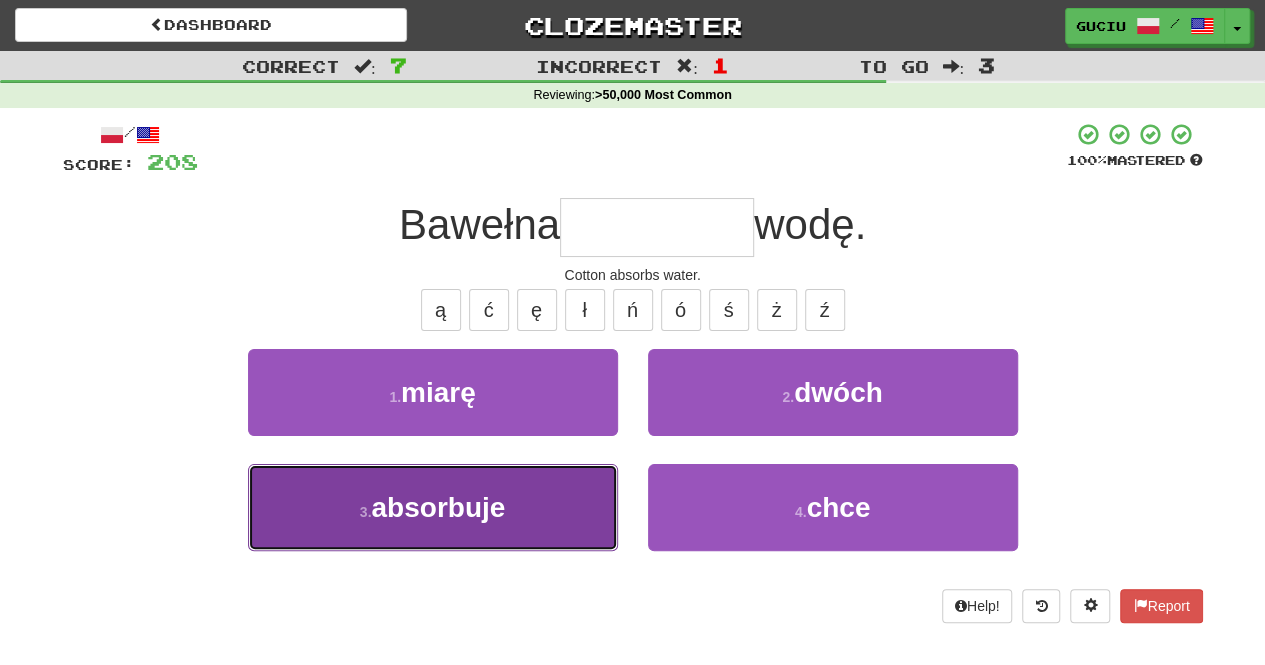 click on "absorbuje" at bounding box center [438, 507] 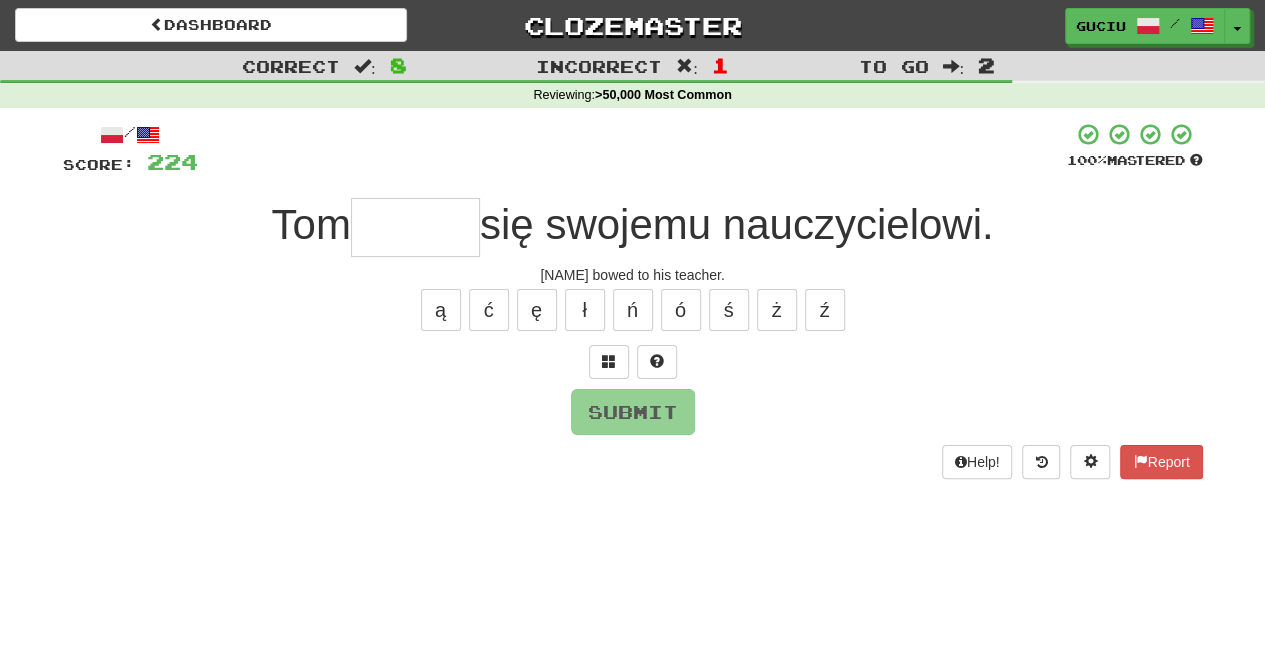 type on "*" 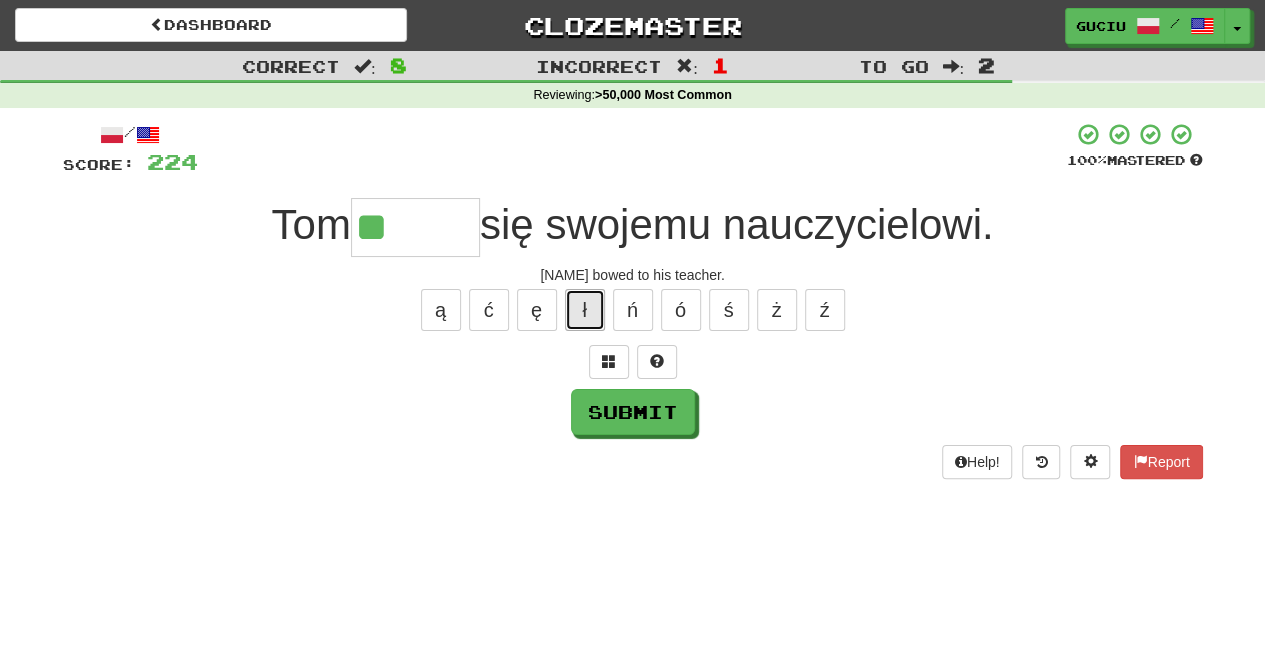 click on "ł" at bounding box center (585, 310) 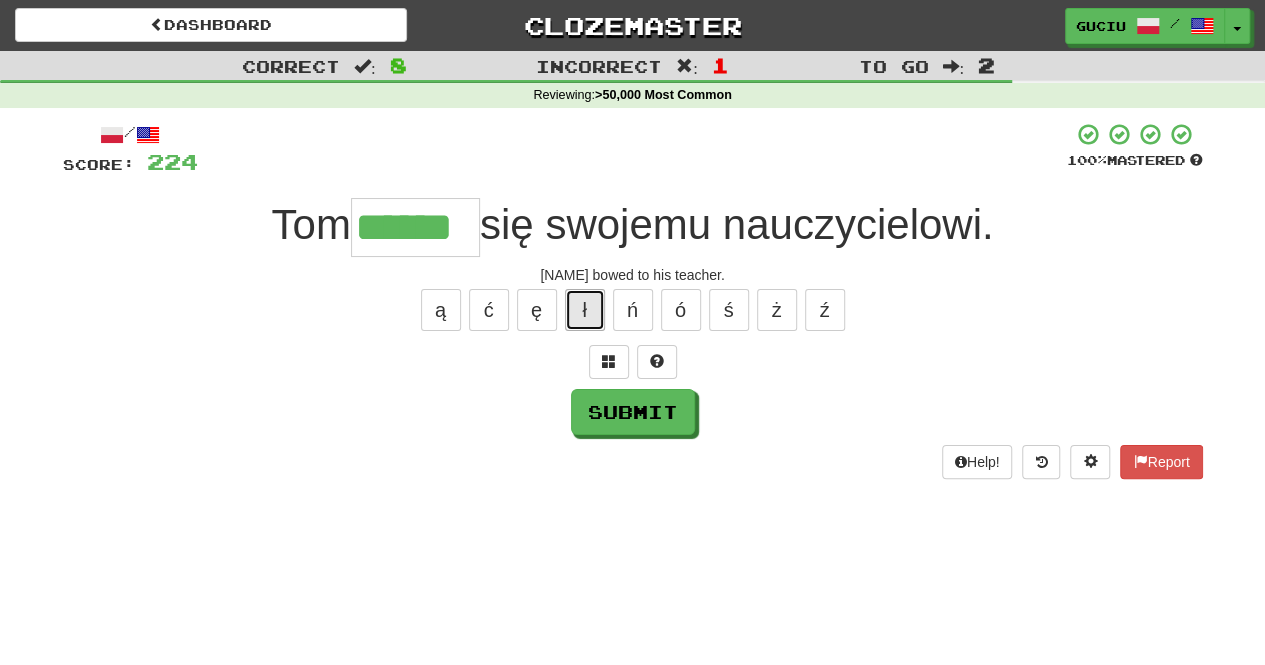 click on "ł" at bounding box center [585, 310] 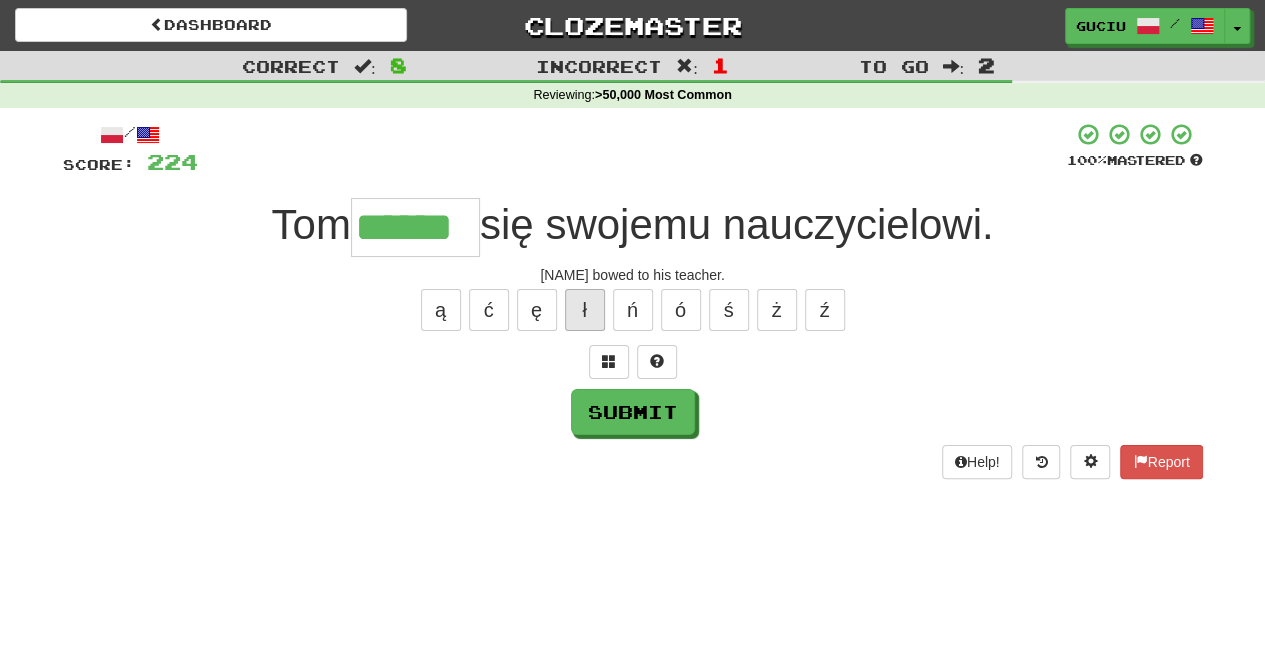 type on "*******" 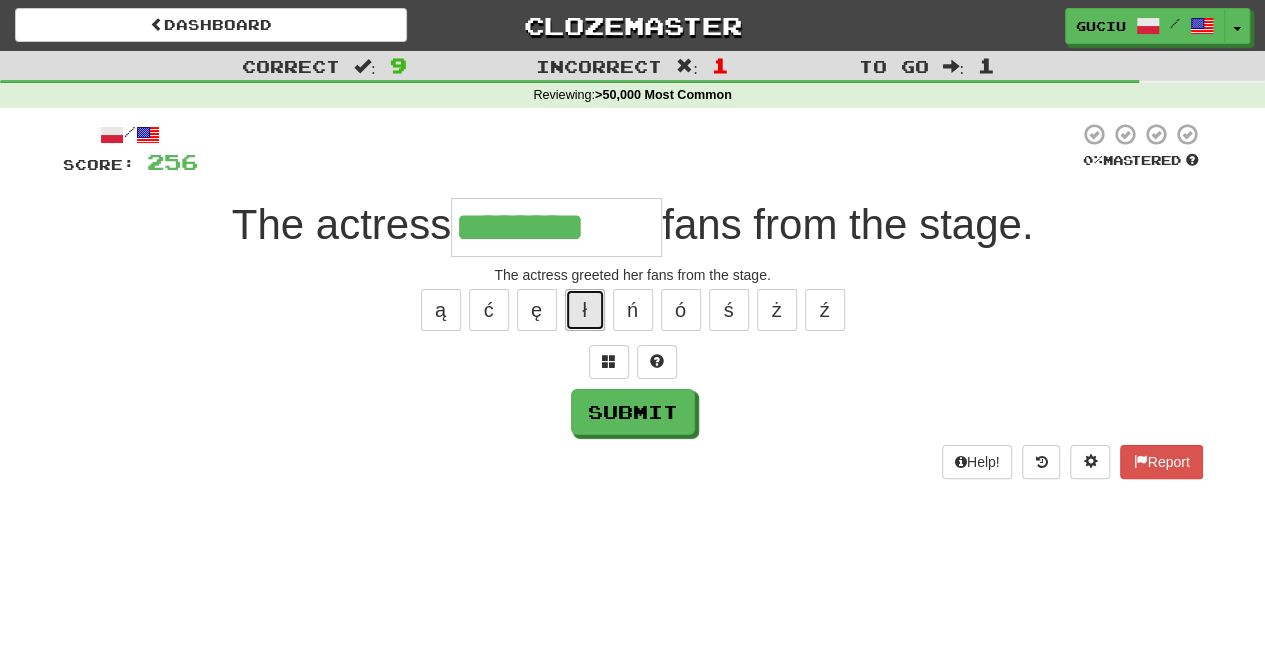 click on "ł" at bounding box center (585, 310) 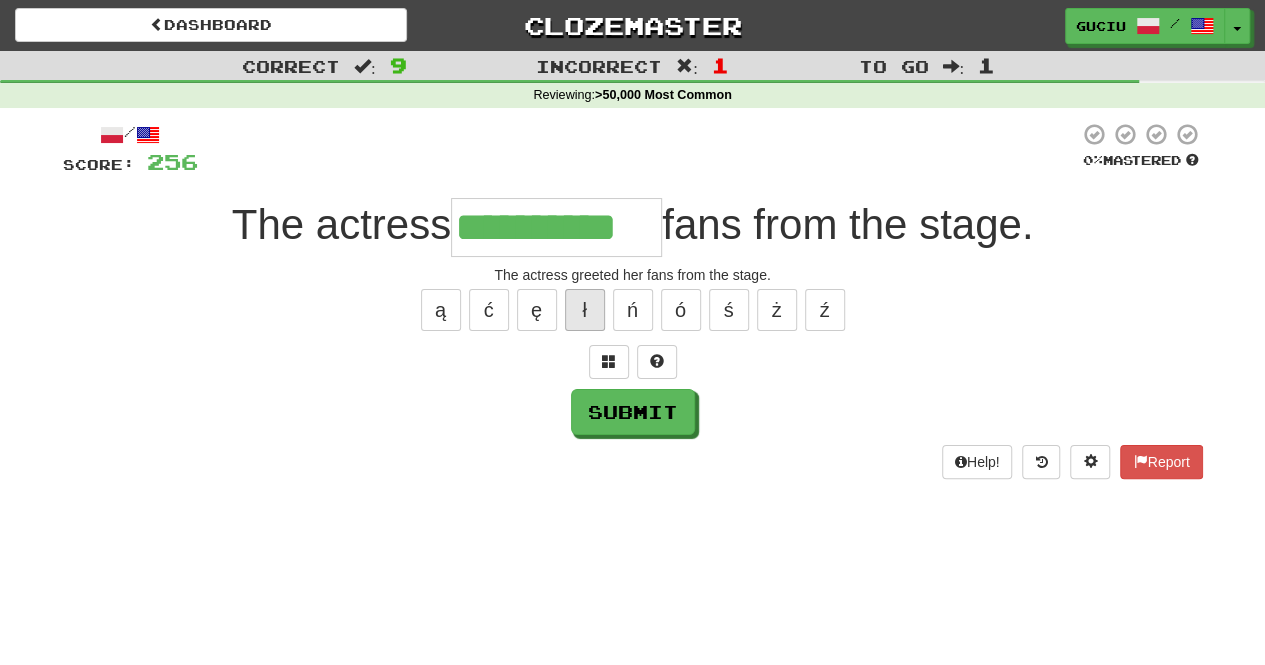 type on "**********" 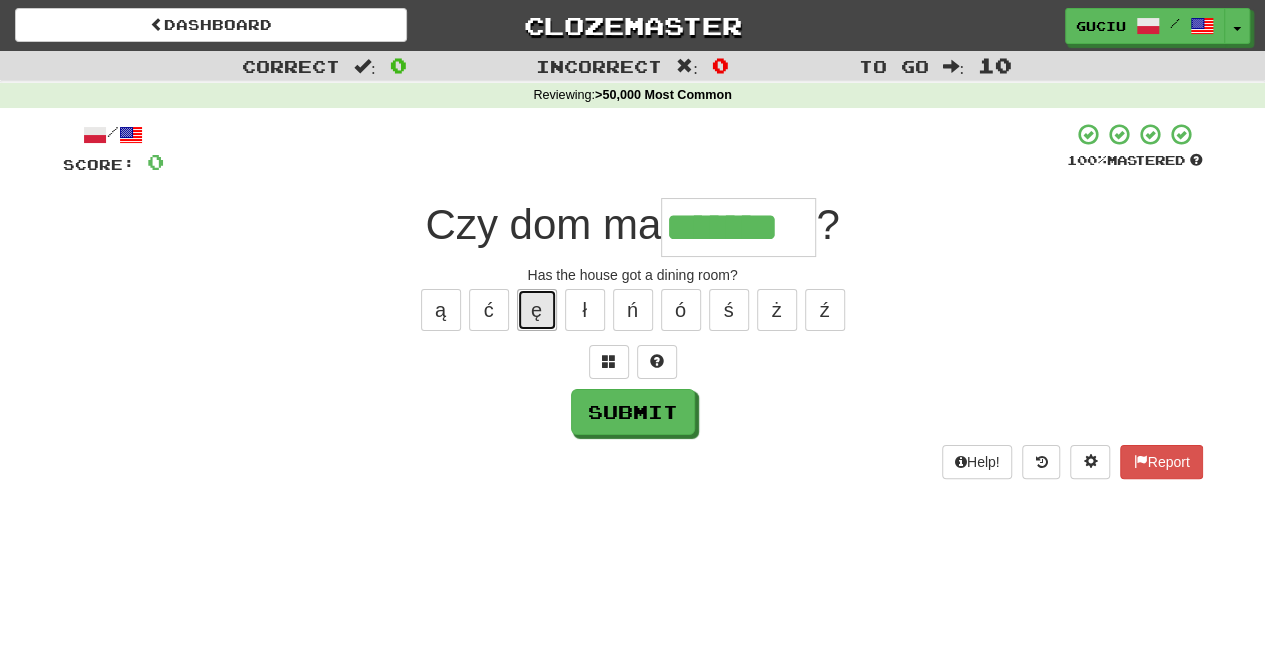 click on "ę" at bounding box center [537, 310] 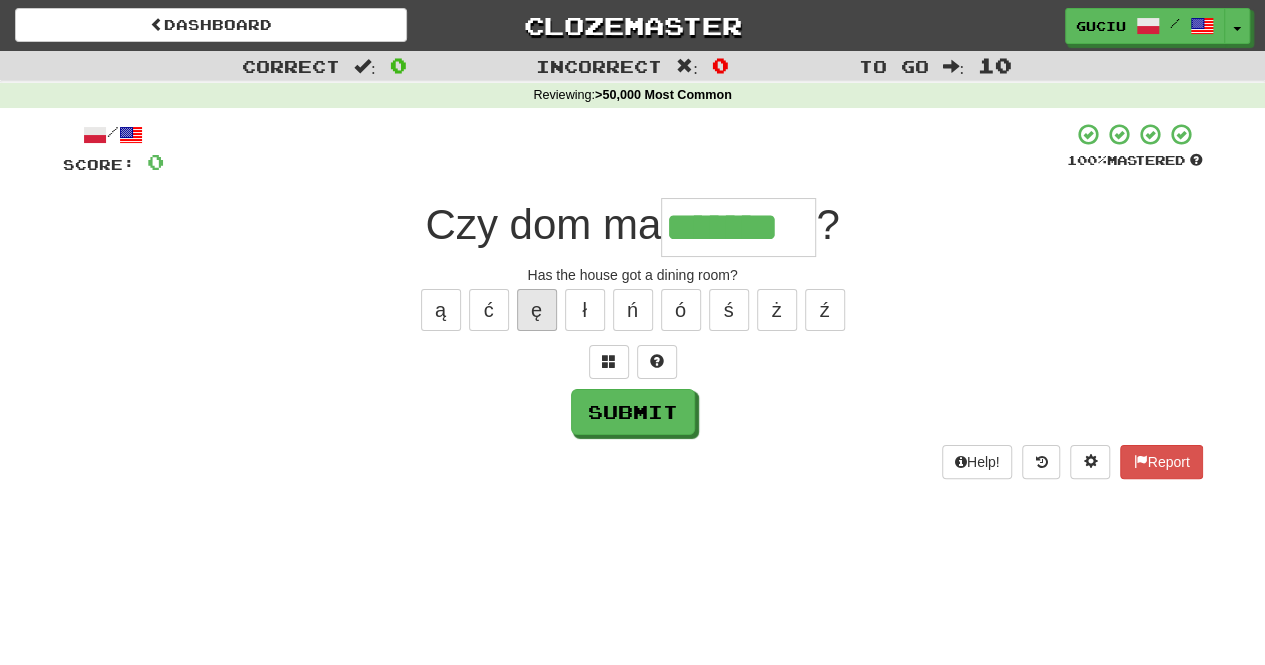 type on "********" 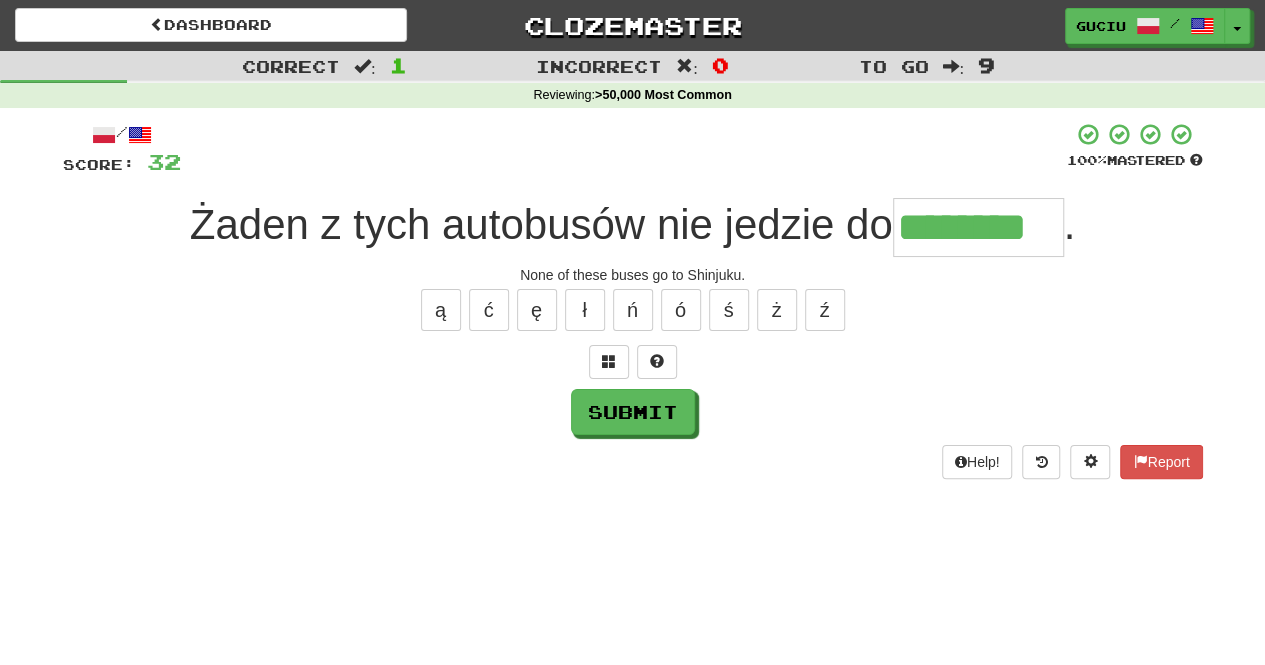 type on "********" 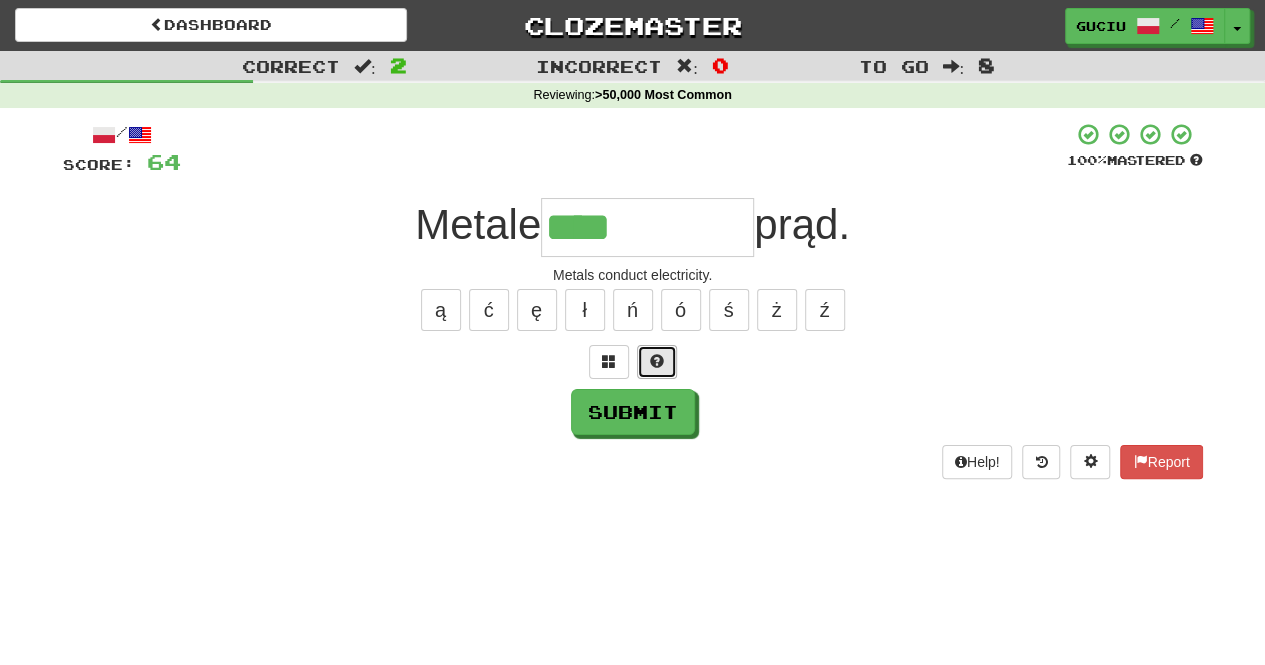 click at bounding box center [657, 361] 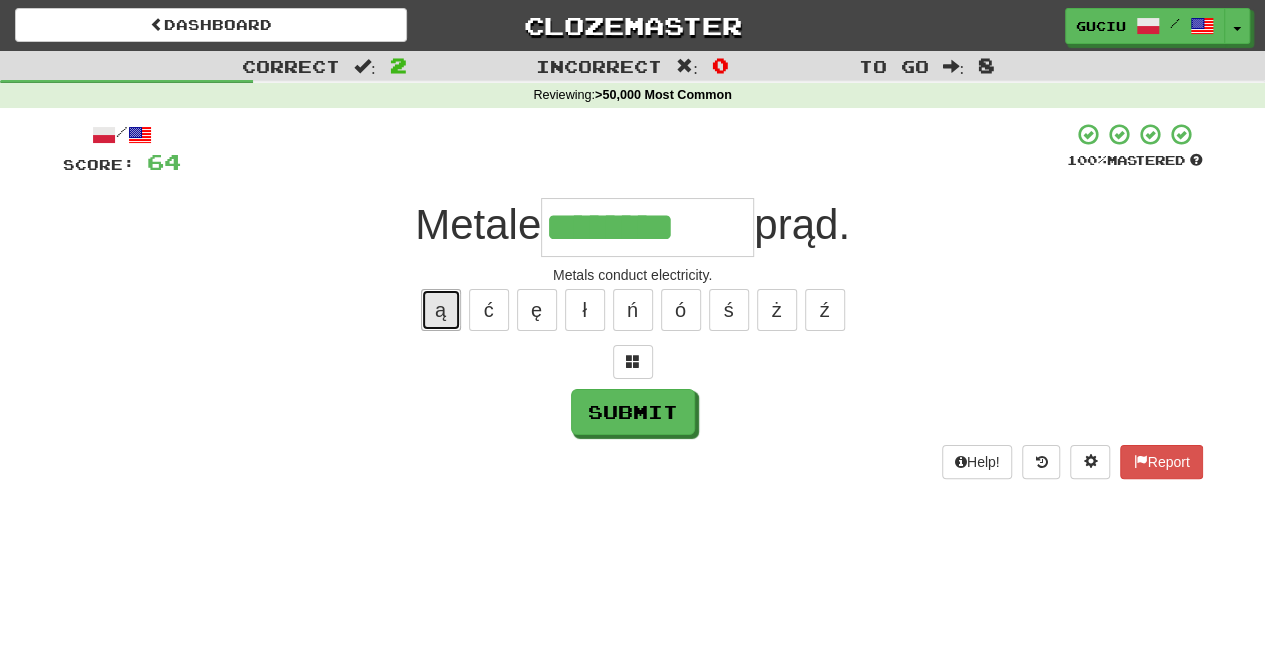 click on "ą" at bounding box center [441, 310] 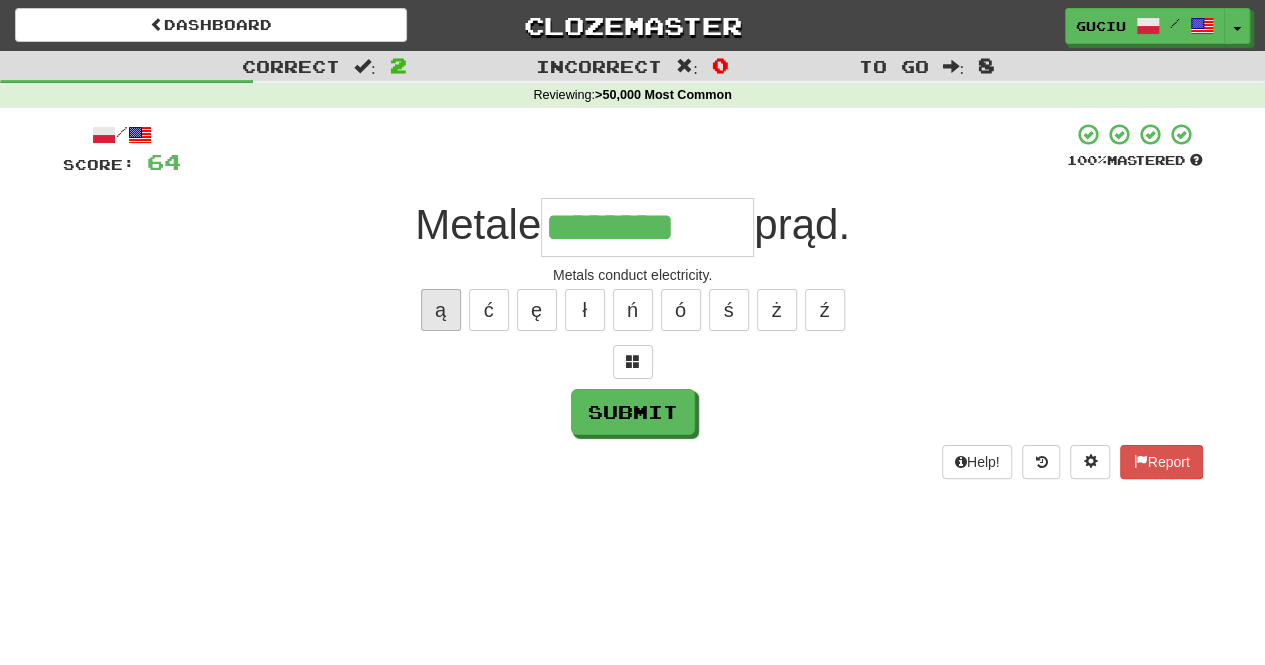 type on "*********" 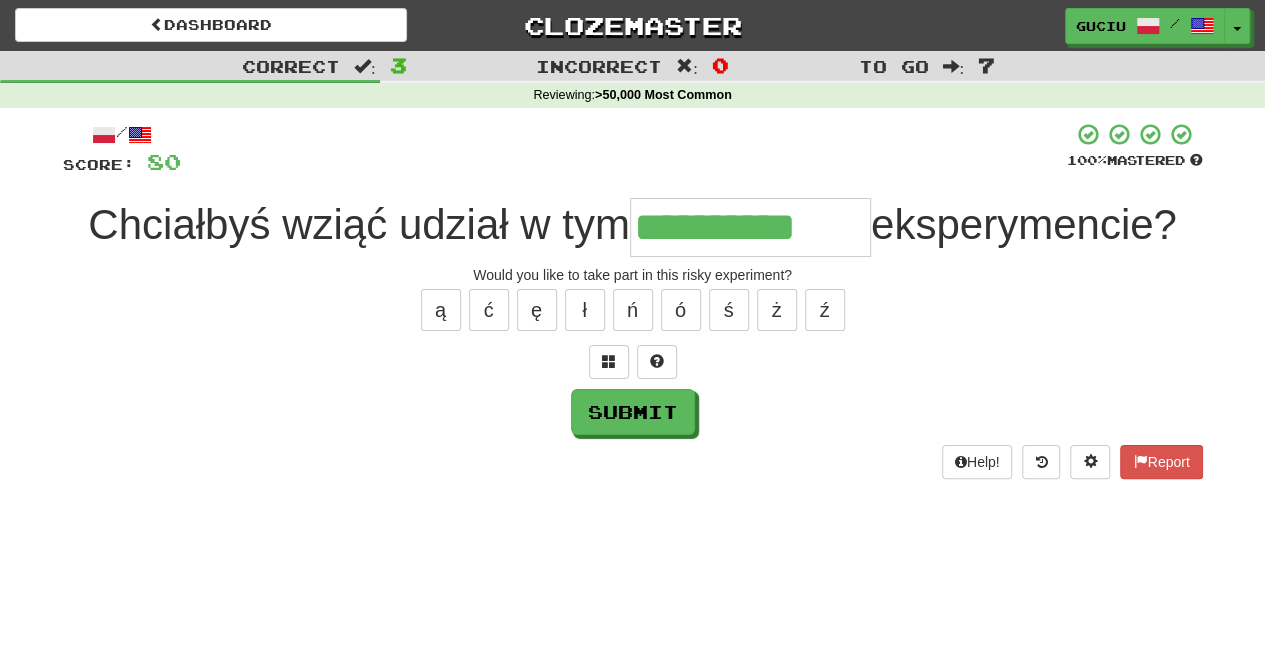 type on "**********" 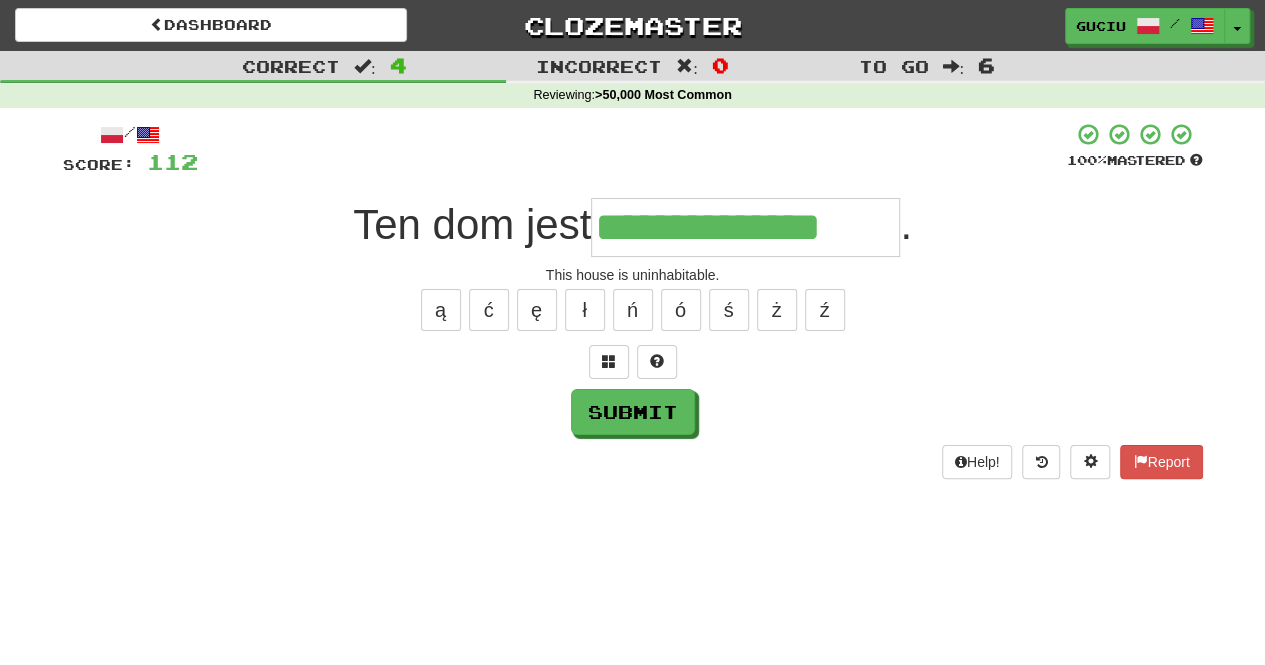 type on "**********" 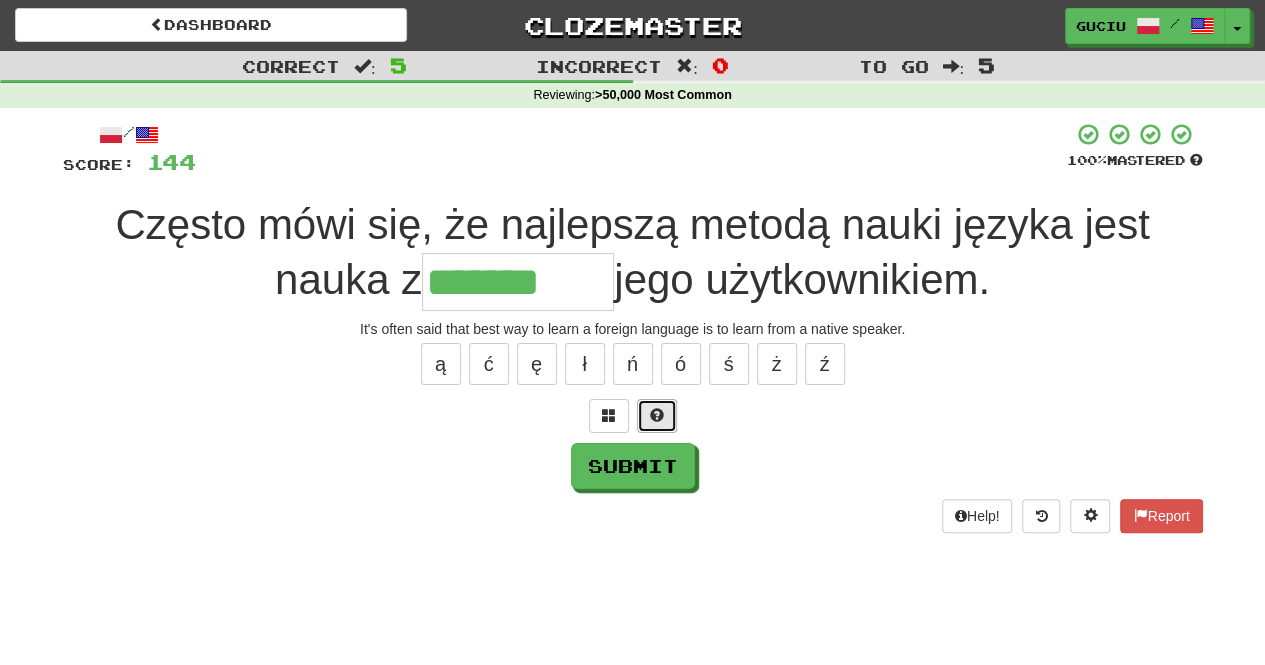 click at bounding box center (657, 415) 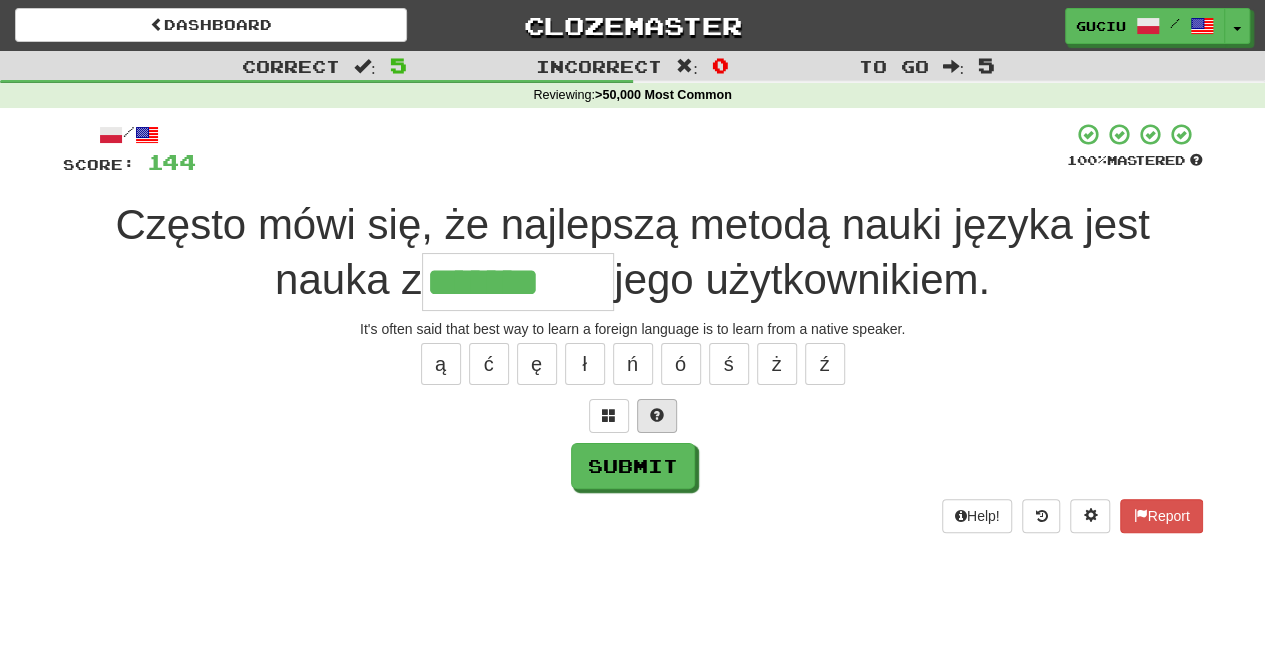type on "********" 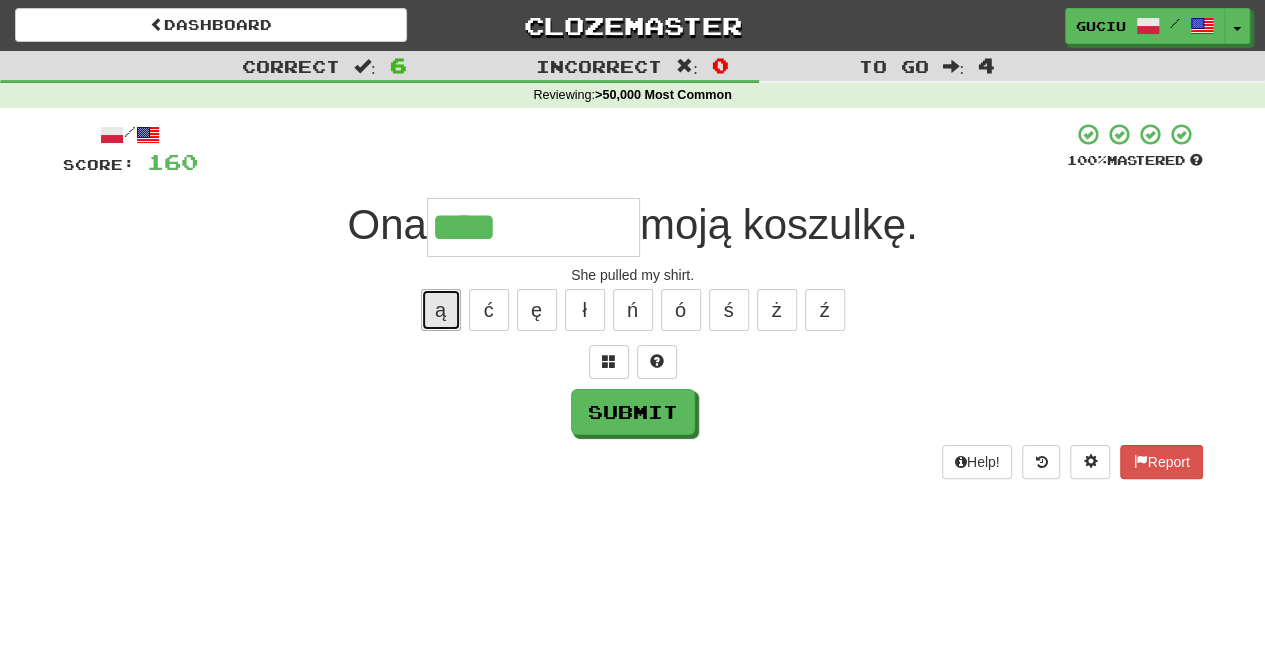 click on "ą" at bounding box center (441, 310) 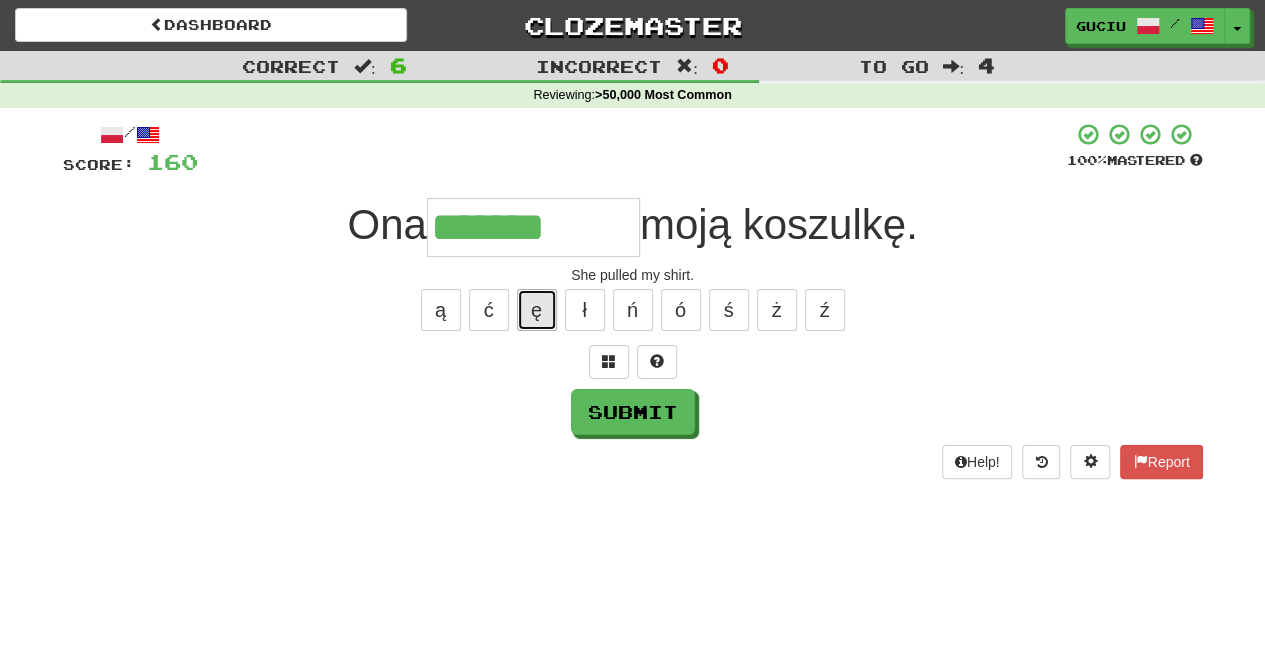 click on "ę" at bounding box center (537, 310) 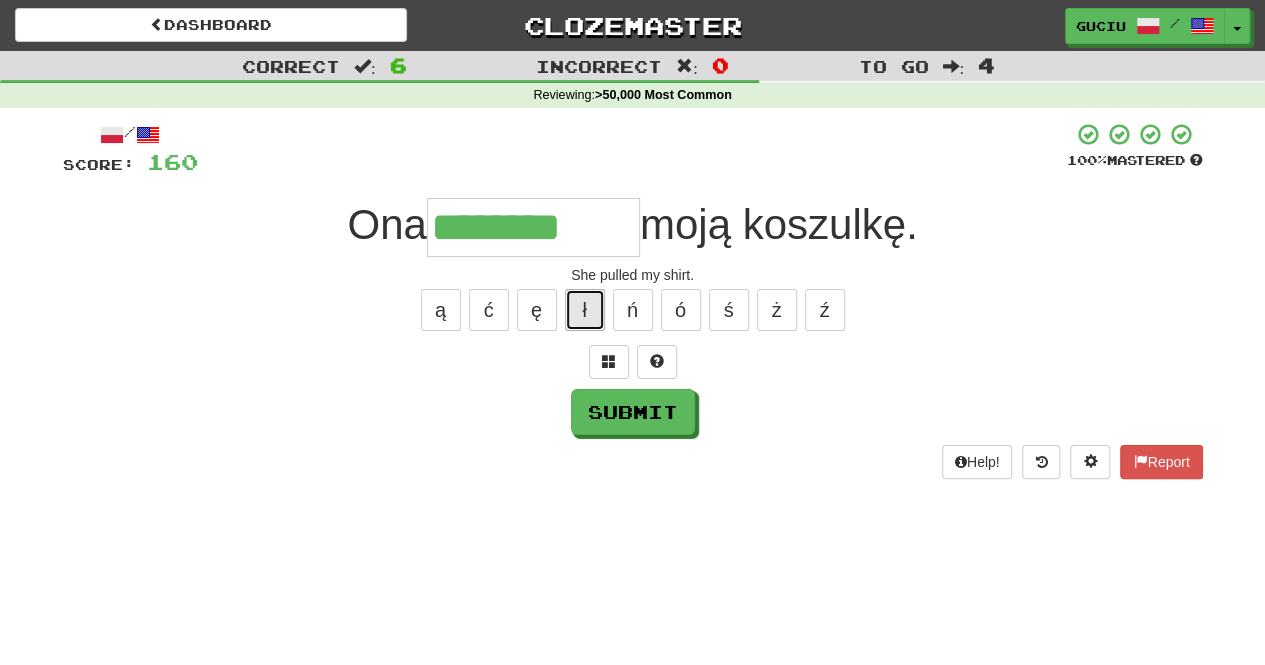 click on "ł" at bounding box center [585, 310] 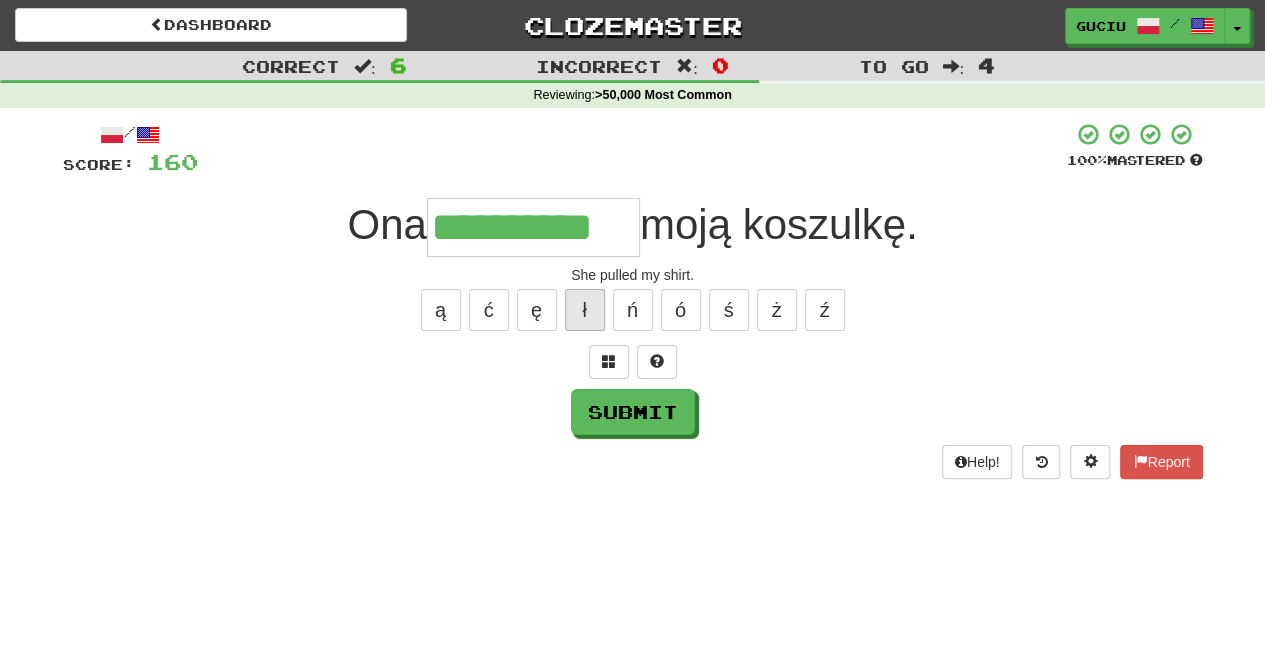 type on "**********" 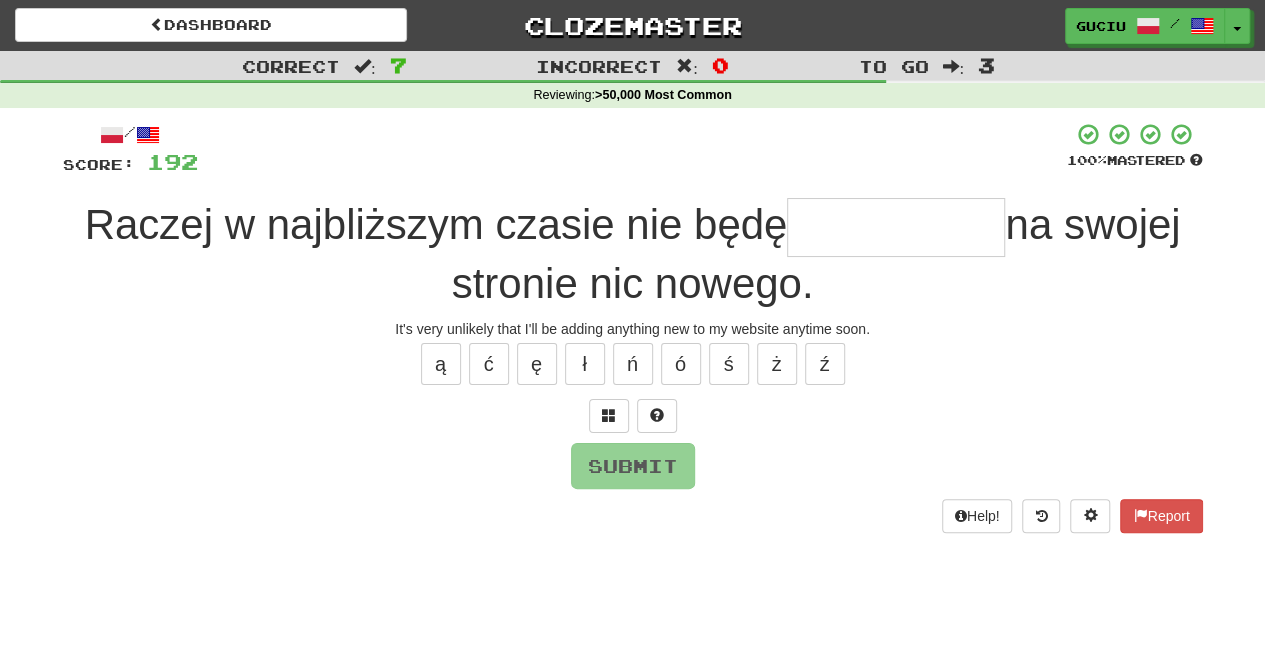 type on "*" 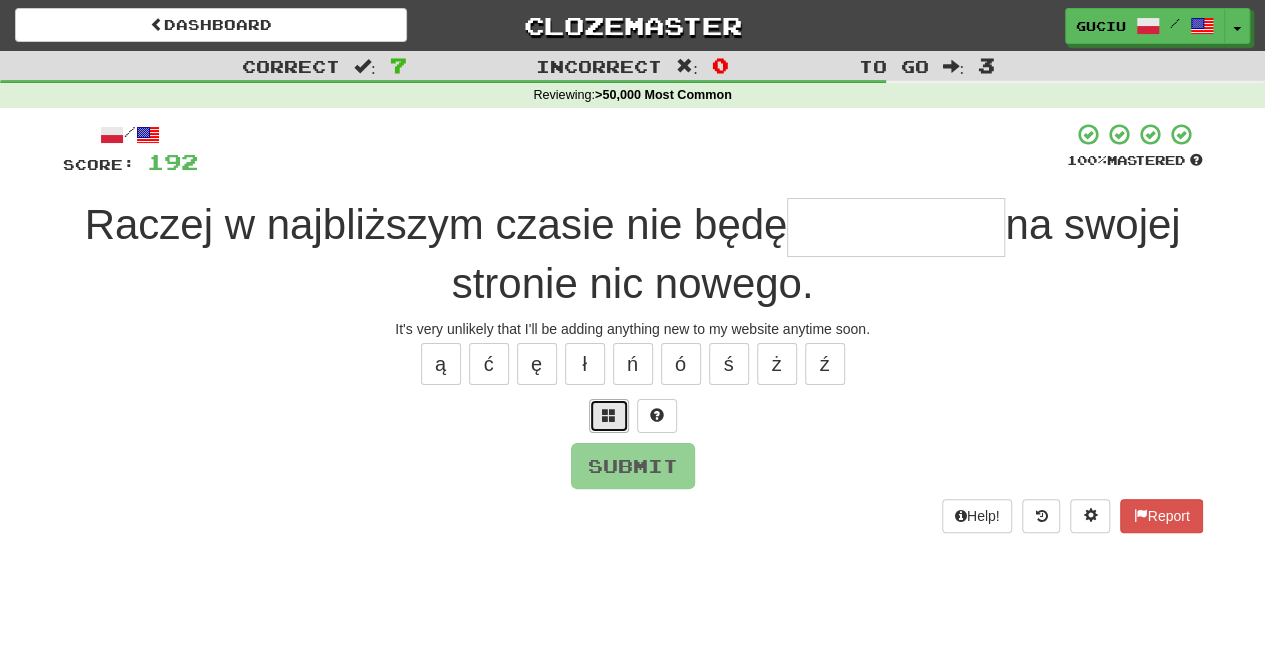 click at bounding box center [609, 416] 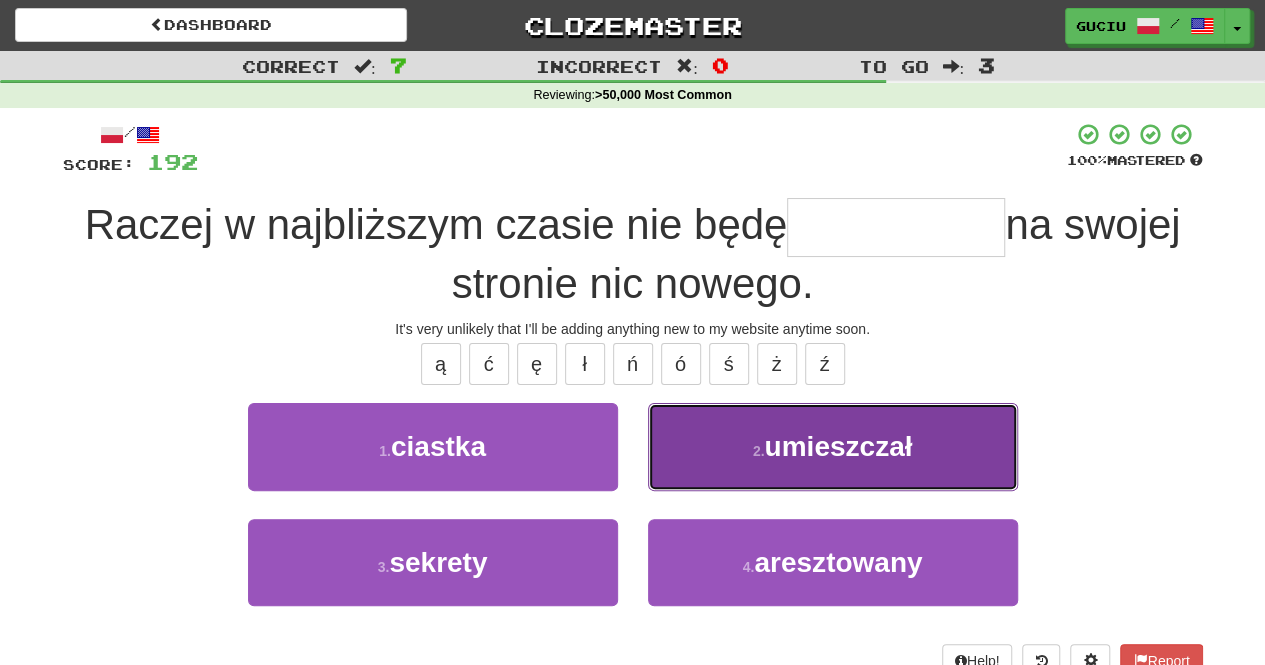 click on "umieszczał" at bounding box center [838, 446] 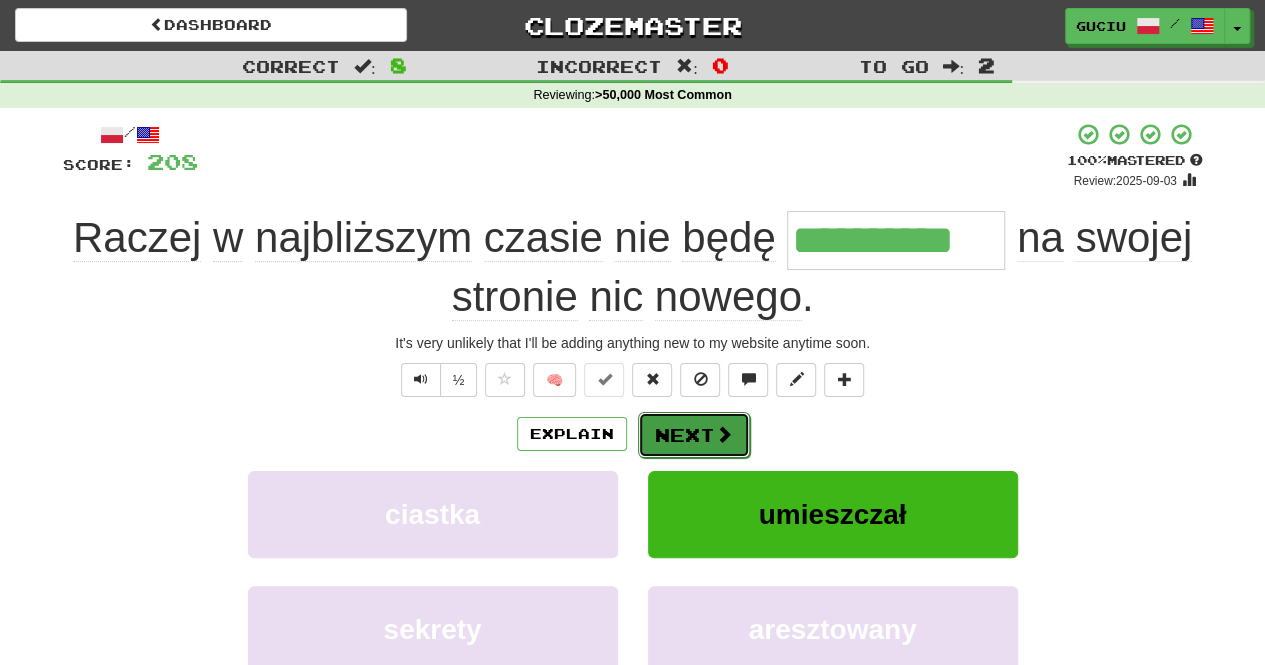 click on "Next" at bounding box center [694, 435] 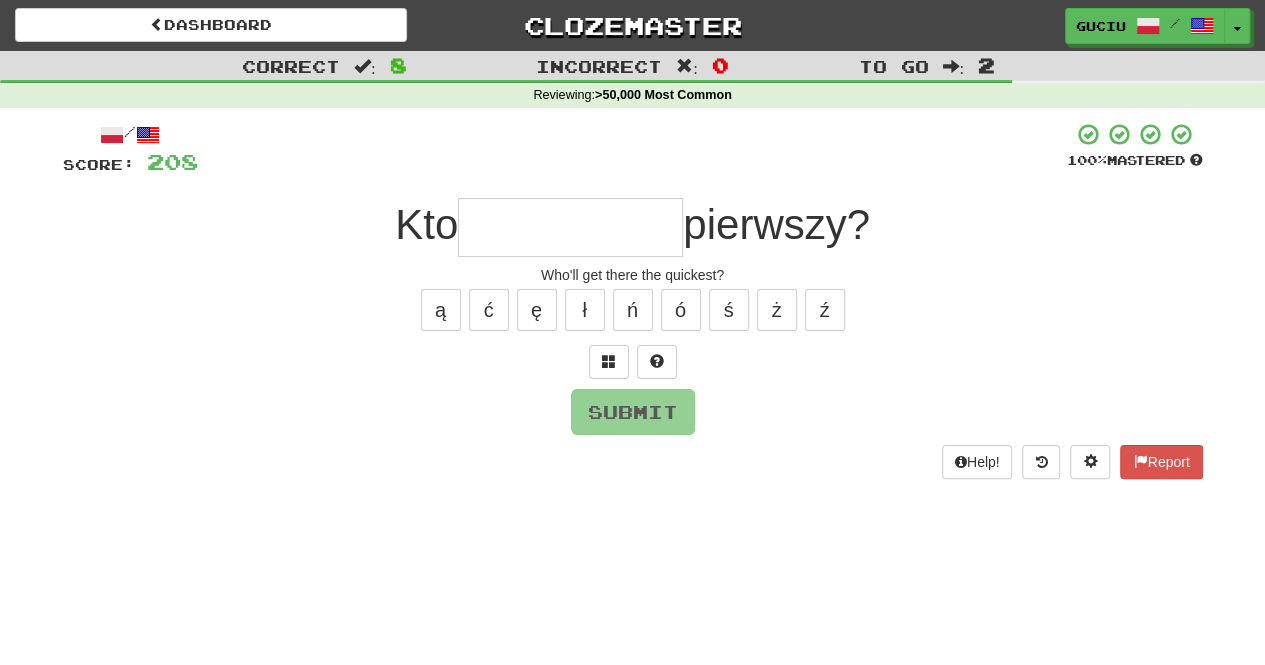 type on "*" 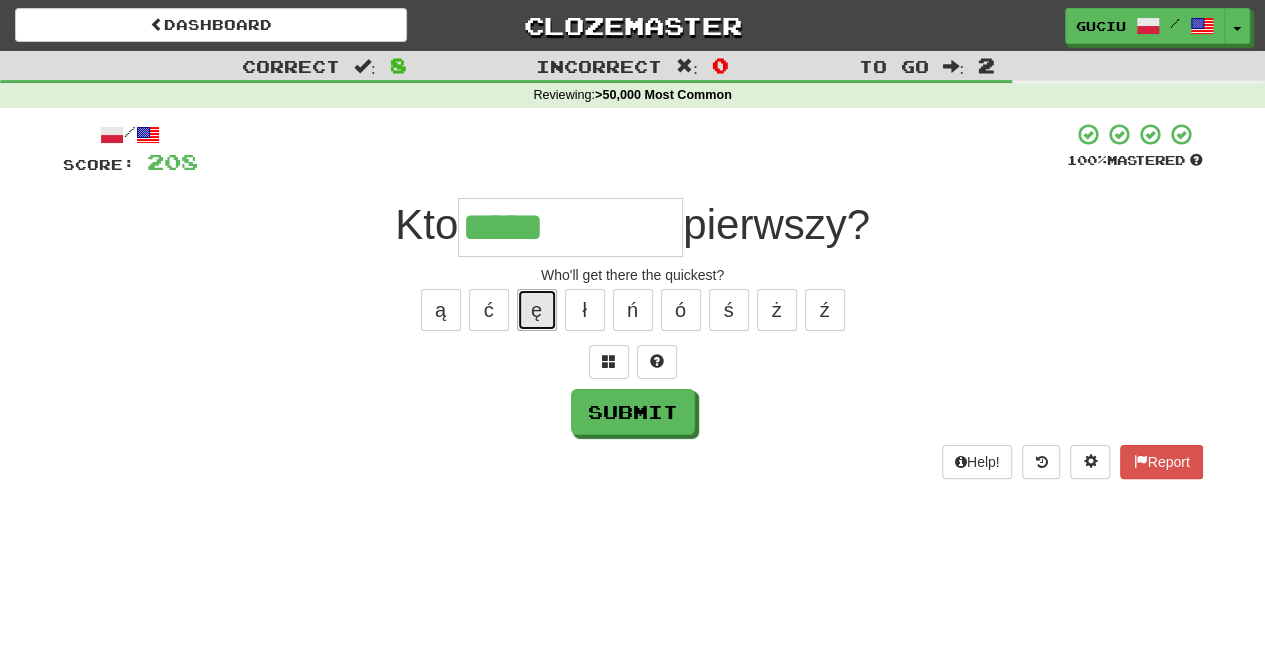 click on "ę" at bounding box center [537, 310] 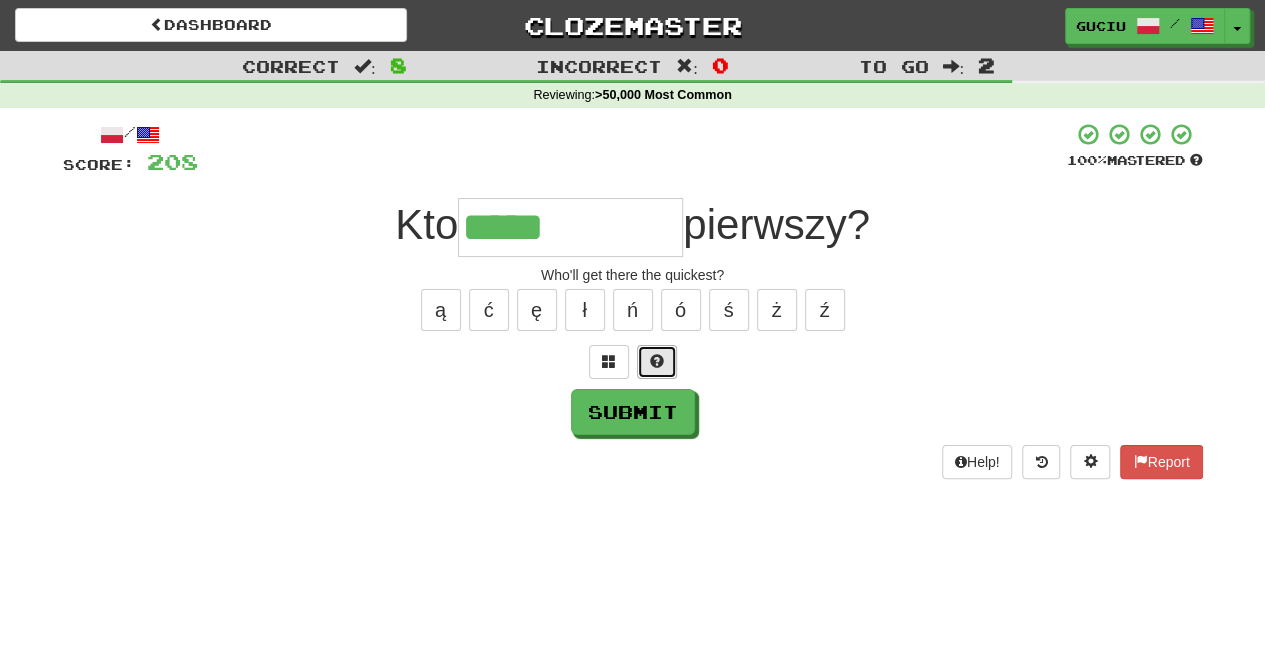 click at bounding box center [657, 361] 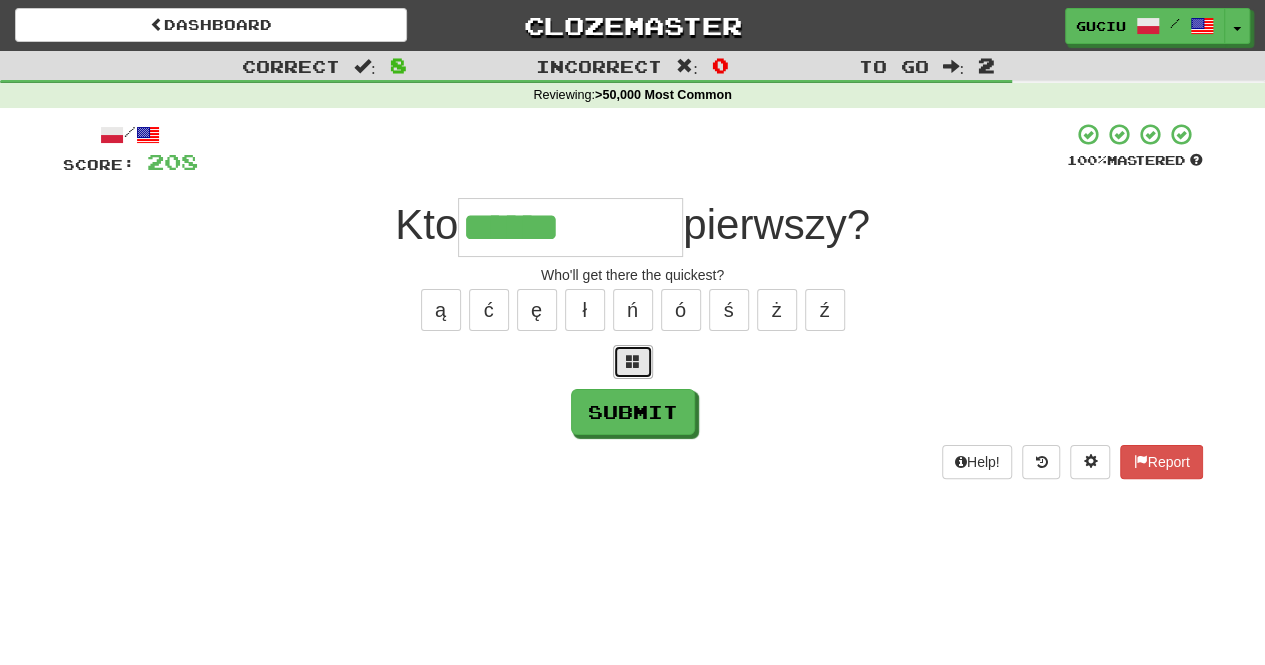 click at bounding box center [633, 361] 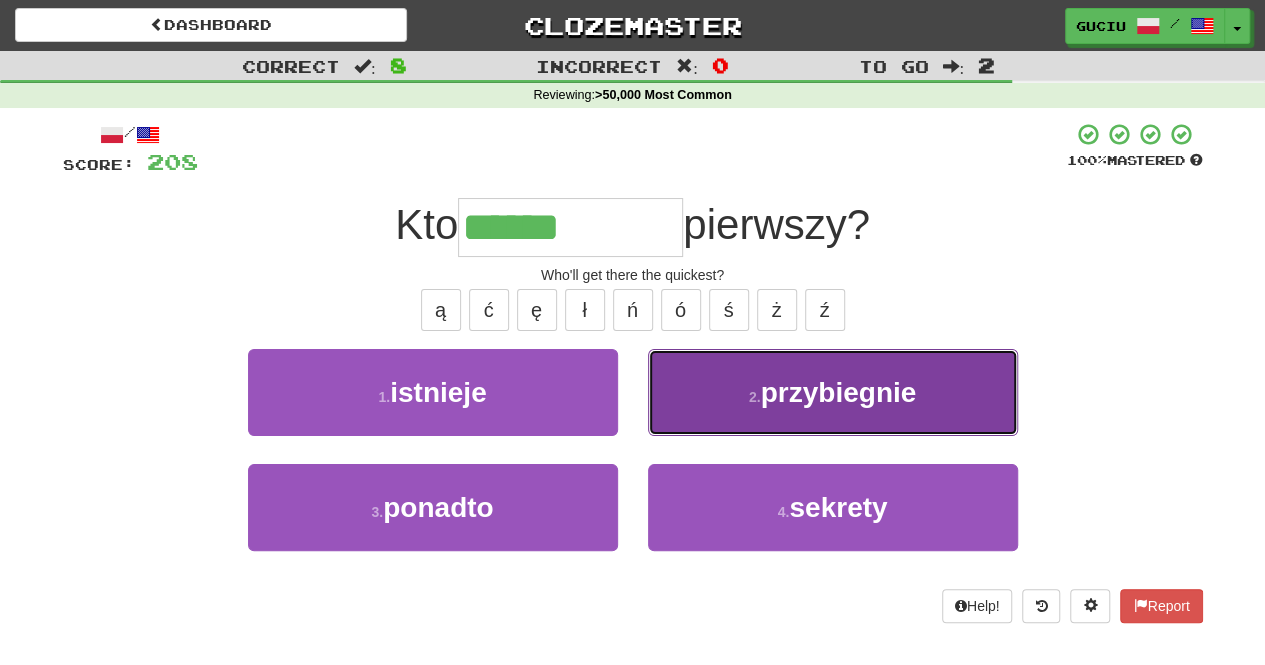 click on "przybiegnie" at bounding box center (839, 392) 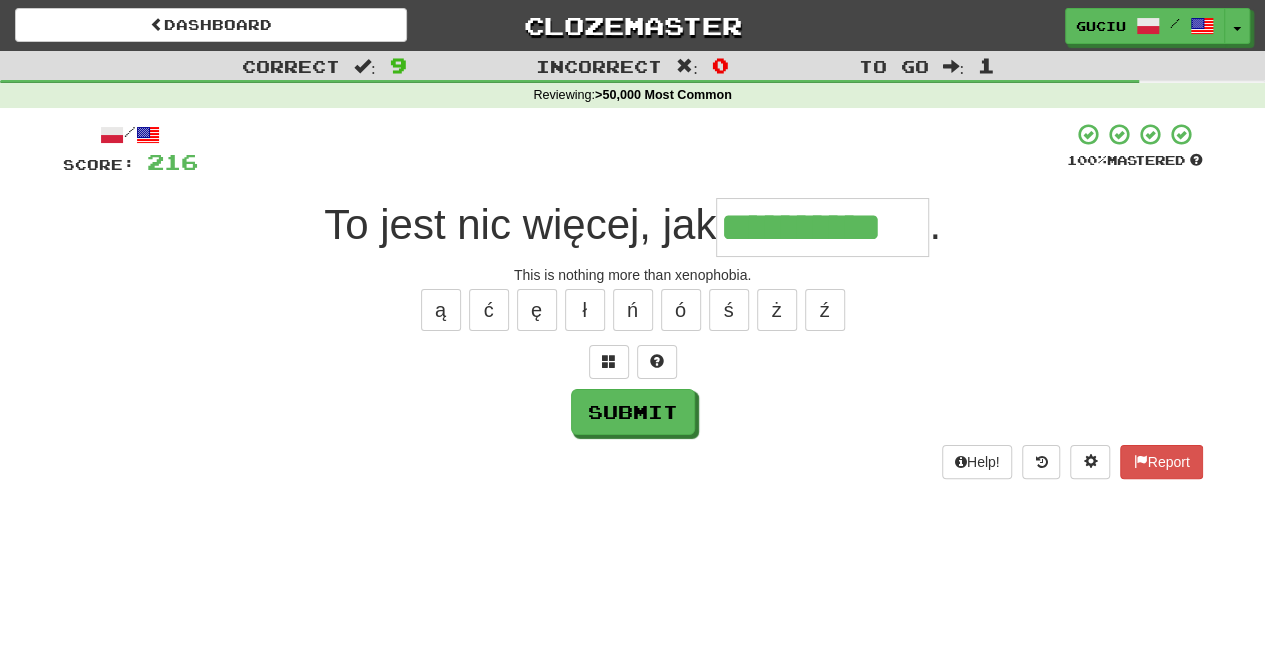 type on "**********" 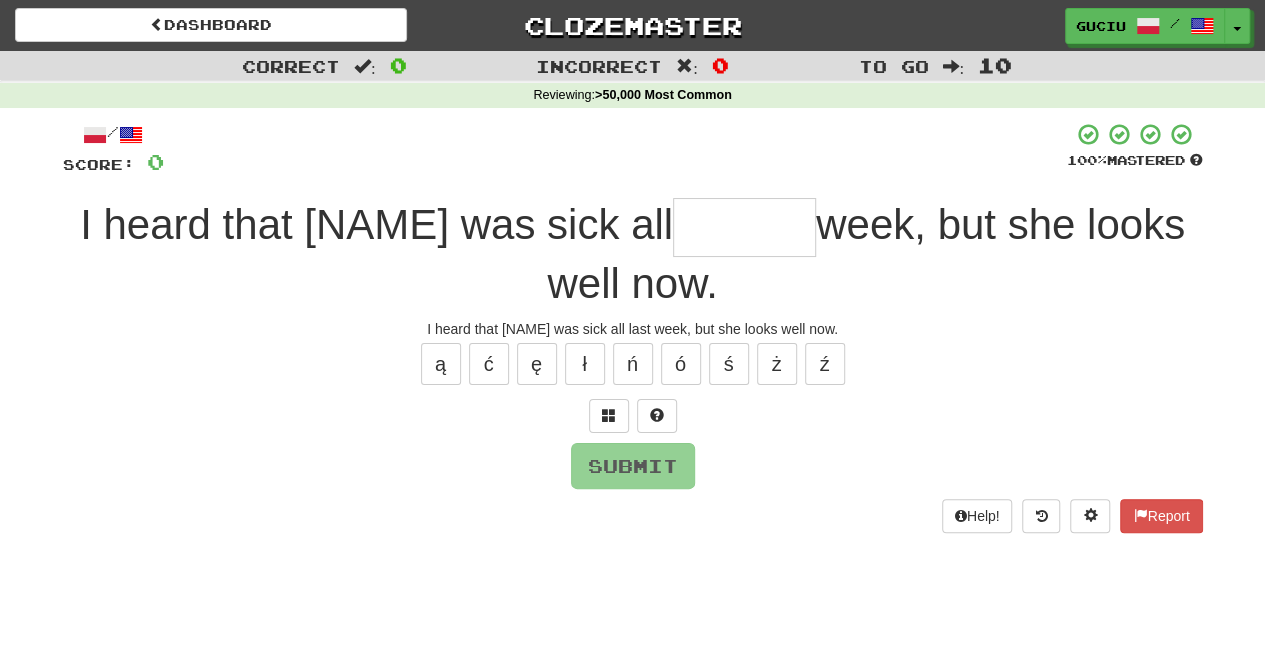 type on "*" 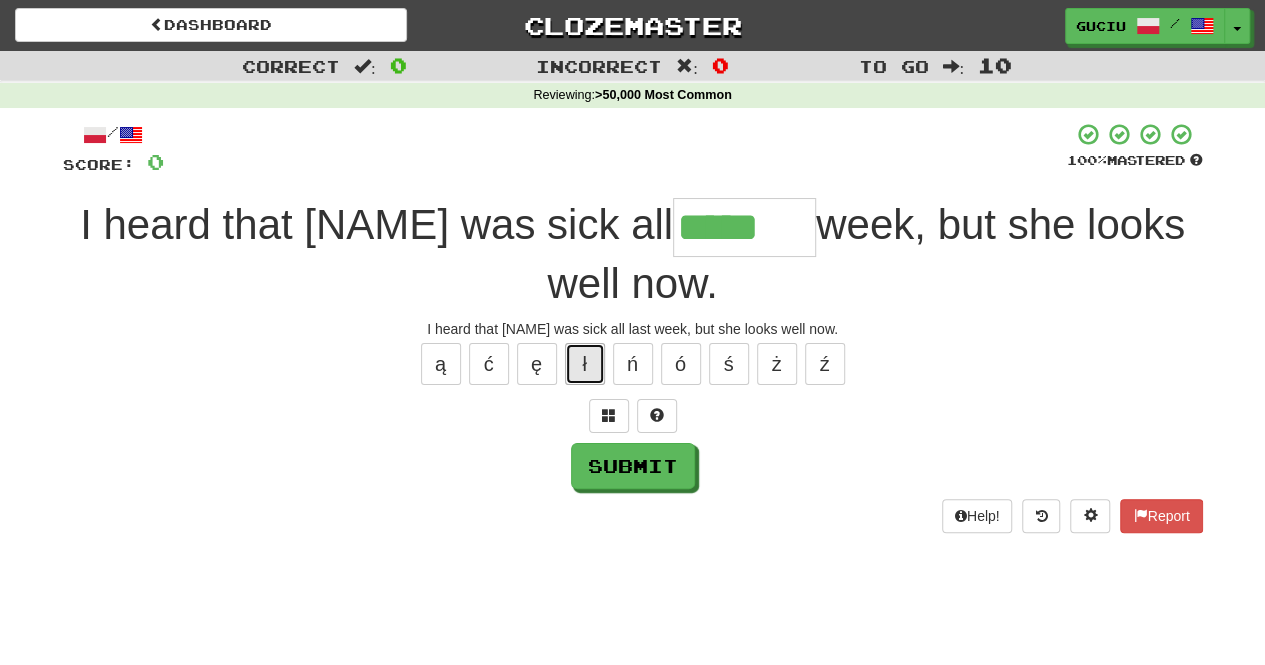 click on "ł" at bounding box center (585, 364) 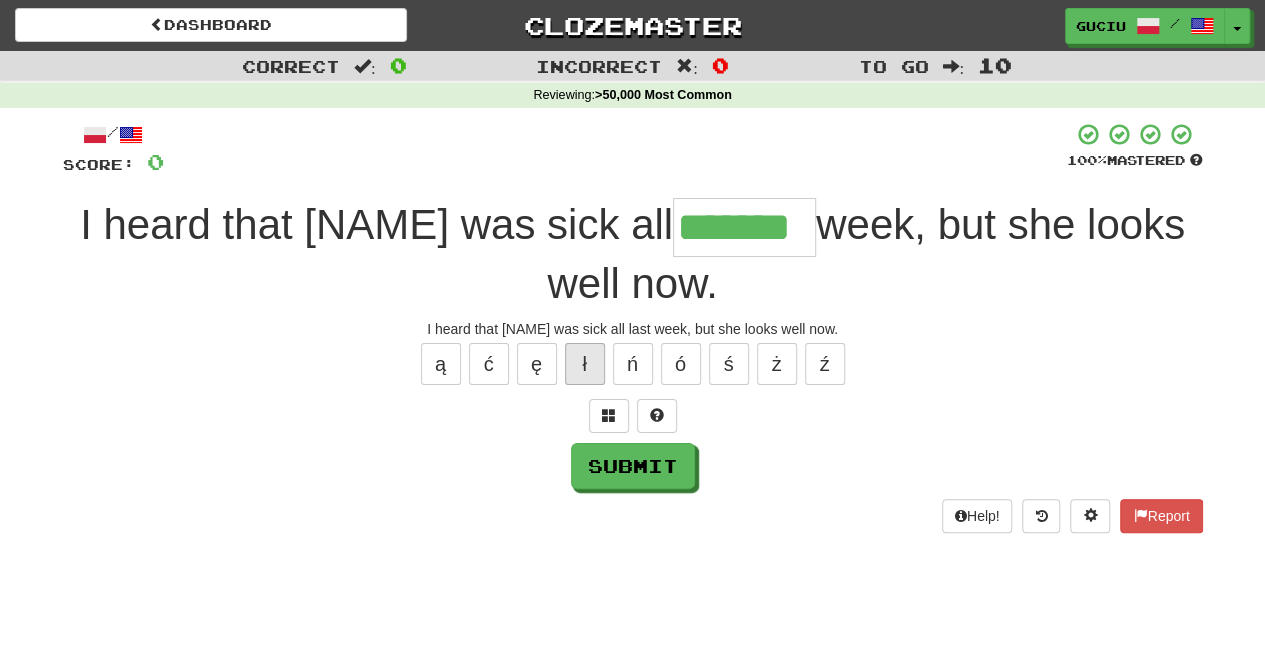 type on "*******" 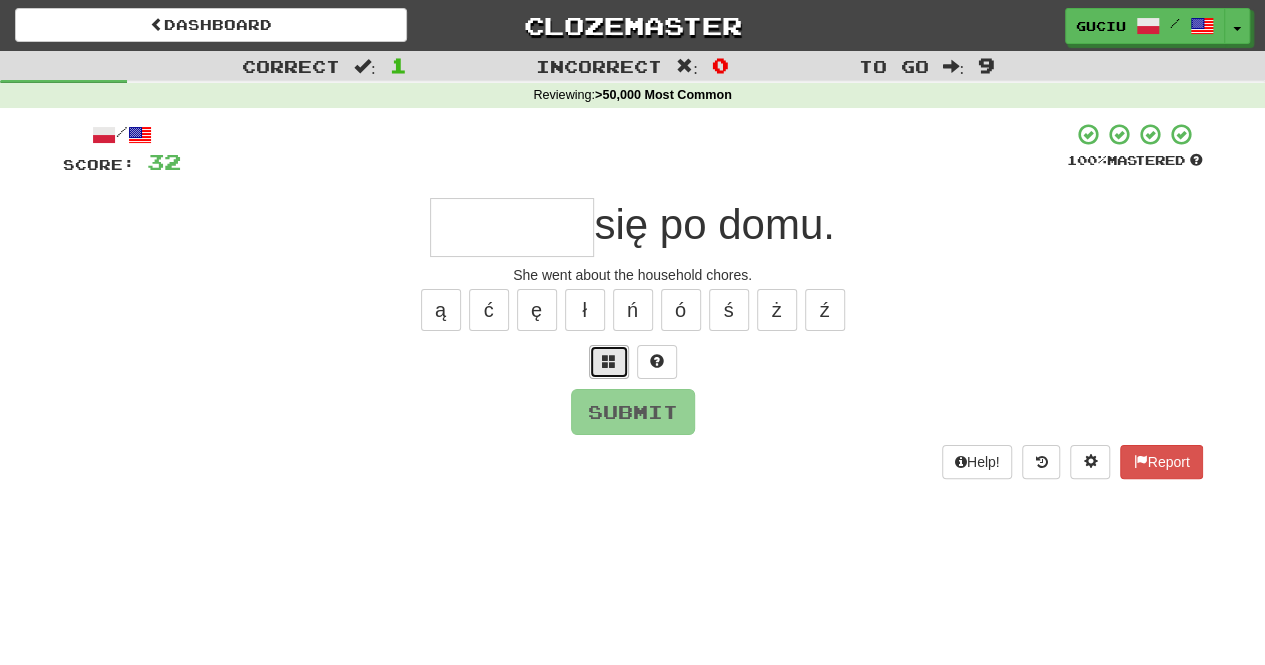 click at bounding box center (609, 362) 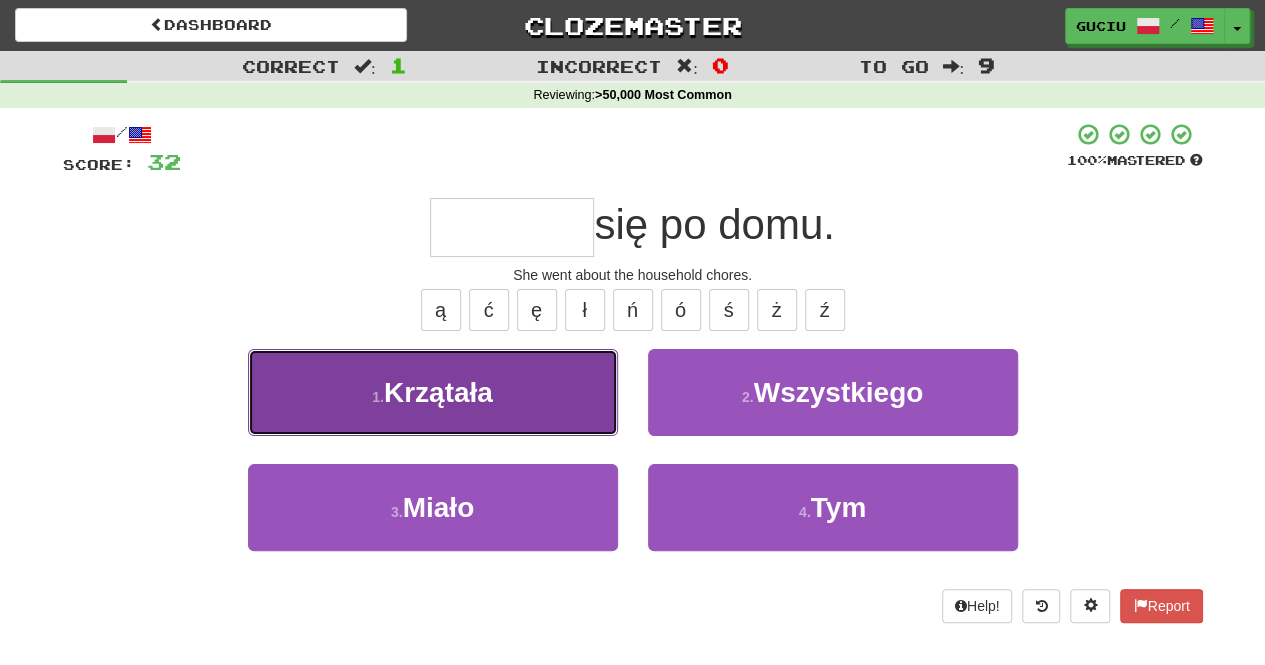 click on "1 .  Krzątała" at bounding box center (433, 392) 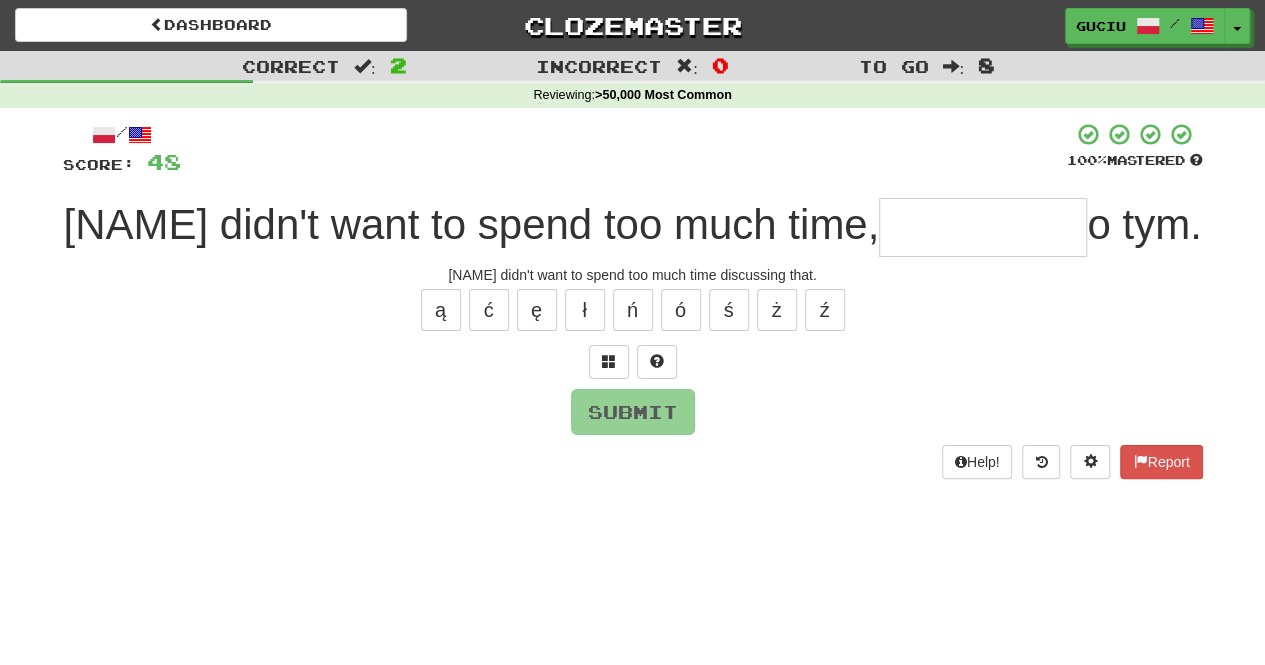 type on "*" 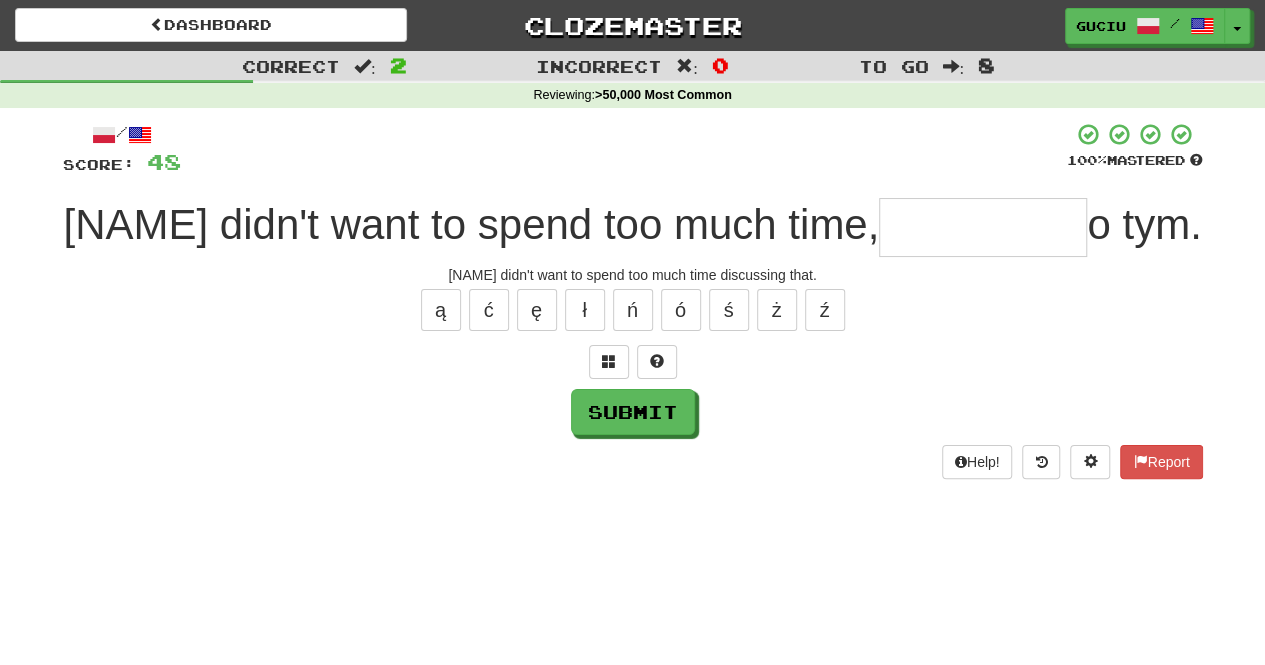 type on "*" 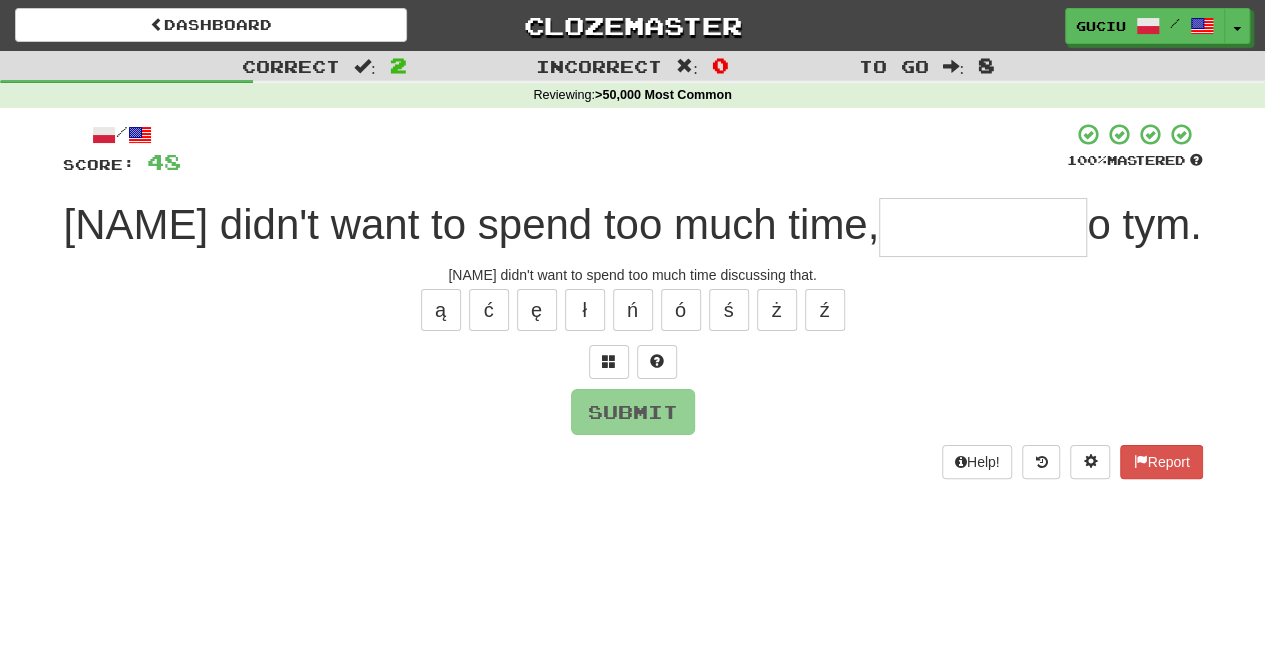 type on "*" 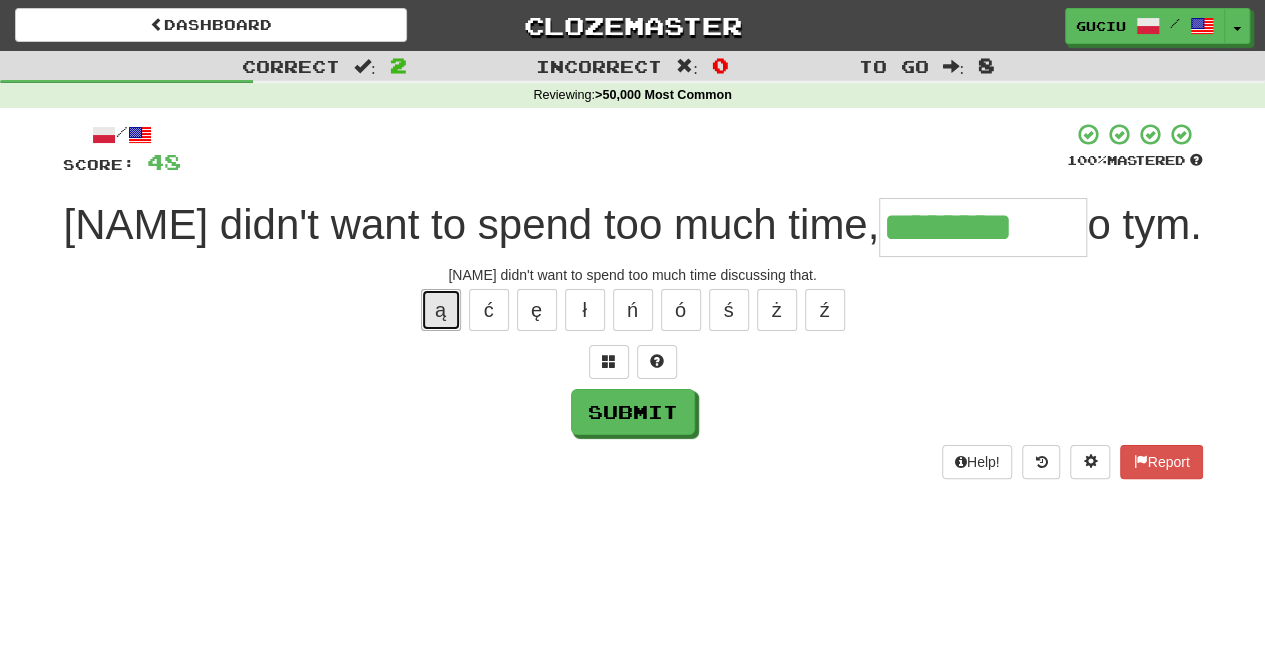 click on "ą" at bounding box center (441, 310) 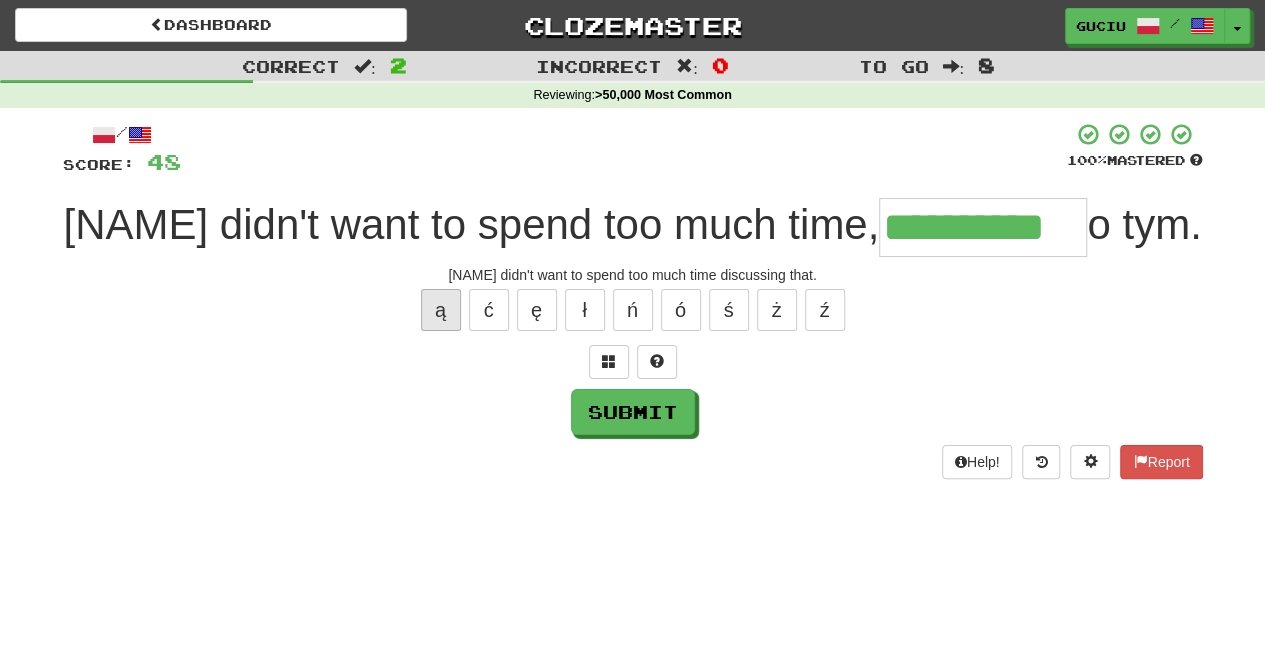 type on "**********" 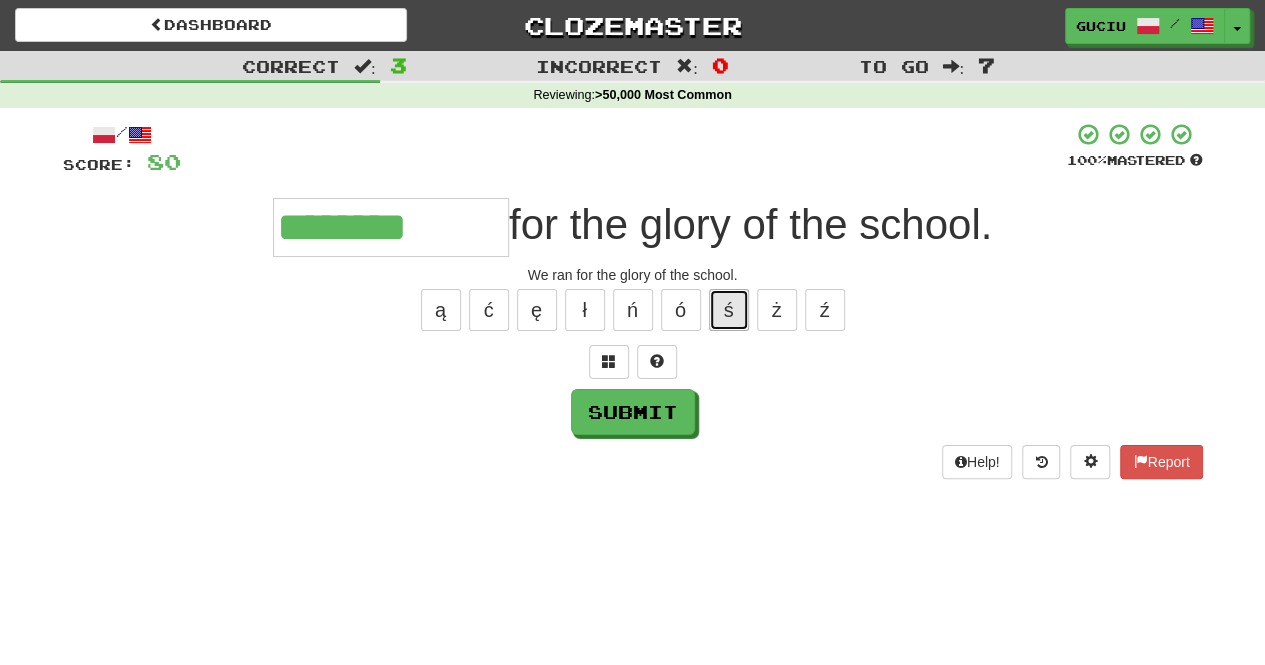click on "ś" at bounding box center [729, 310] 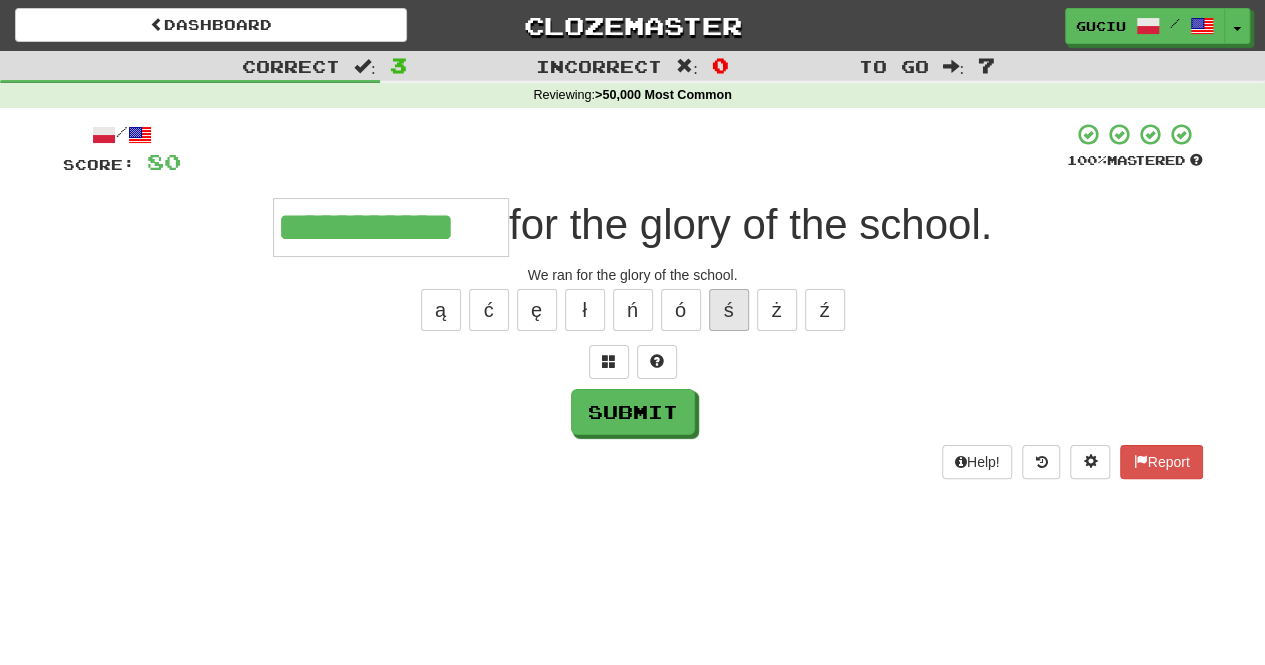type on "**********" 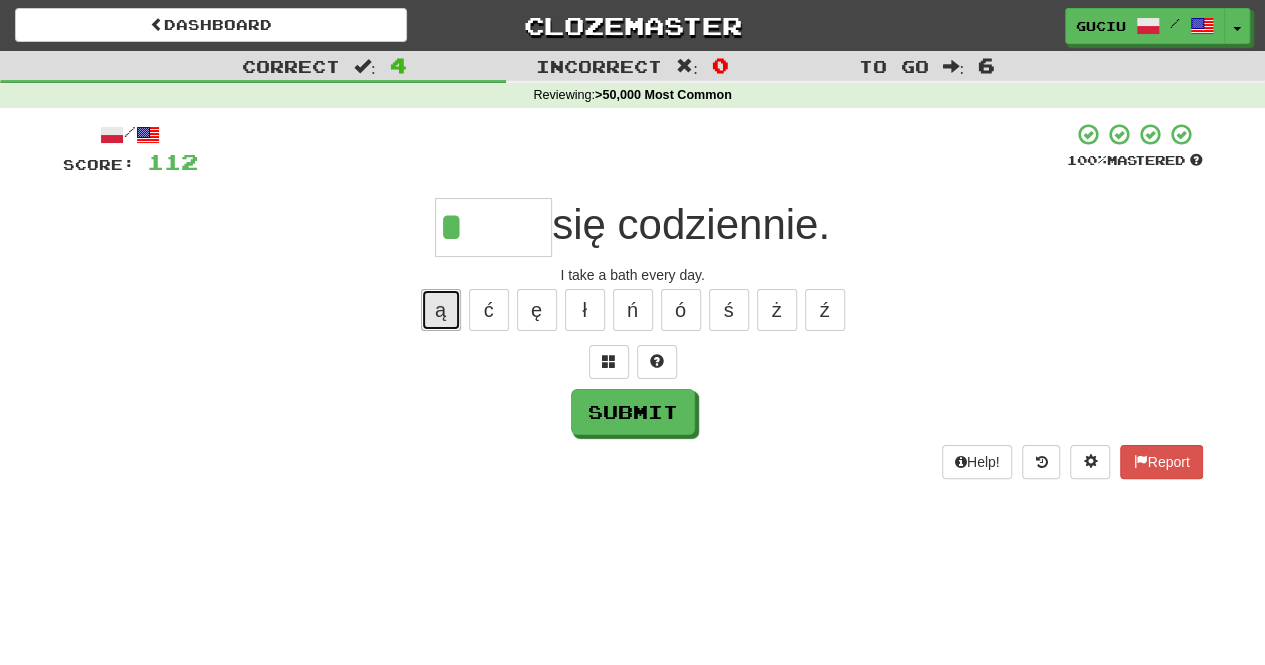 click on "ą" at bounding box center (441, 310) 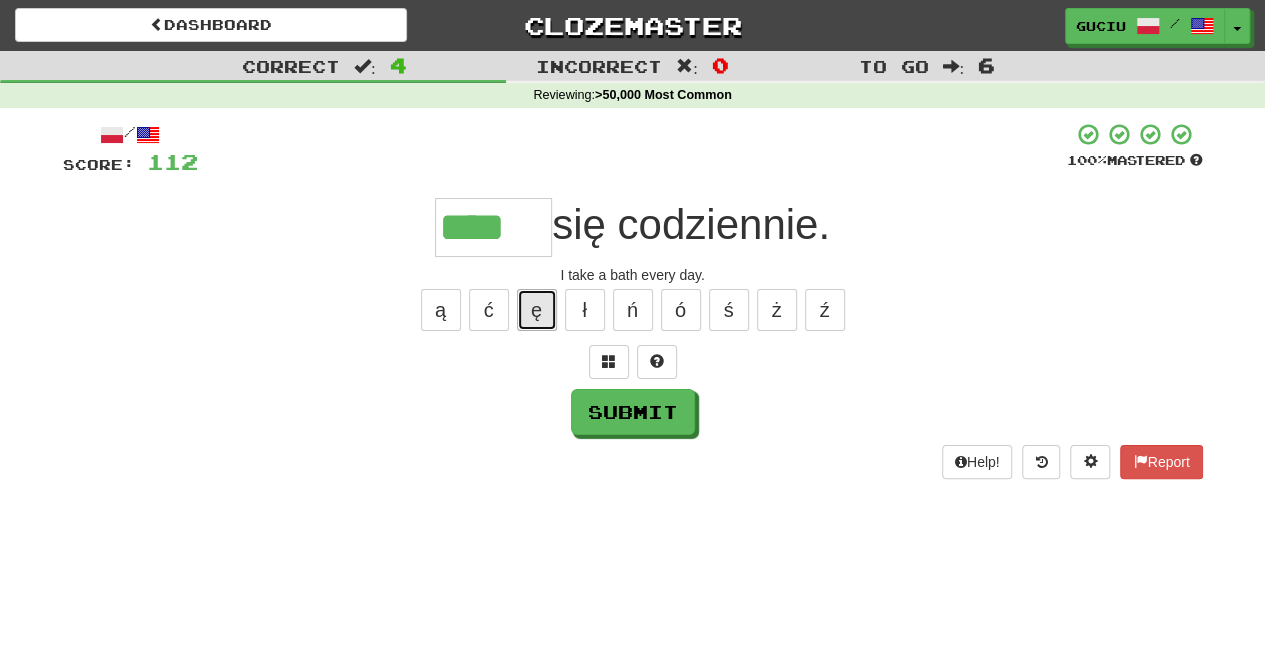 click on "ę" at bounding box center [537, 310] 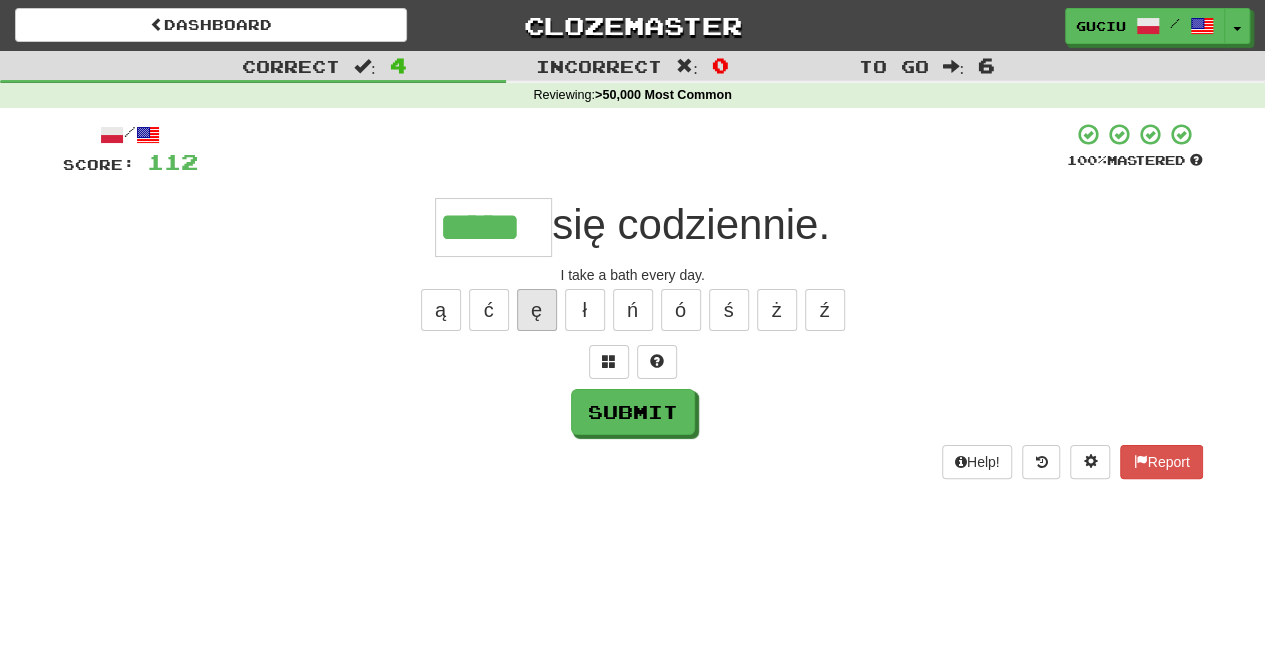 type on "*****" 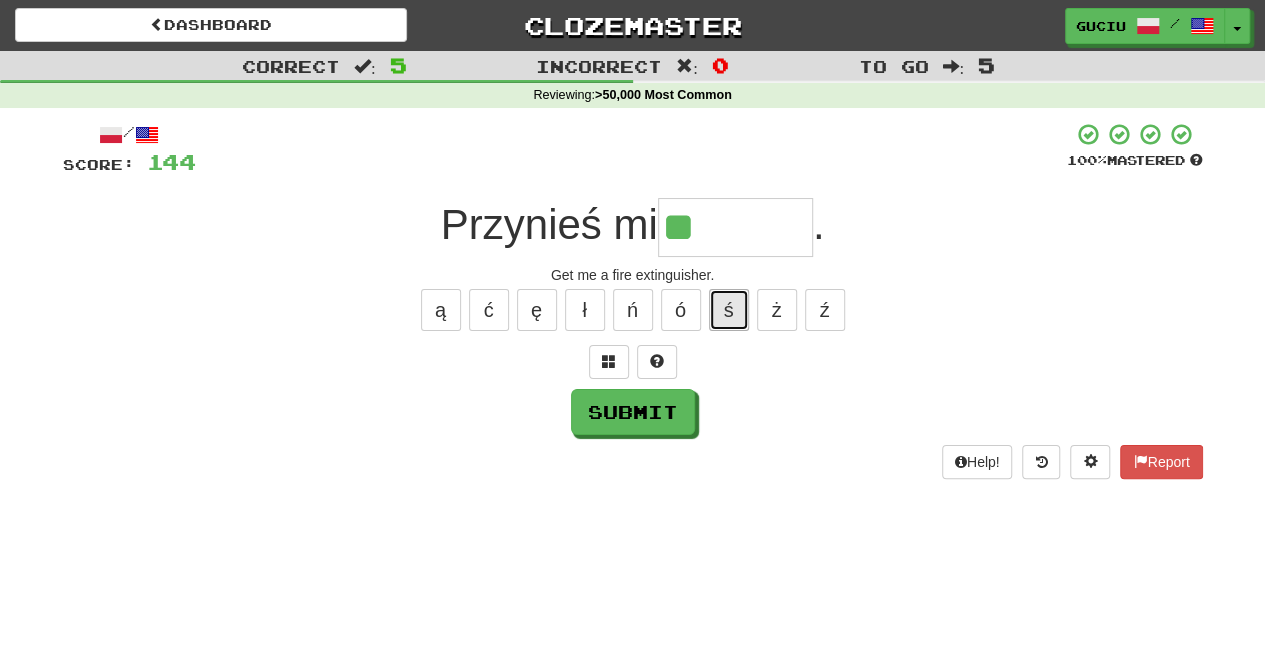 click on "ś" at bounding box center (729, 310) 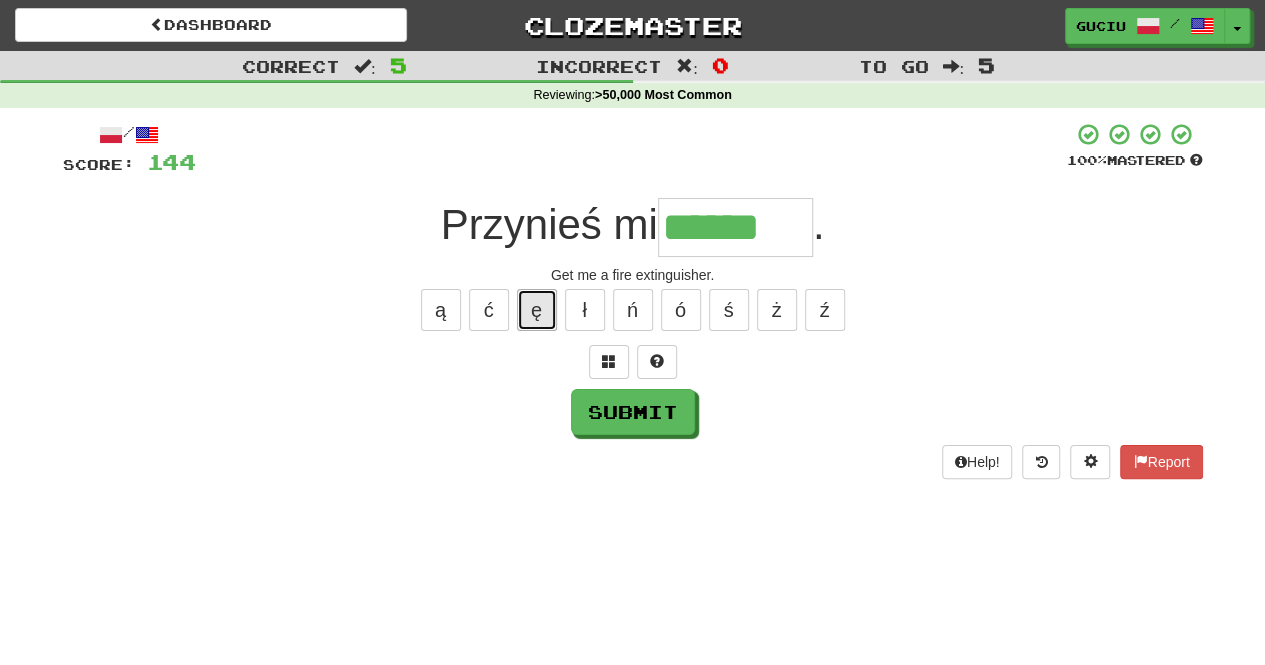 click on "ę" at bounding box center (537, 310) 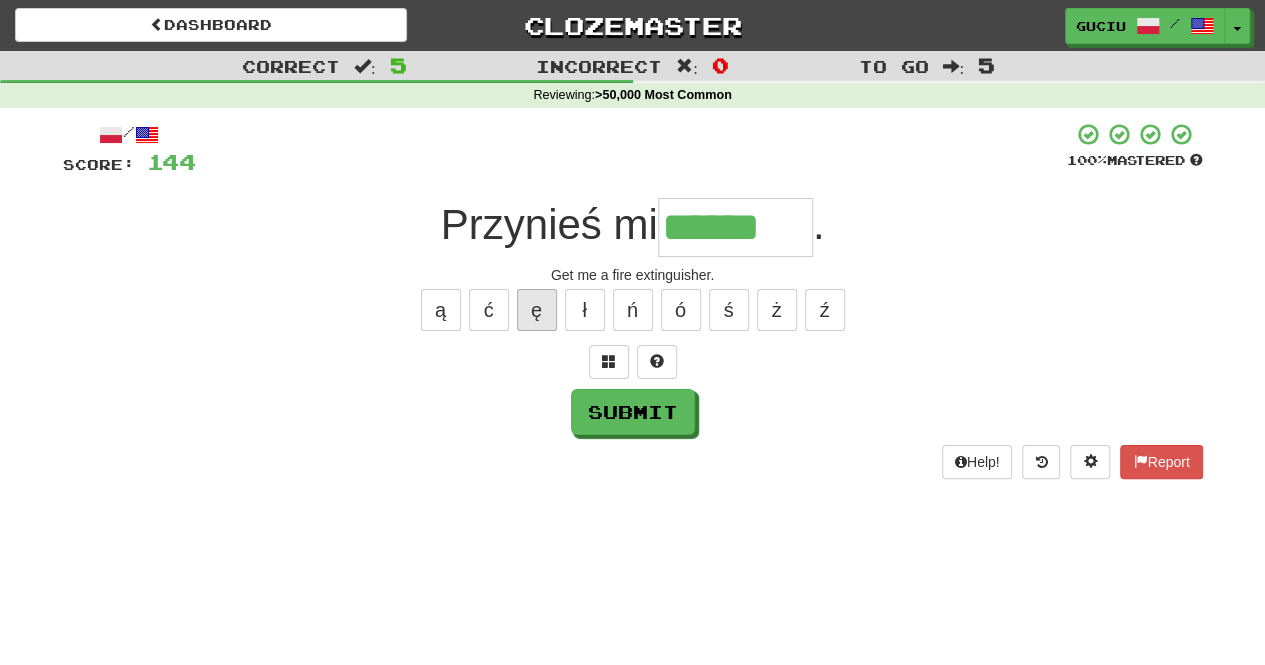 type on "*******" 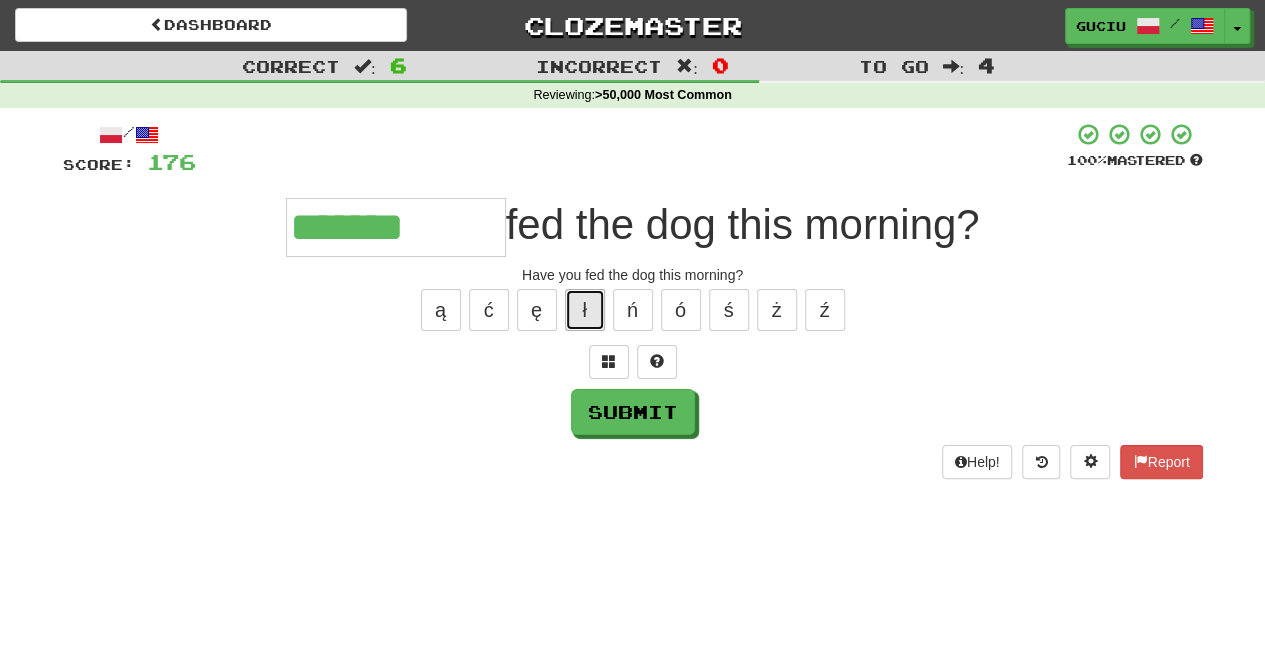 click on "ł" at bounding box center (585, 310) 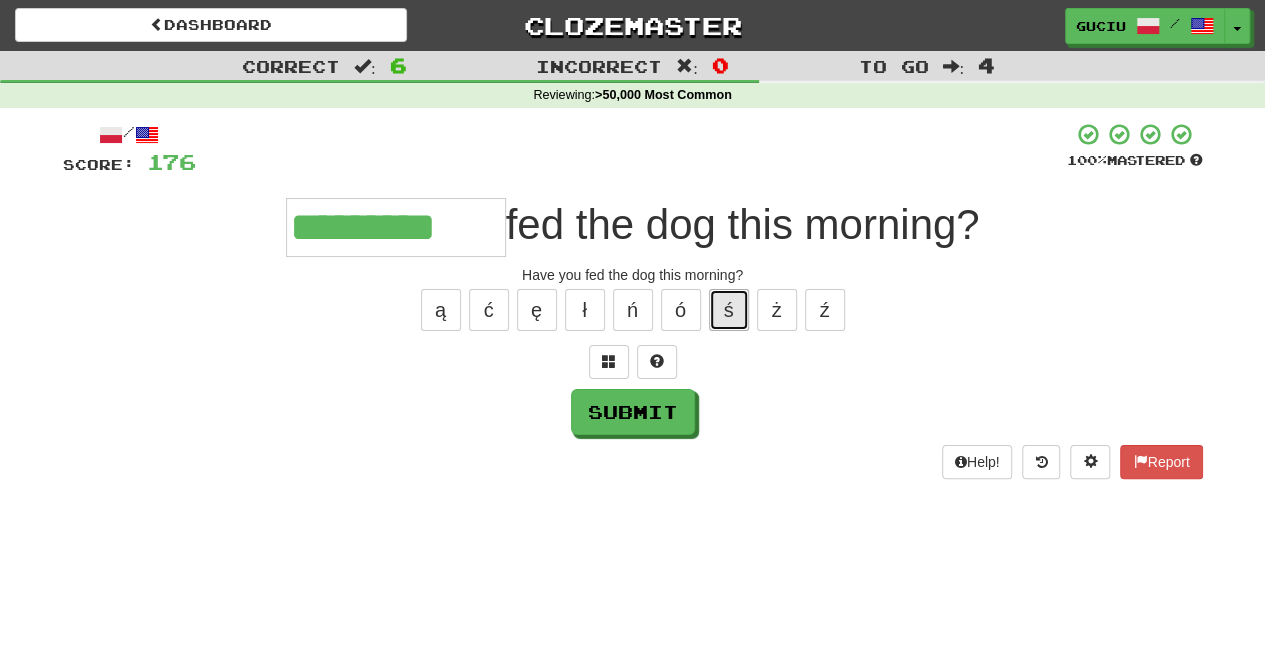 click on "ś" at bounding box center [729, 310] 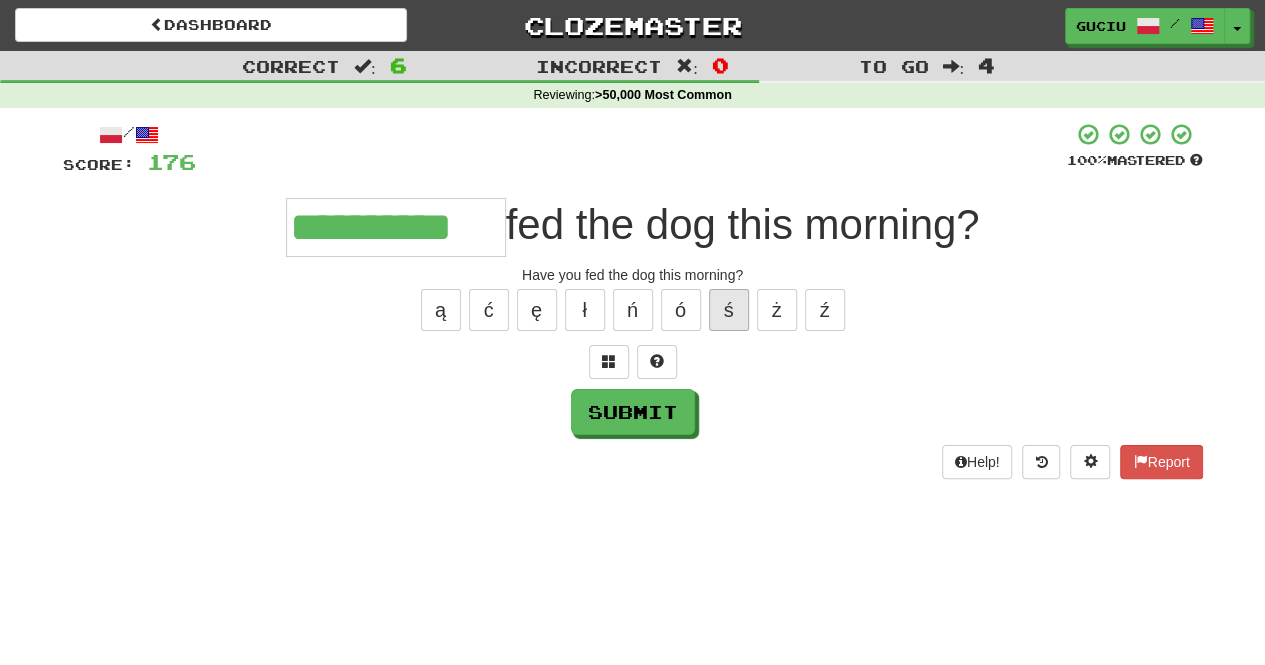 type on "**********" 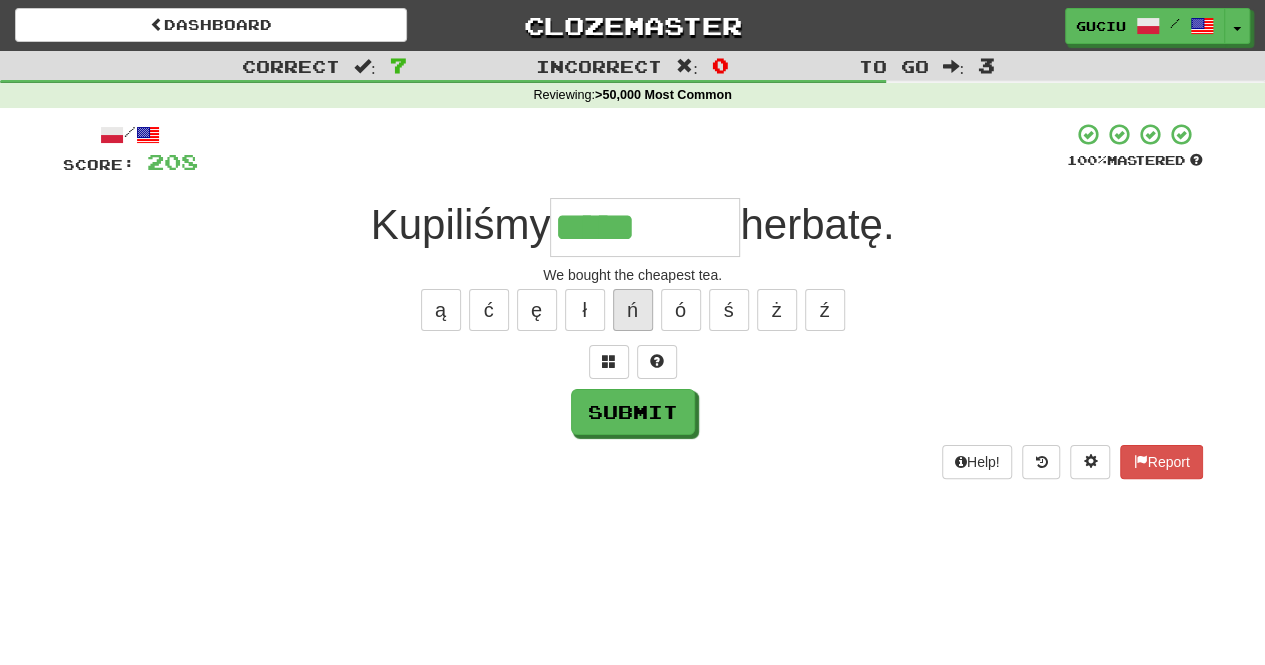 type on "*****" 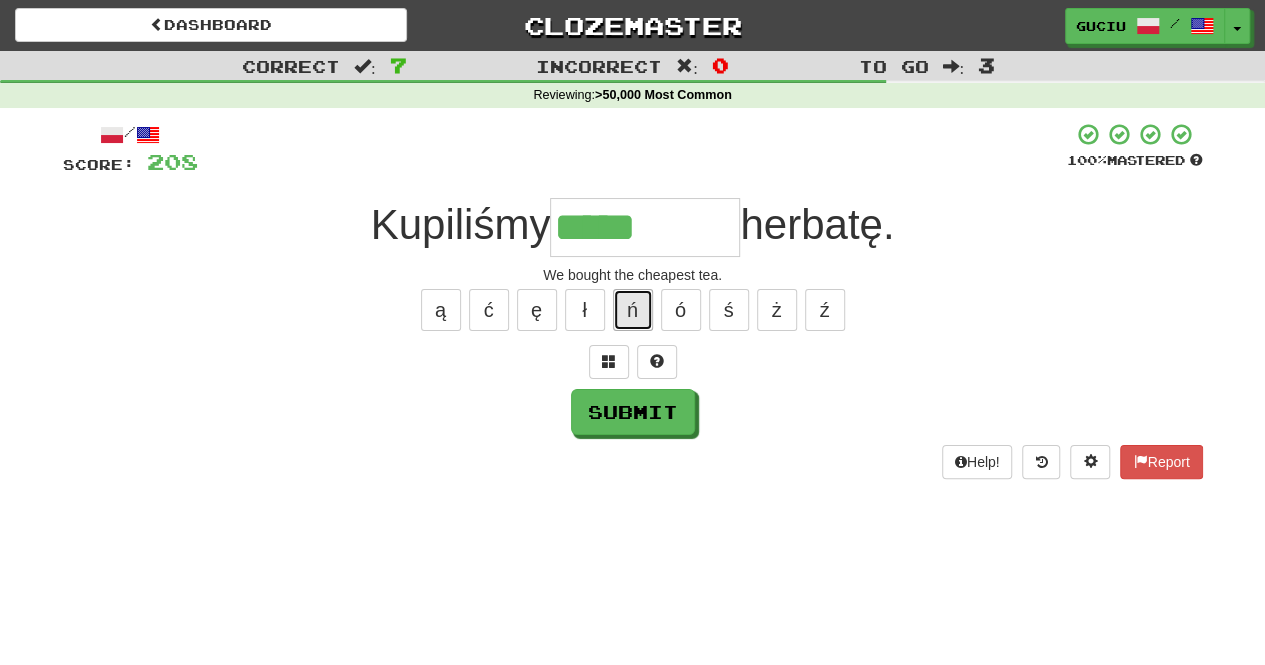 type 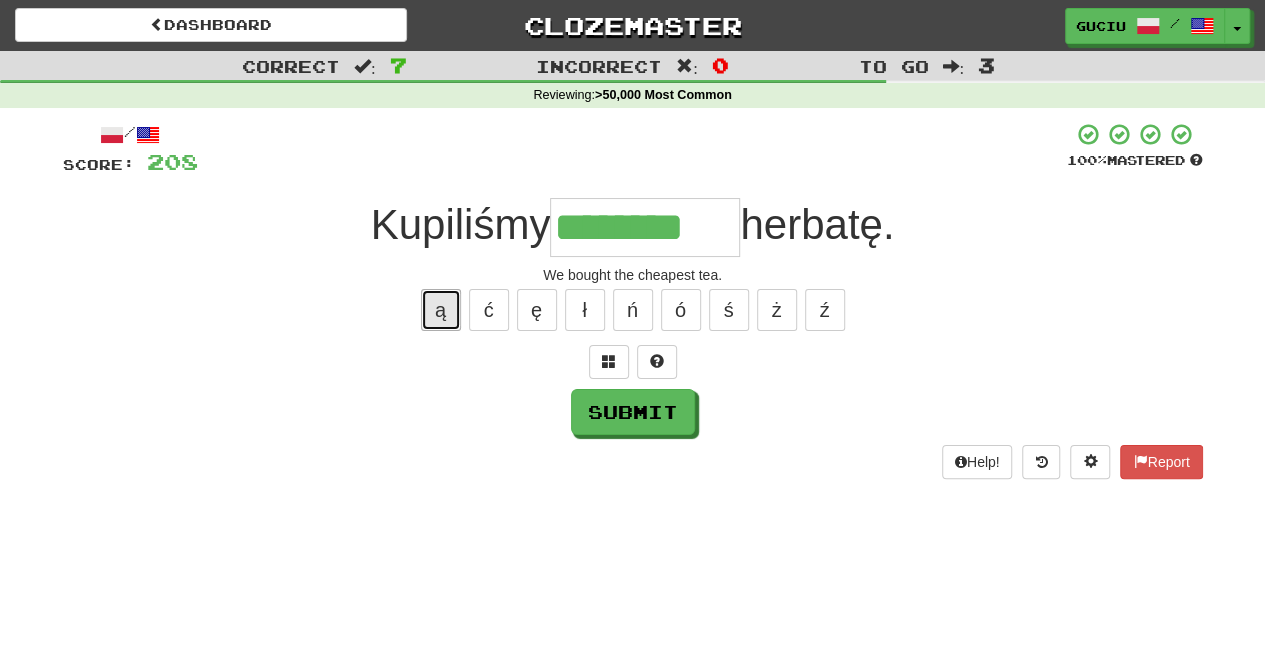 click on "ą" at bounding box center (441, 310) 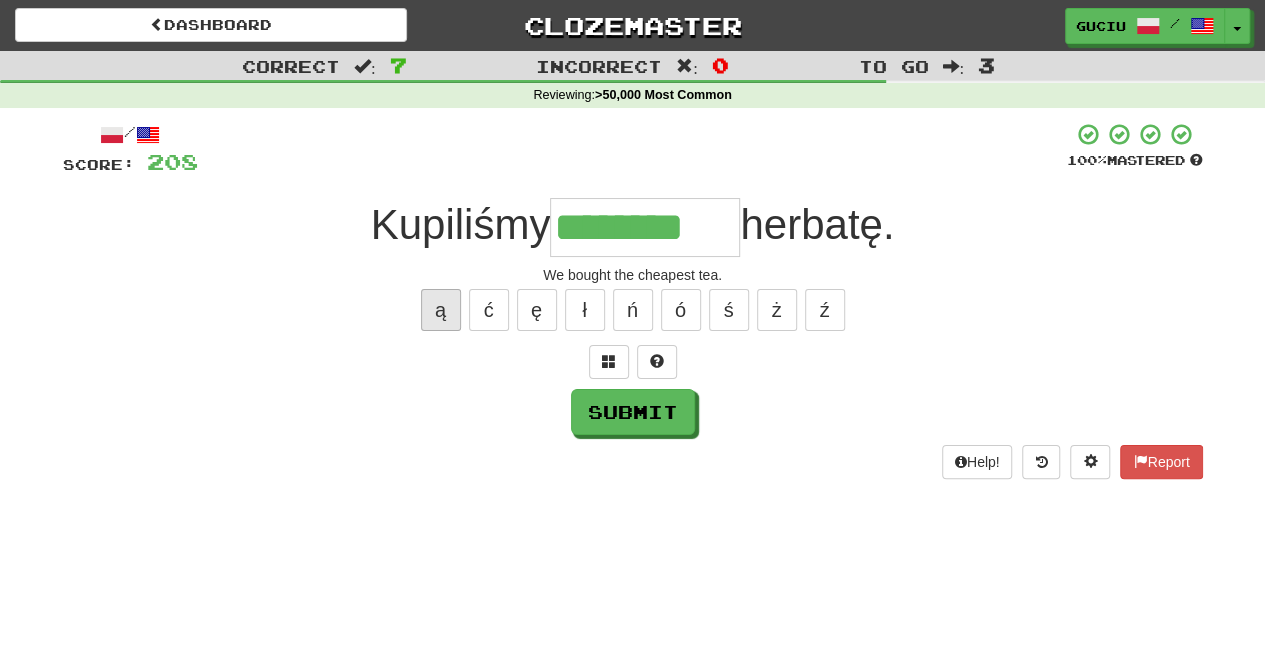 type on "*********" 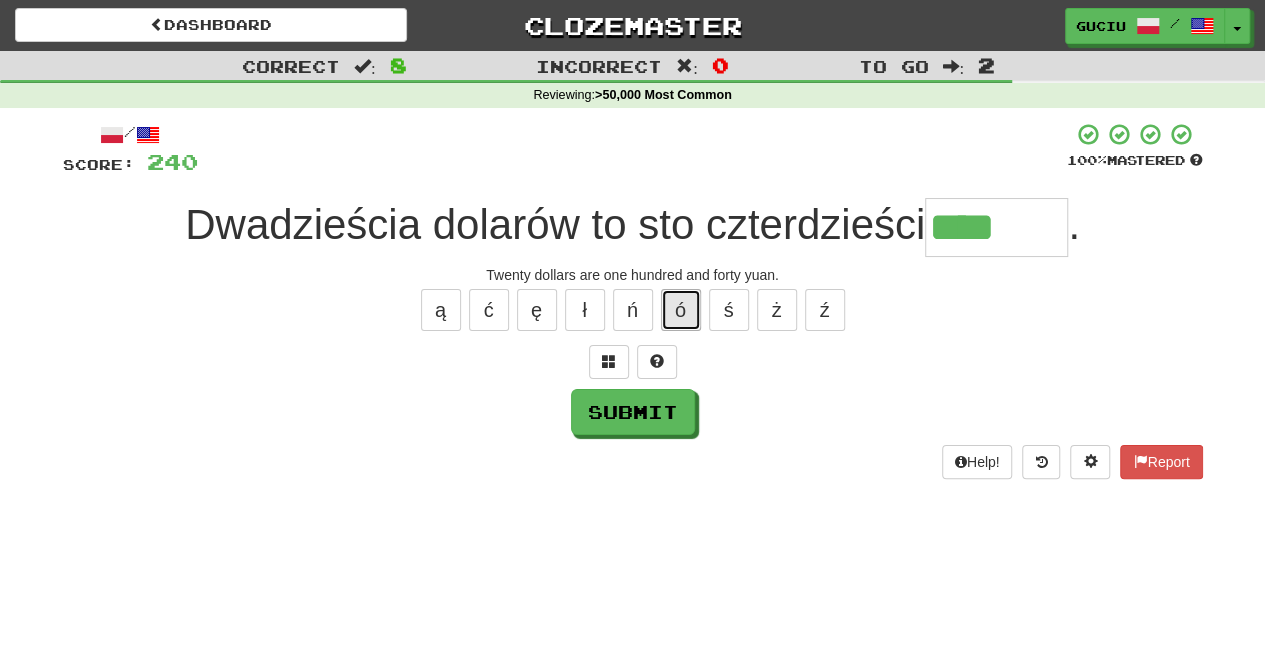 click on "ó" at bounding box center [681, 310] 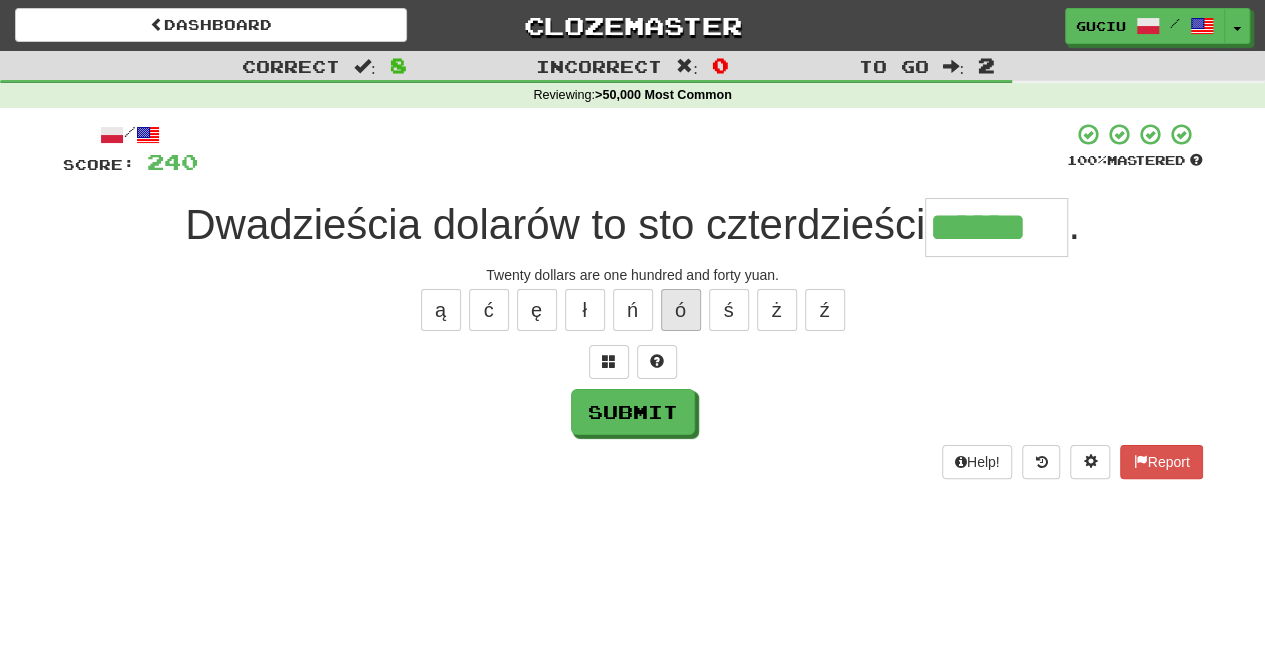 type on "******" 